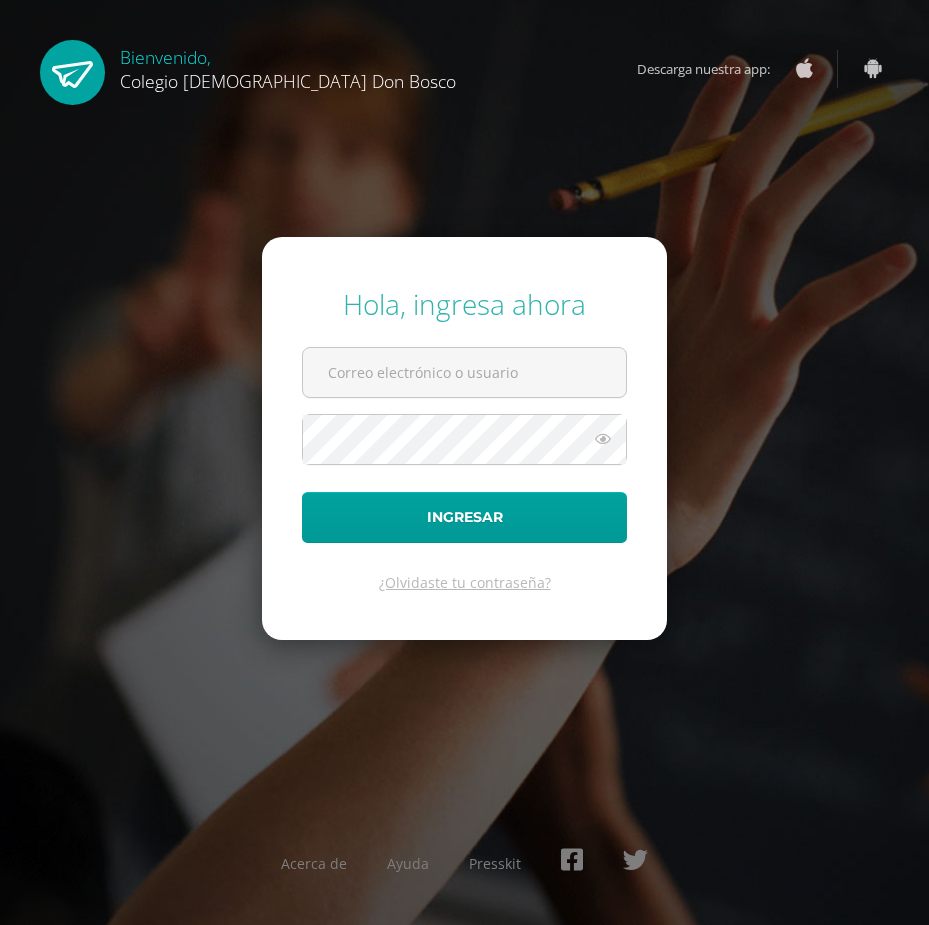 scroll, scrollTop: 0, scrollLeft: 0, axis: both 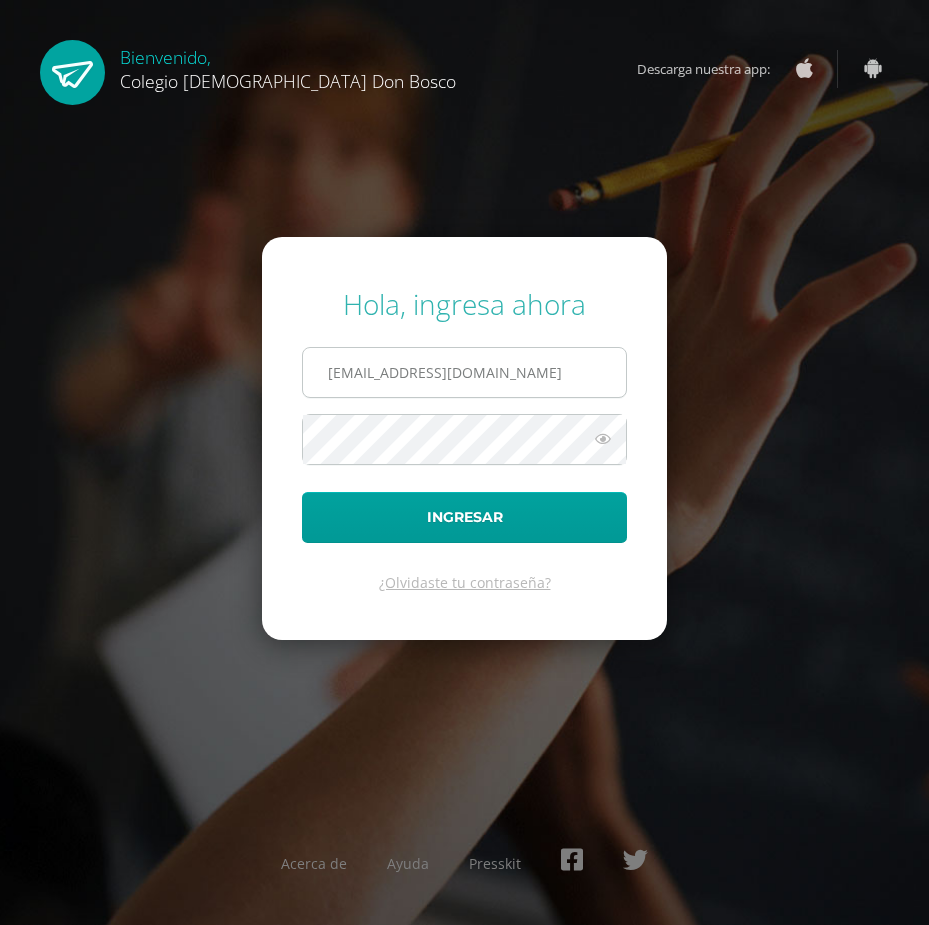 drag, startPoint x: 0, startPoint y: 0, endPoint x: 415, endPoint y: 369, distance: 555.32513 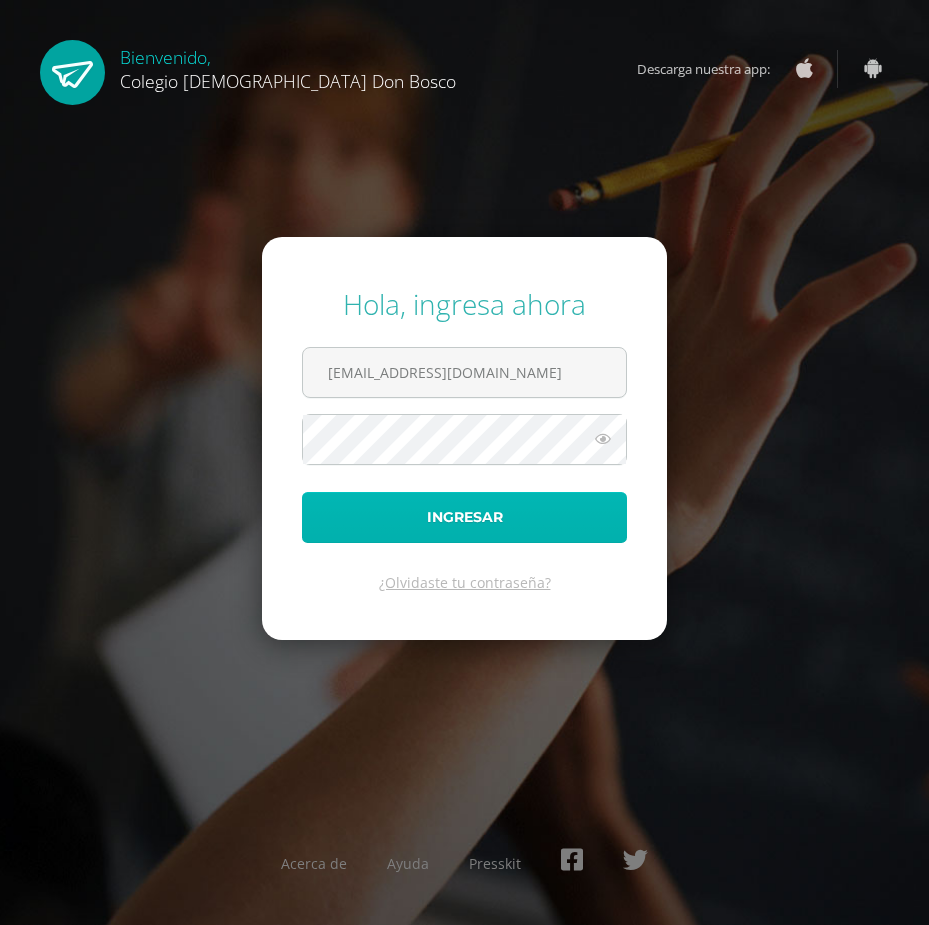 click on "Ingresar" at bounding box center [464, 517] 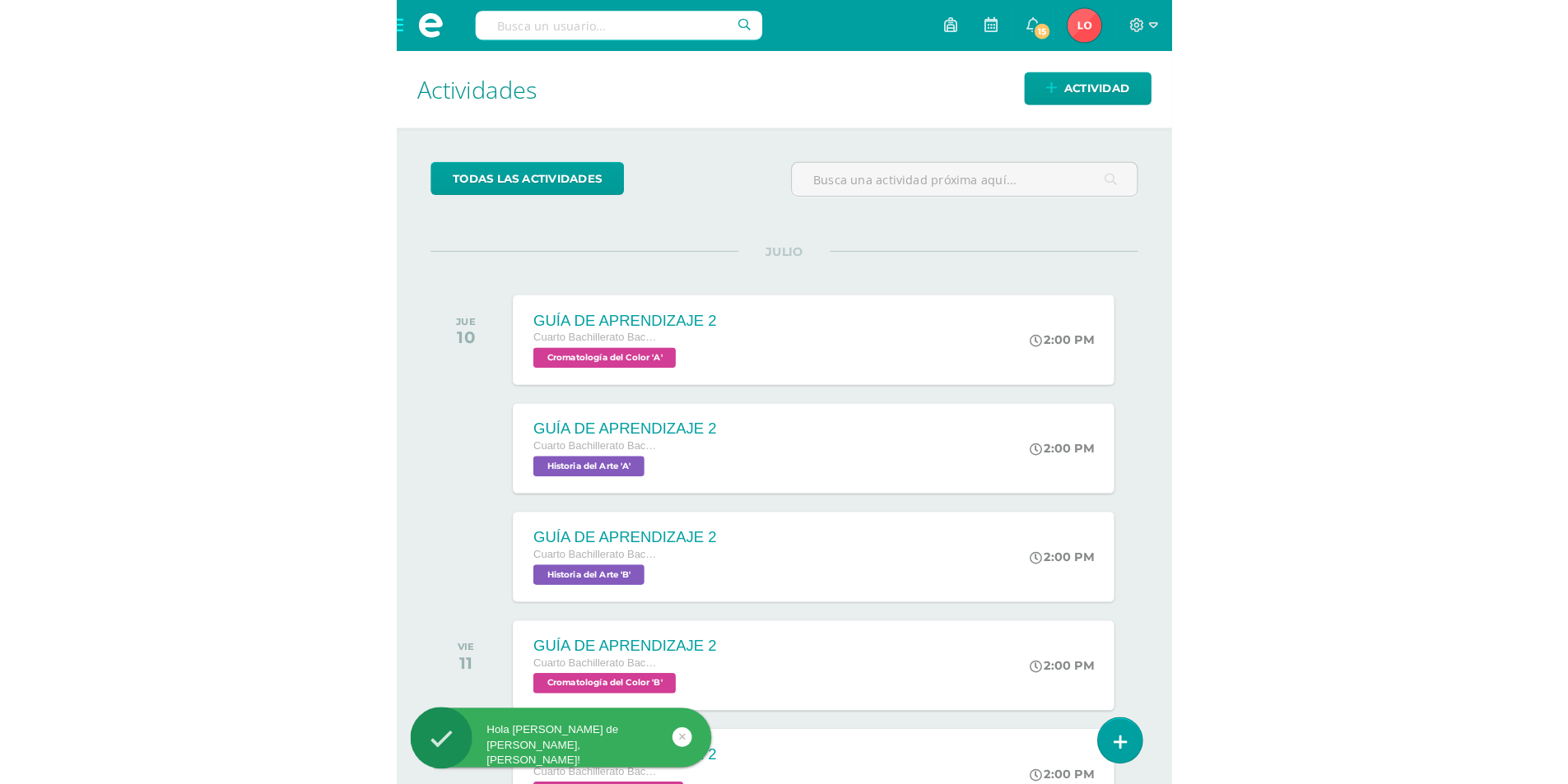 scroll, scrollTop: 0, scrollLeft: 0, axis: both 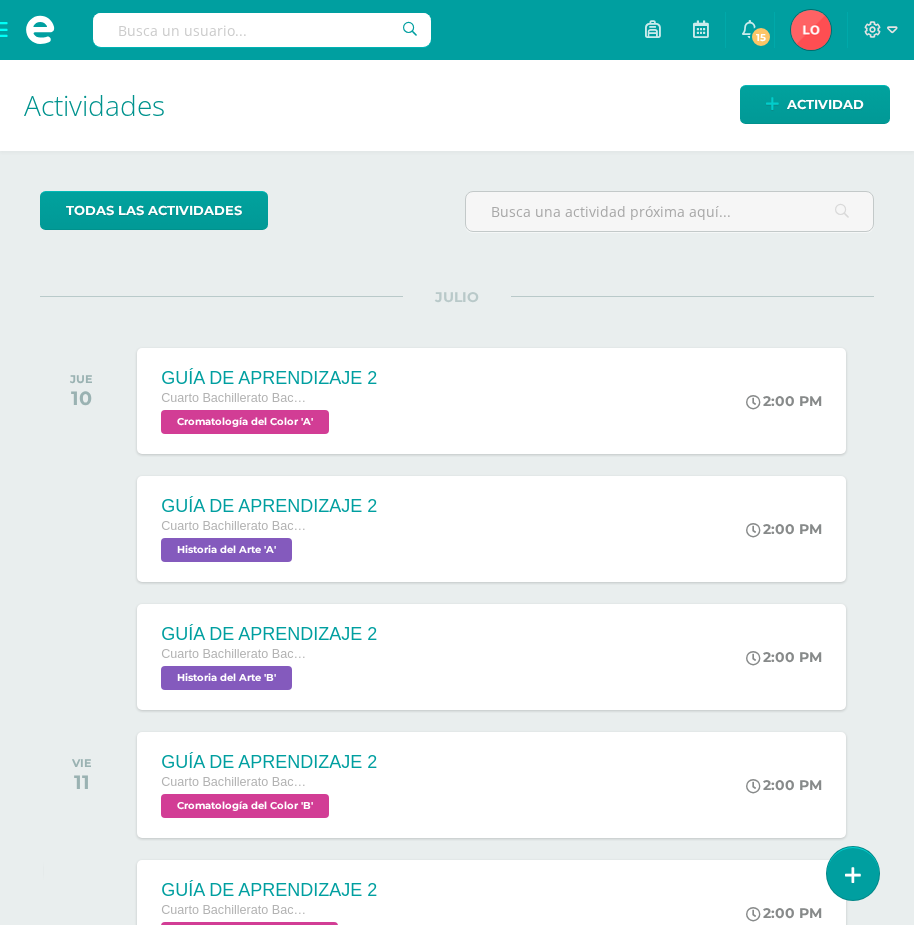 click at bounding box center (40, 30) 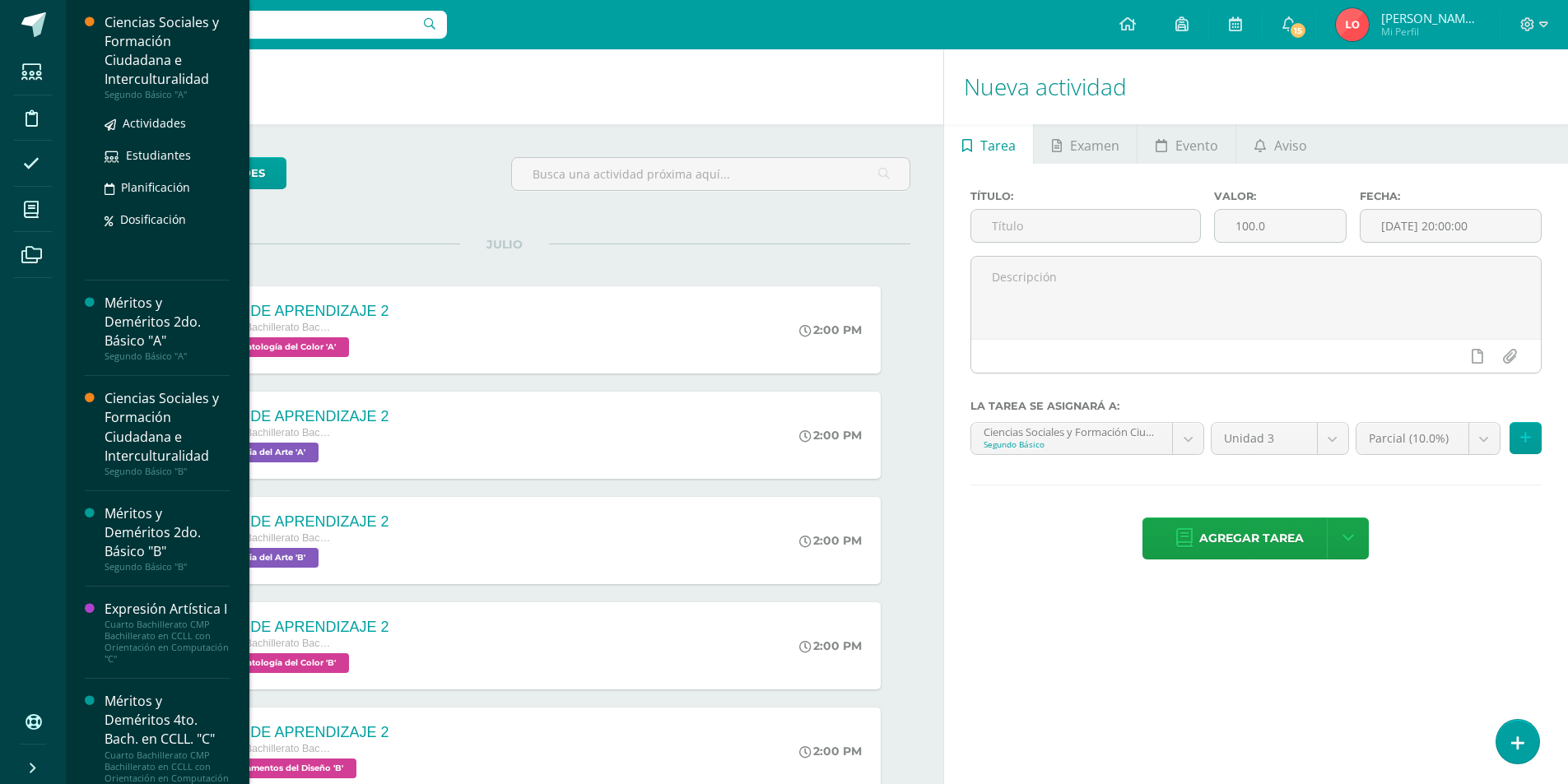 click on "Ciencias Sociales y Formación Ciudadana e Interculturalidad" at bounding box center (167, 51) 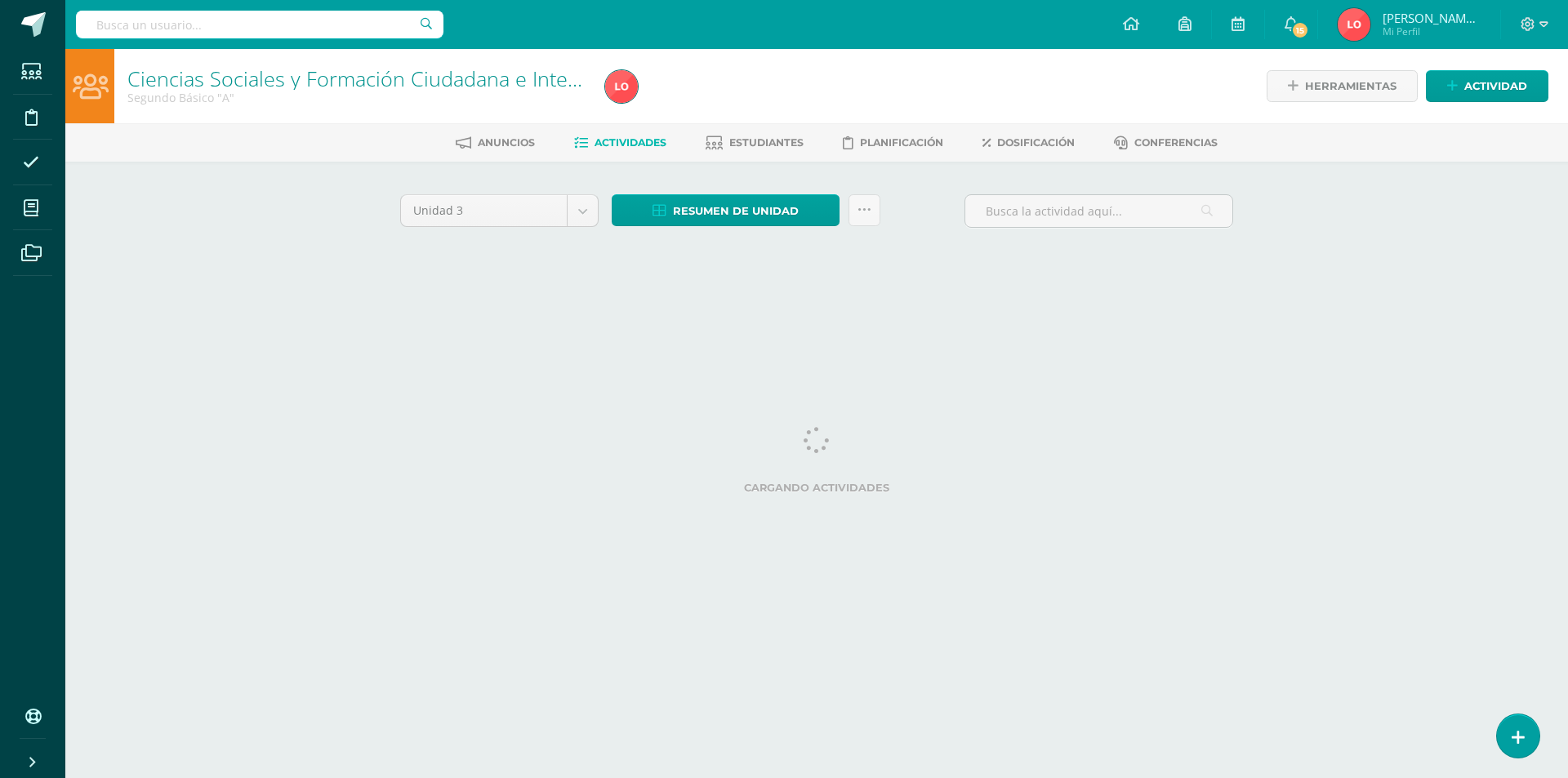 scroll, scrollTop: 0, scrollLeft: 0, axis: both 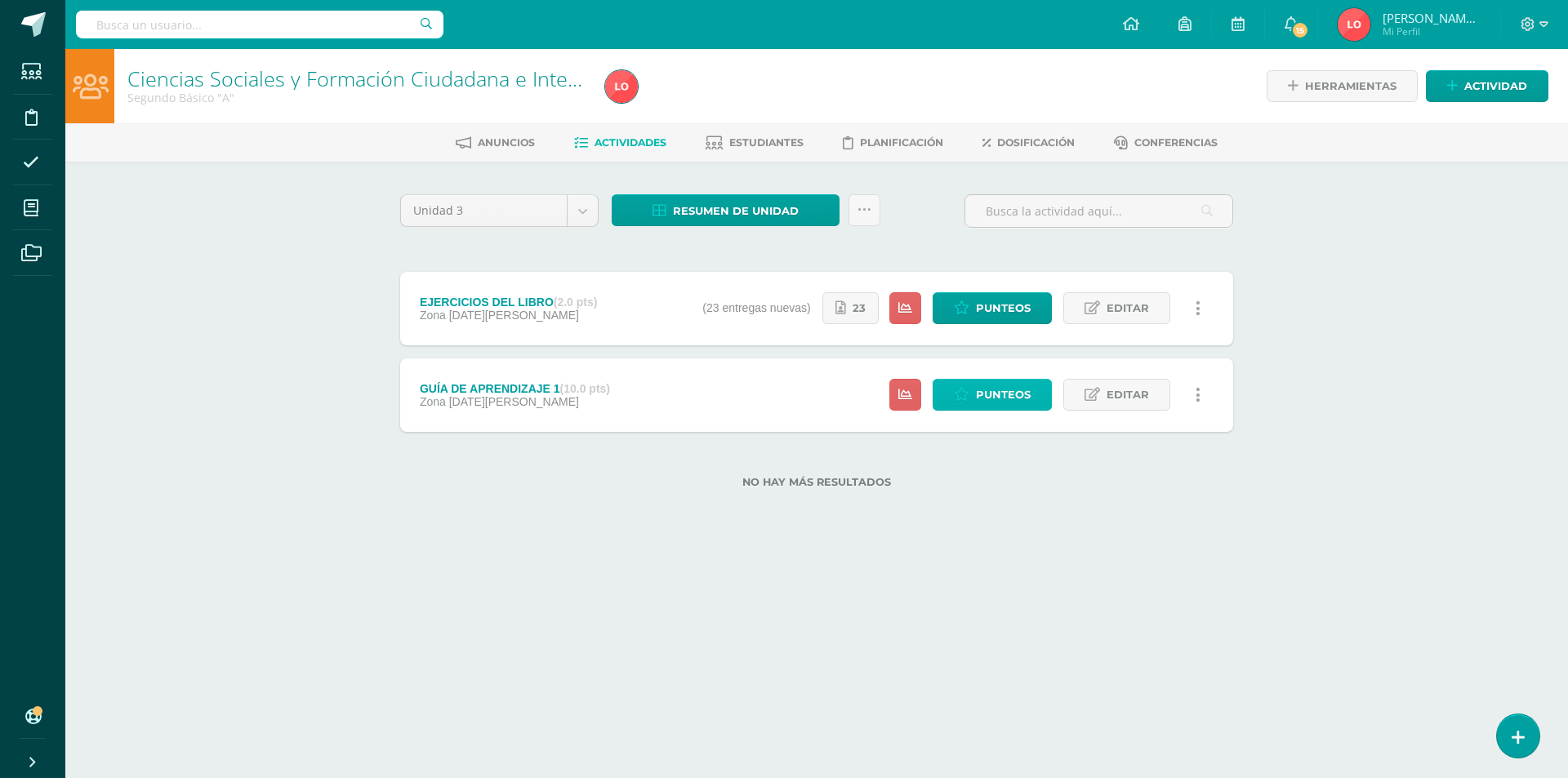 click on "Punteos" at bounding box center [1003, 394] 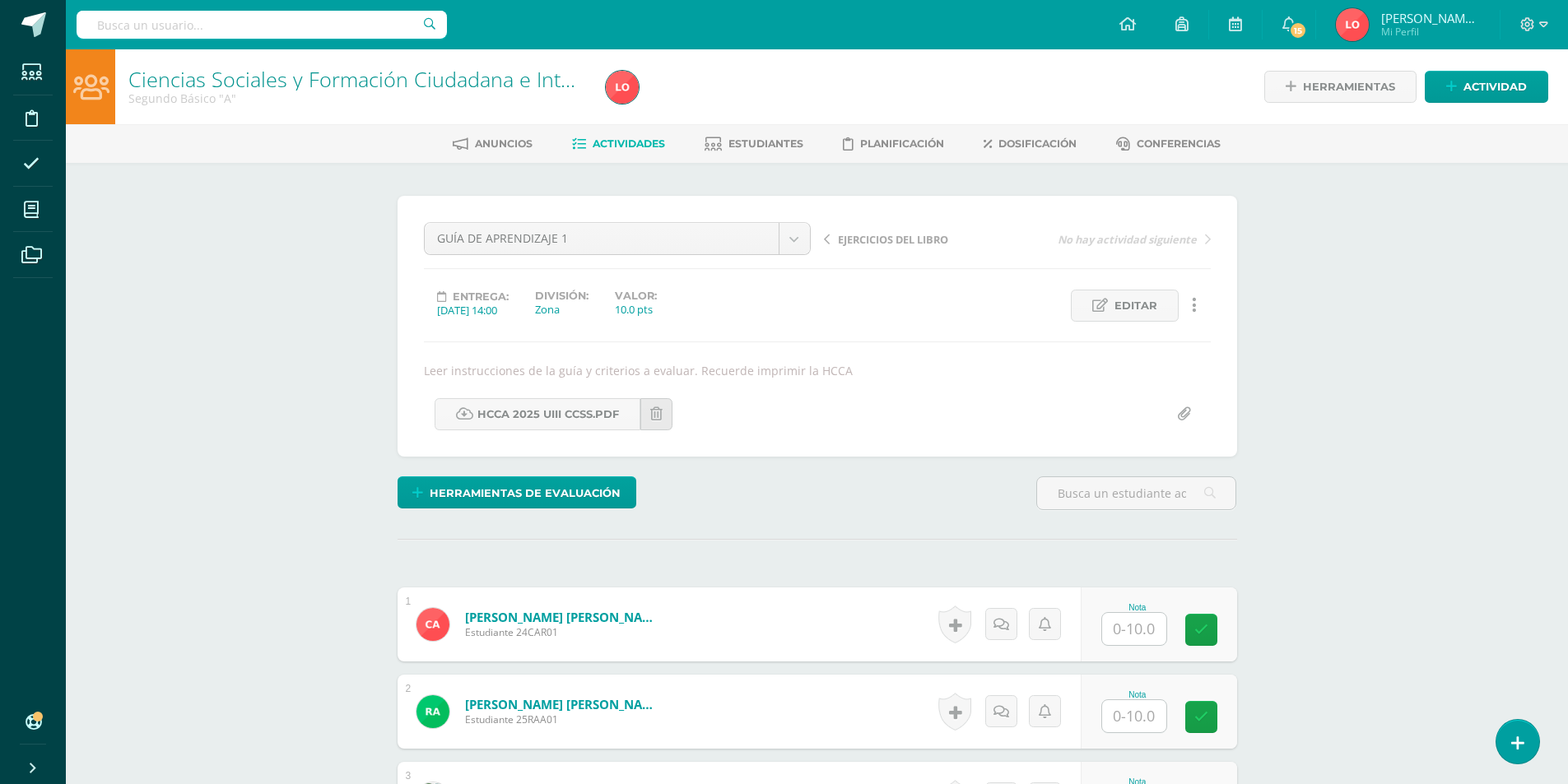 scroll, scrollTop: 411, scrollLeft: 0, axis: vertical 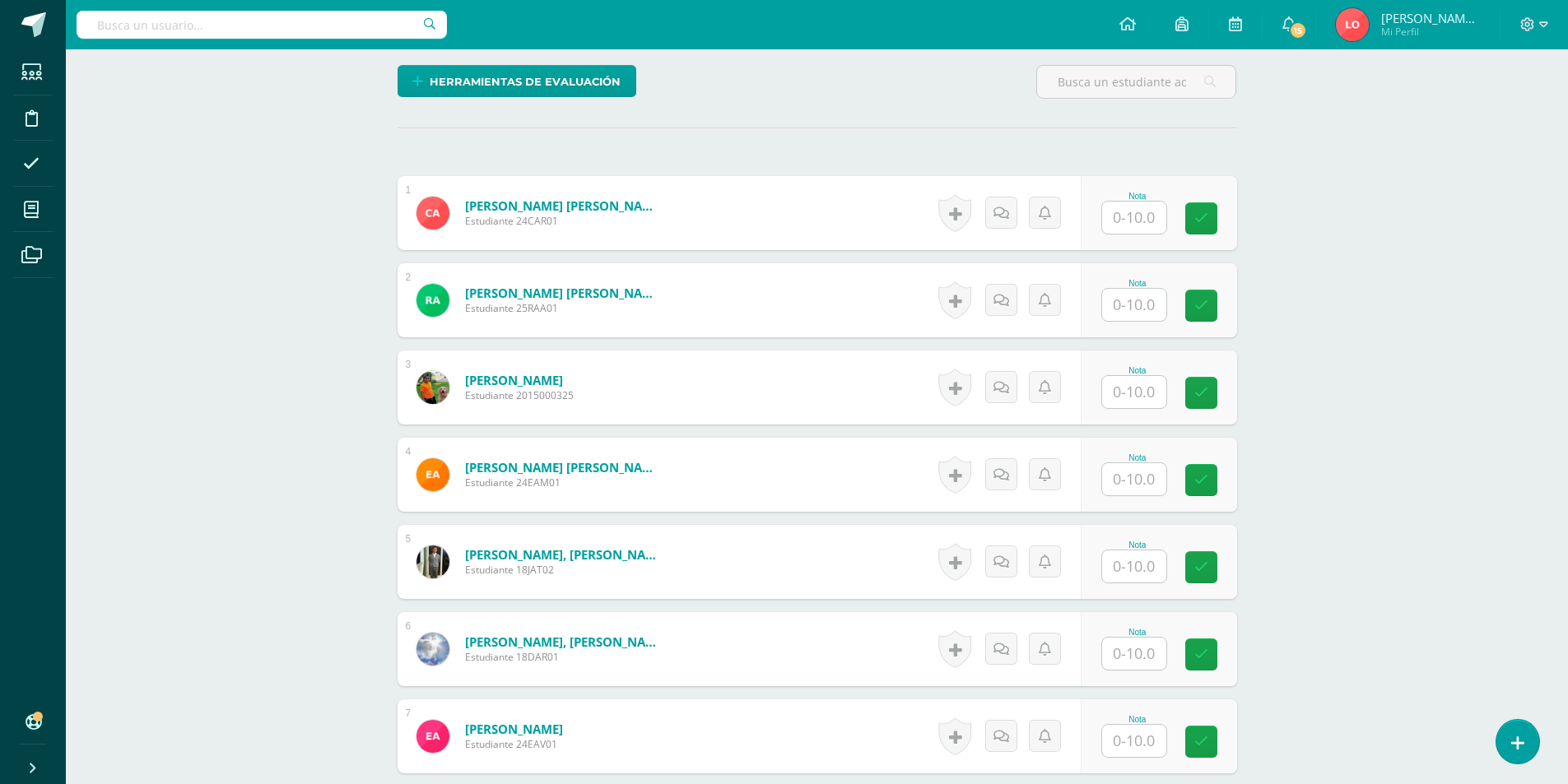 click at bounding box center (1134, 217) 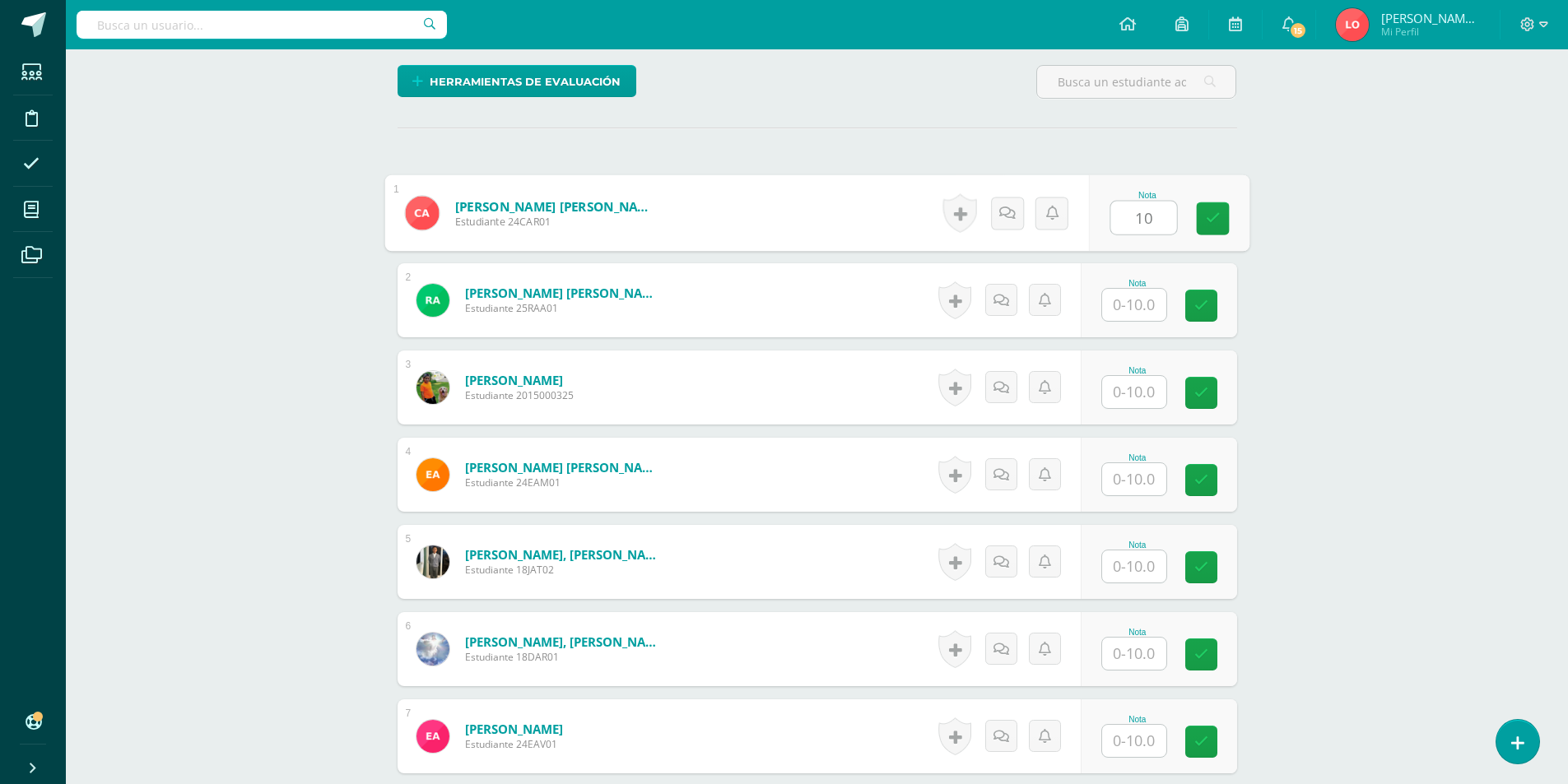 type on "10" 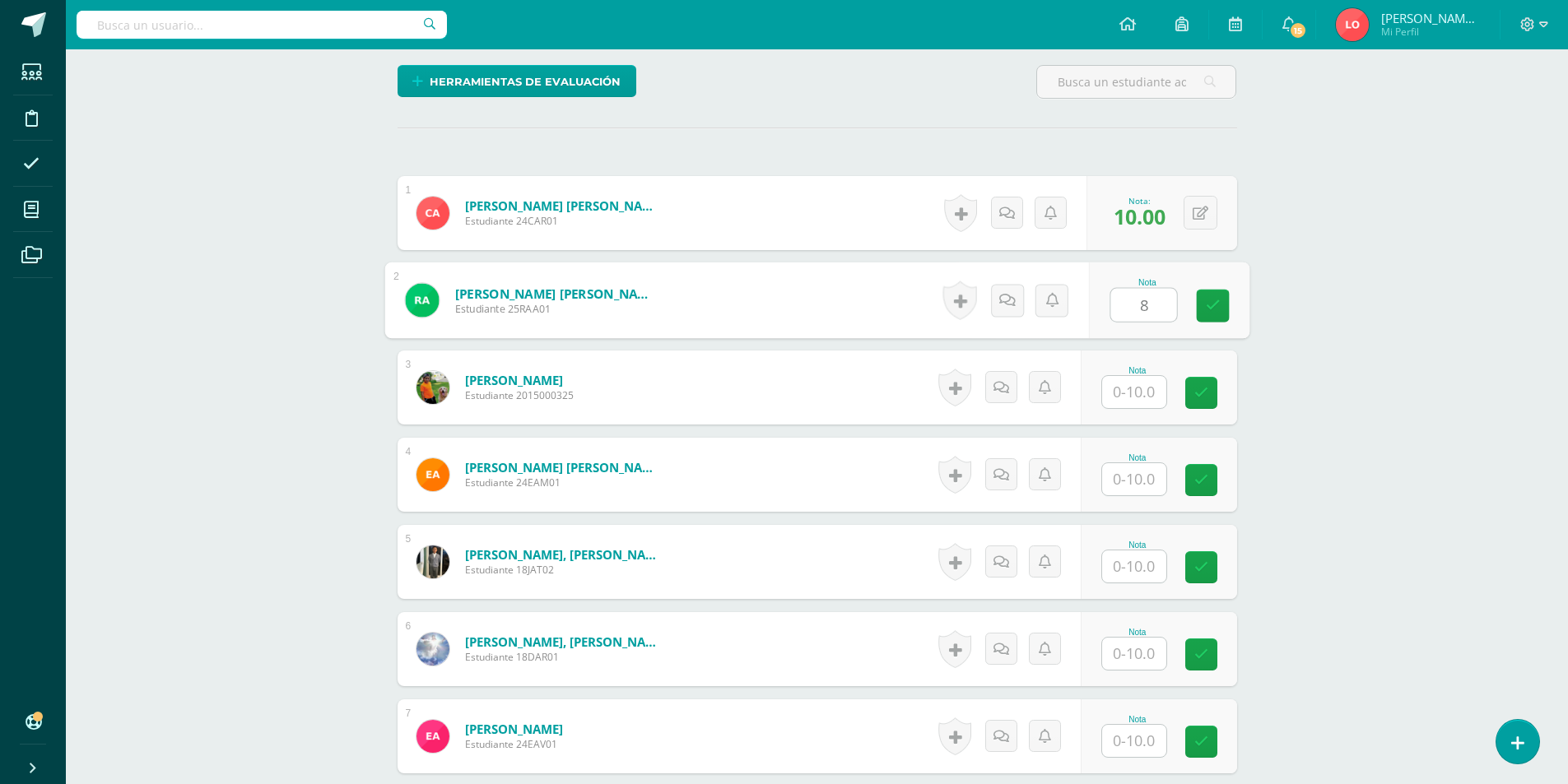 type on "8" 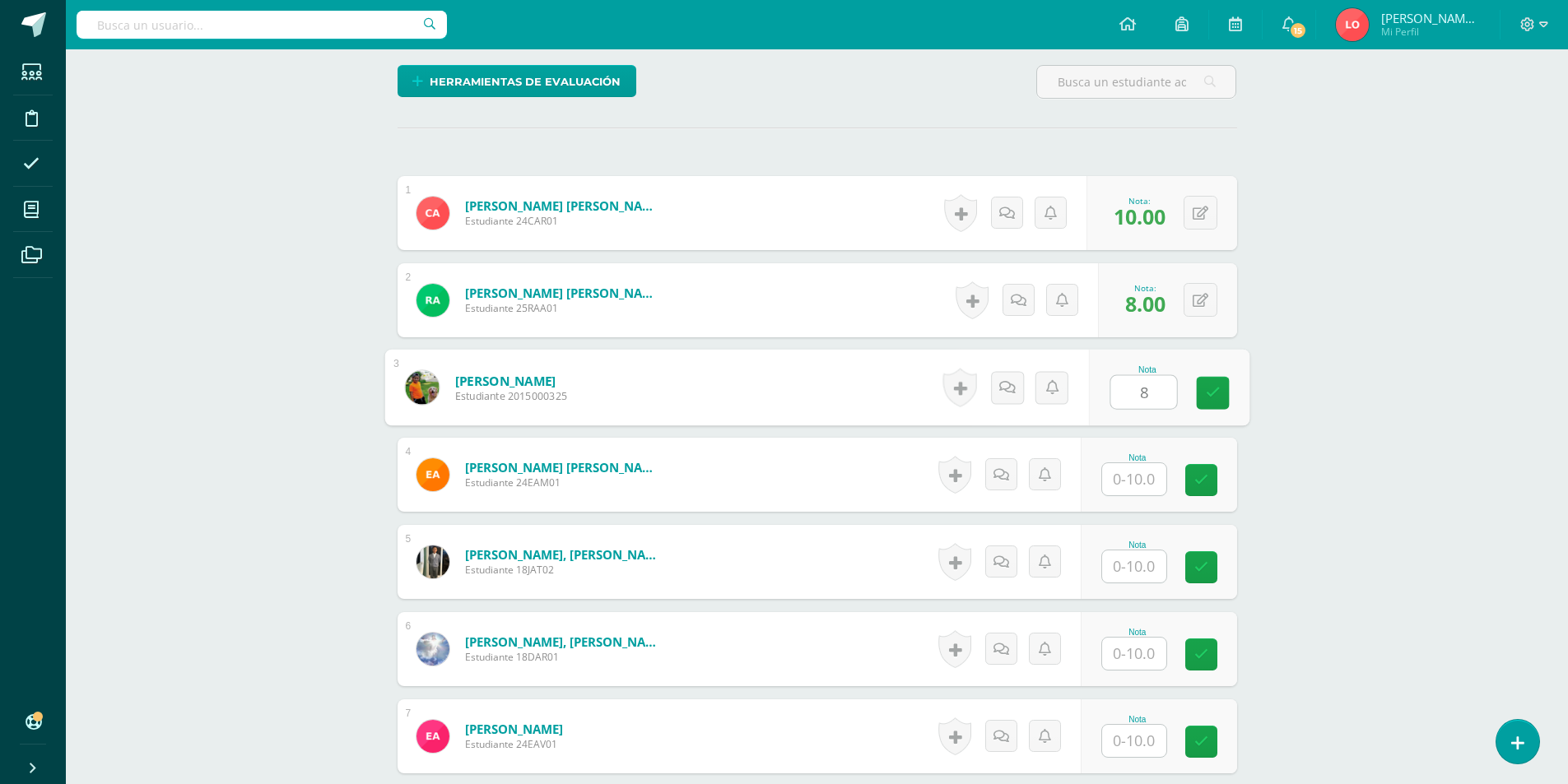 type on "8" 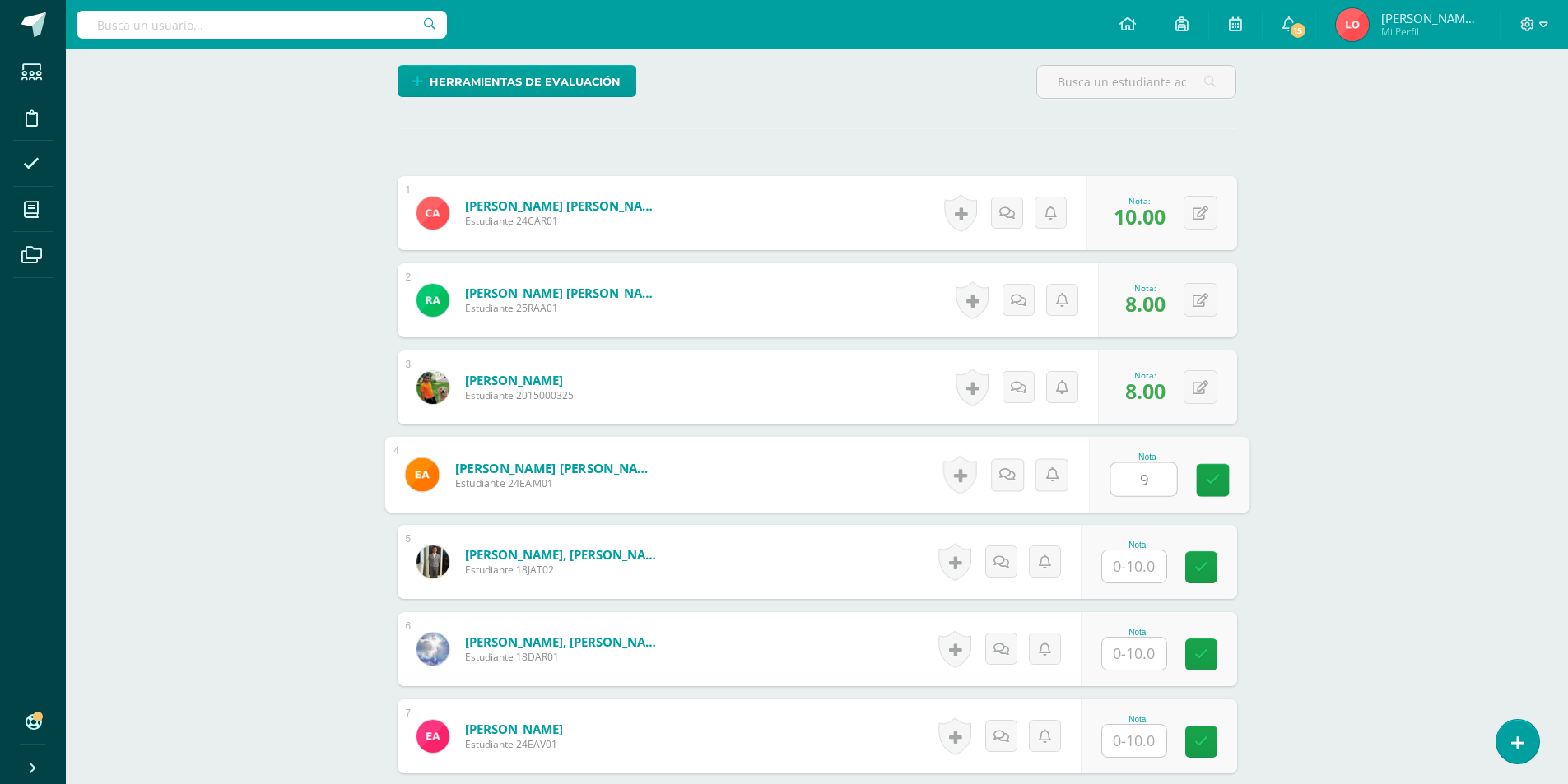 type on "9" 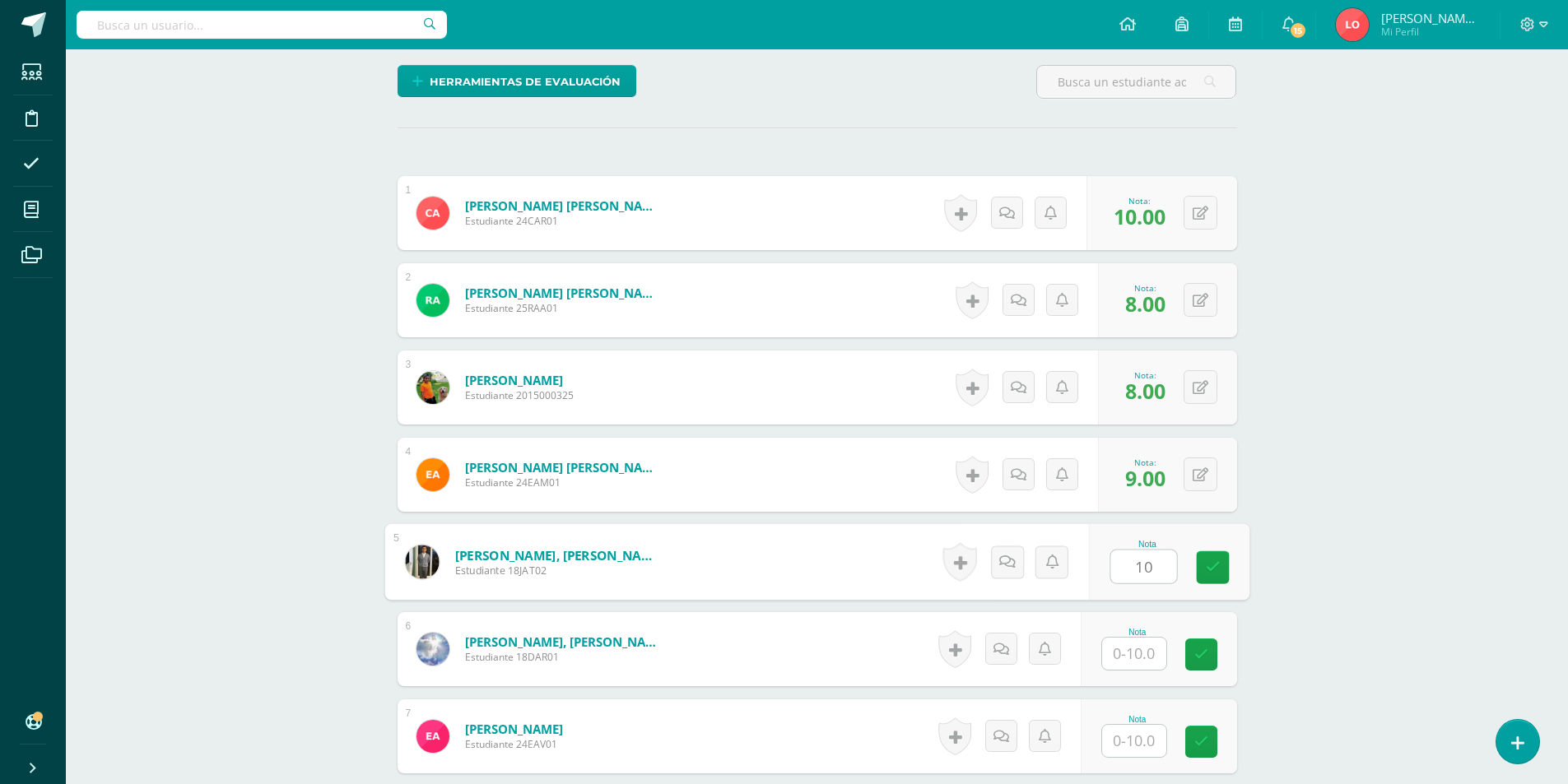 type on "10" 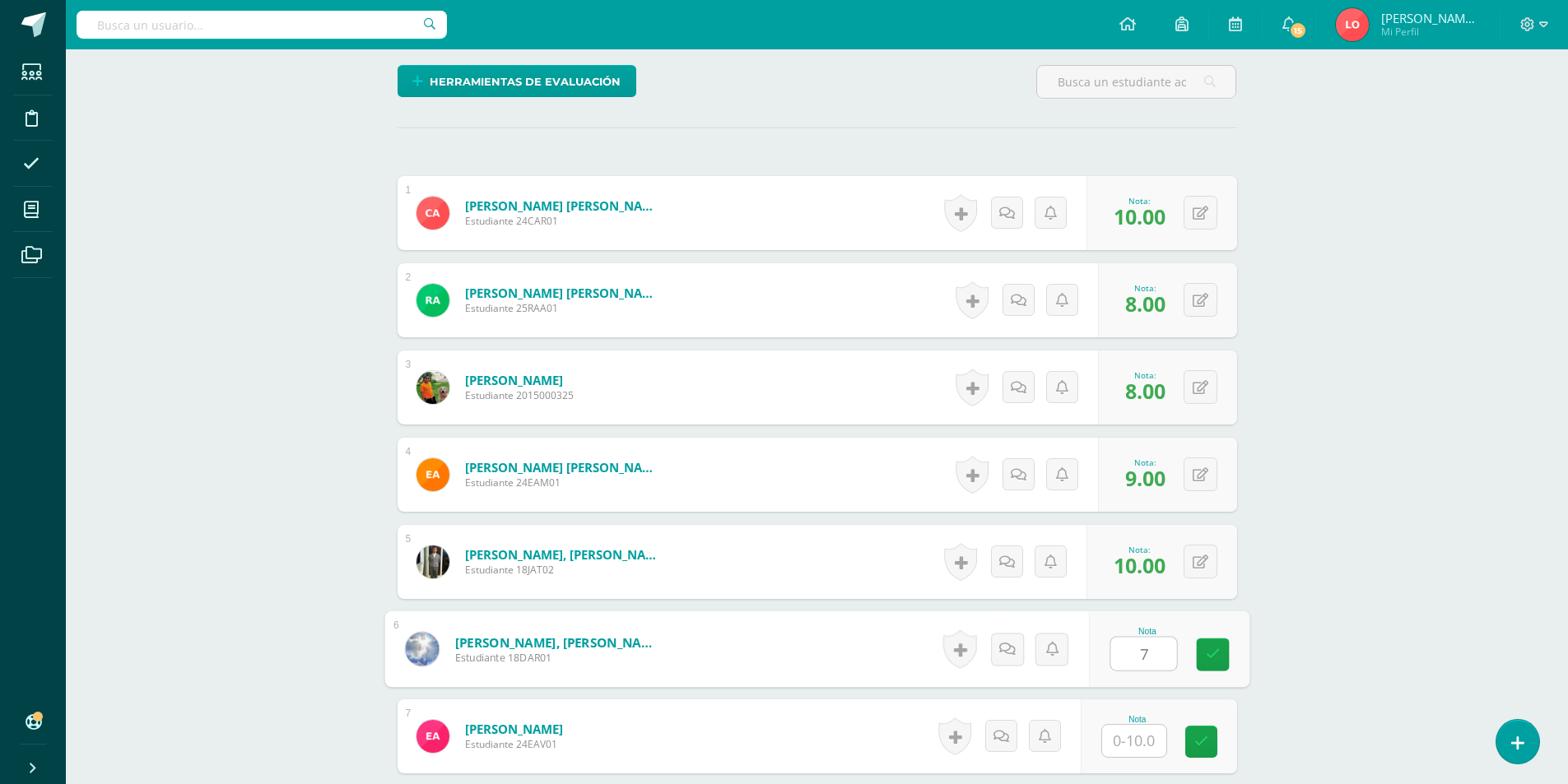 type on "7" 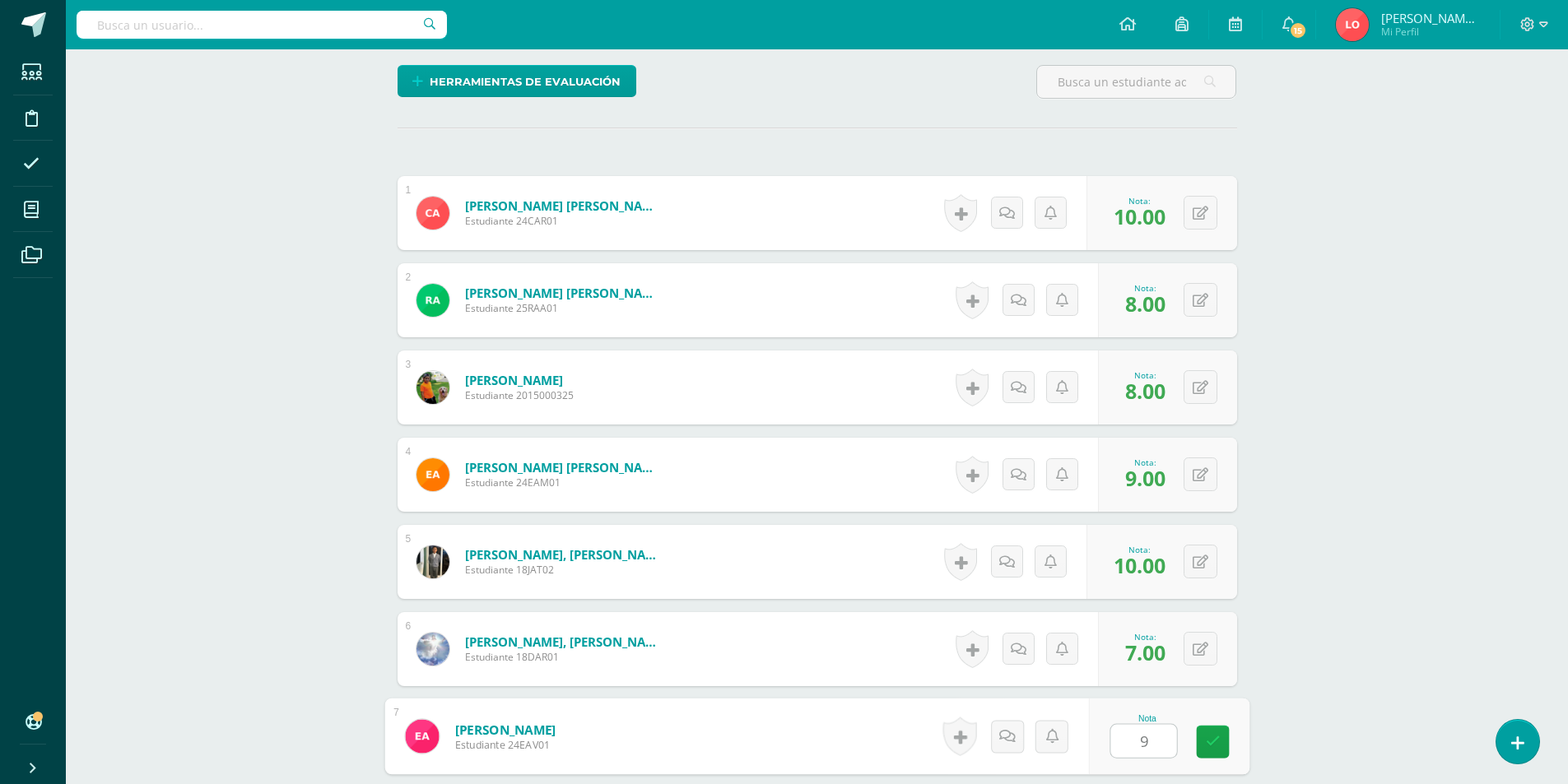 type on "9" 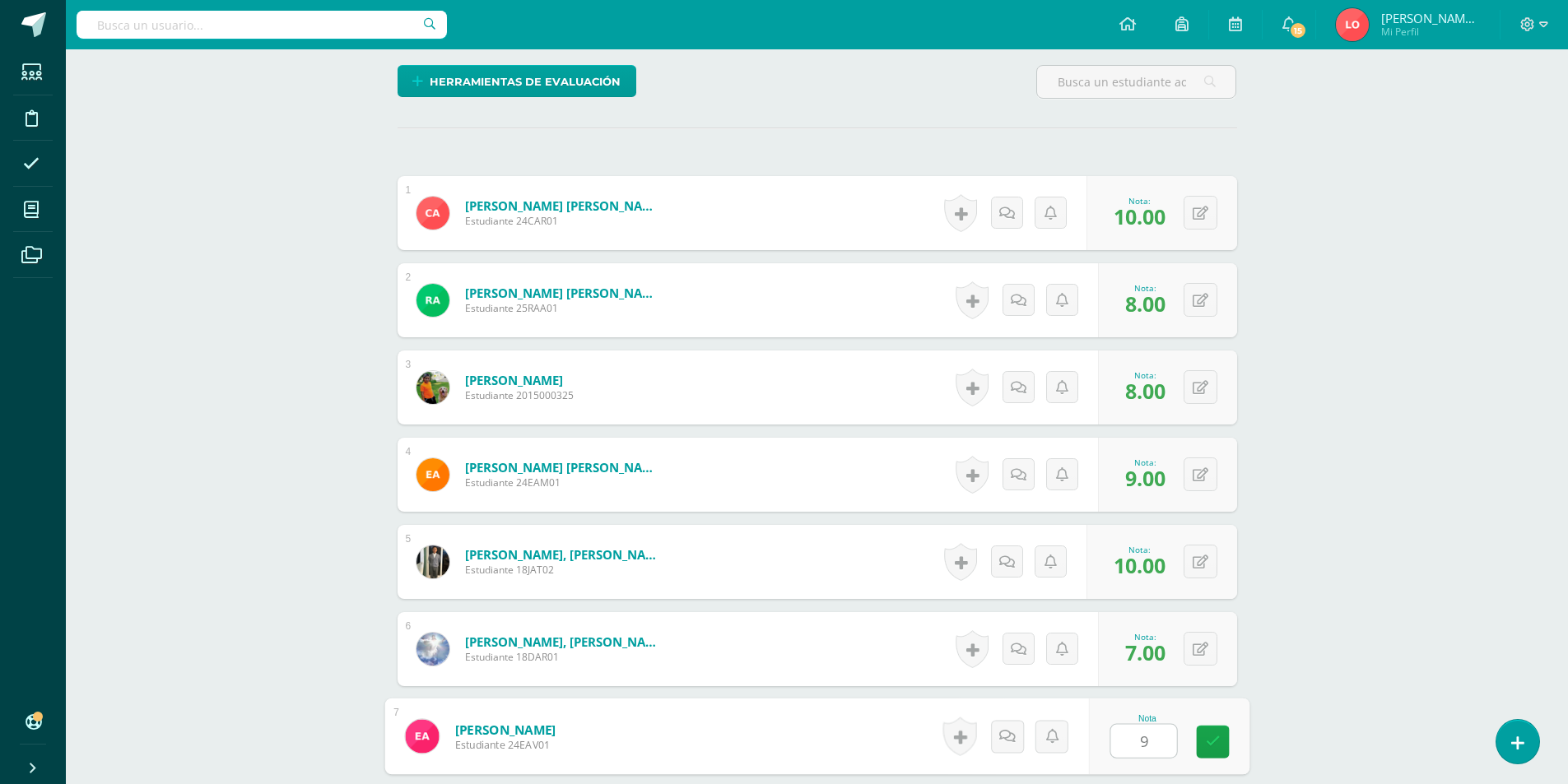 scroll, scrollTop: 848, scrollLeft: 0, axis: vertical 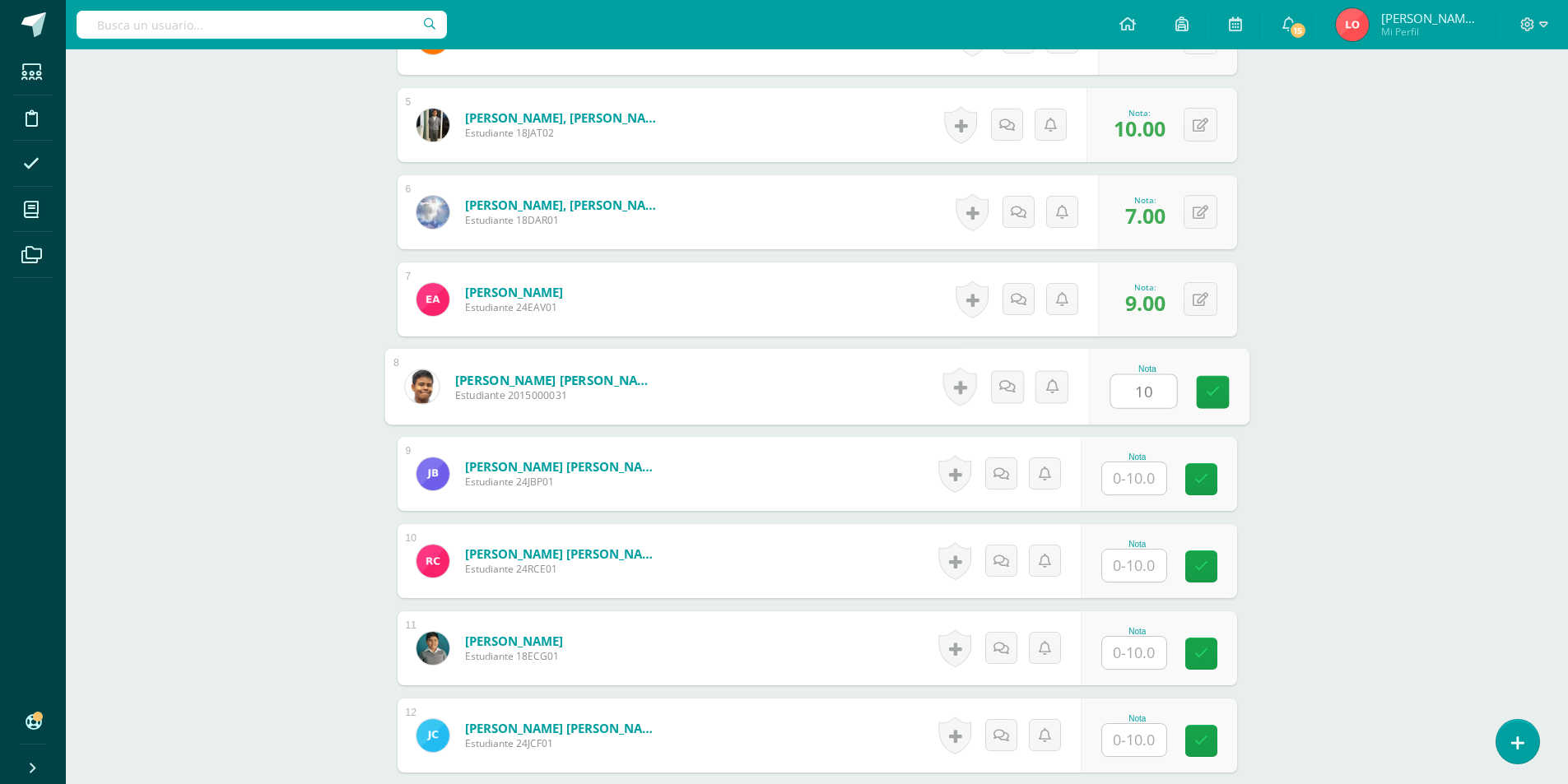 type on "10" 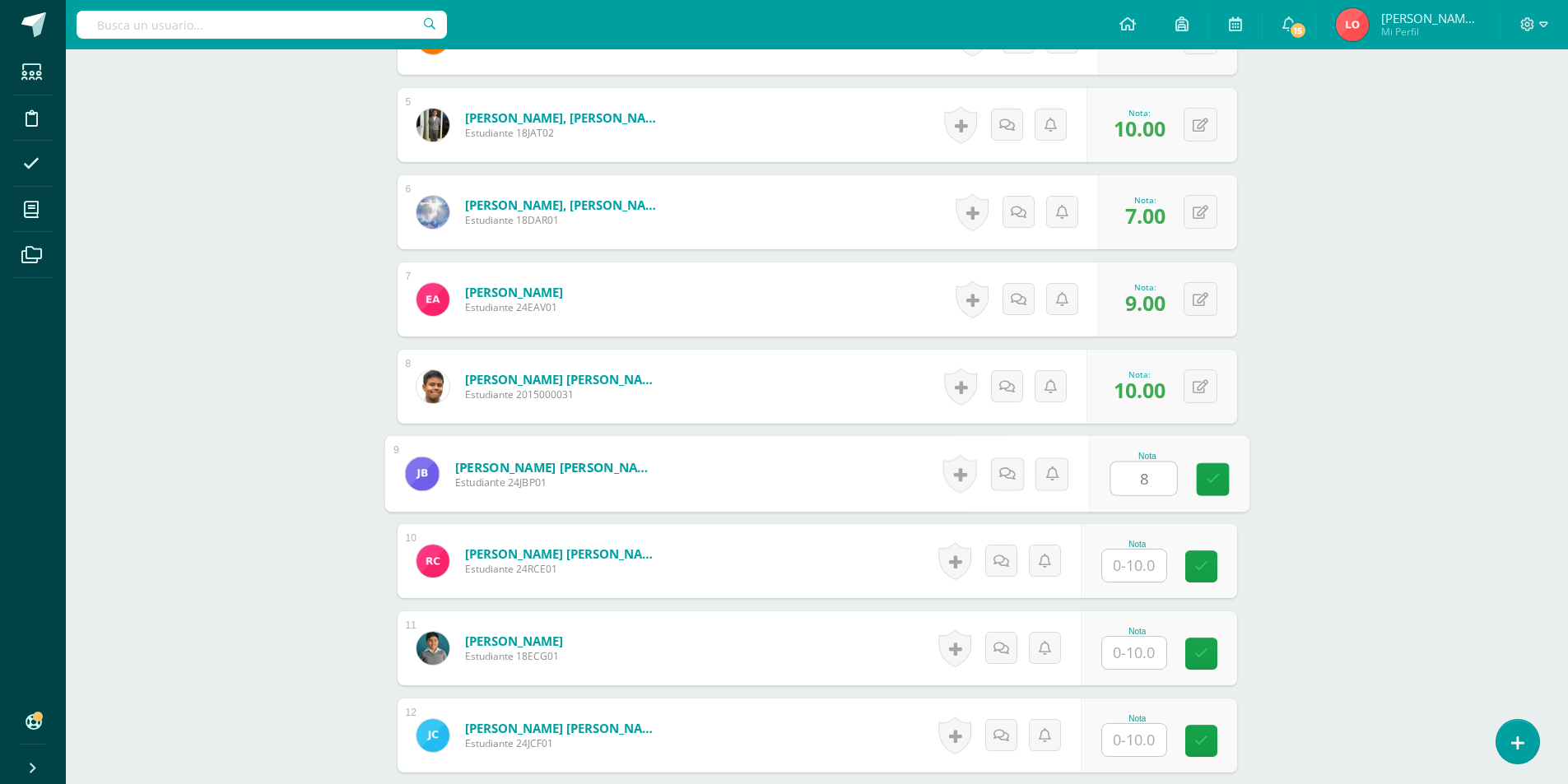 type on "8" 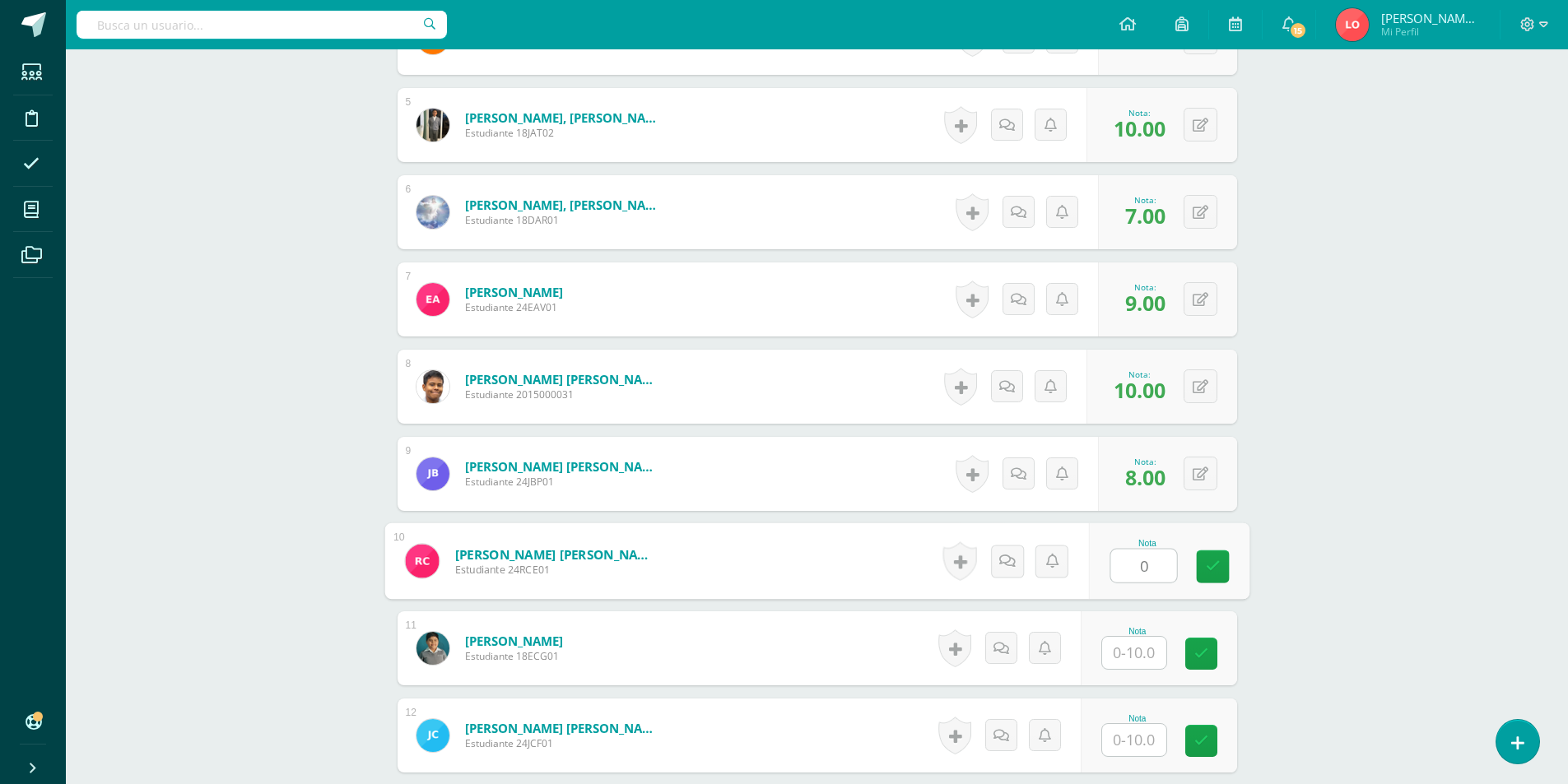 type on "0" 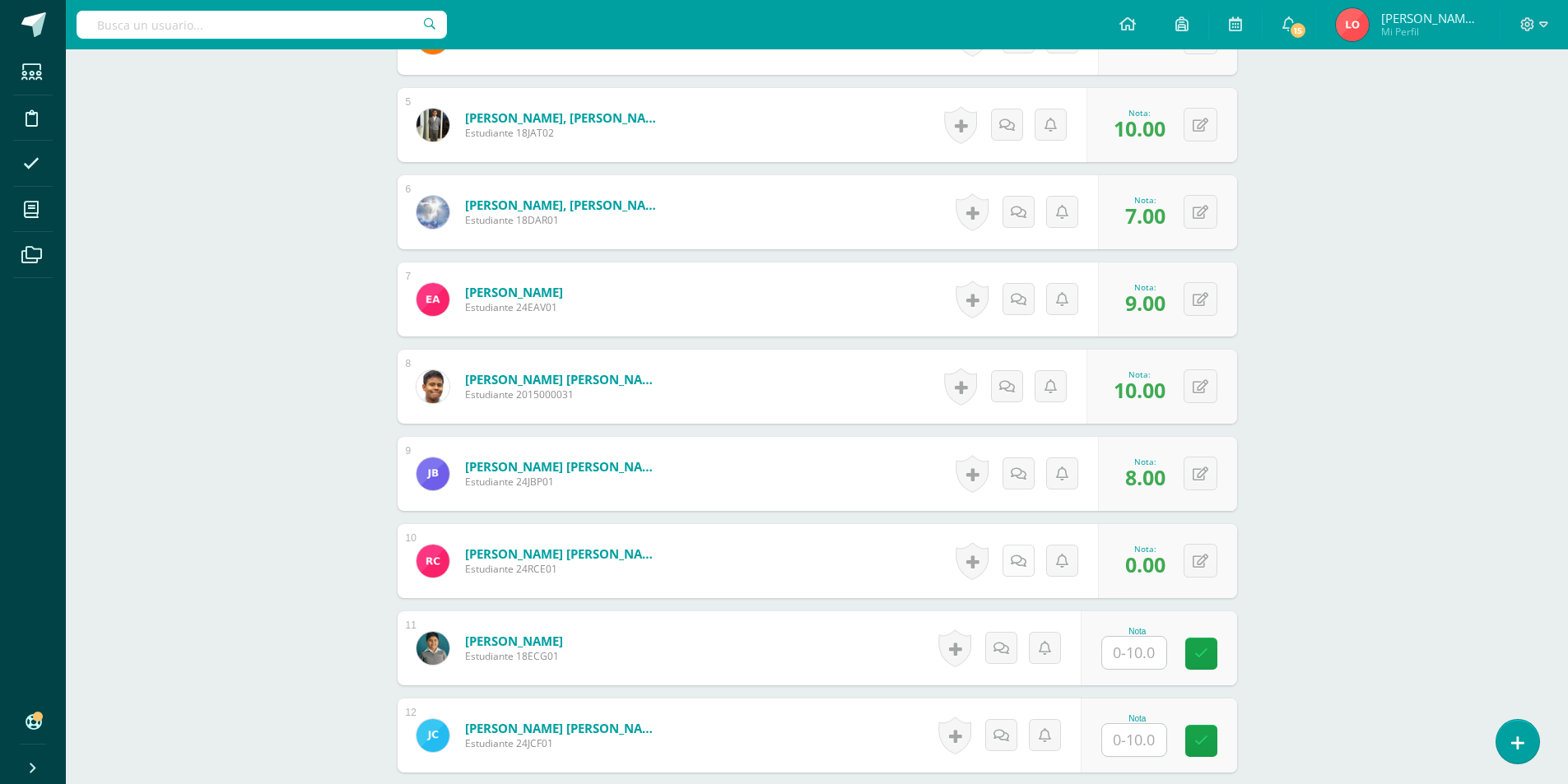 click at bounding box center (1018, 561) 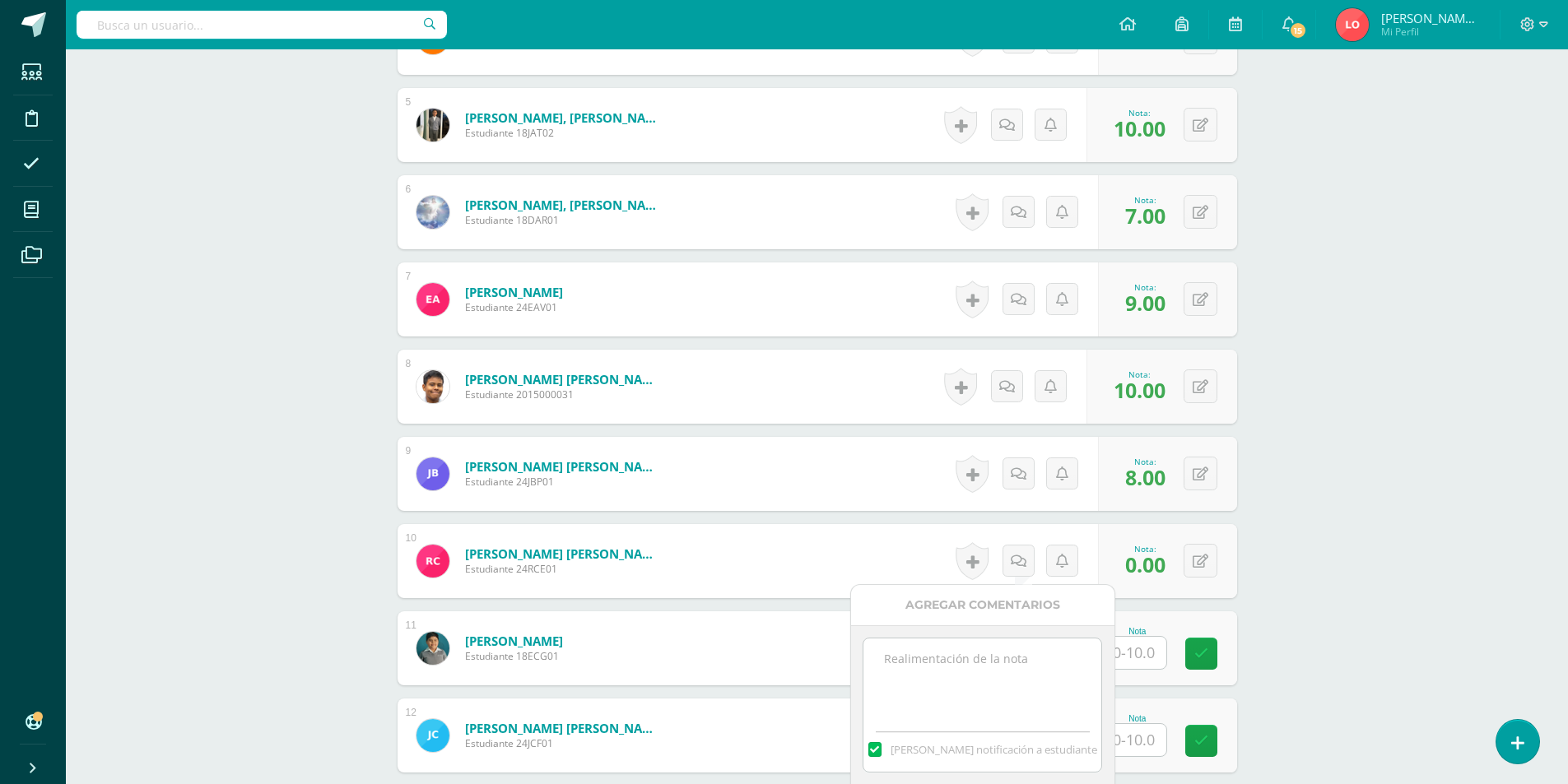 click at bounding box center [982, 680] 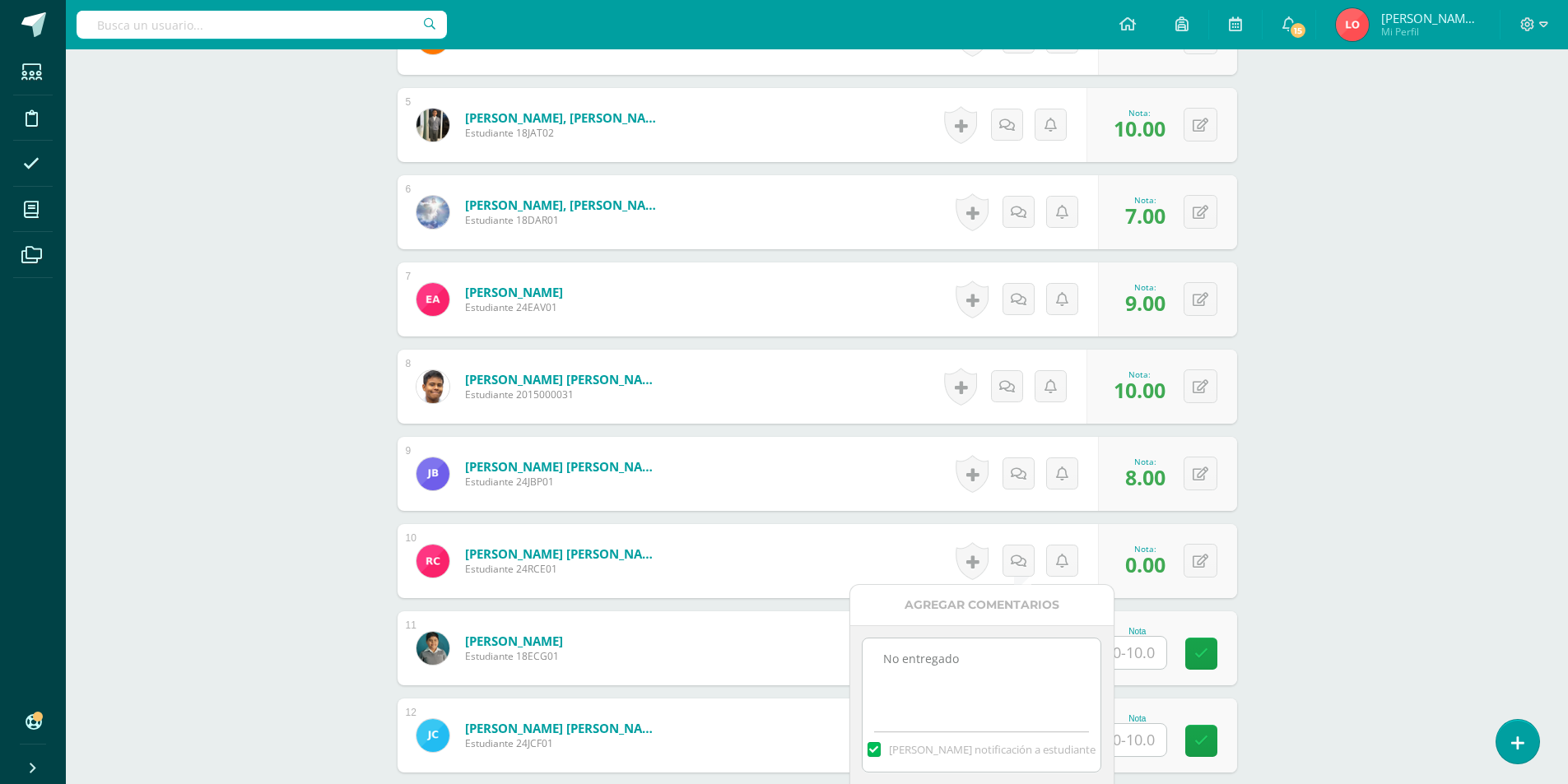 scroll, scrollTop: 1095, scrollLeft: 0, axis: vertical 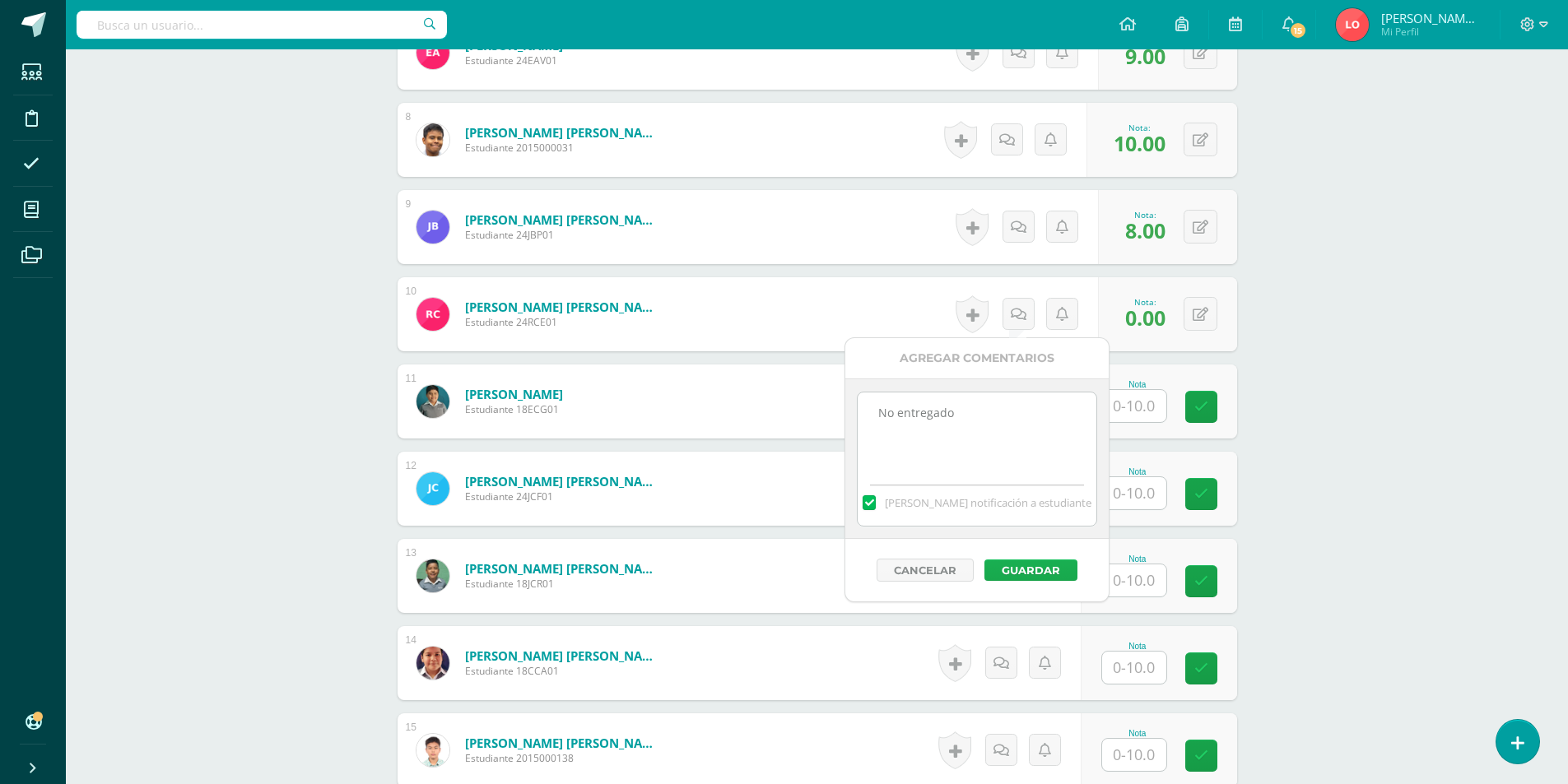 type on "No entregado" 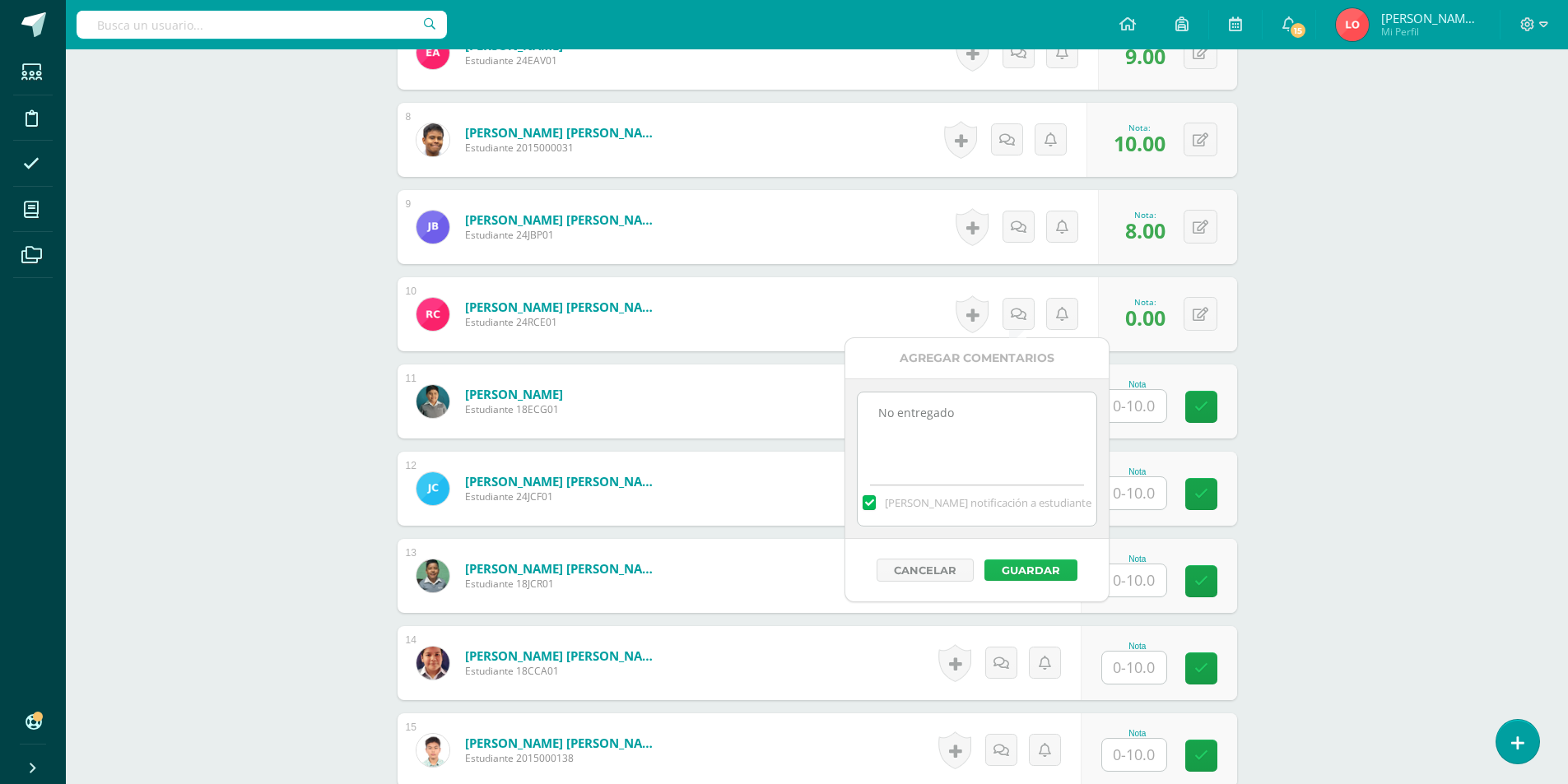 click on "Guardar" at bounding box center (1031, 570) 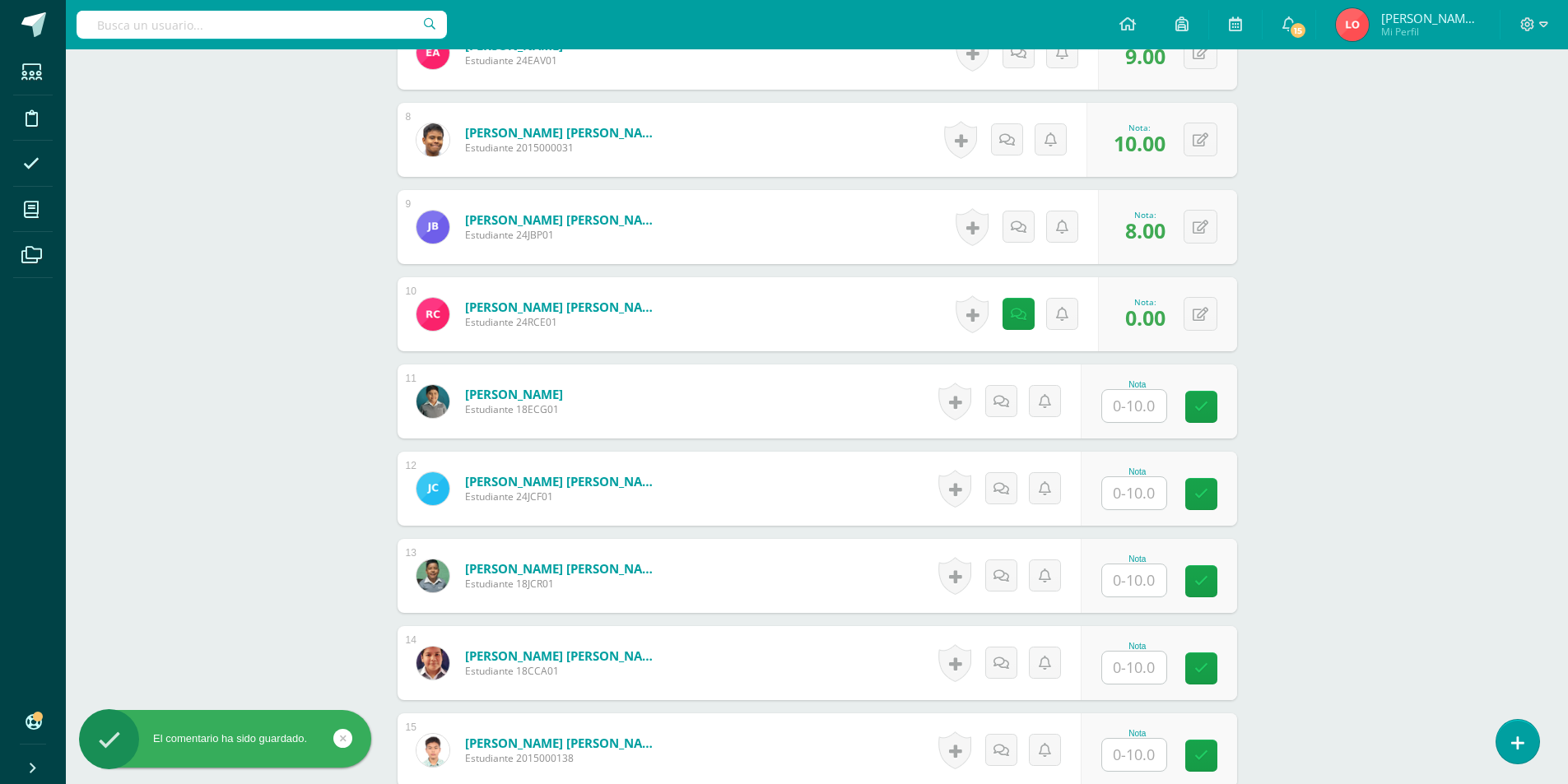 click at bounding box center (1134, 406) 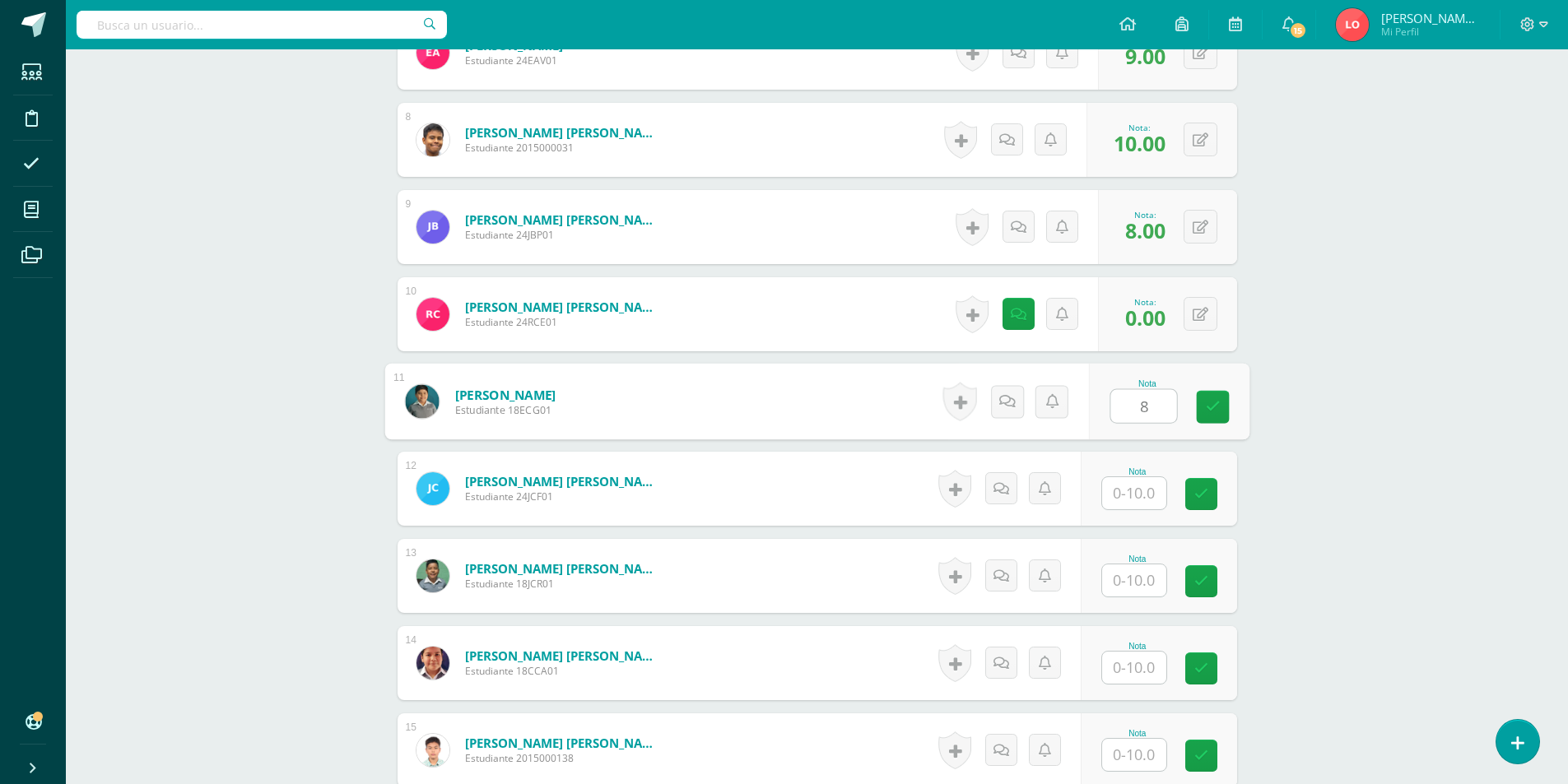 type on "8" 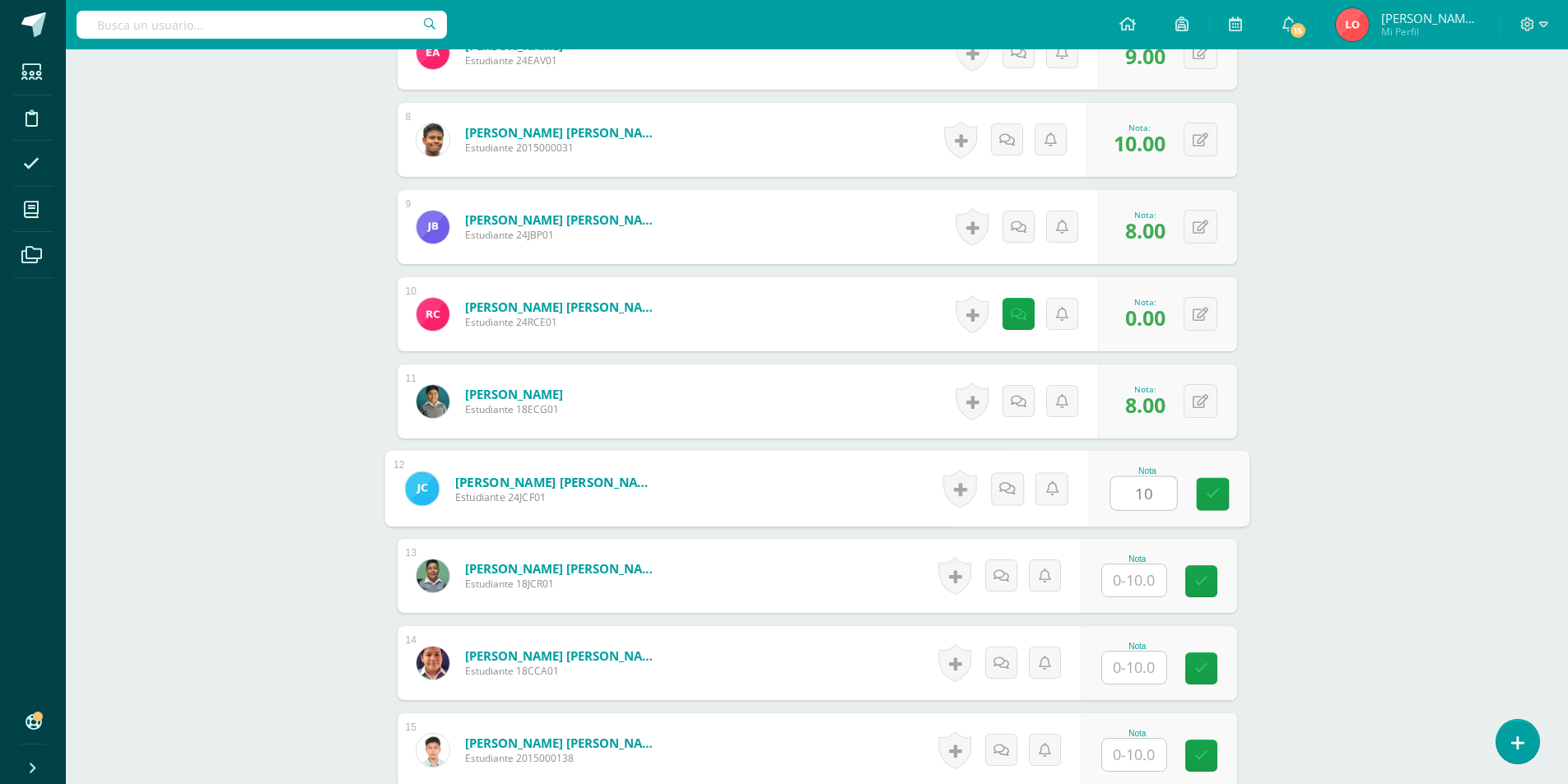 type on "10" 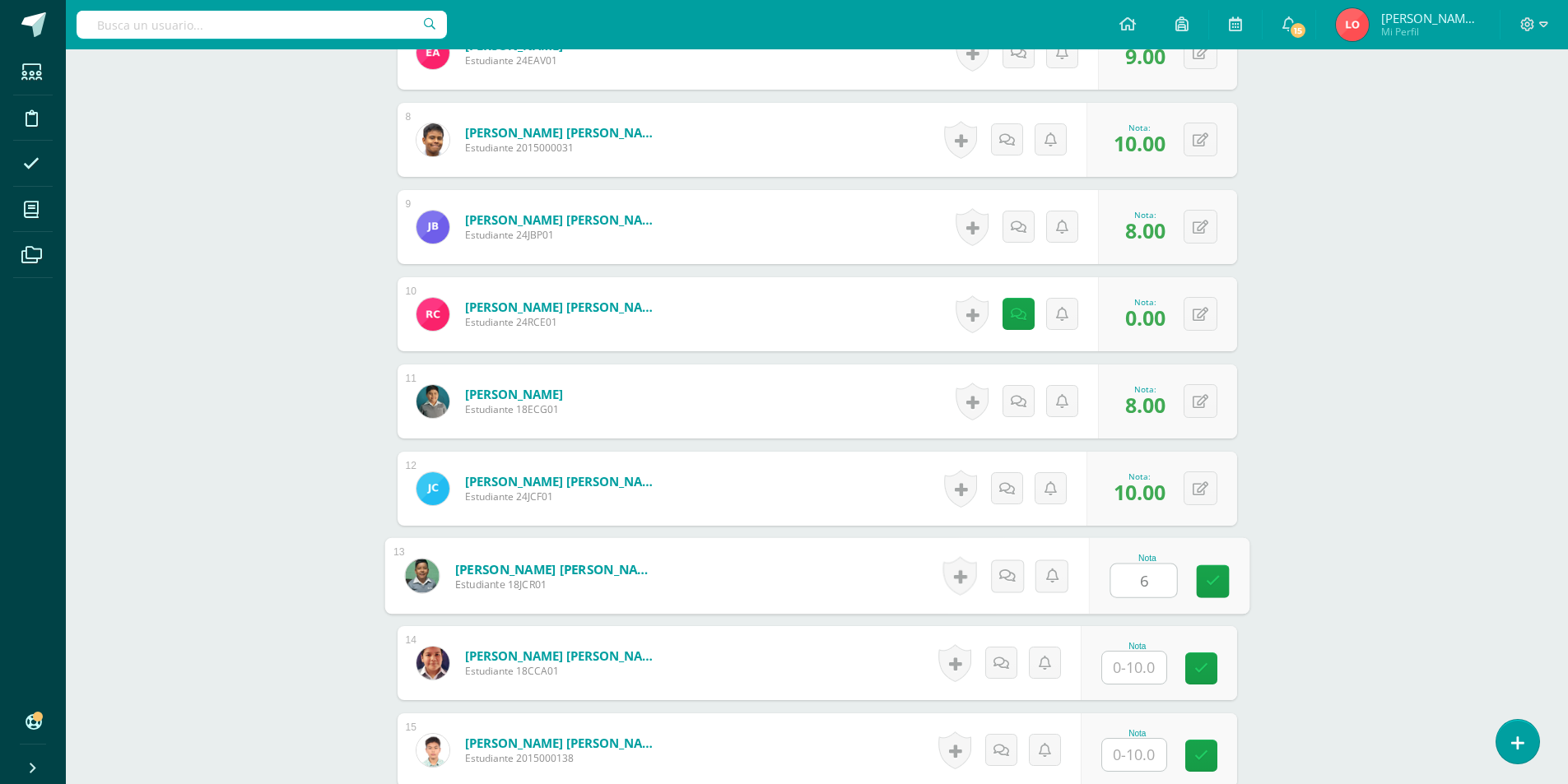 type on "6" 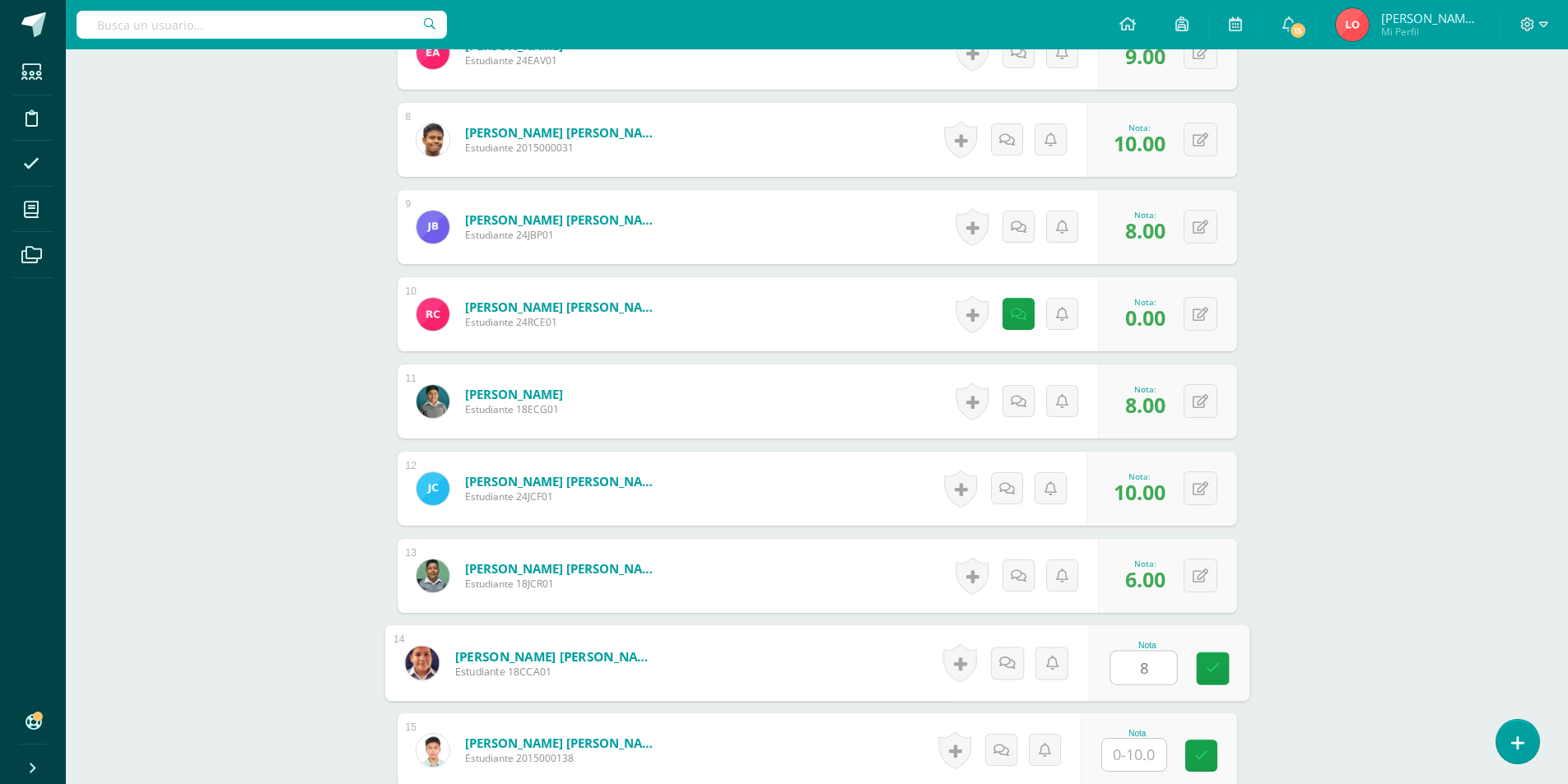 type on "8" 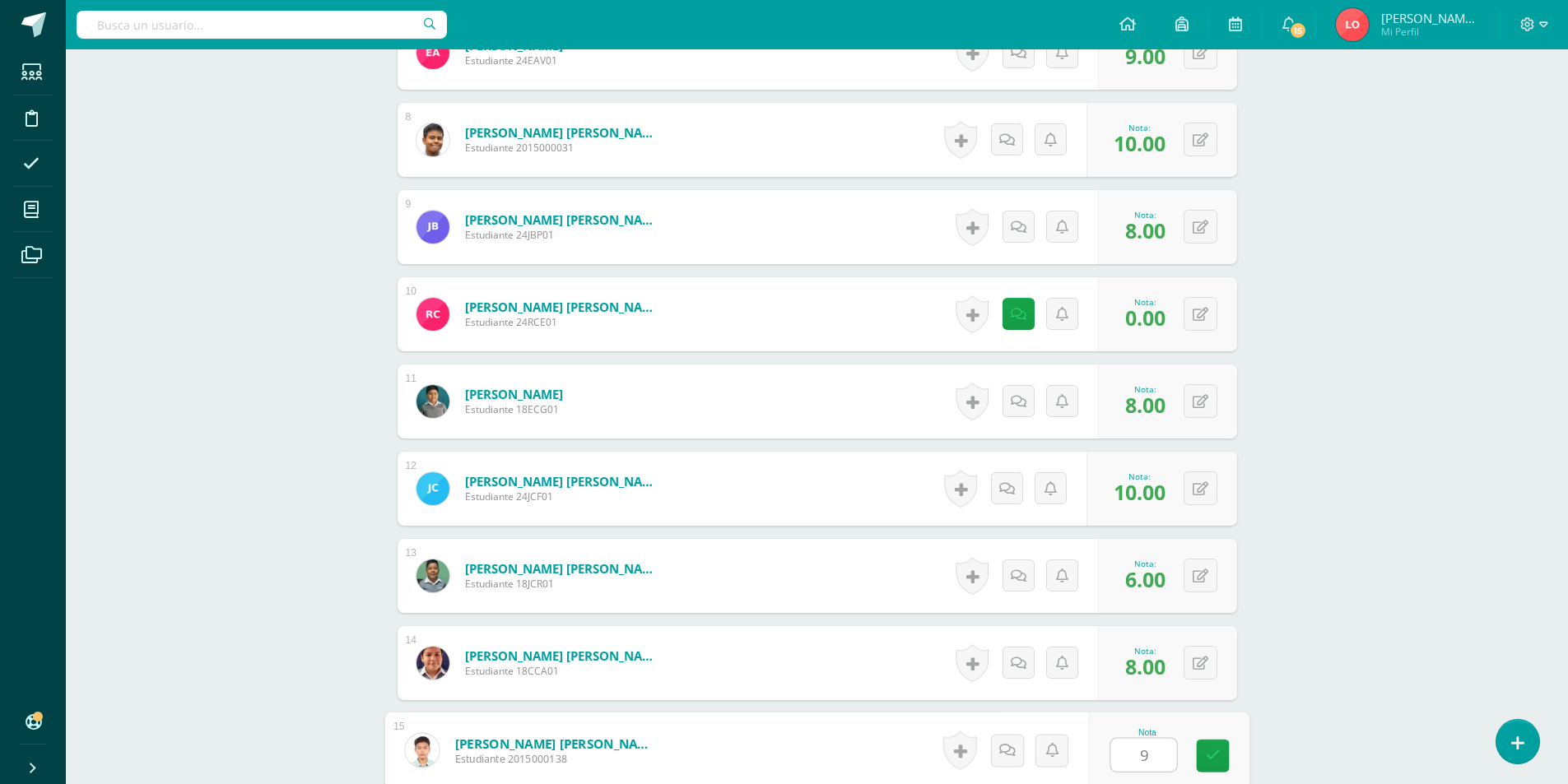type on "9" 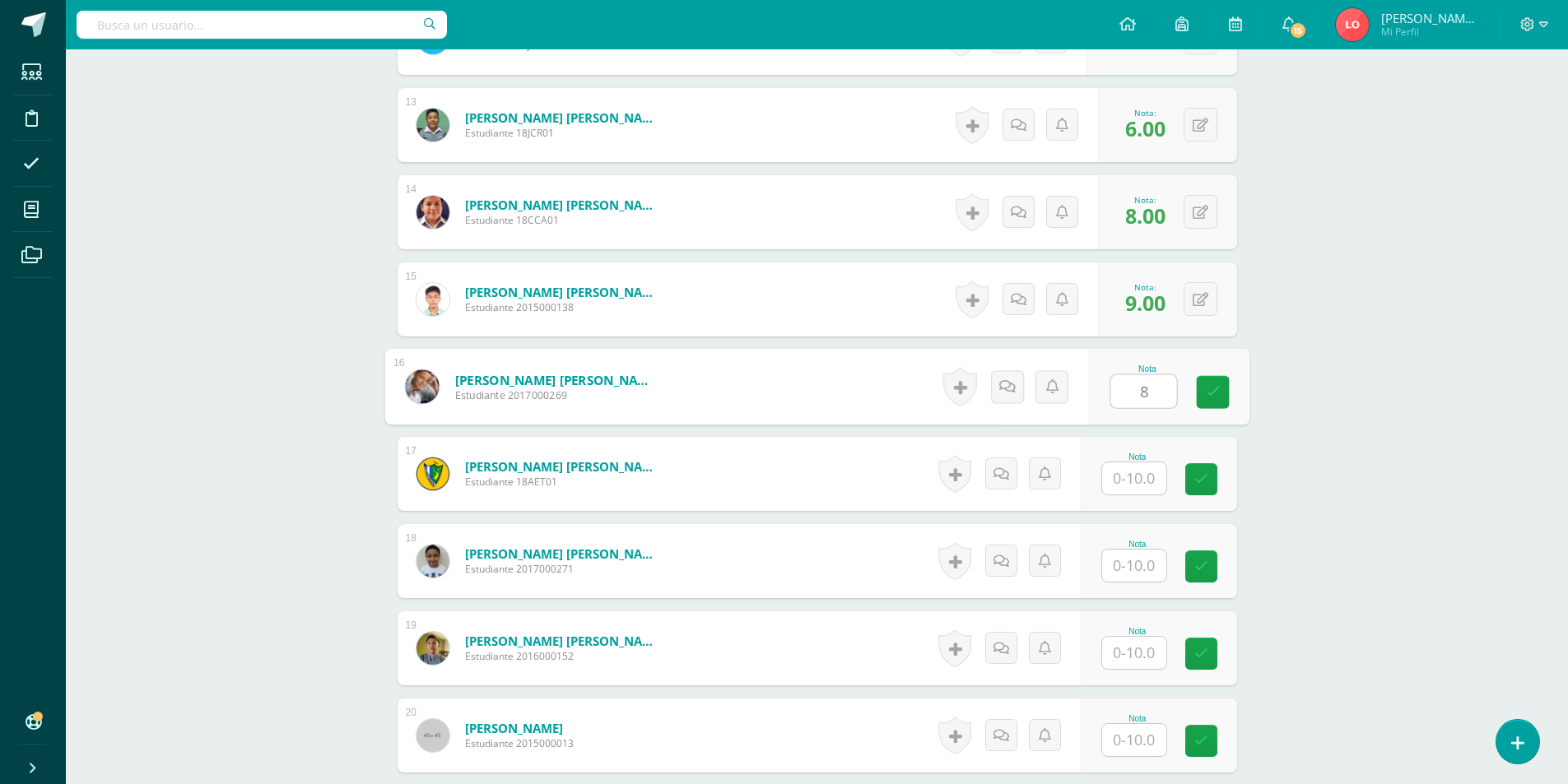 type on "8" 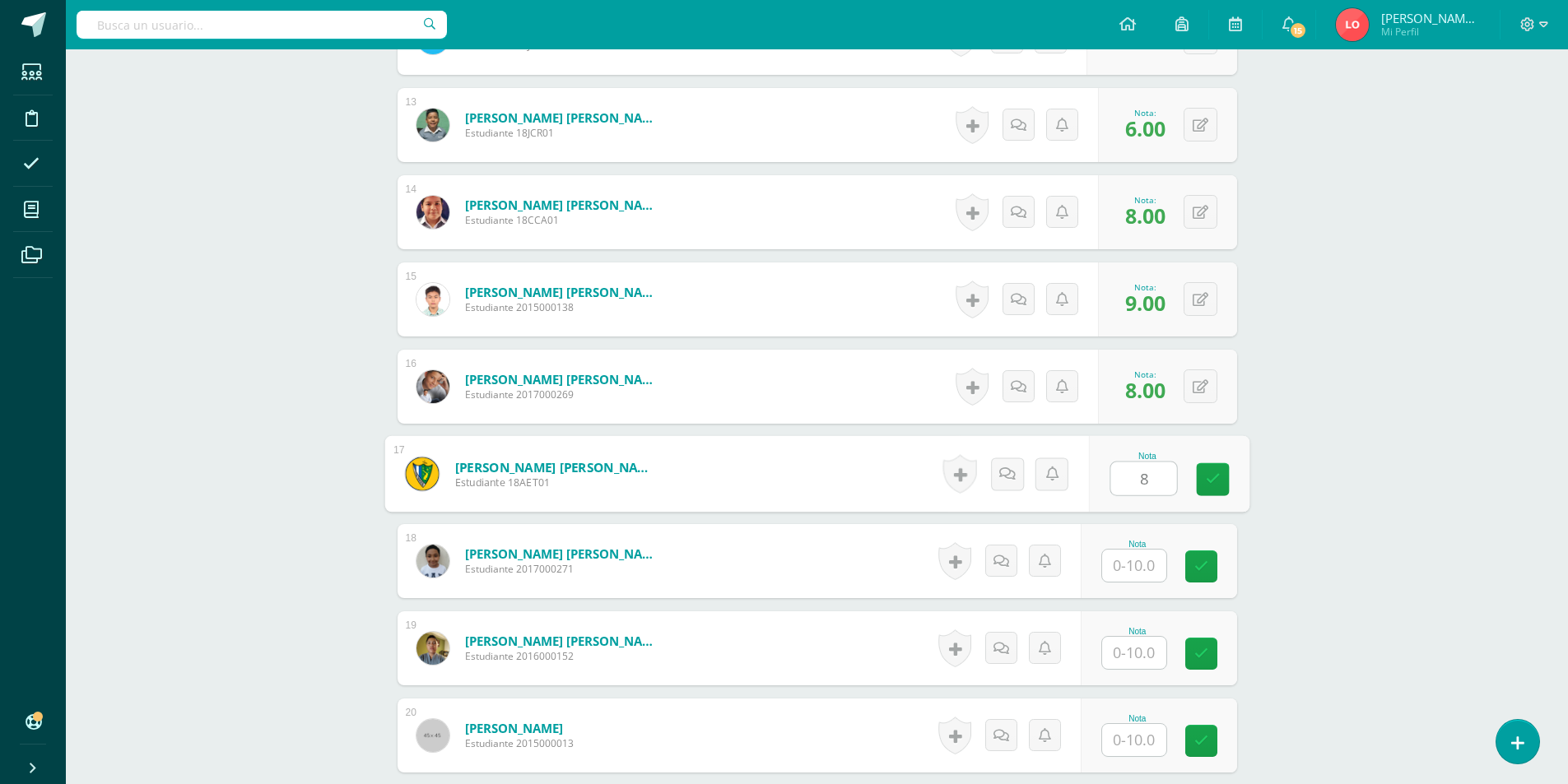 type on "8" 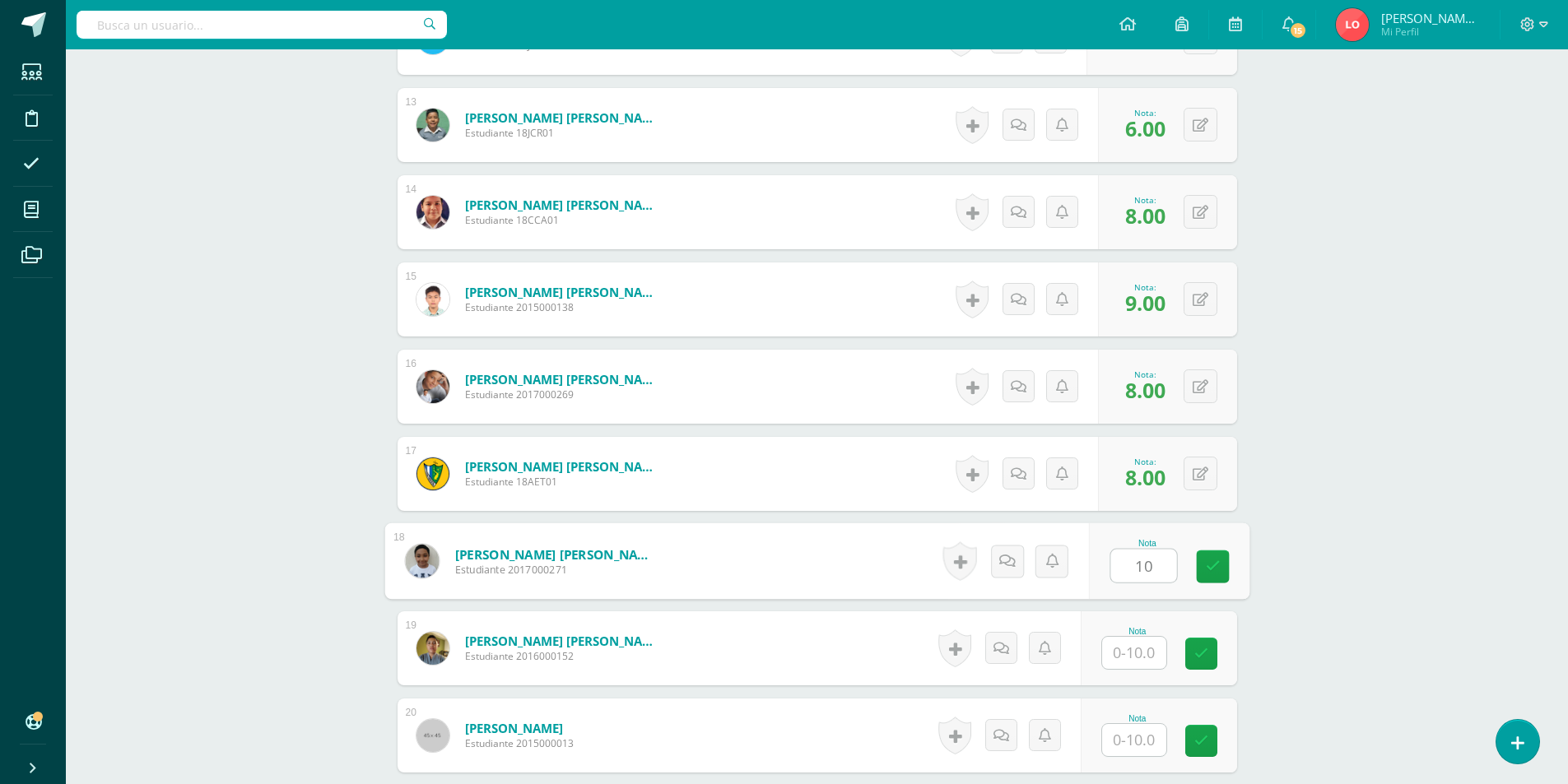 type on "10" 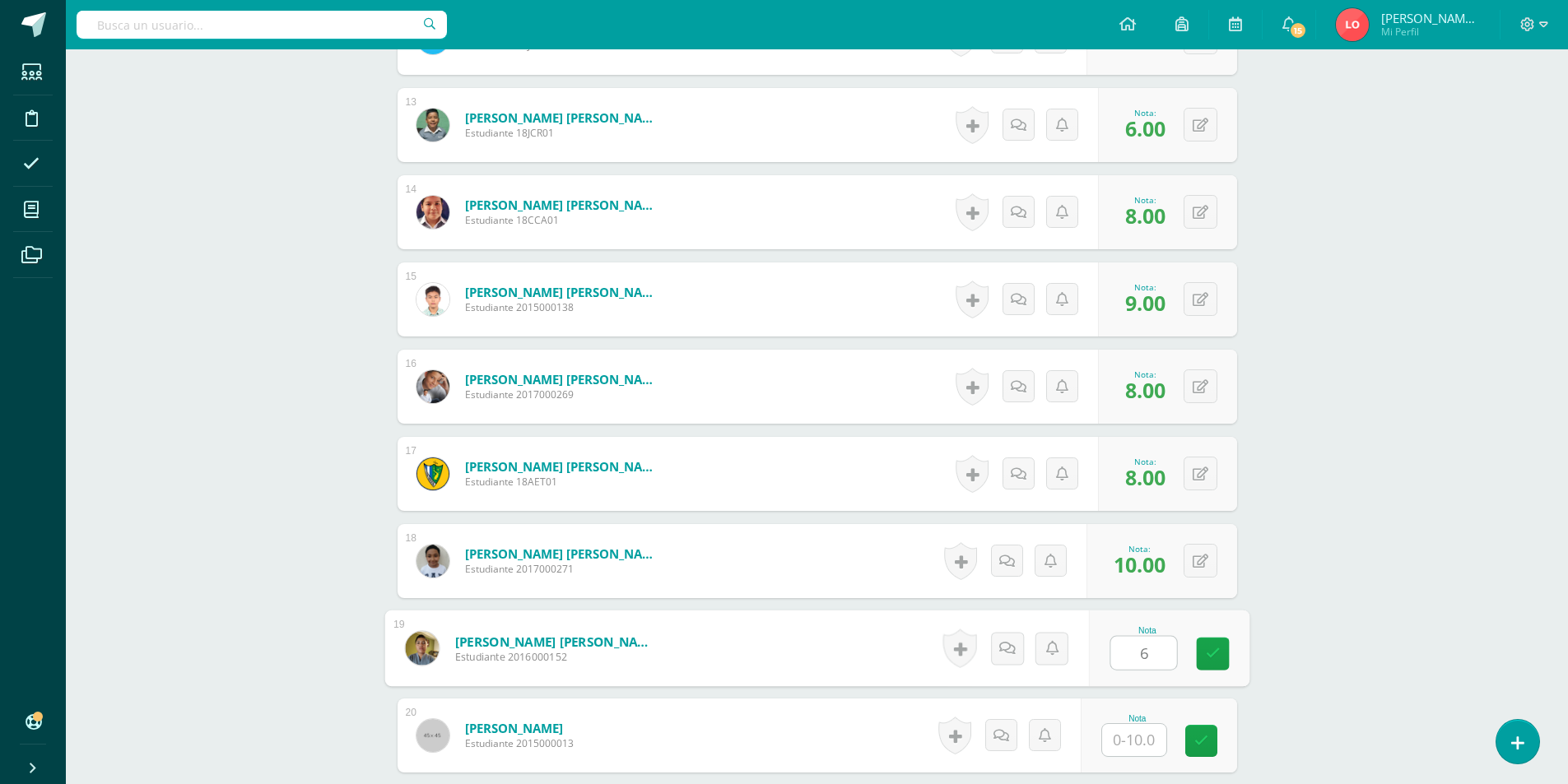 type on "6" 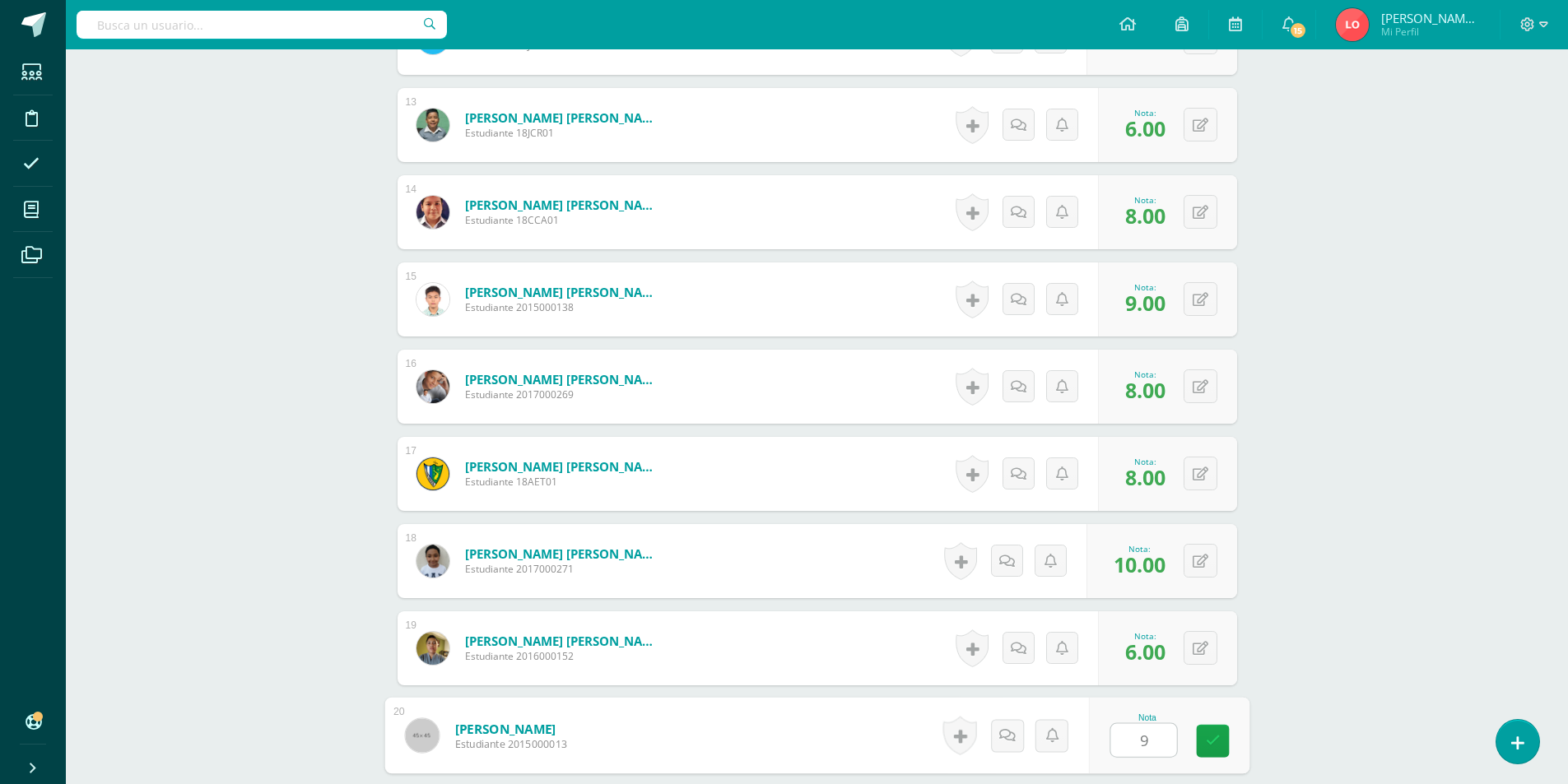 type on "9" 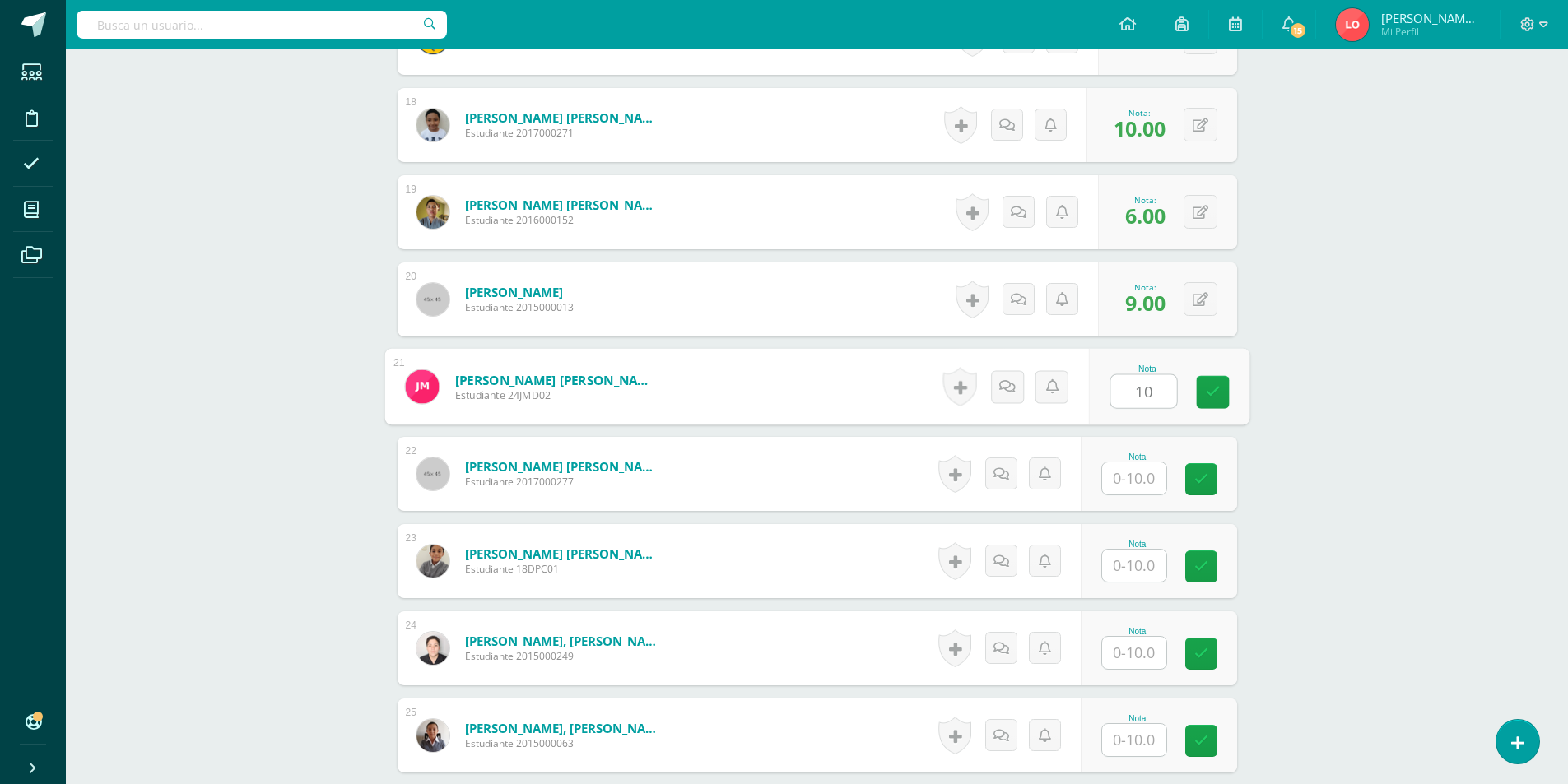 type on "10" 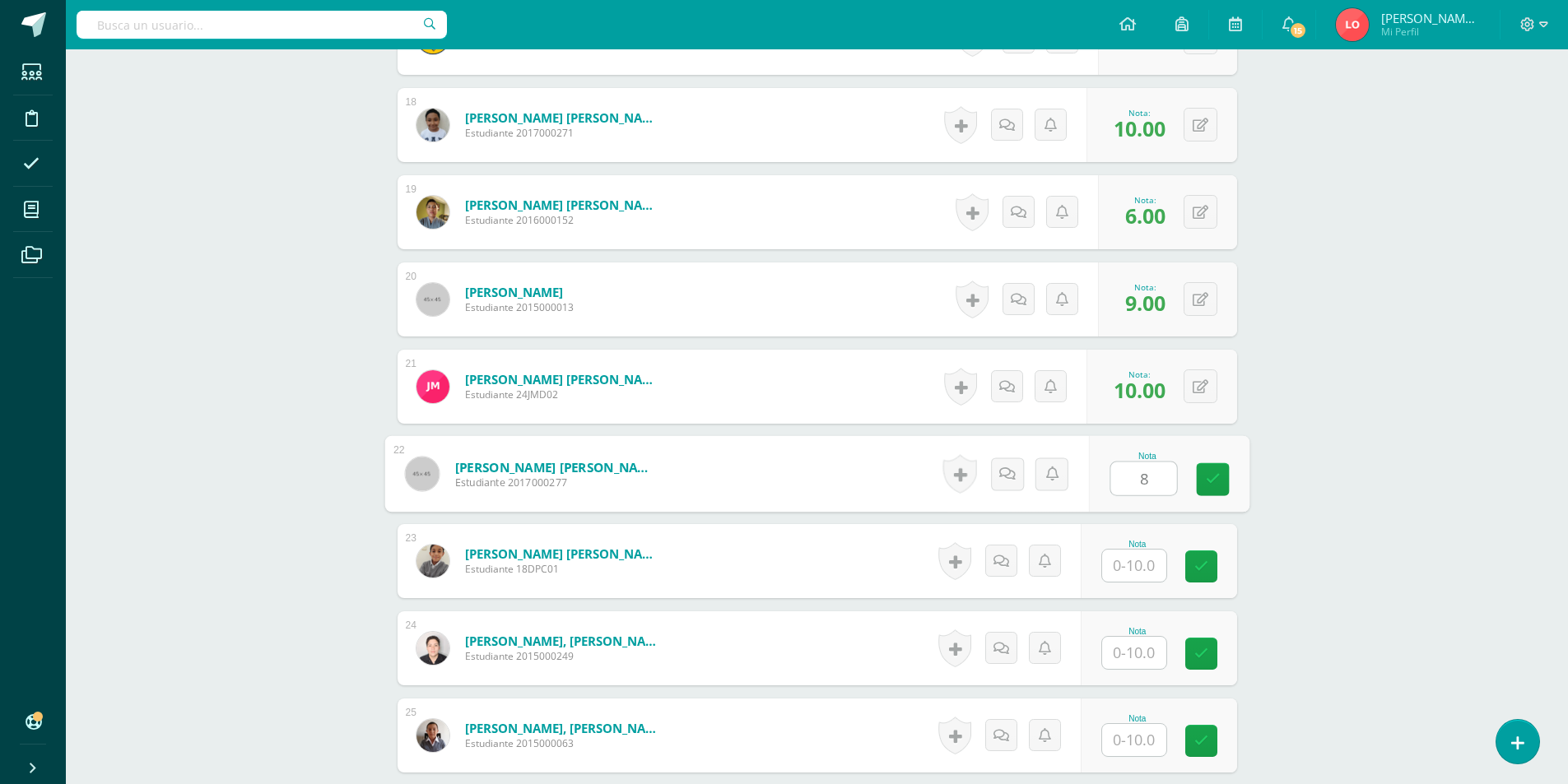 type on "8" 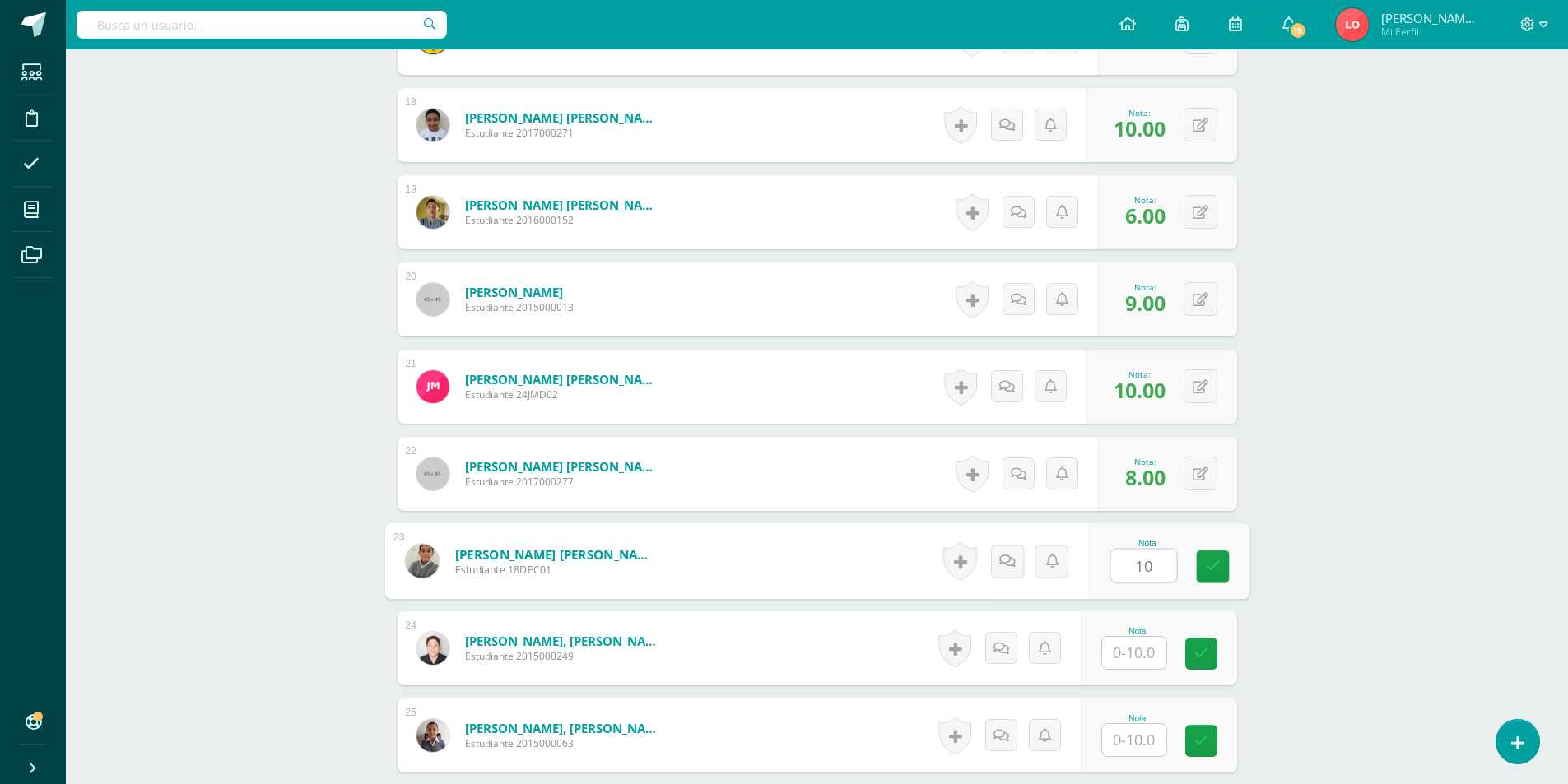 type on "10" 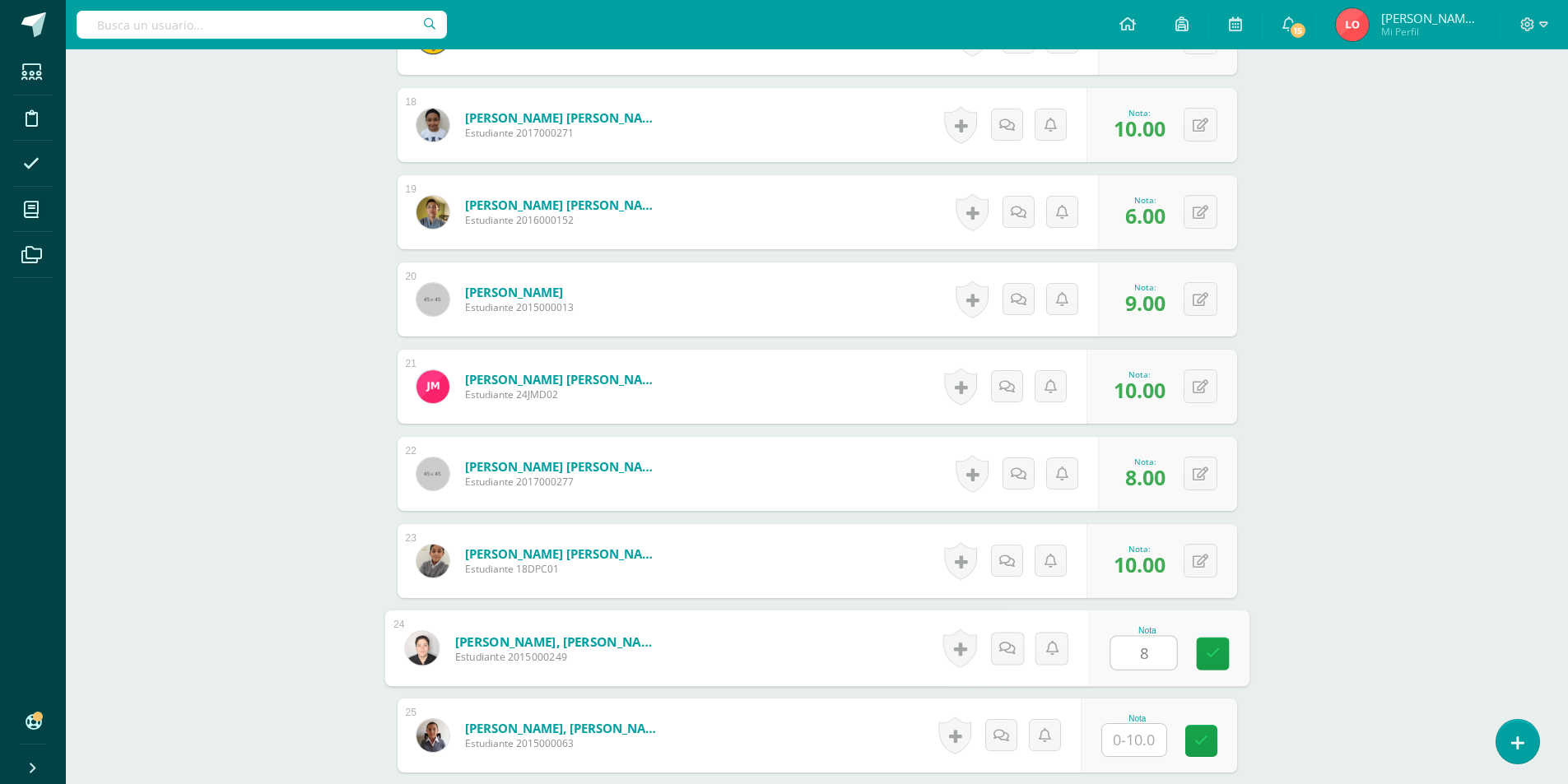 type on "8" 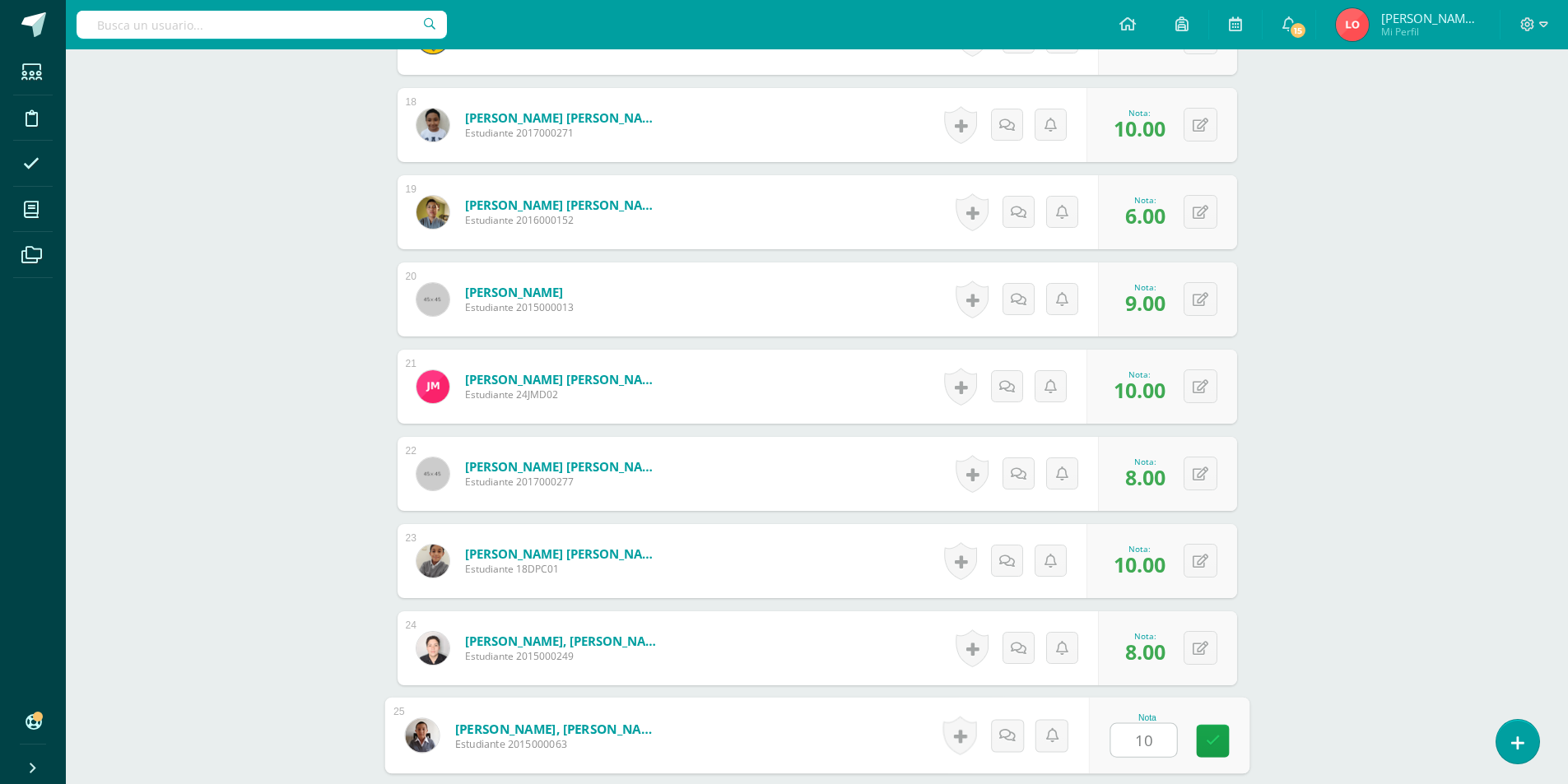 type on "10" 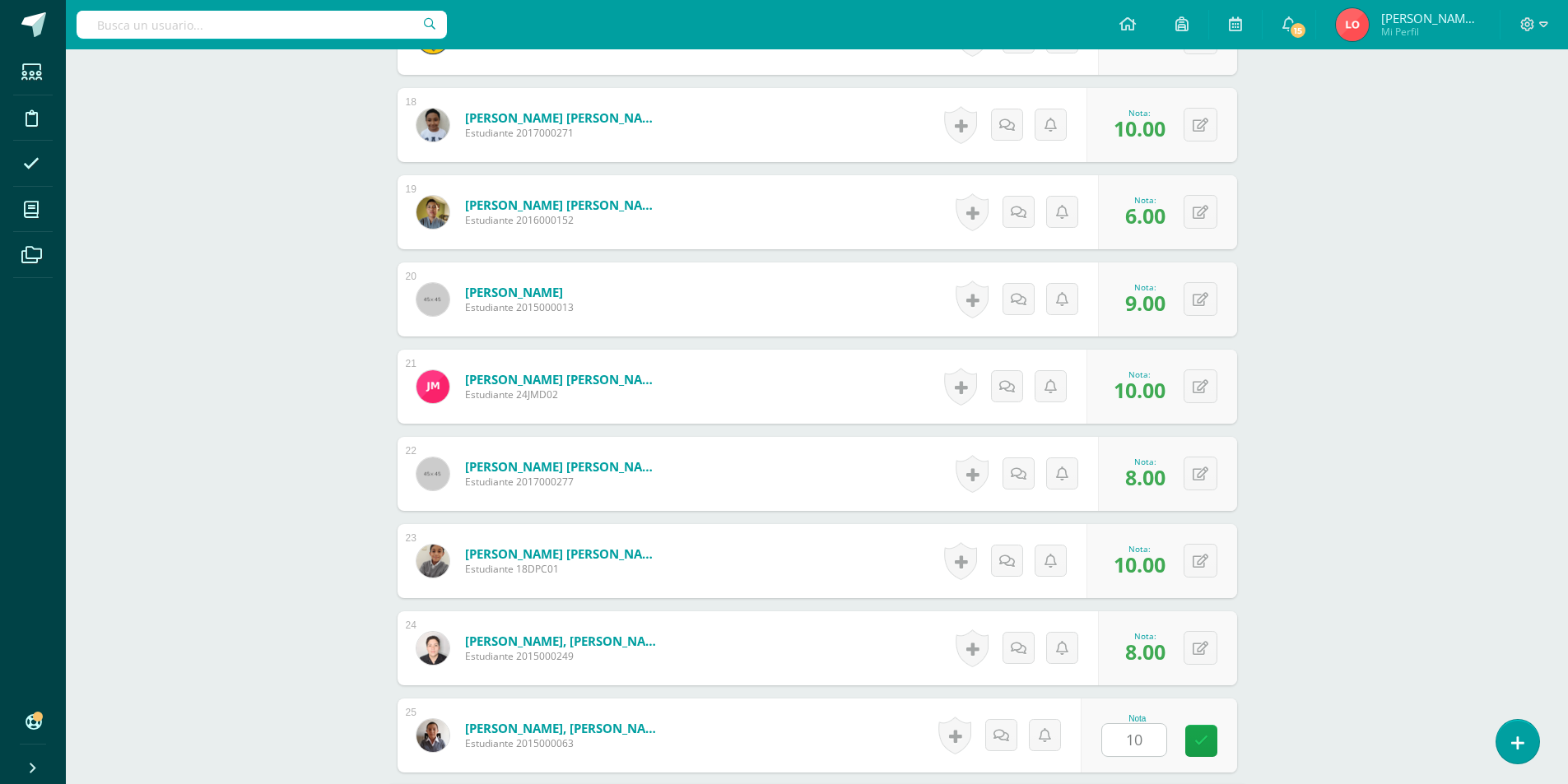 scroll, scrollTop: 2418, scrollLeft: 0, axis: vertical 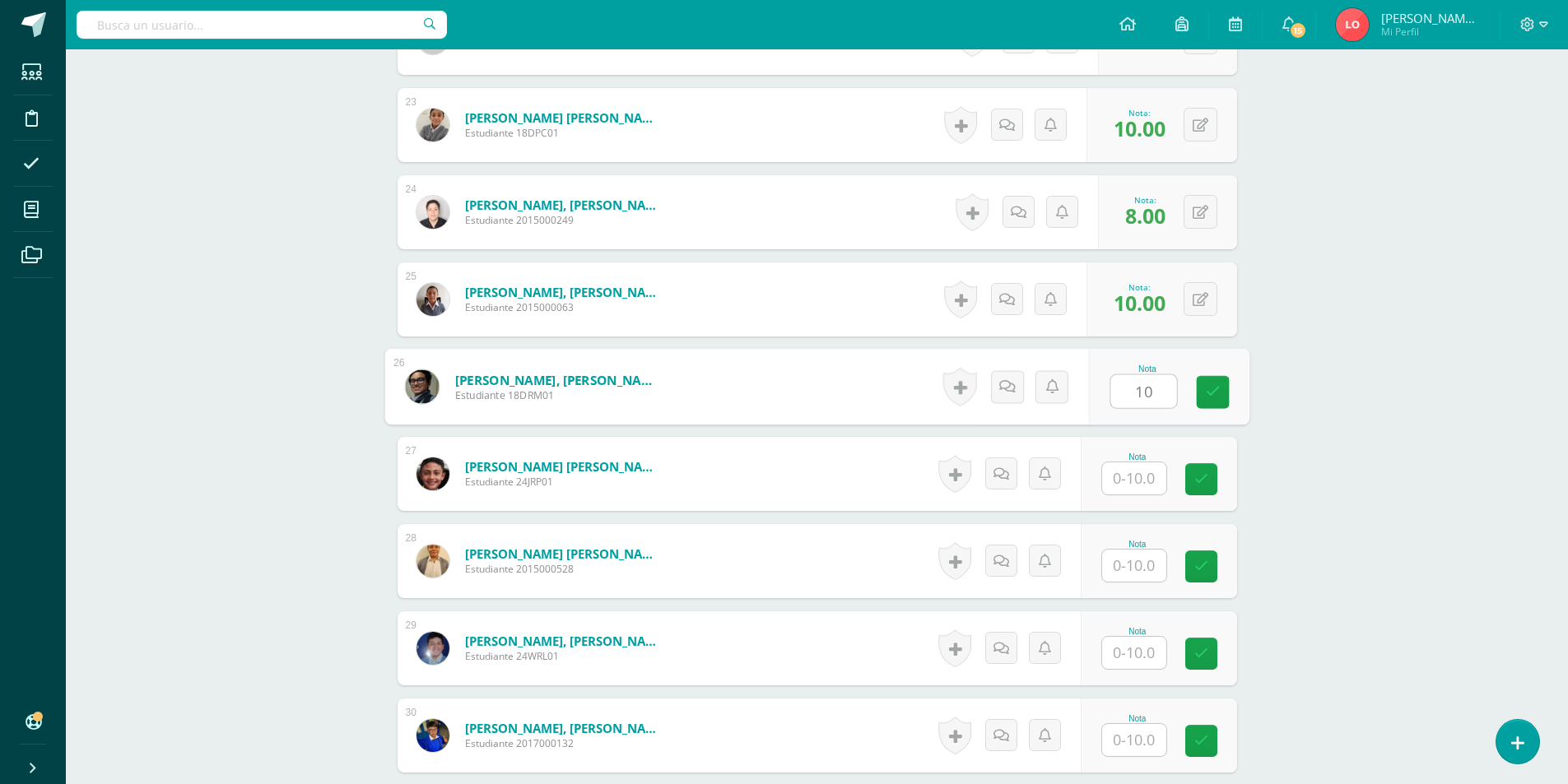 type on "10" 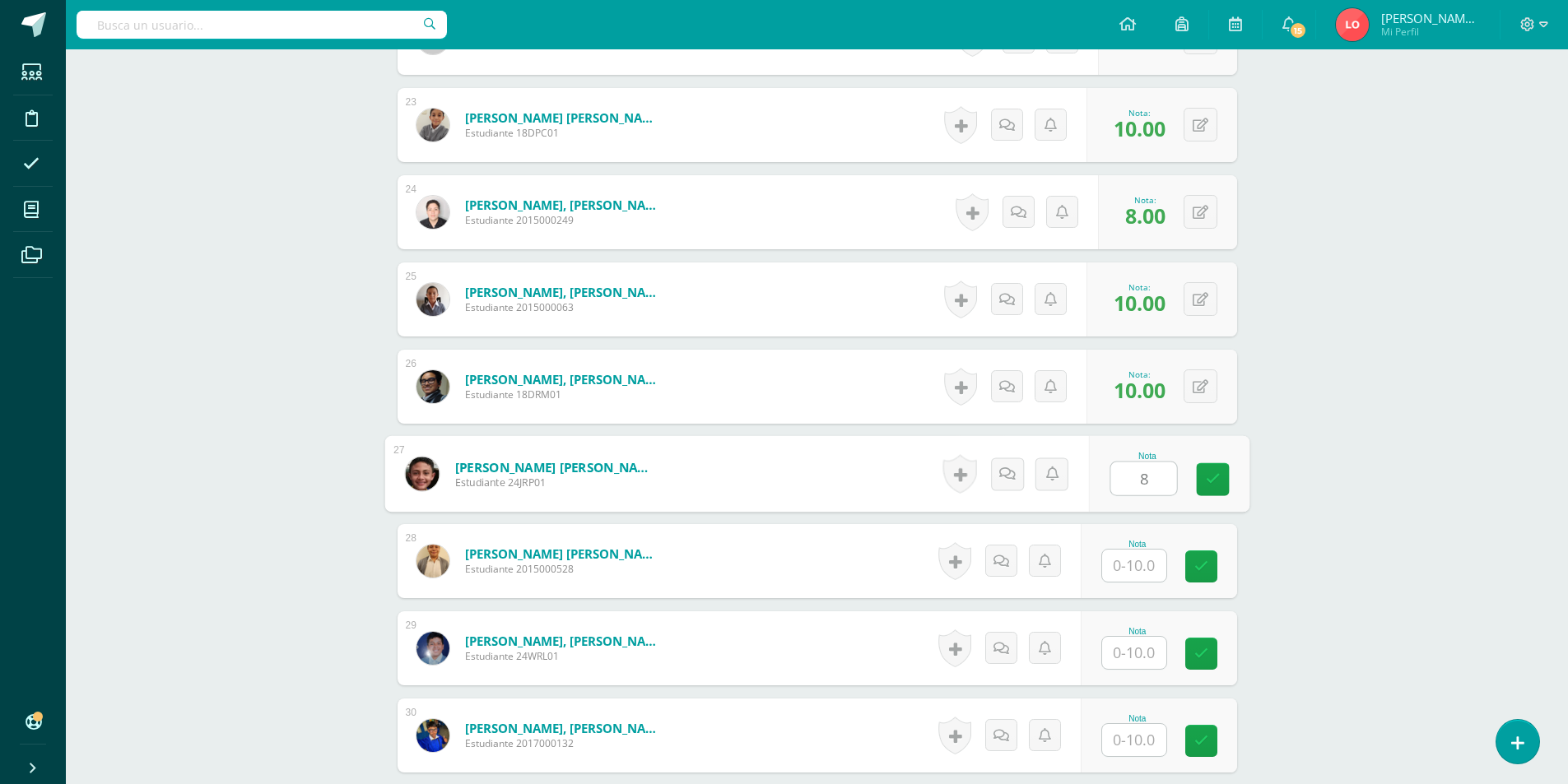 type on "8" 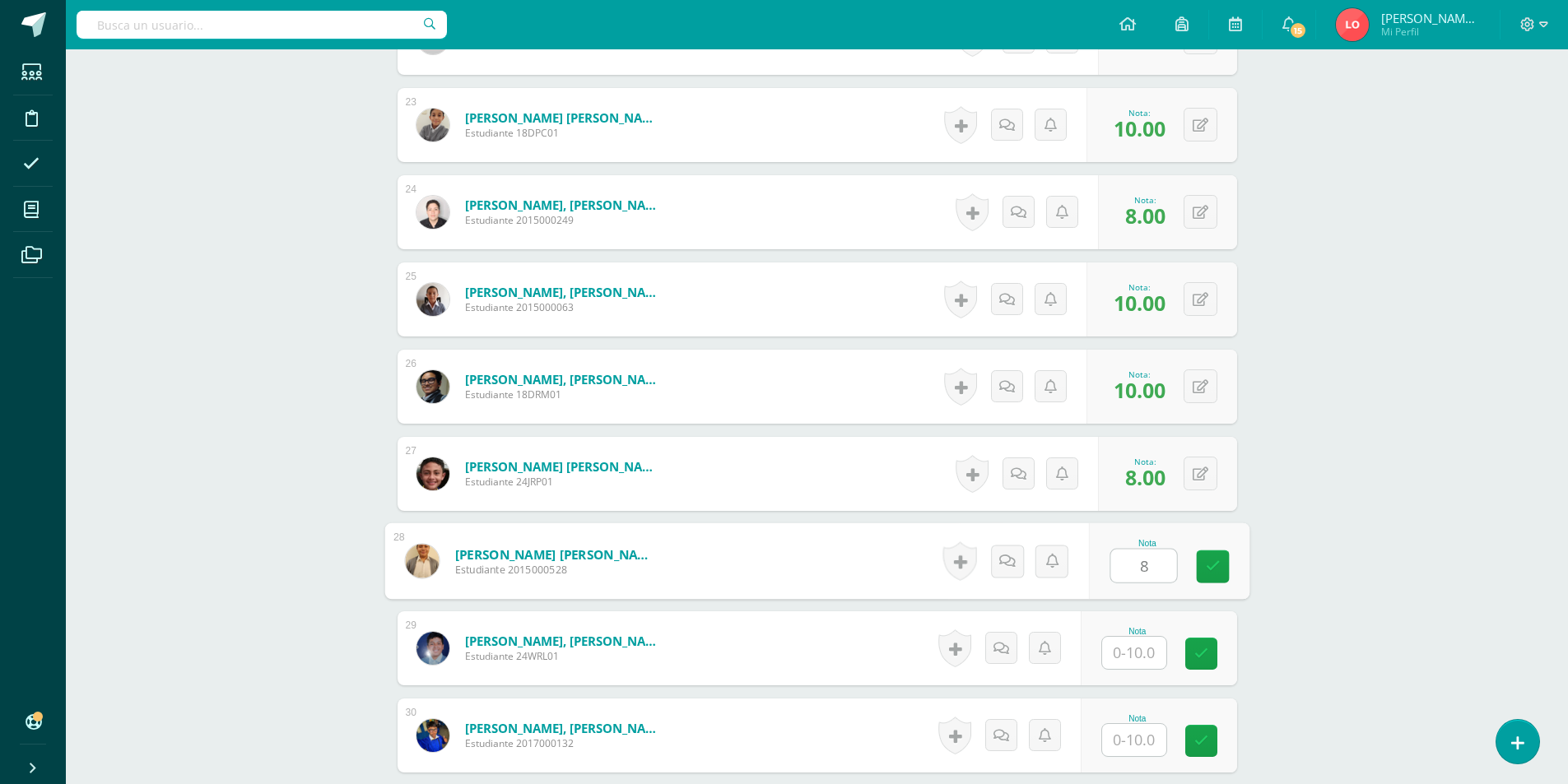 type on "8" 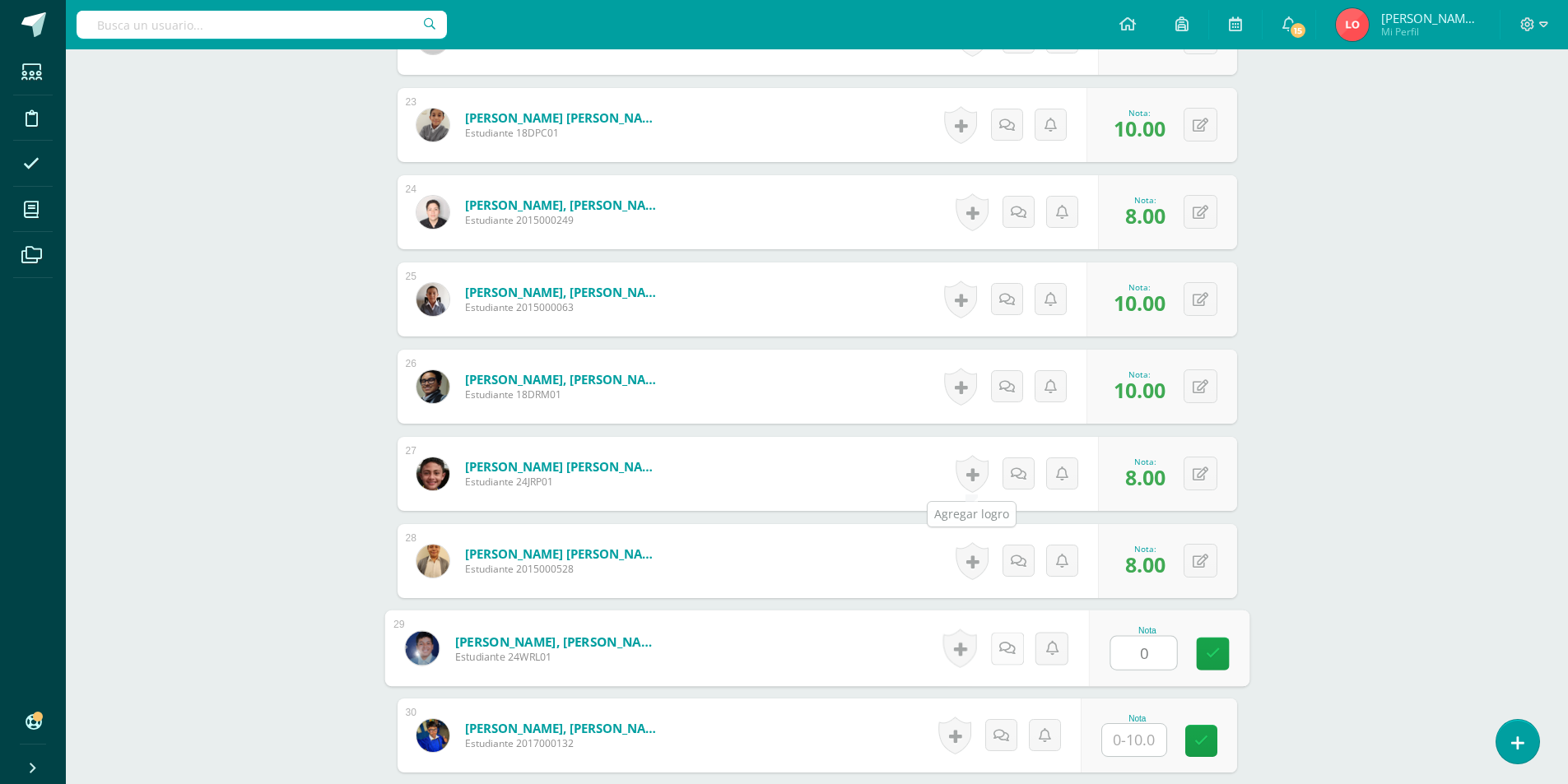 type on "0" 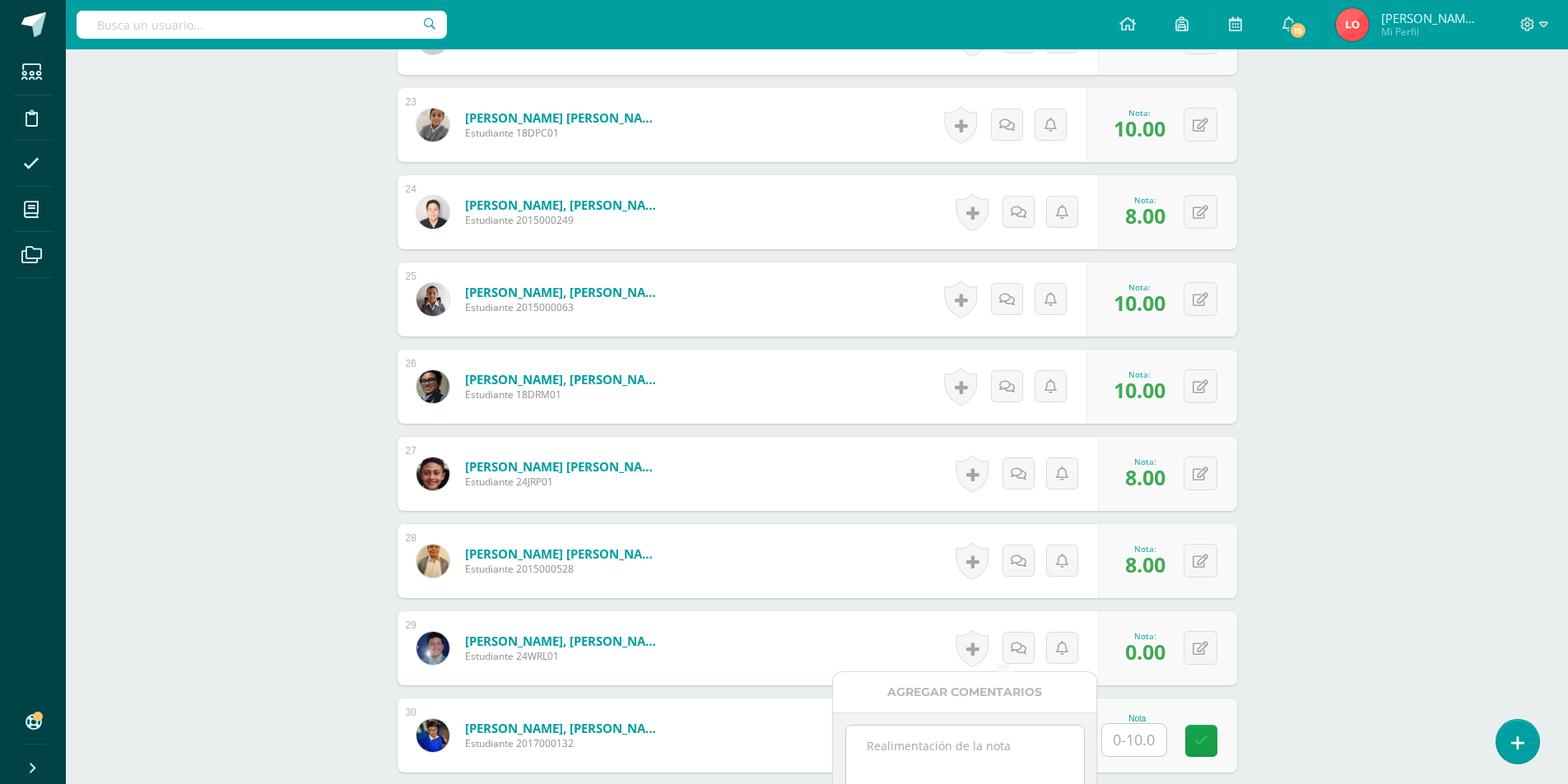 click at bounding box center [965, 767] 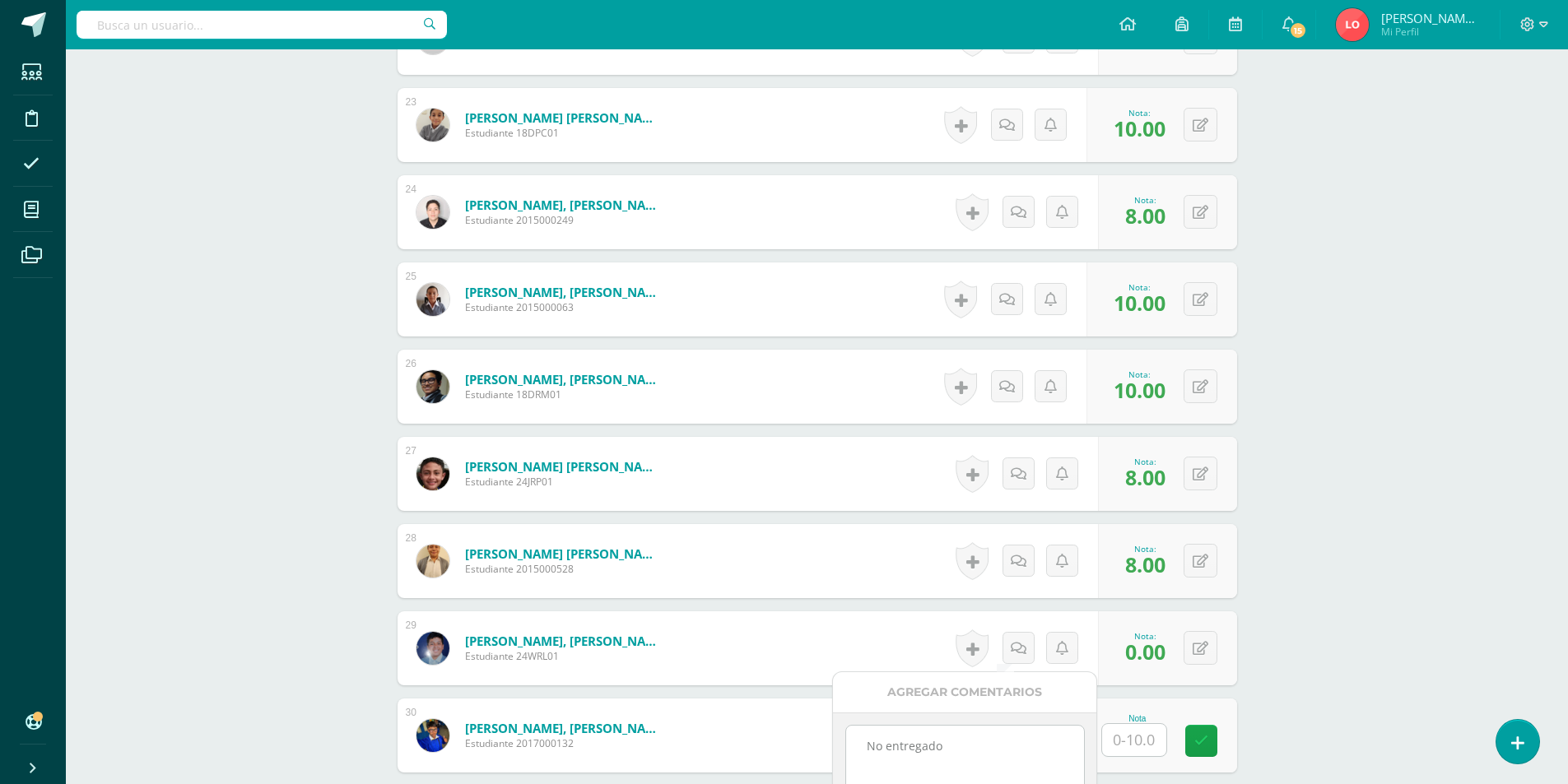 drag, startPoint x: 943, startPoint y: 753, endPoint x: 847, endPoint y: 738, distance: 97.16481 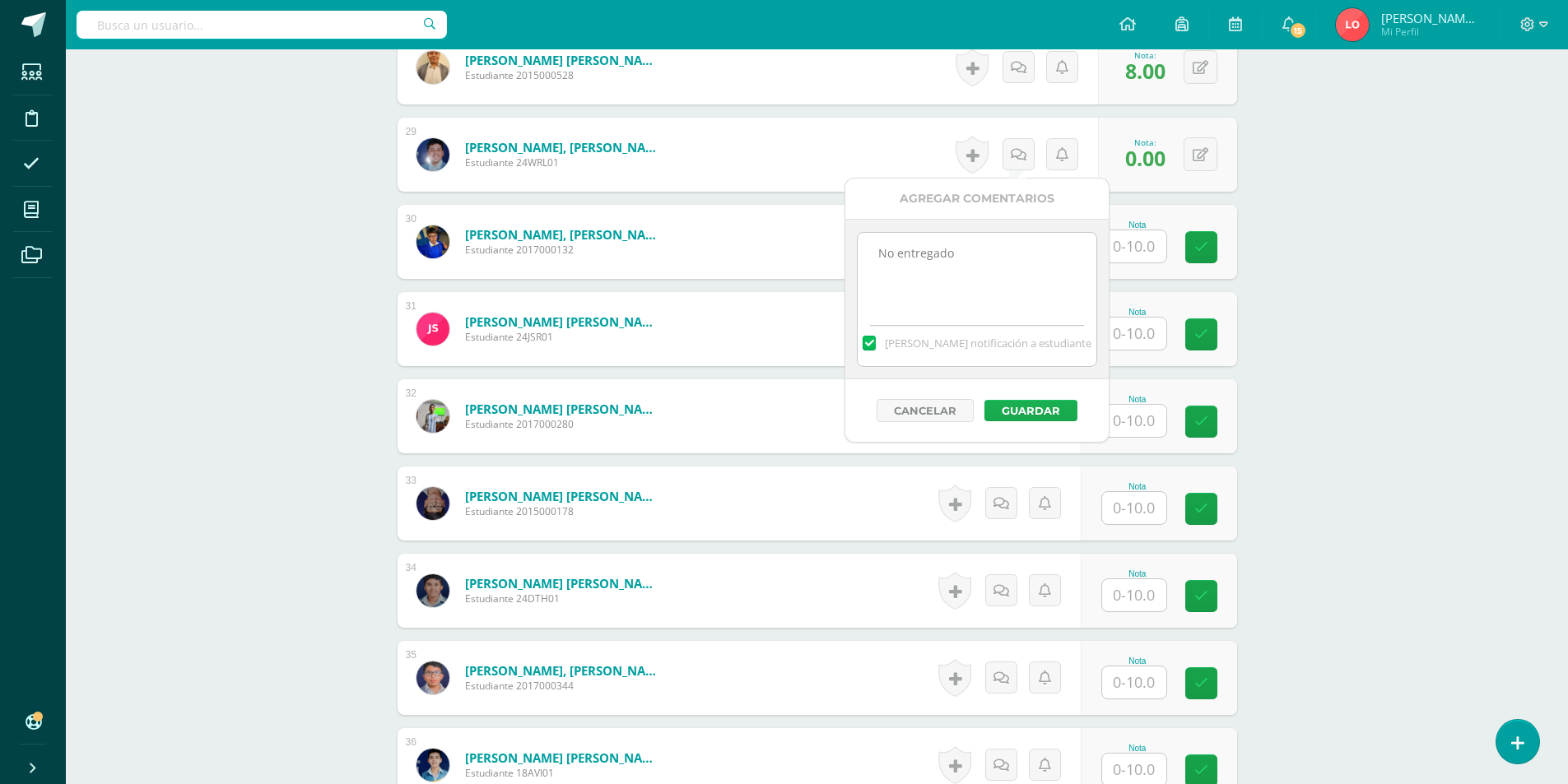 type on "No entregado" 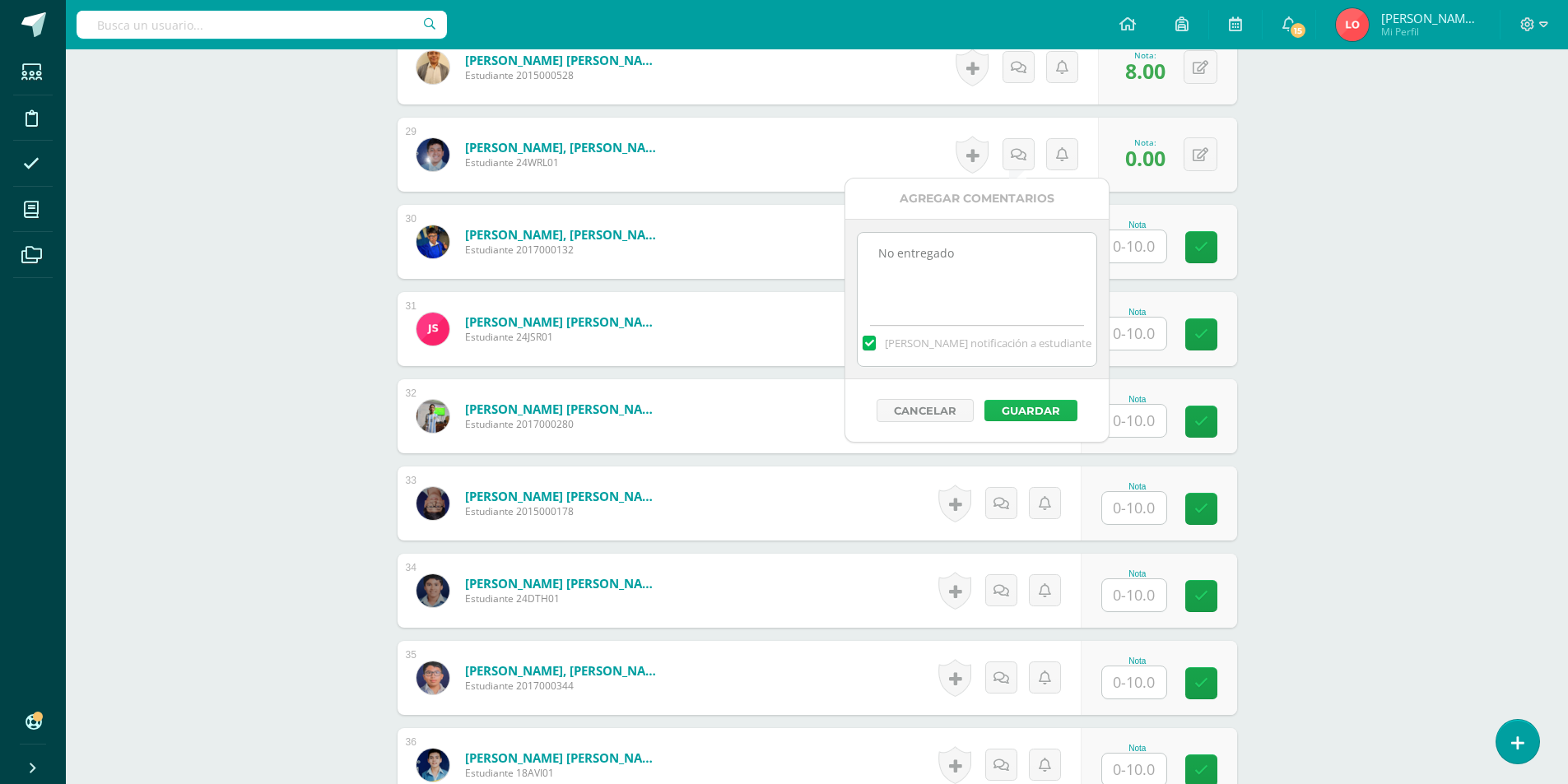 click on "Guardar" at bounding box center (1031, 411) 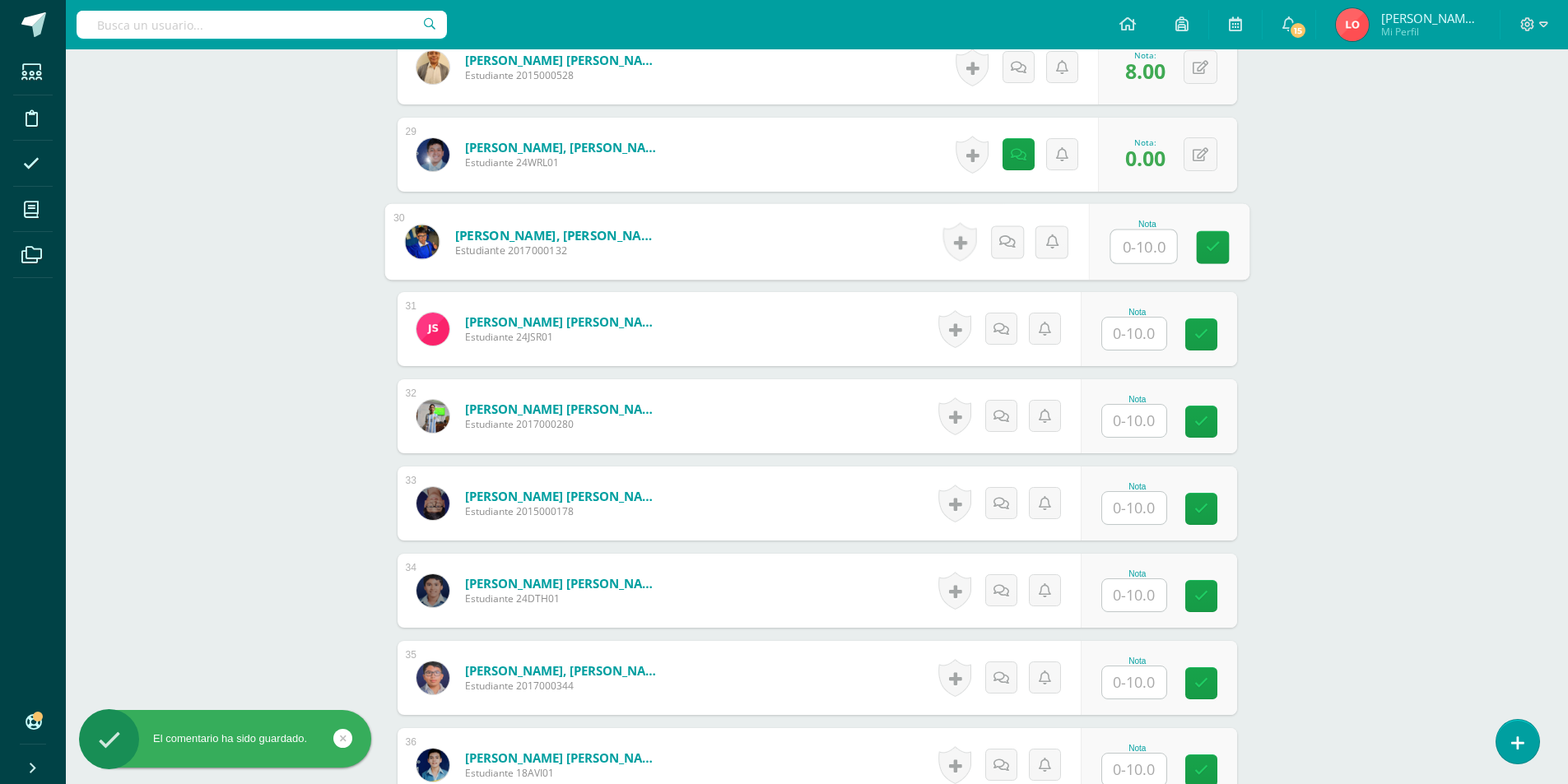 click at bounding box center [1143, 247] 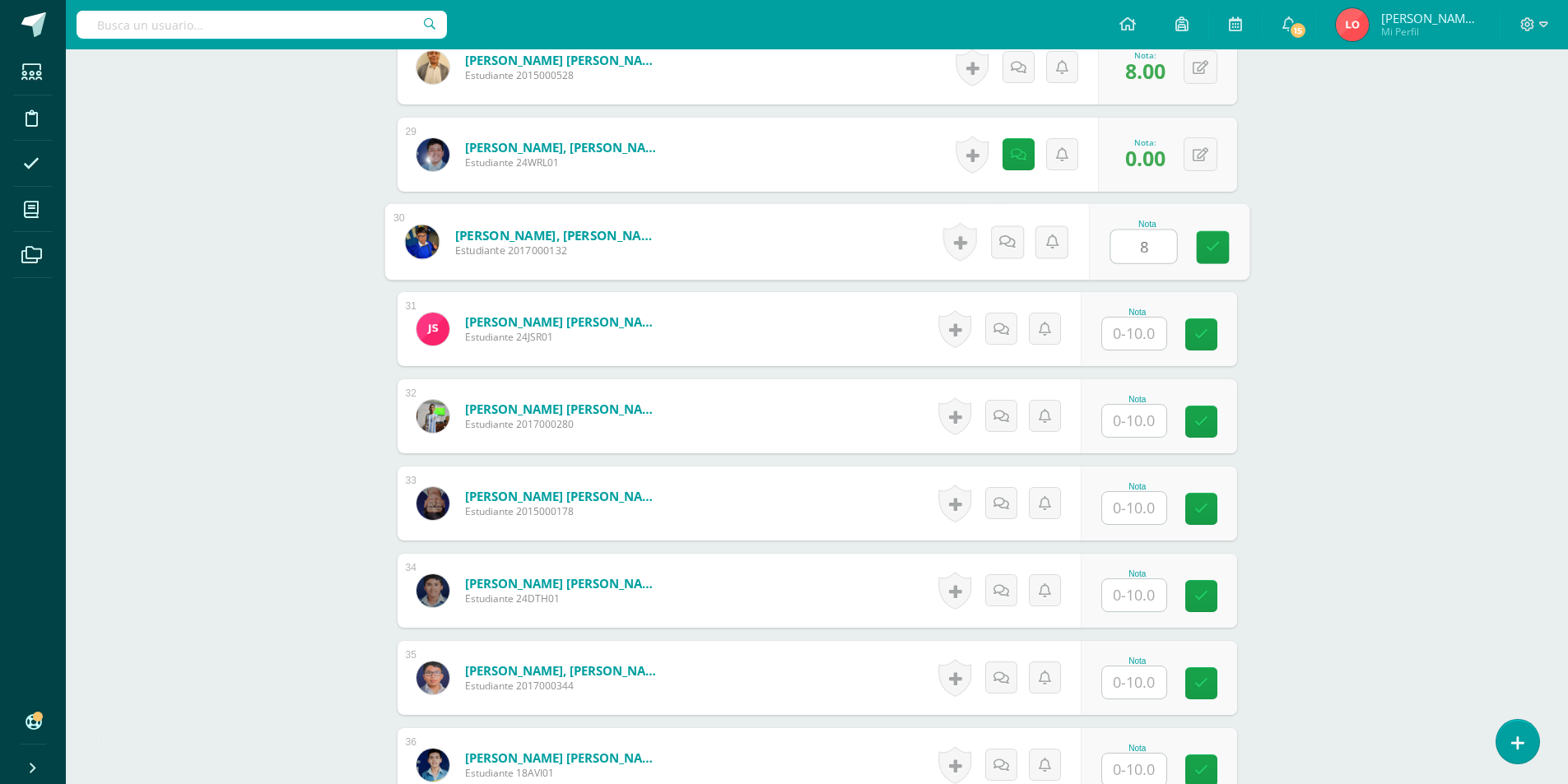 type on "8" 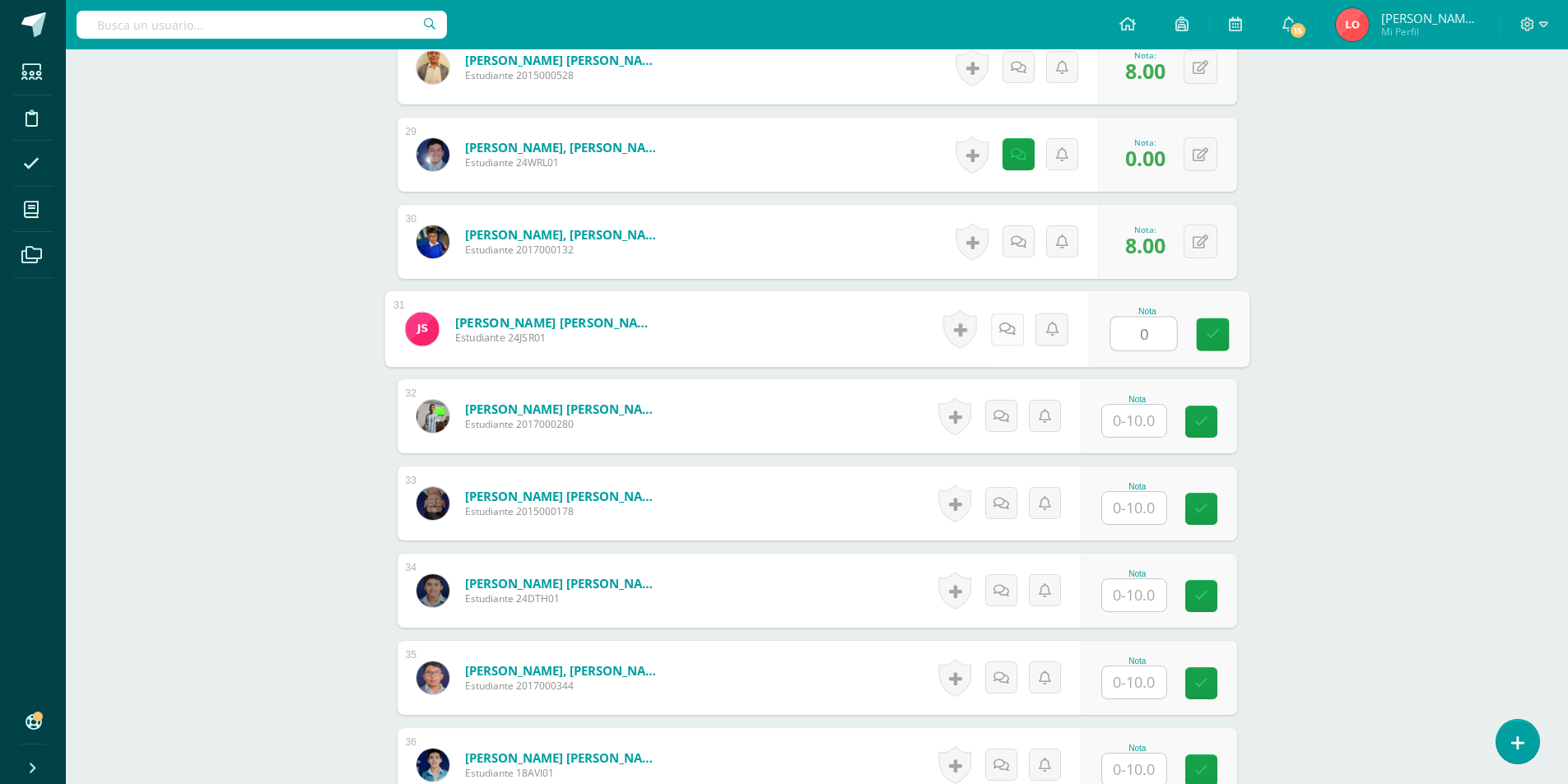 type on "0" 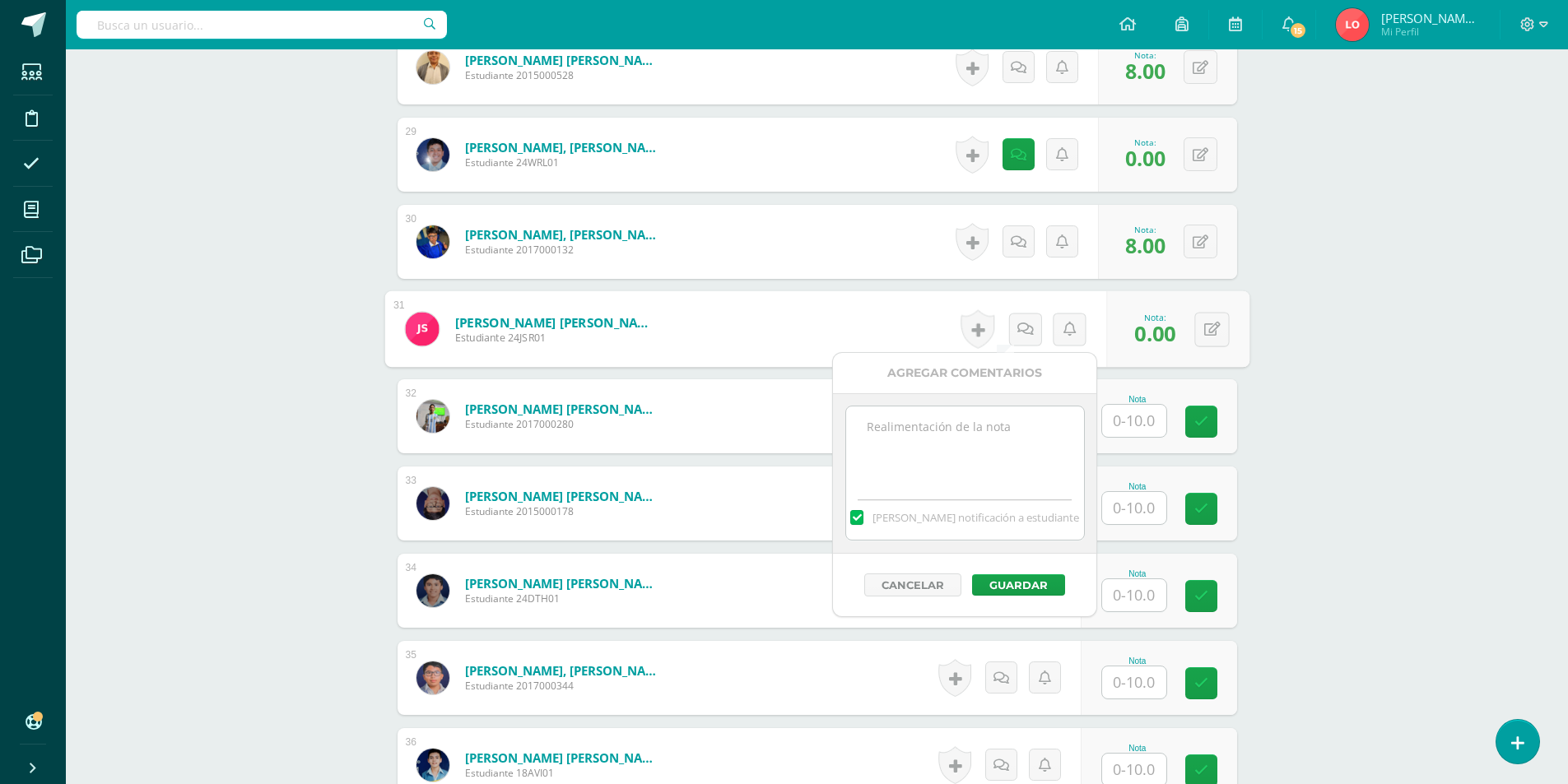 click at bounding box center [965, 448] 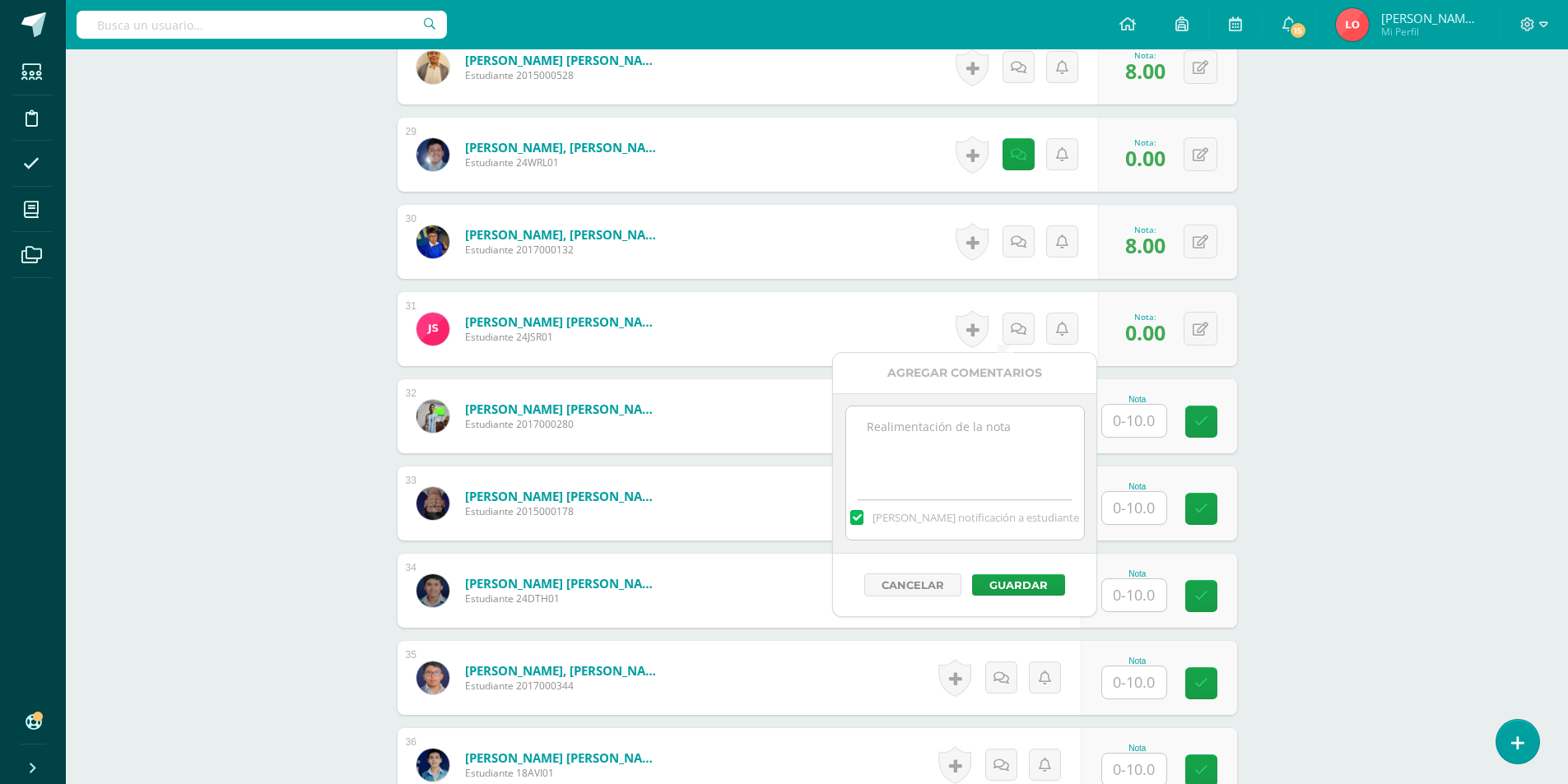 paste on "No entregado" 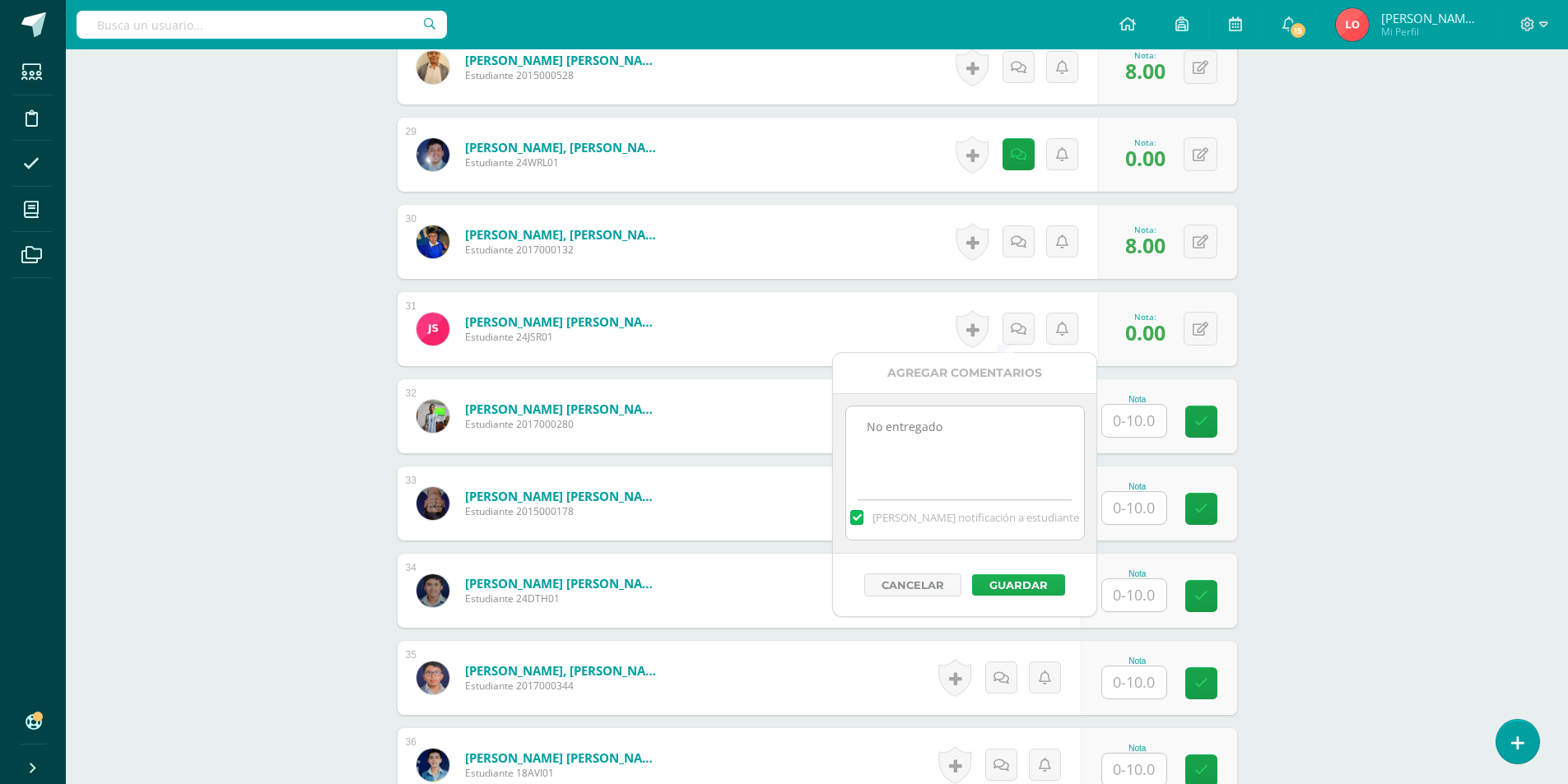 type on "No entregado" 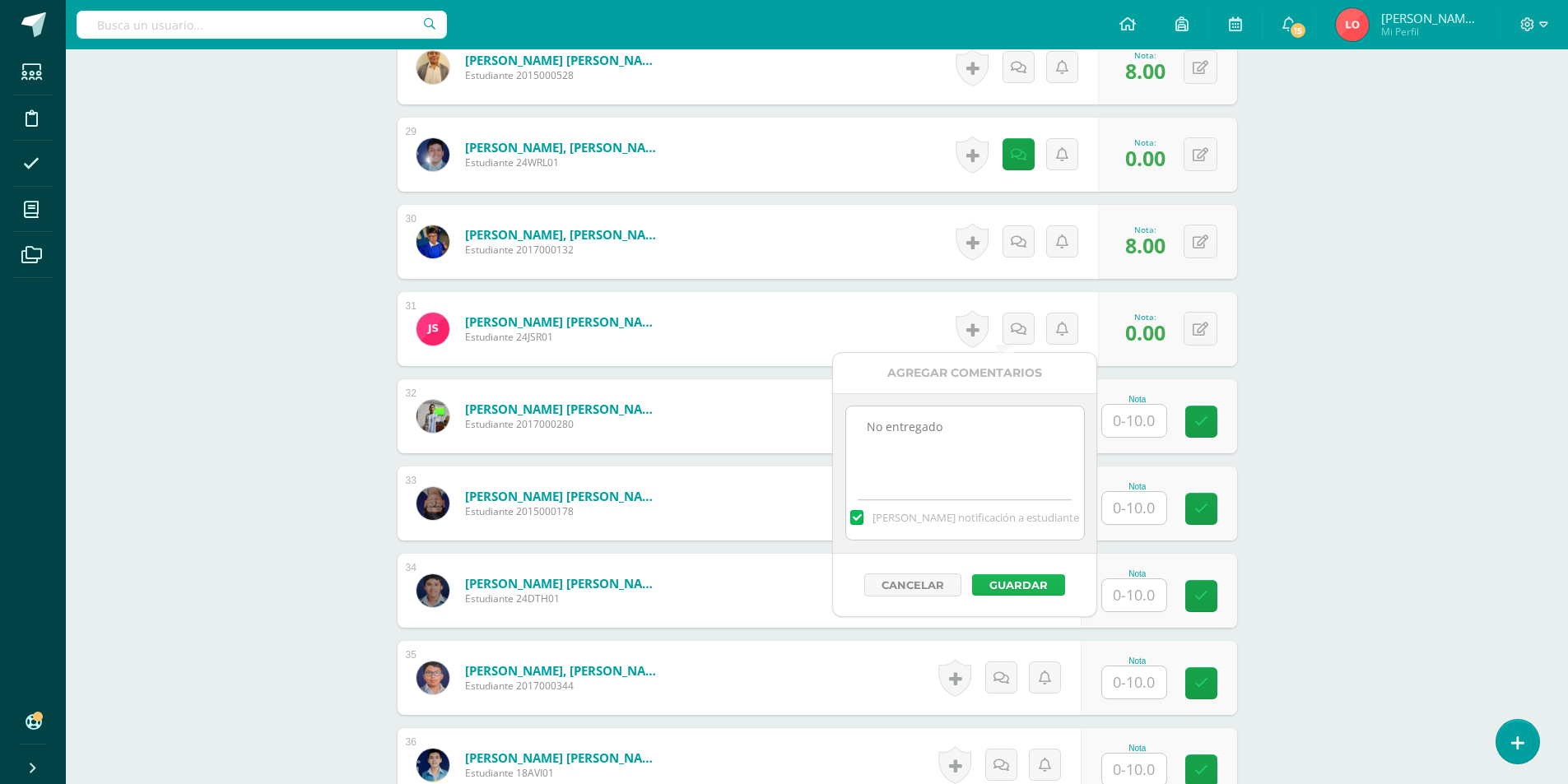click on "Guardar" at bounding box center (1018, 585) 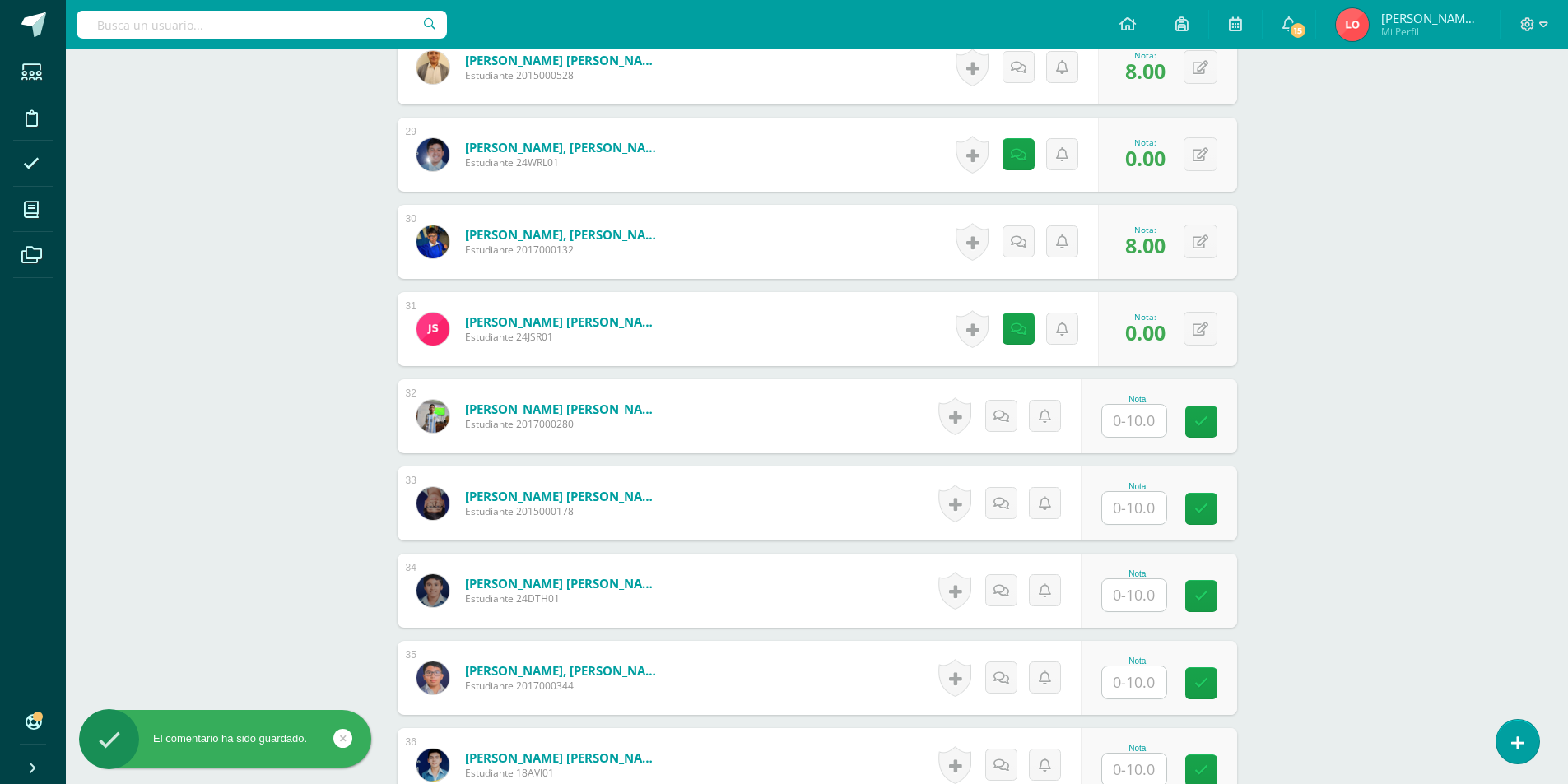 click at bounding box center (1134, 420) 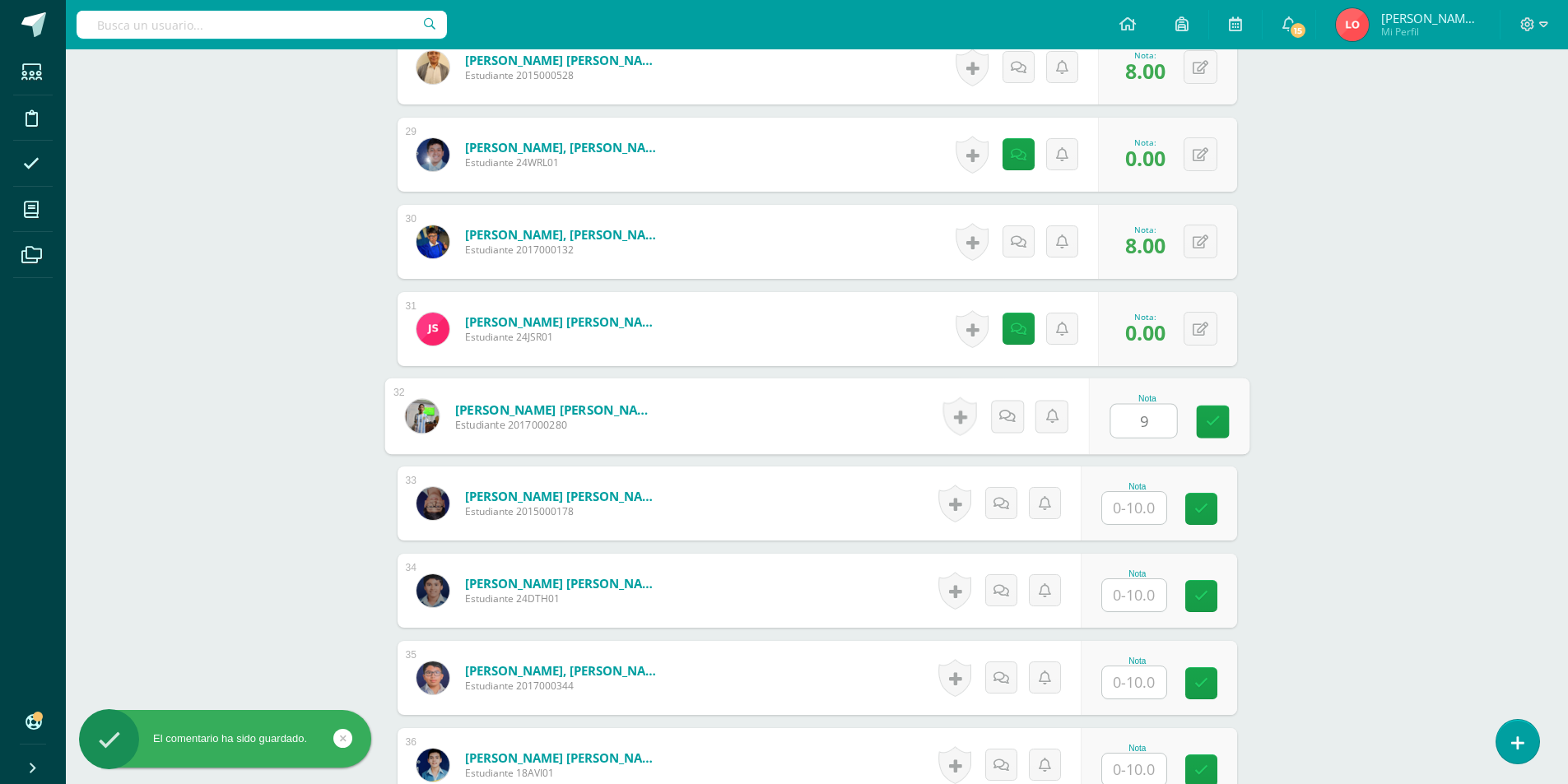 type on "9" 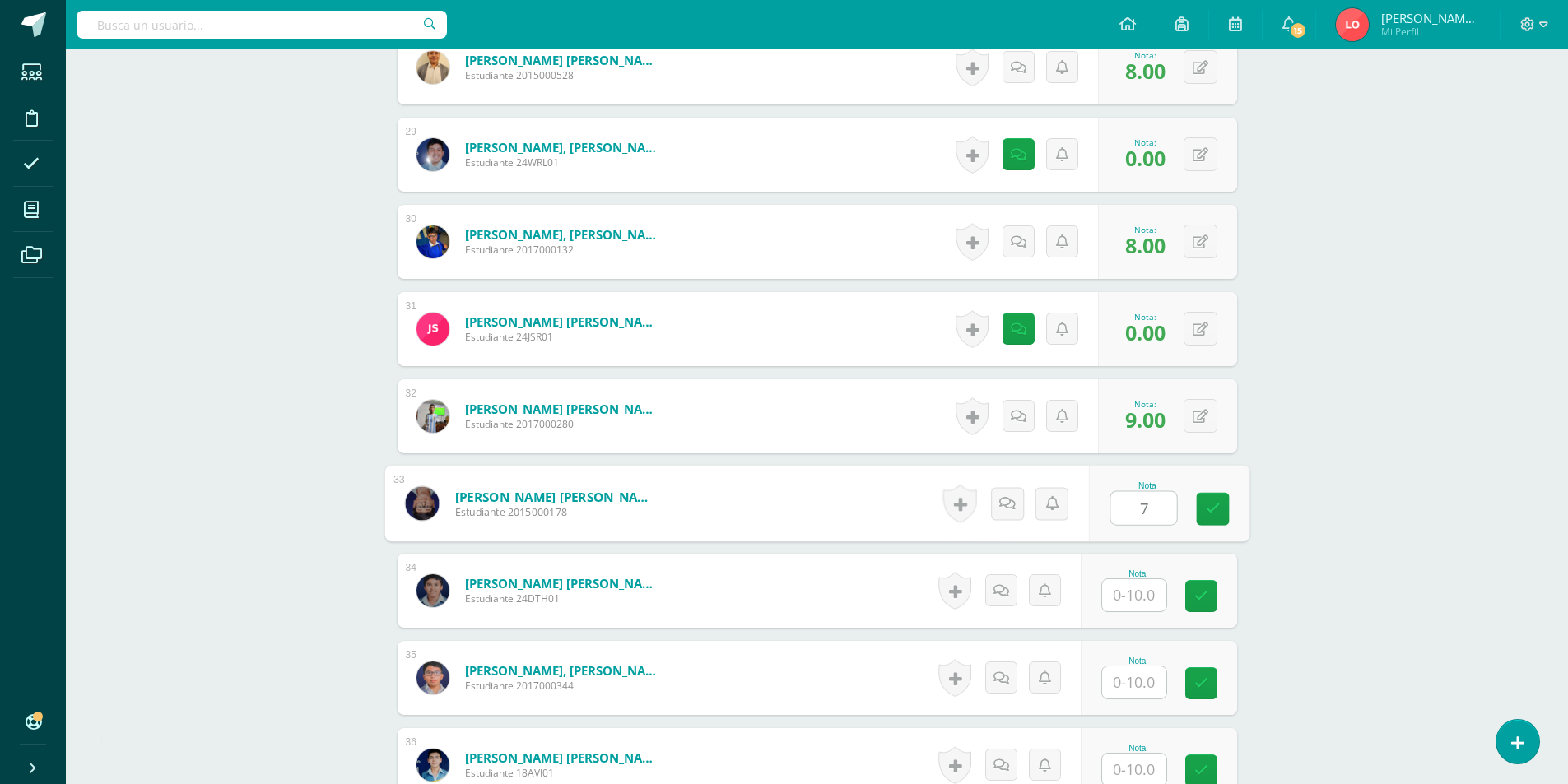 type on "7" 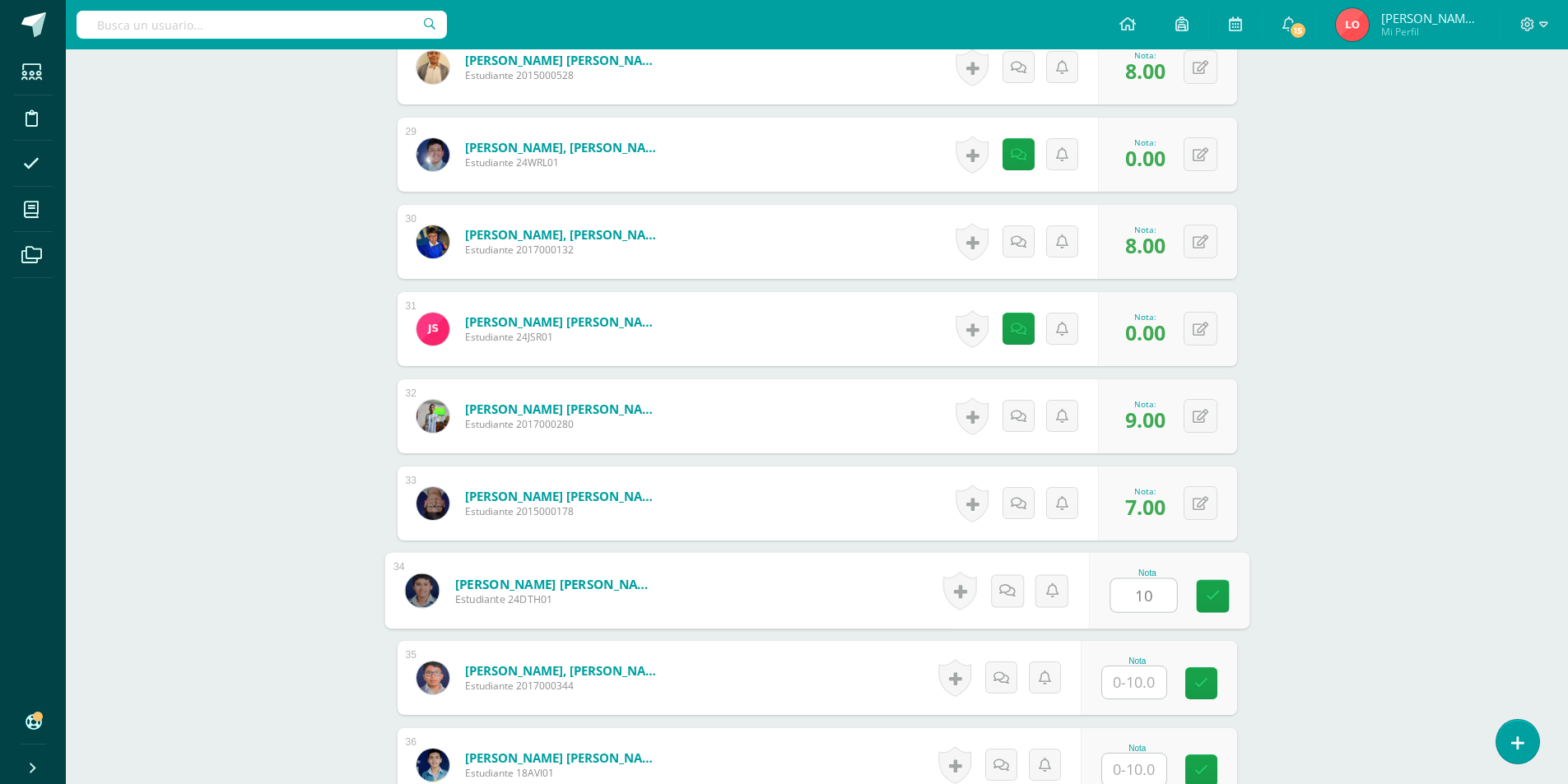 type on "10" 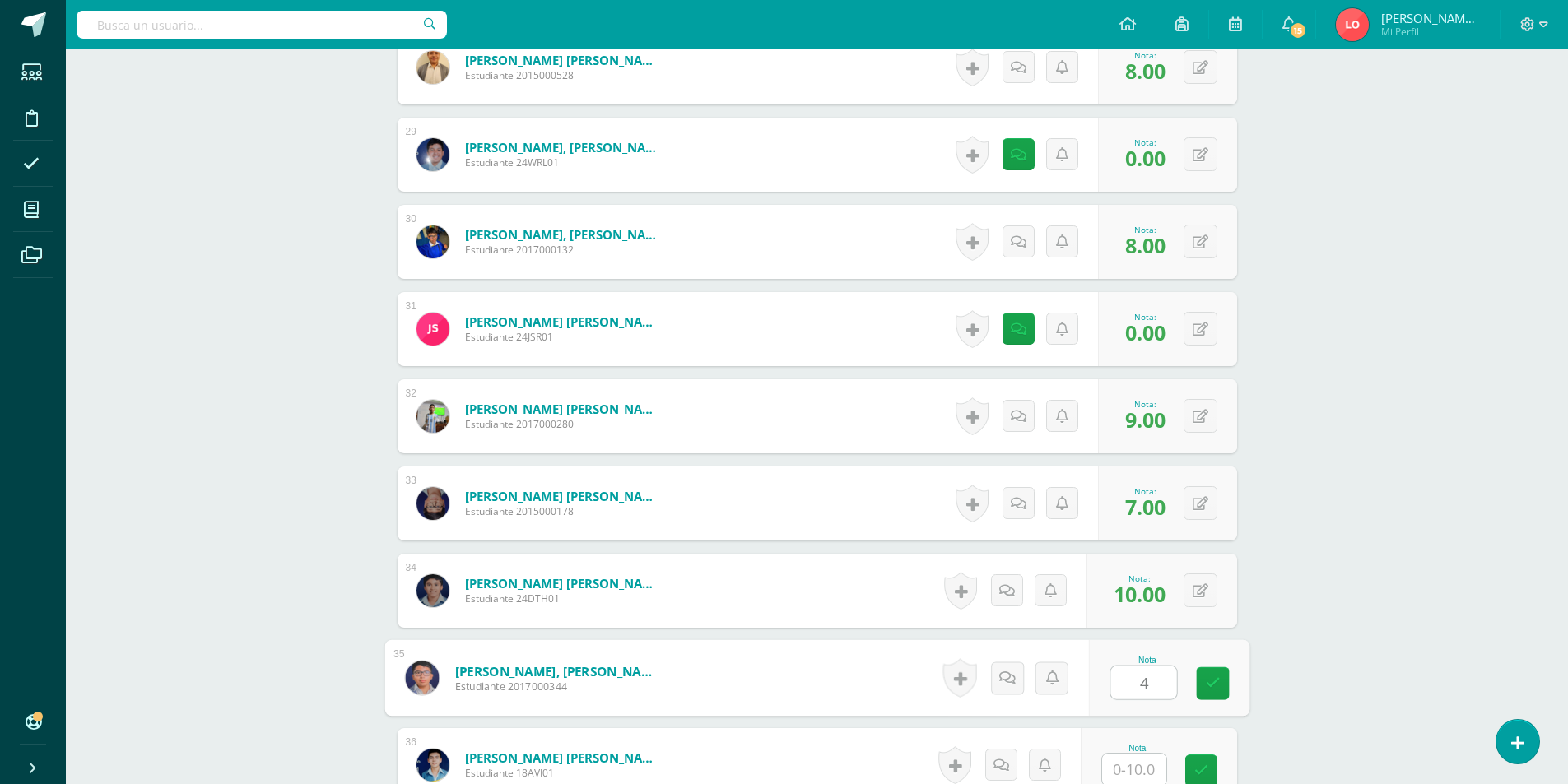 type on "4" 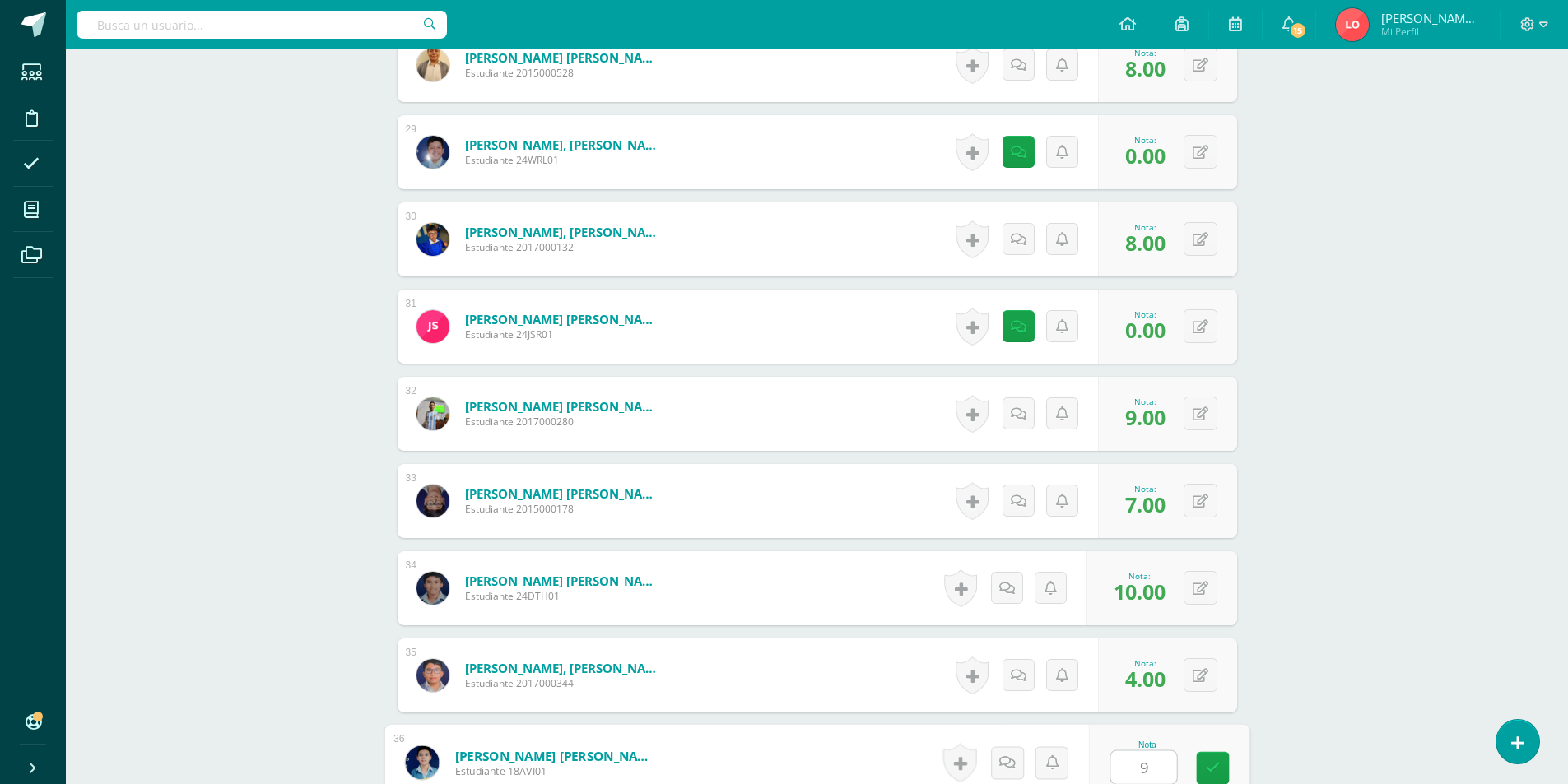 scroll, scrollTop: 3118, scrollLeft: 0, axis: vertical 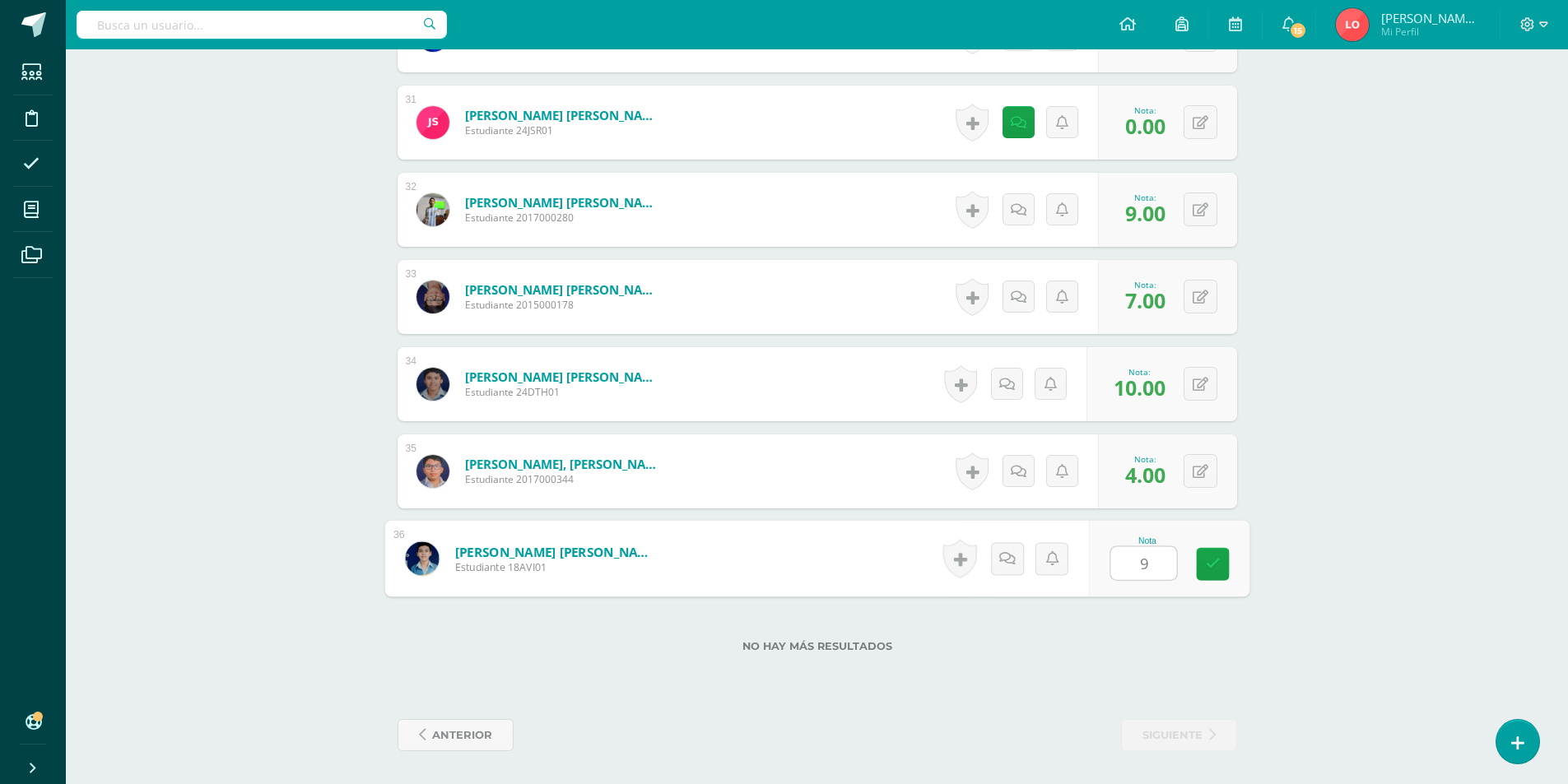 type on "9" 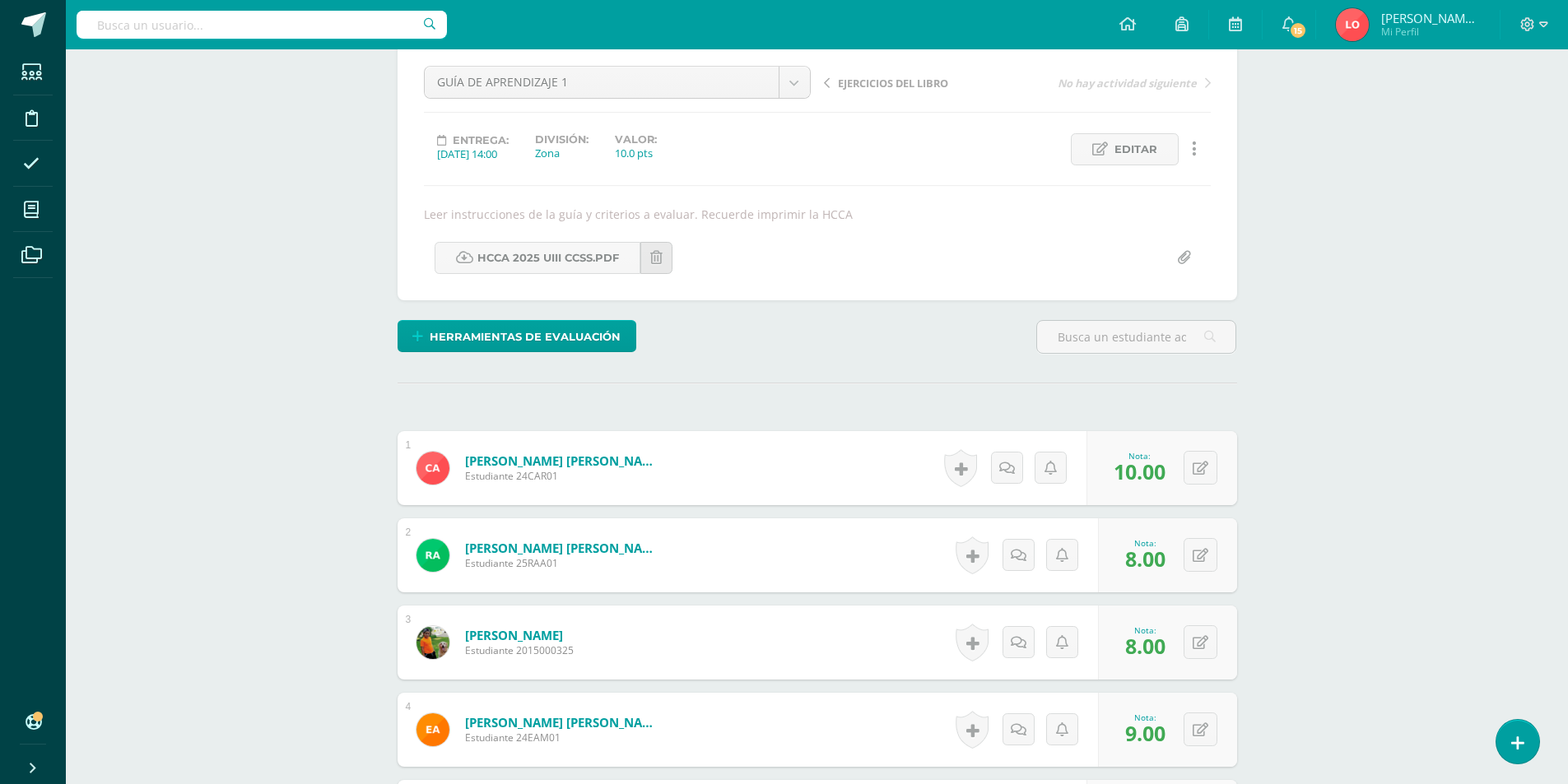scroll, scrollTop: 0, scrollLeft: 0, axis: both 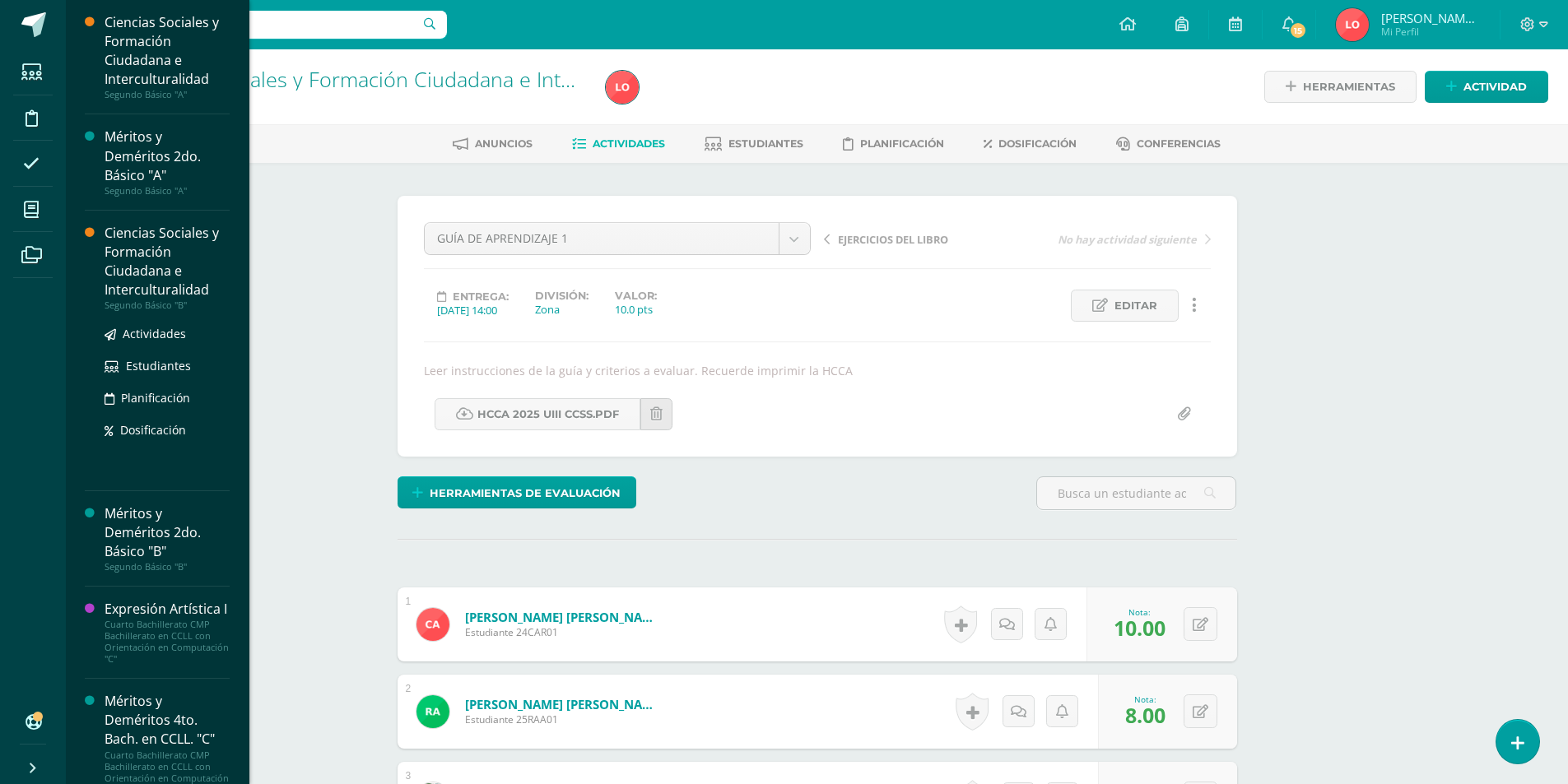 click on "Ciencias Sociales y Formación Ciudadana e Interculturalidad" at bounding box center [167, 262] 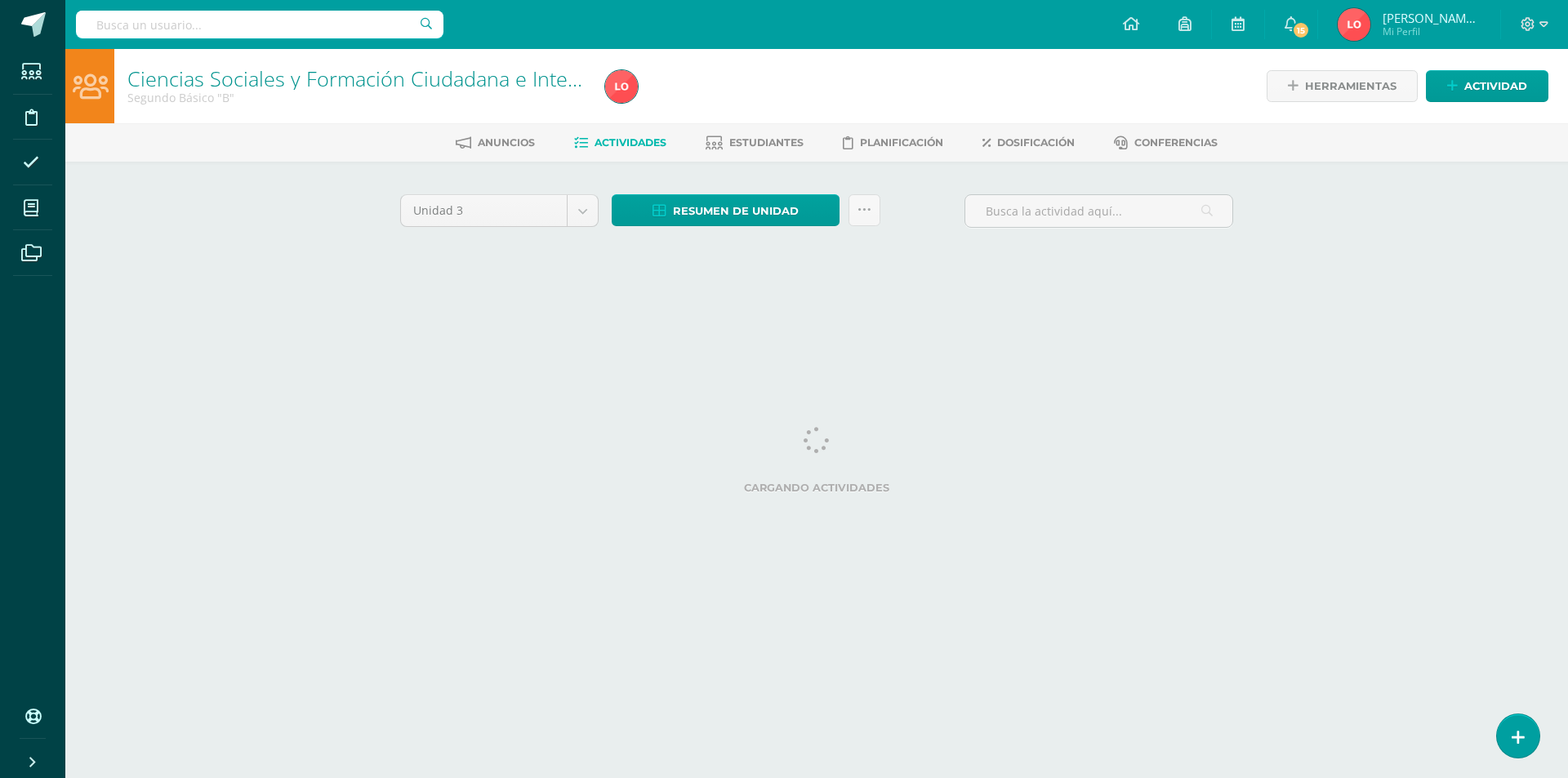scroll, scrollTop: 0, scrollLeft: 0, axis: both 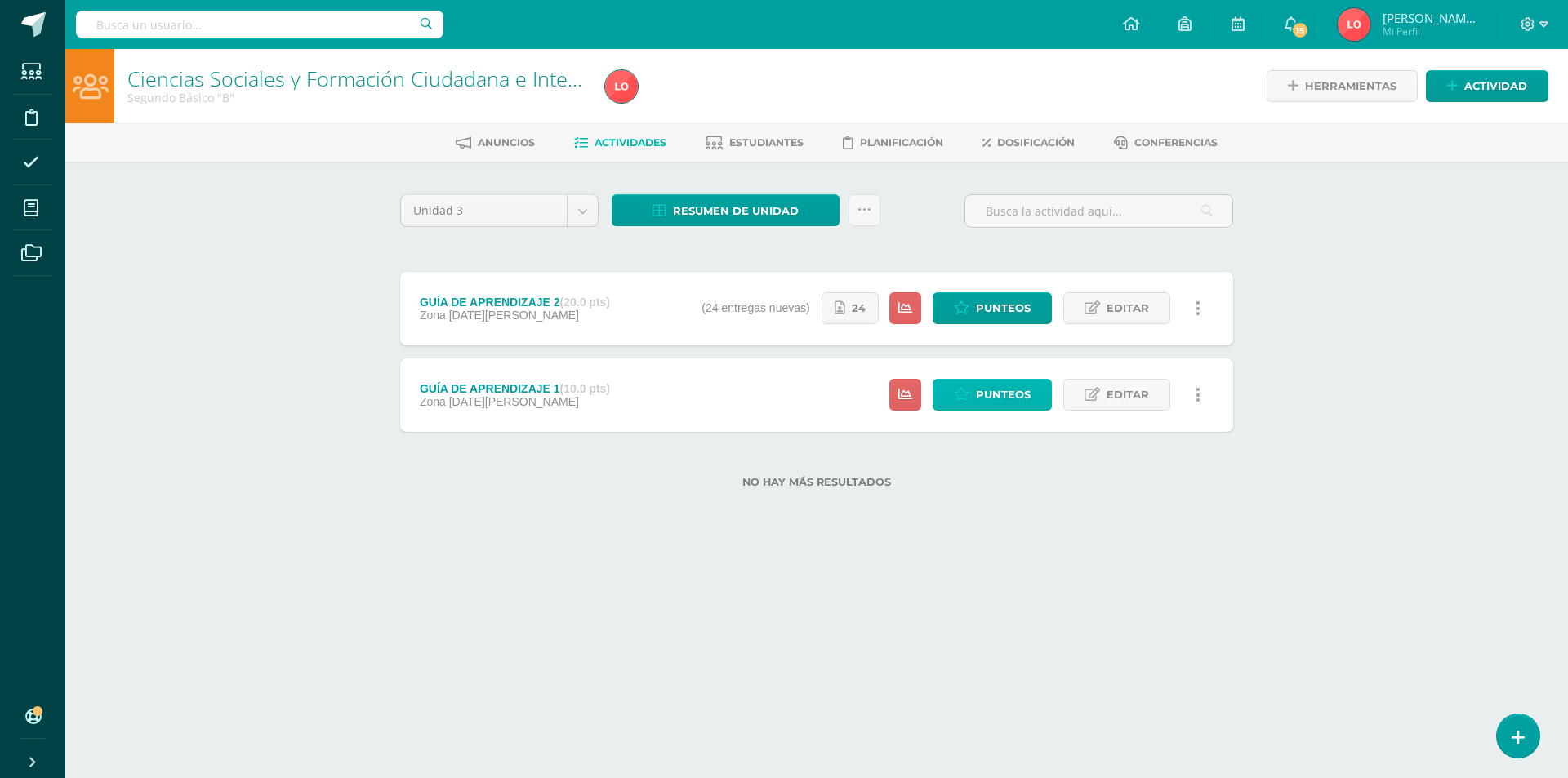 click on "Punteos" at bounding box center [1003, 394] 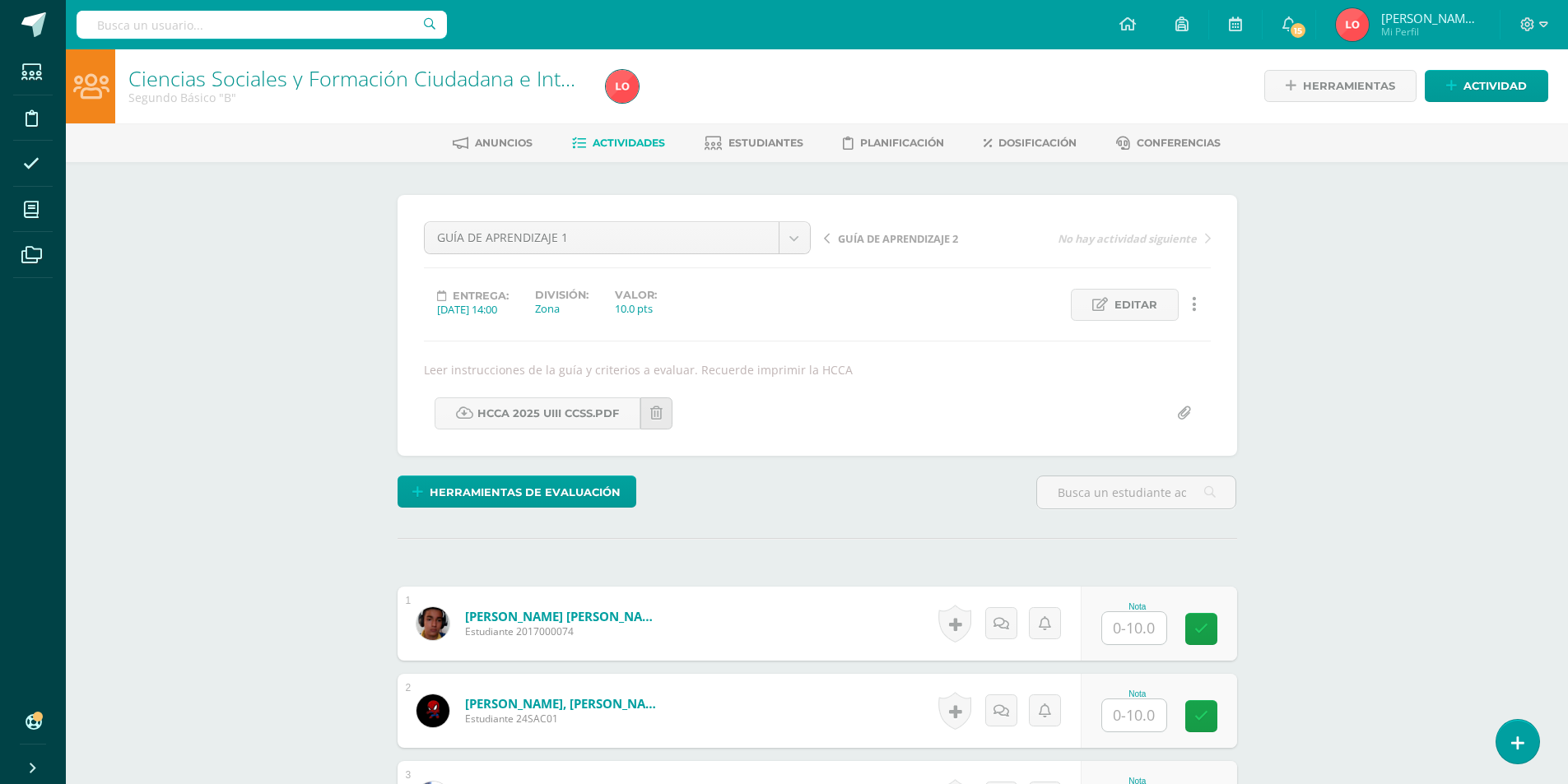 scroll, scrollTop: 412, scrollLeft: 0, axis: vertical 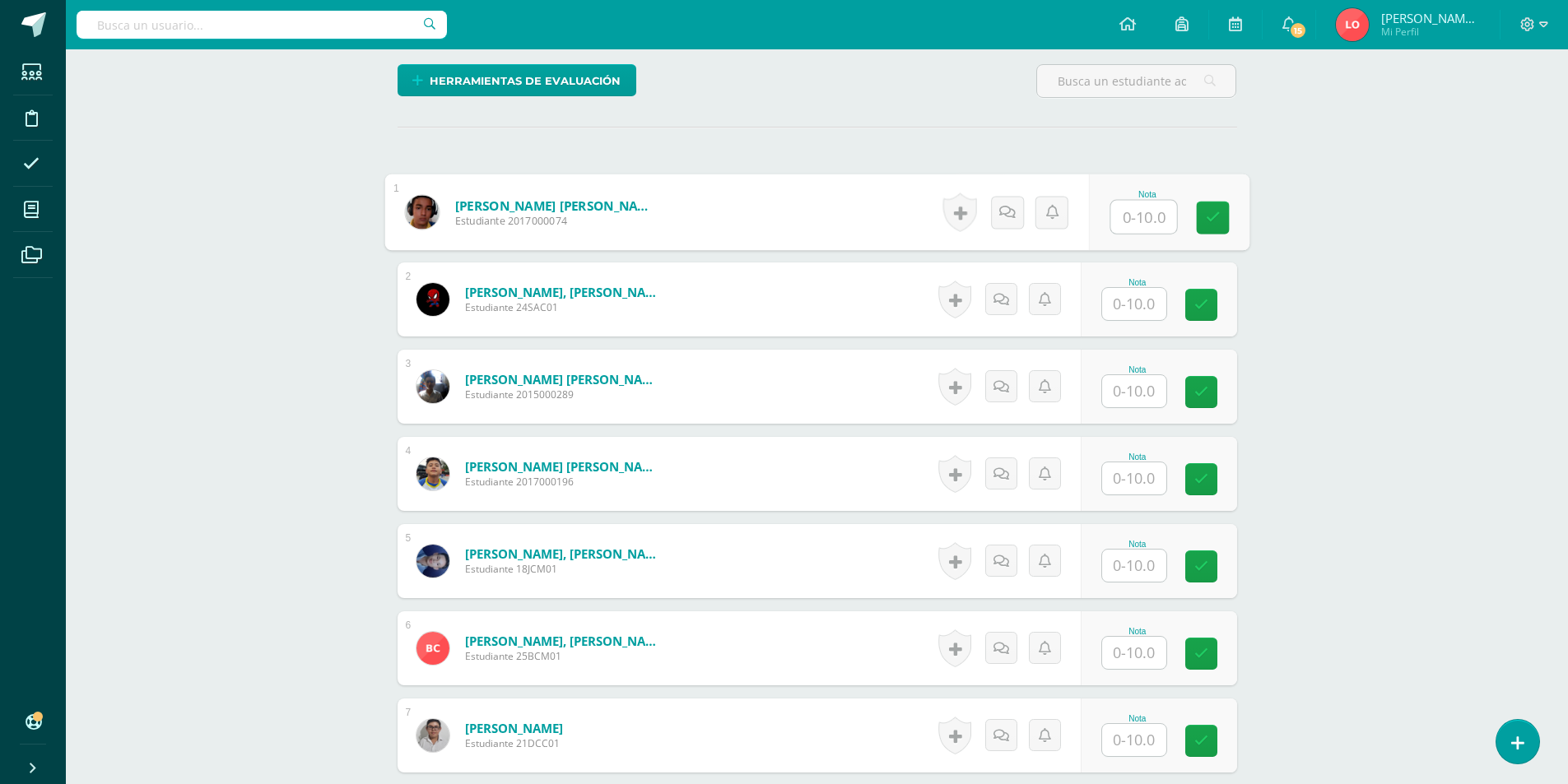 click at bounding box center (1143, 217) 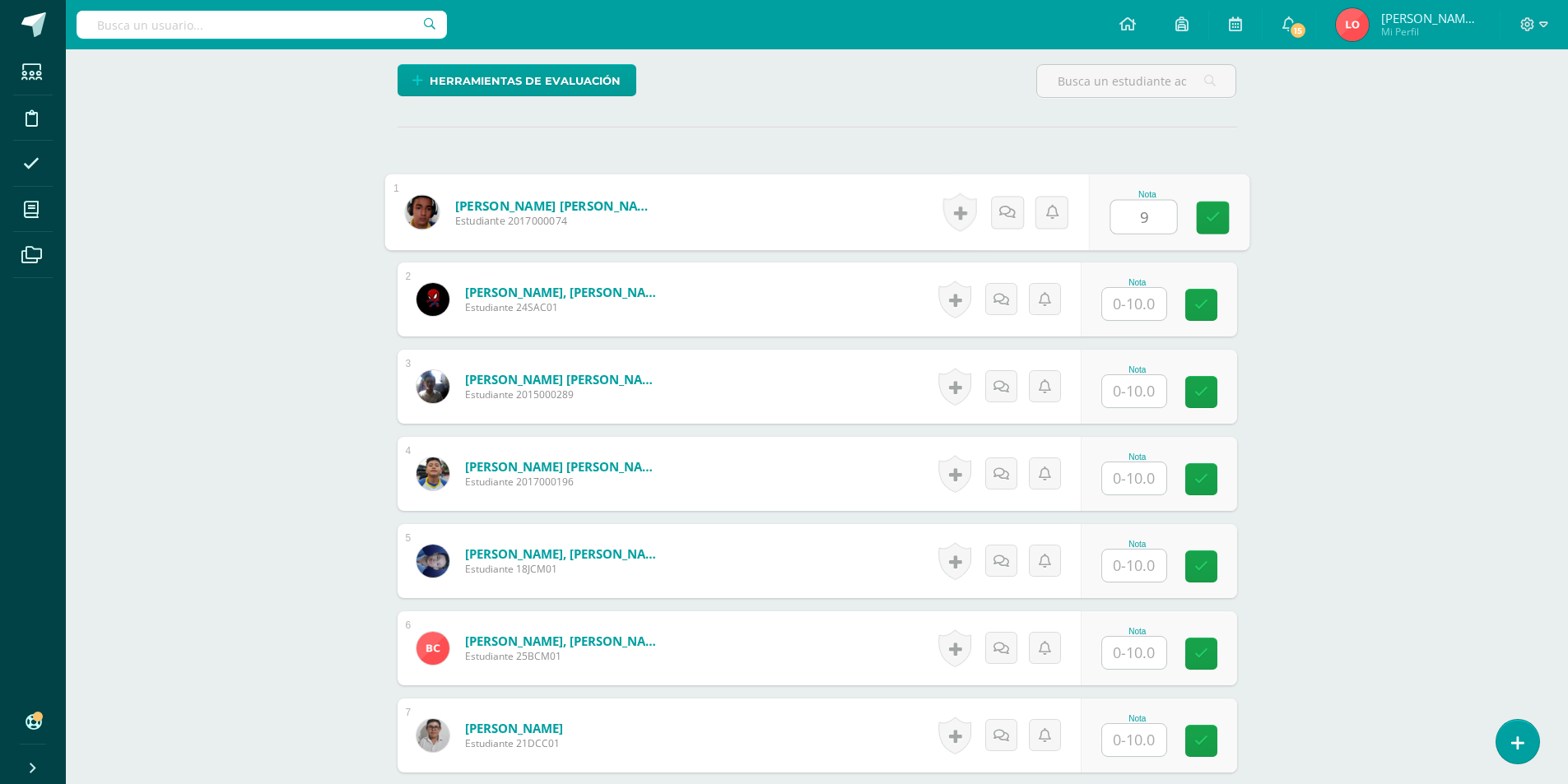 type on "9" 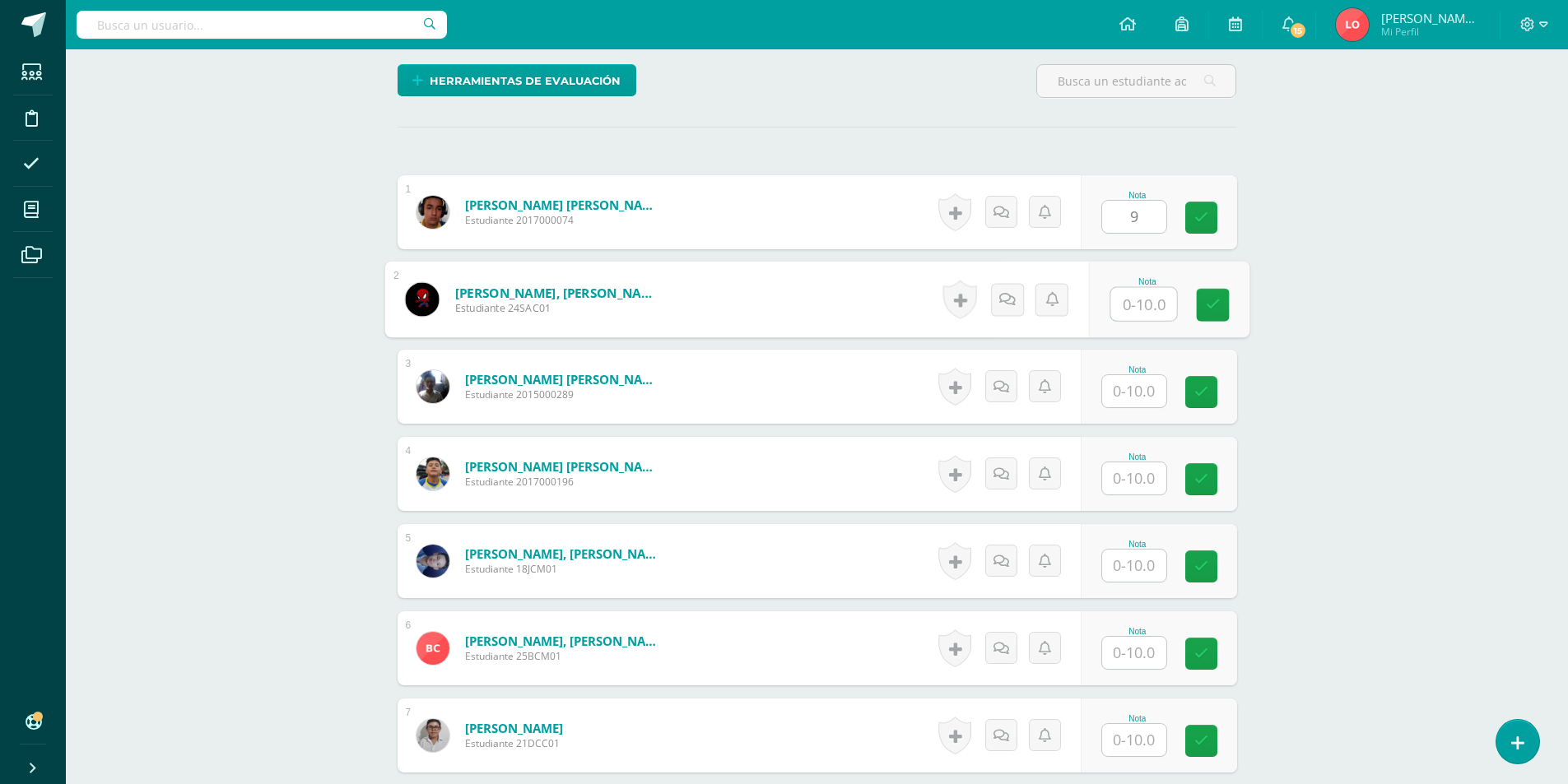 click at bounding box center (1143, 304) 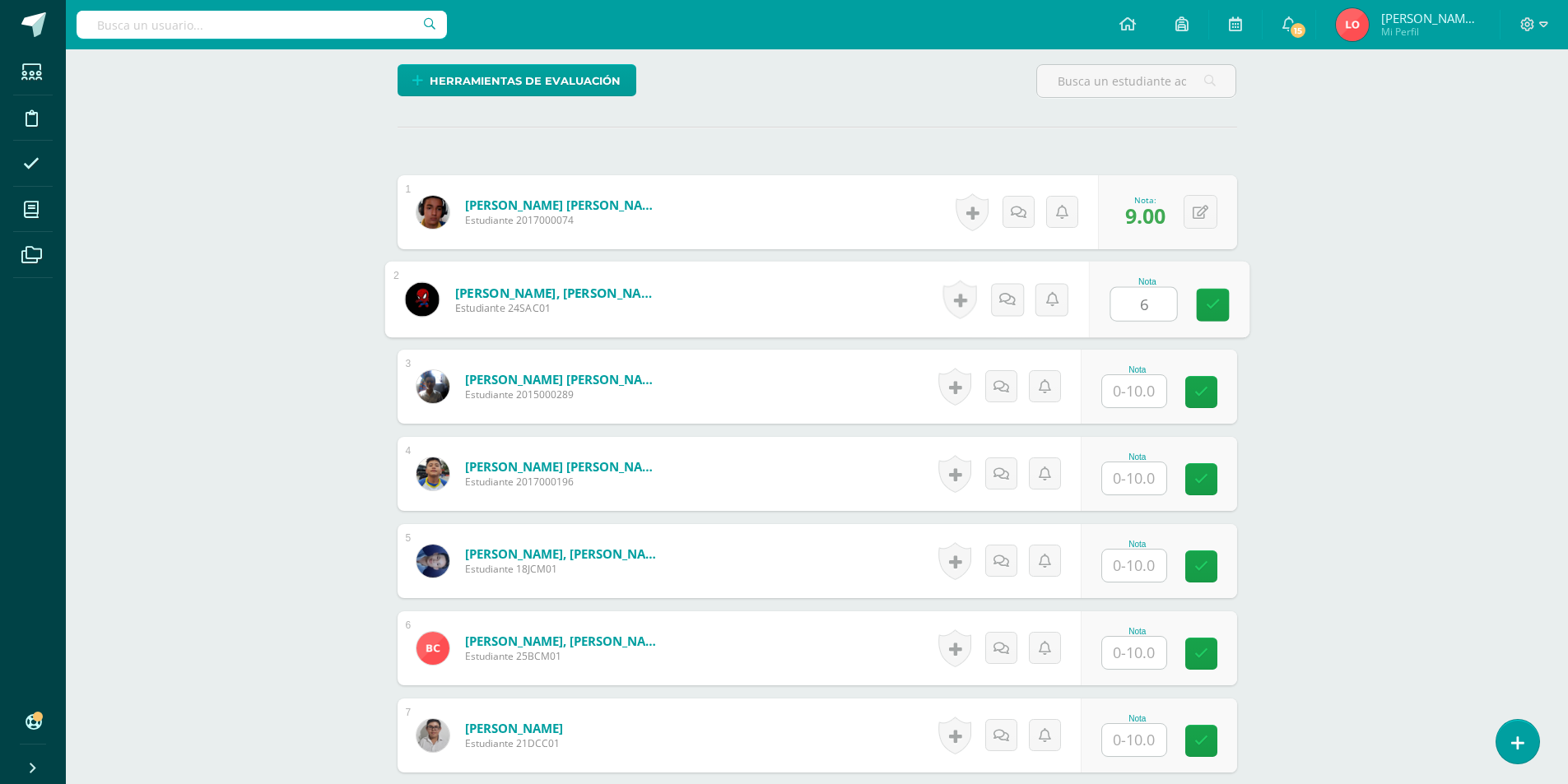 type on "6" 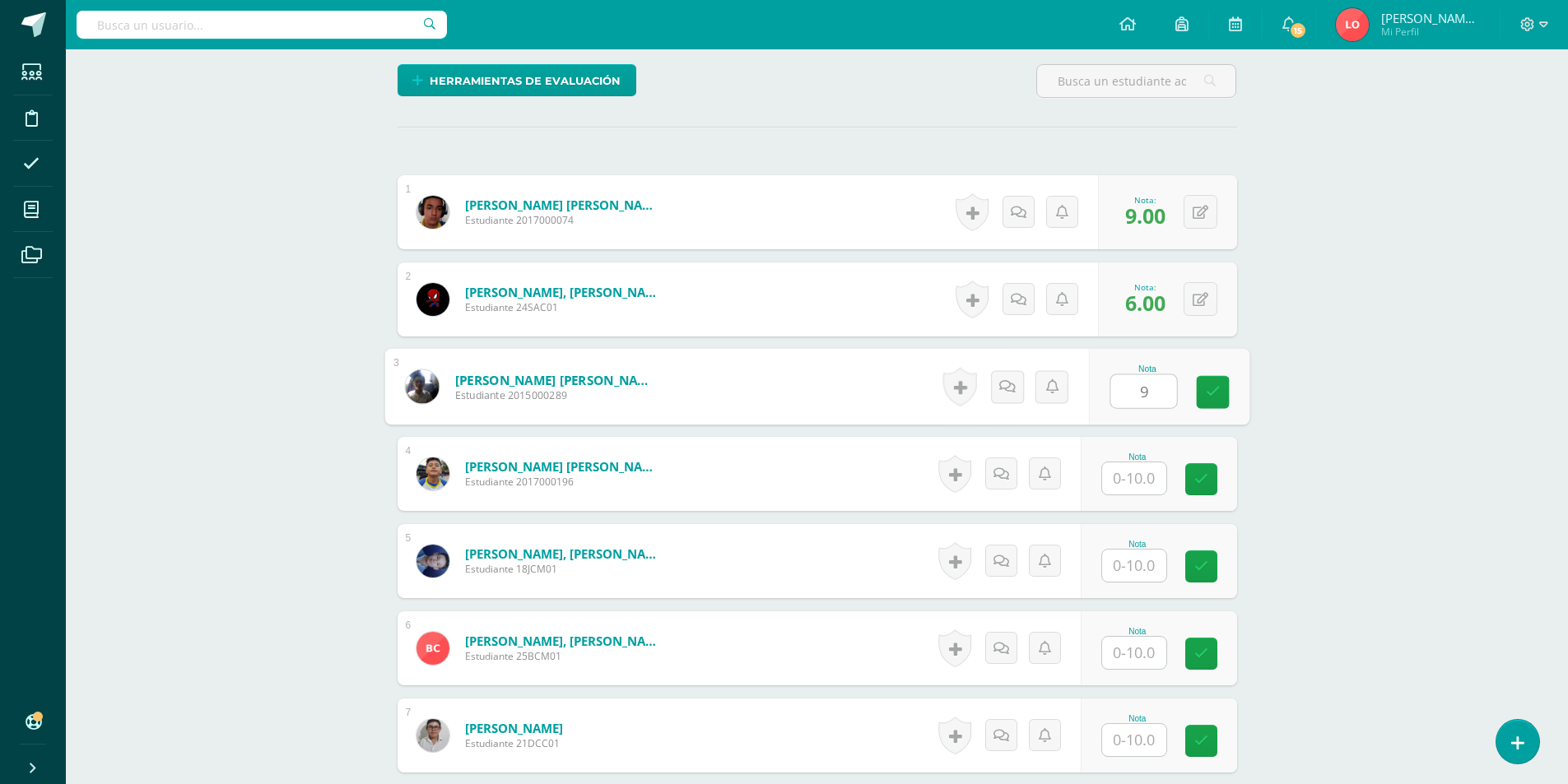 type on "9" 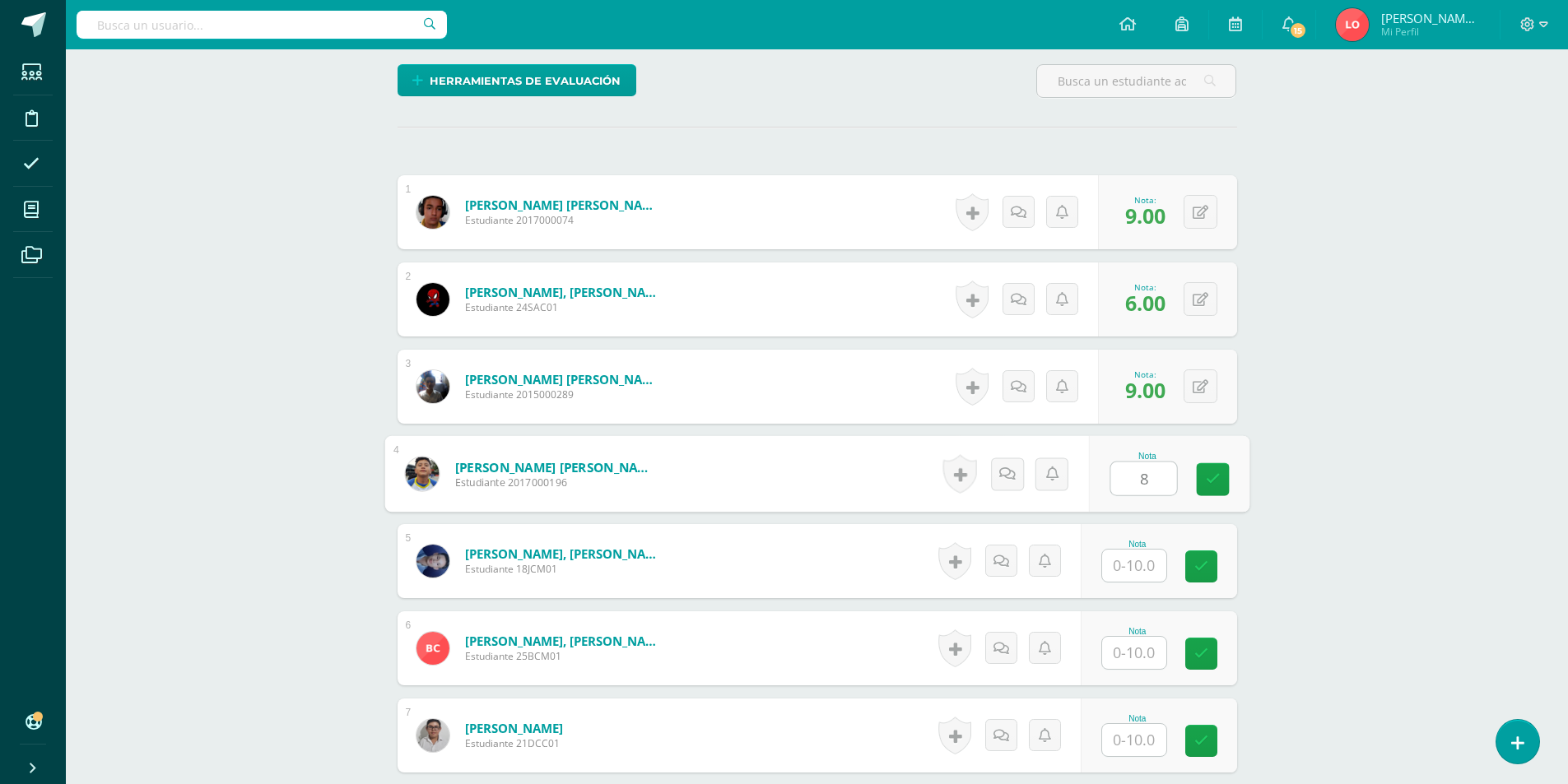 type on "8" 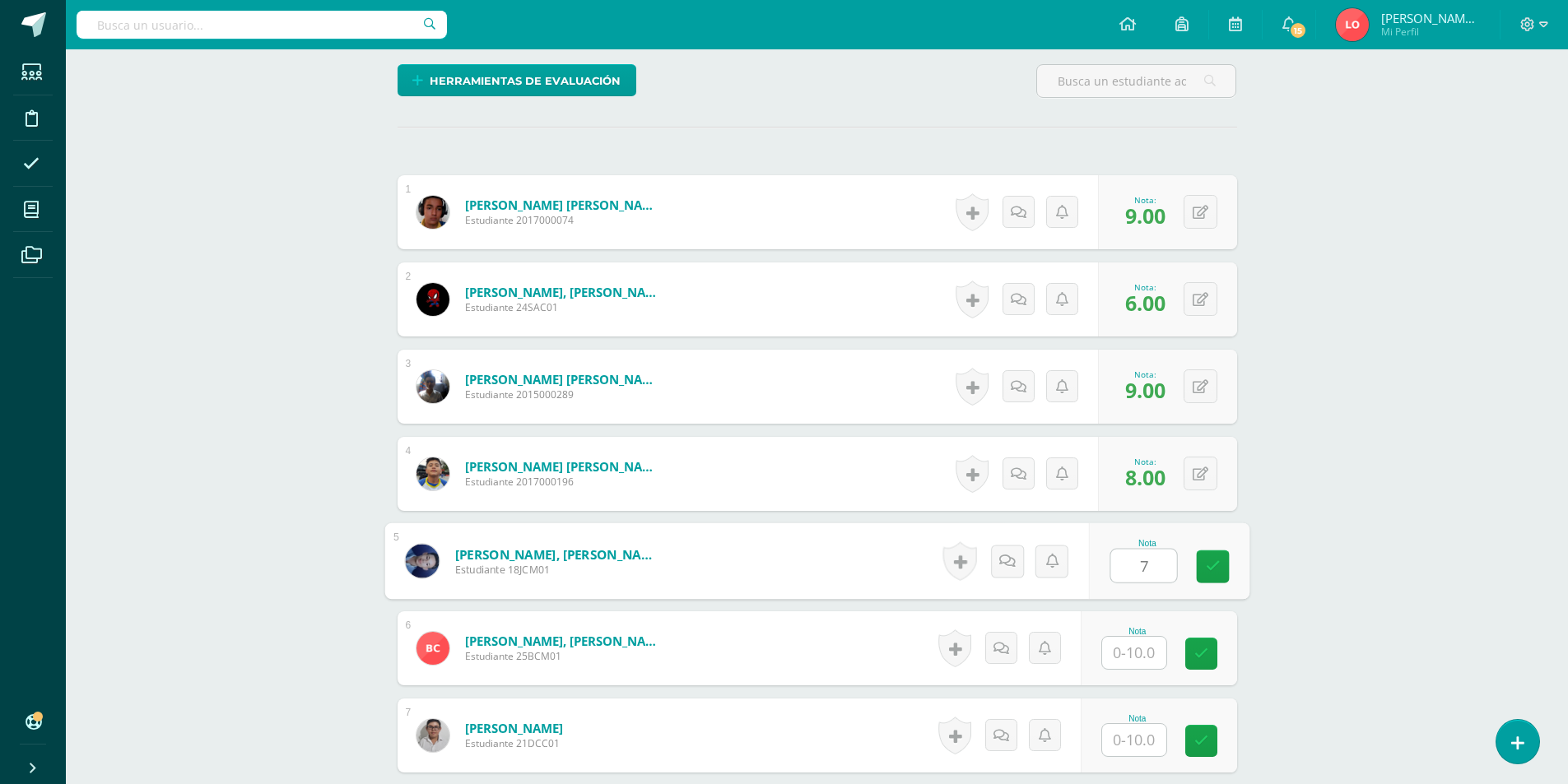 type on "7" 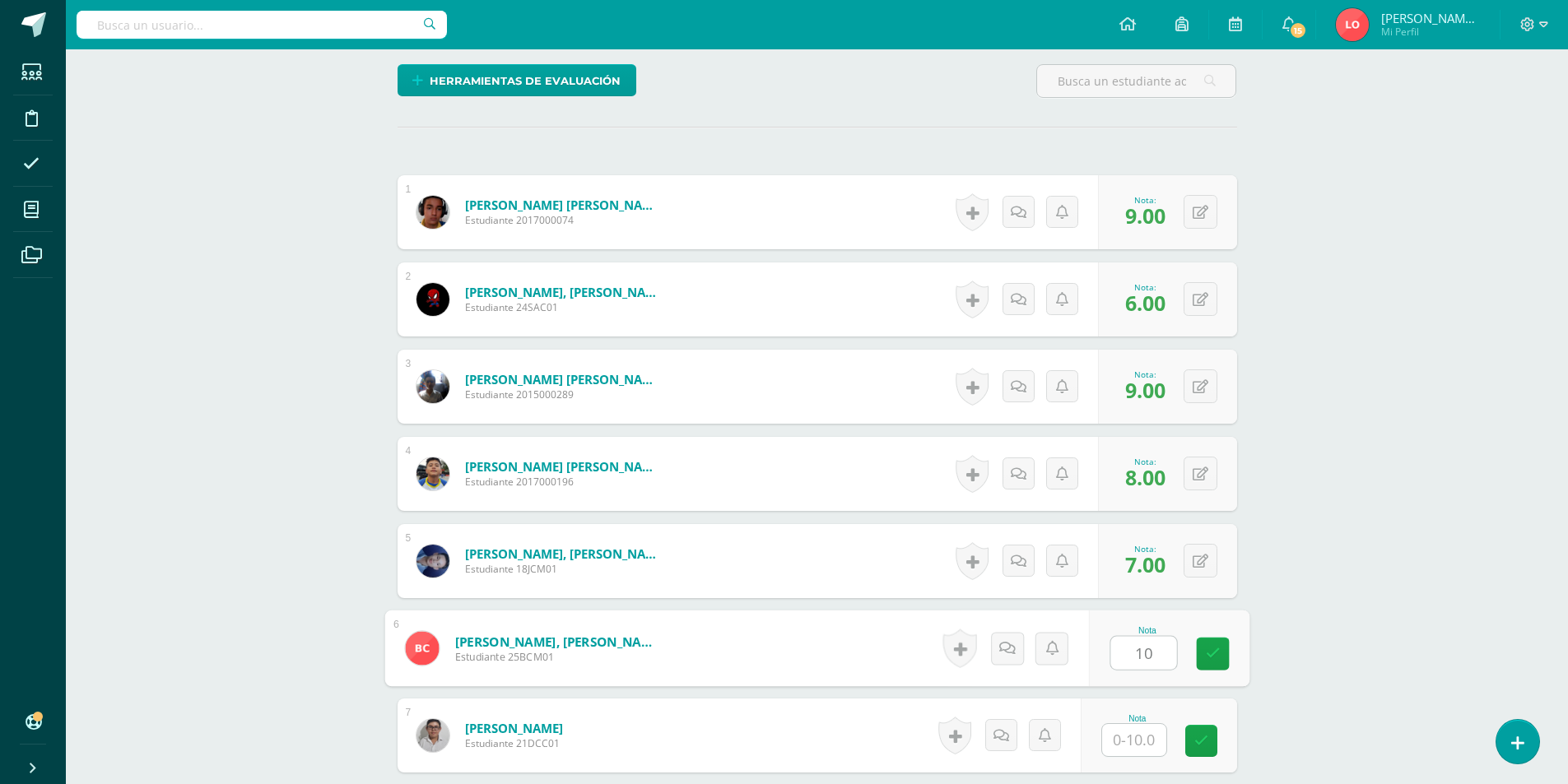 type on "10" 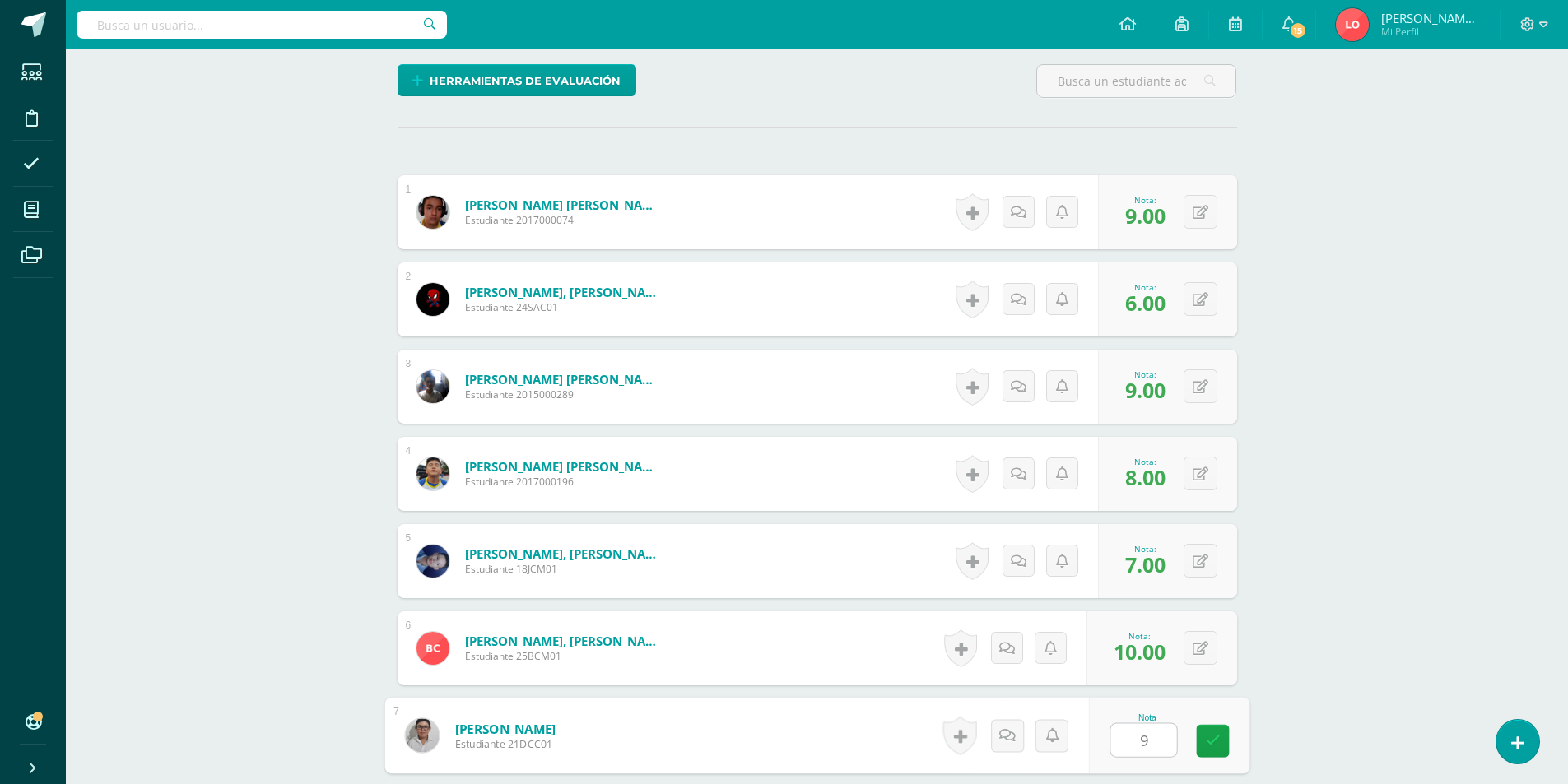 type on "9" 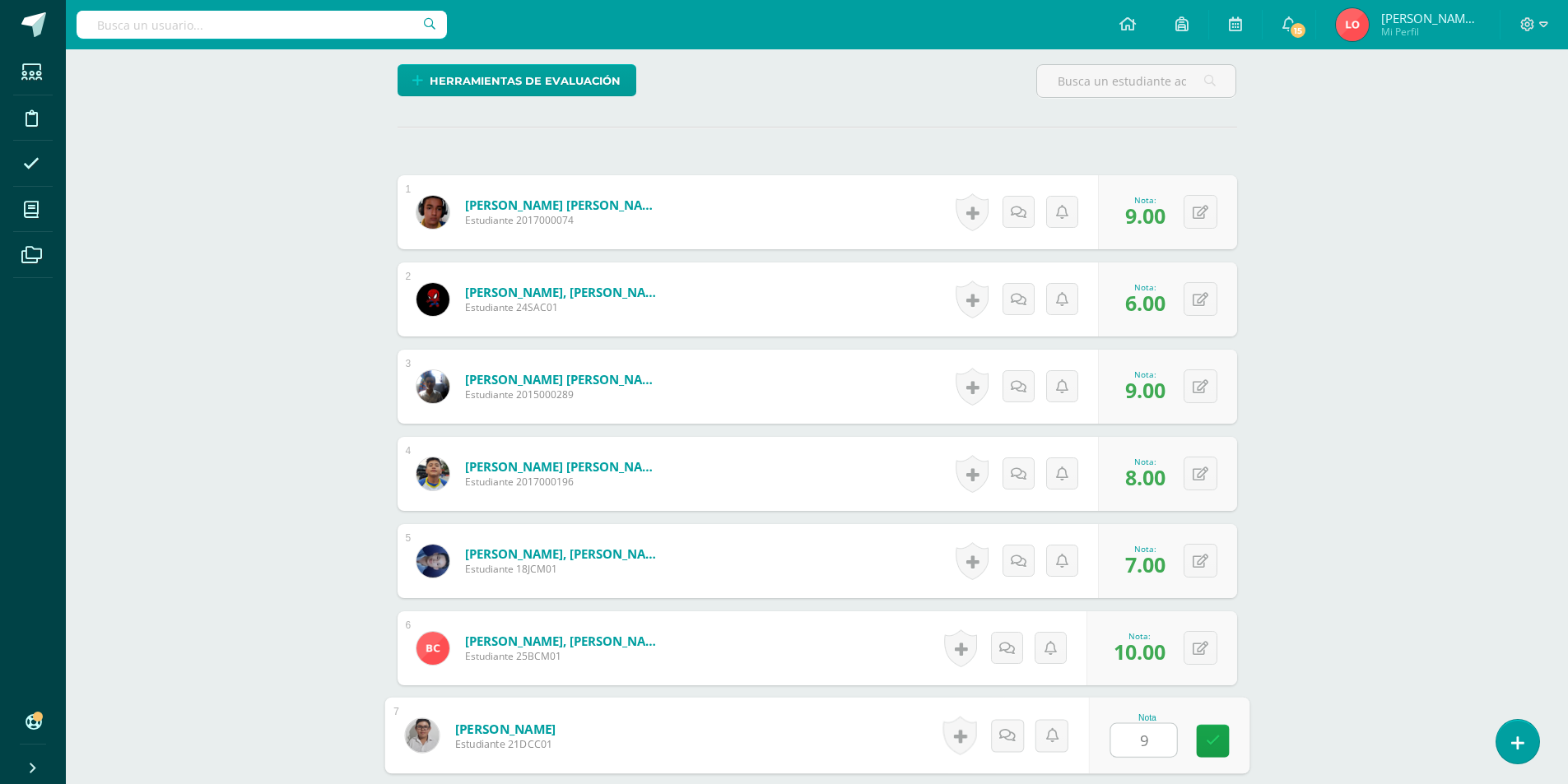 scroll, scrollTop: 848, scrollLeft: 0, axis: vertical 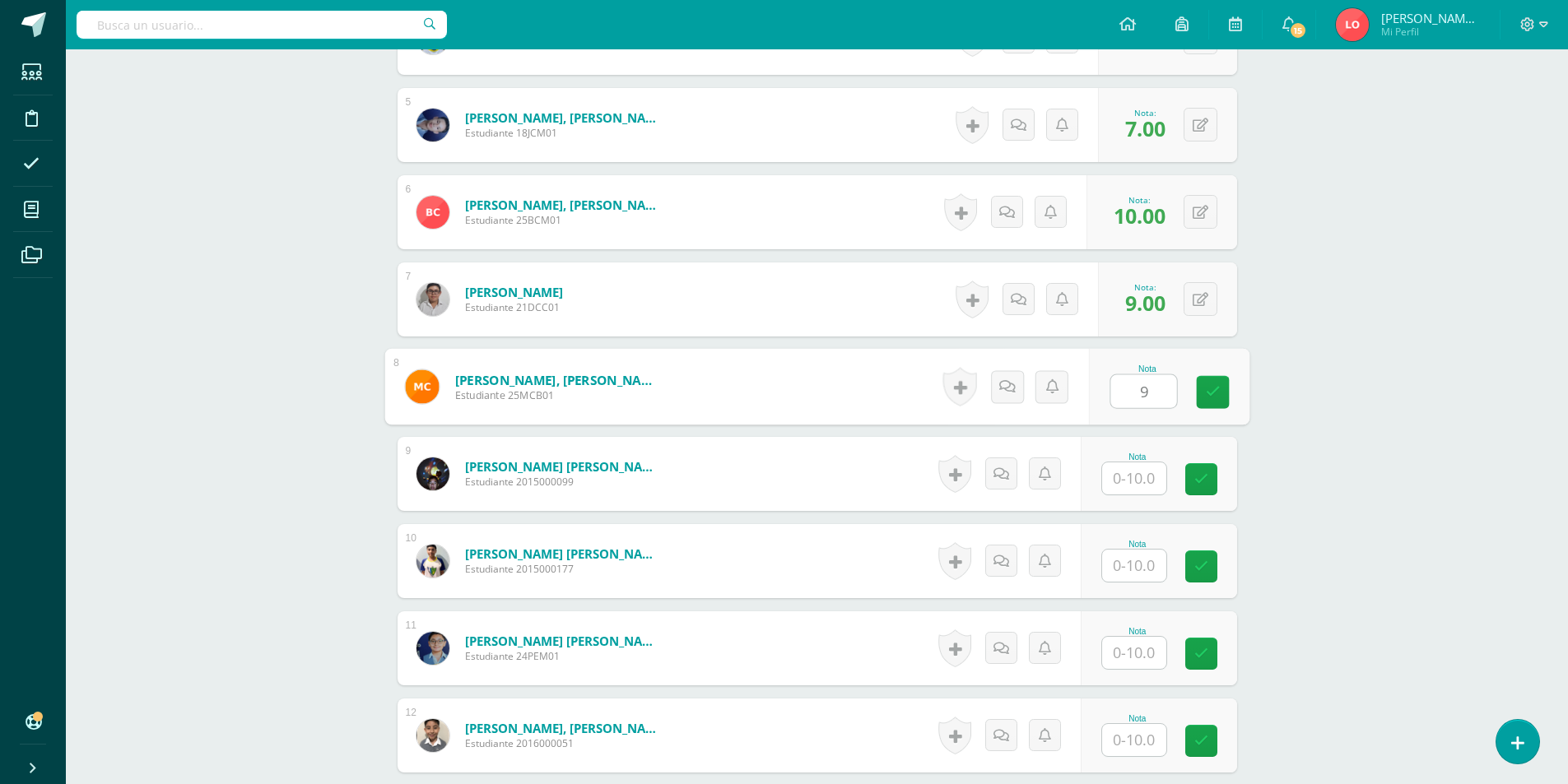 type on "9" 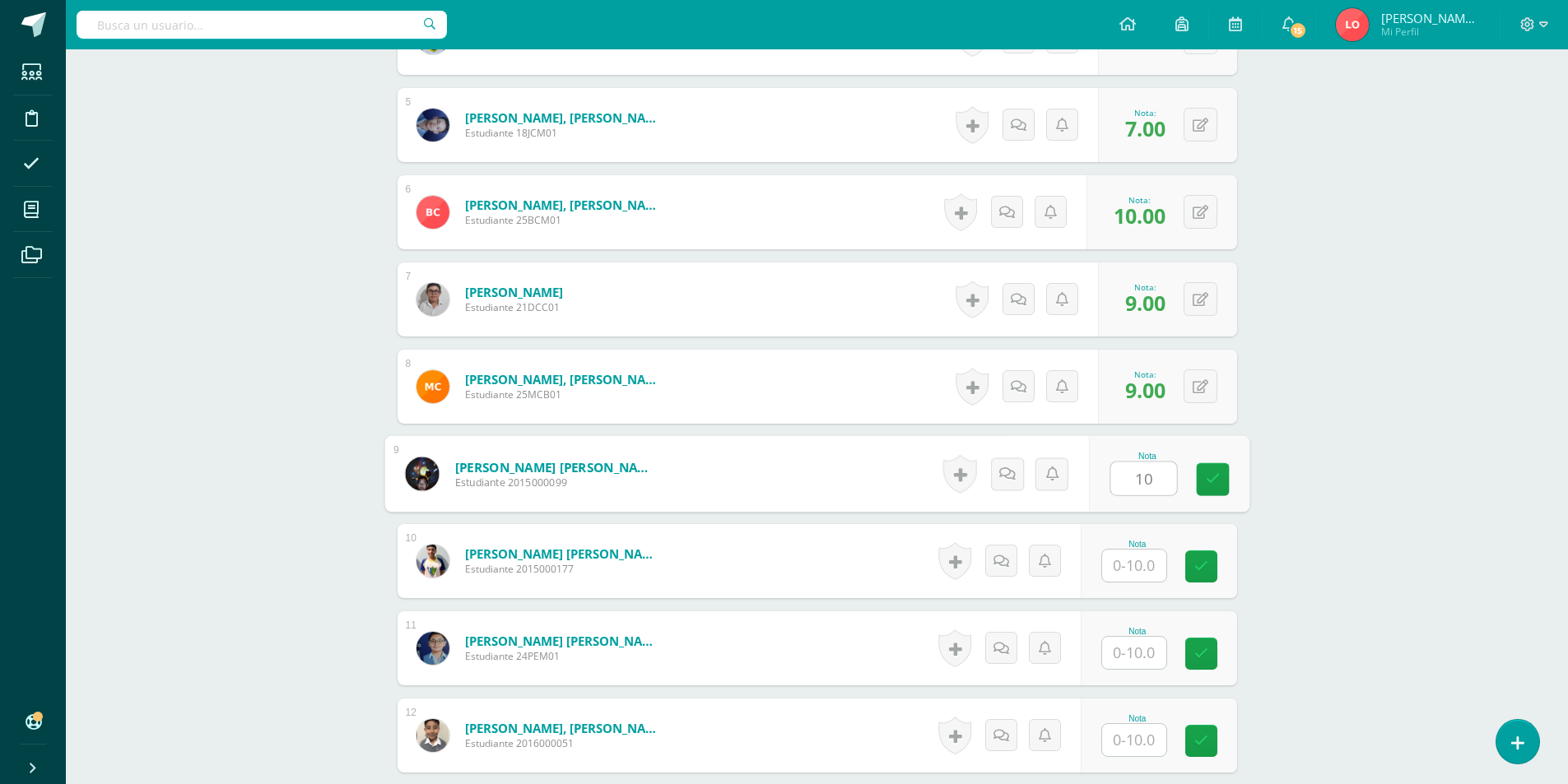 type on "10" 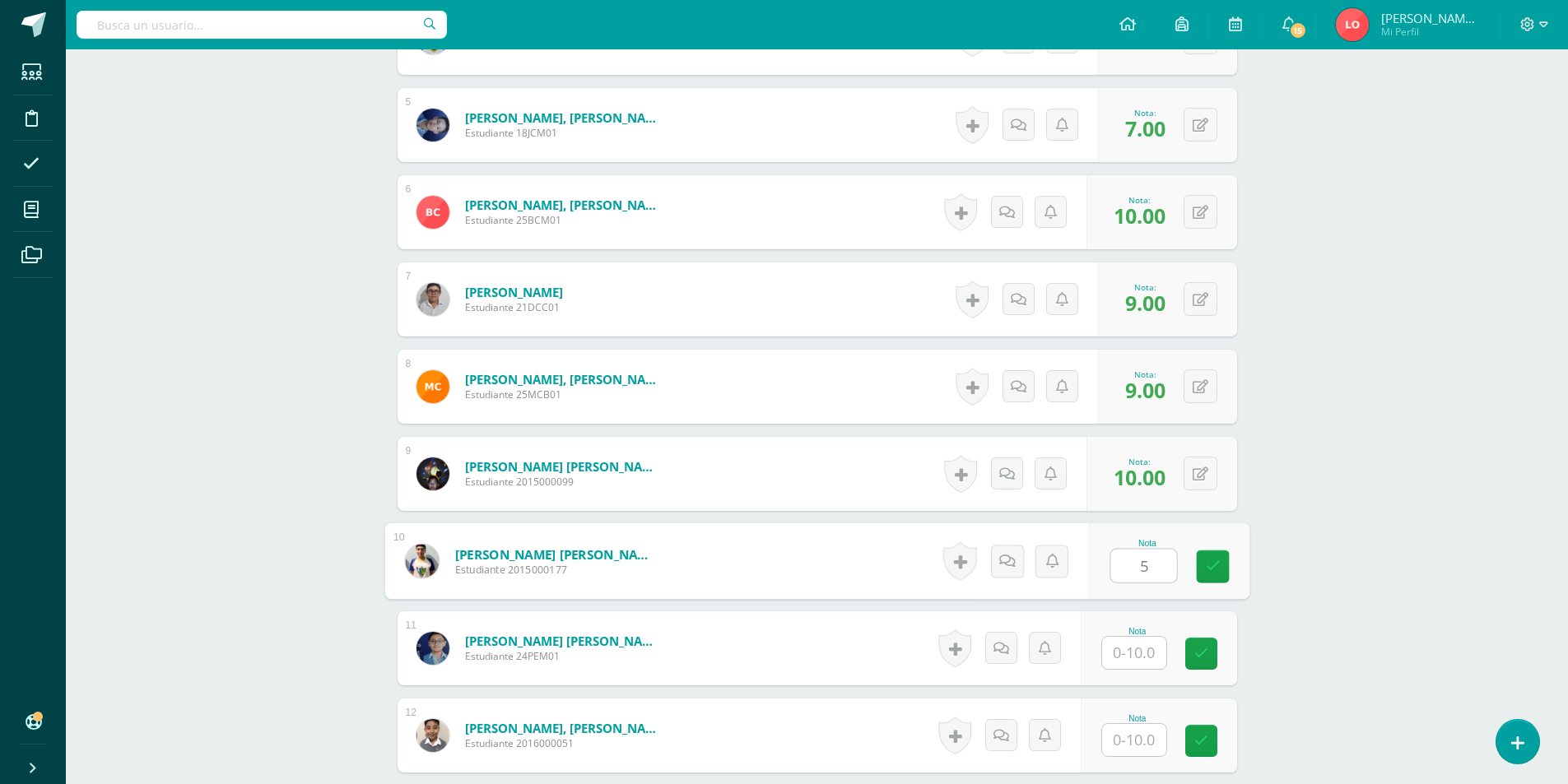 type on "5" 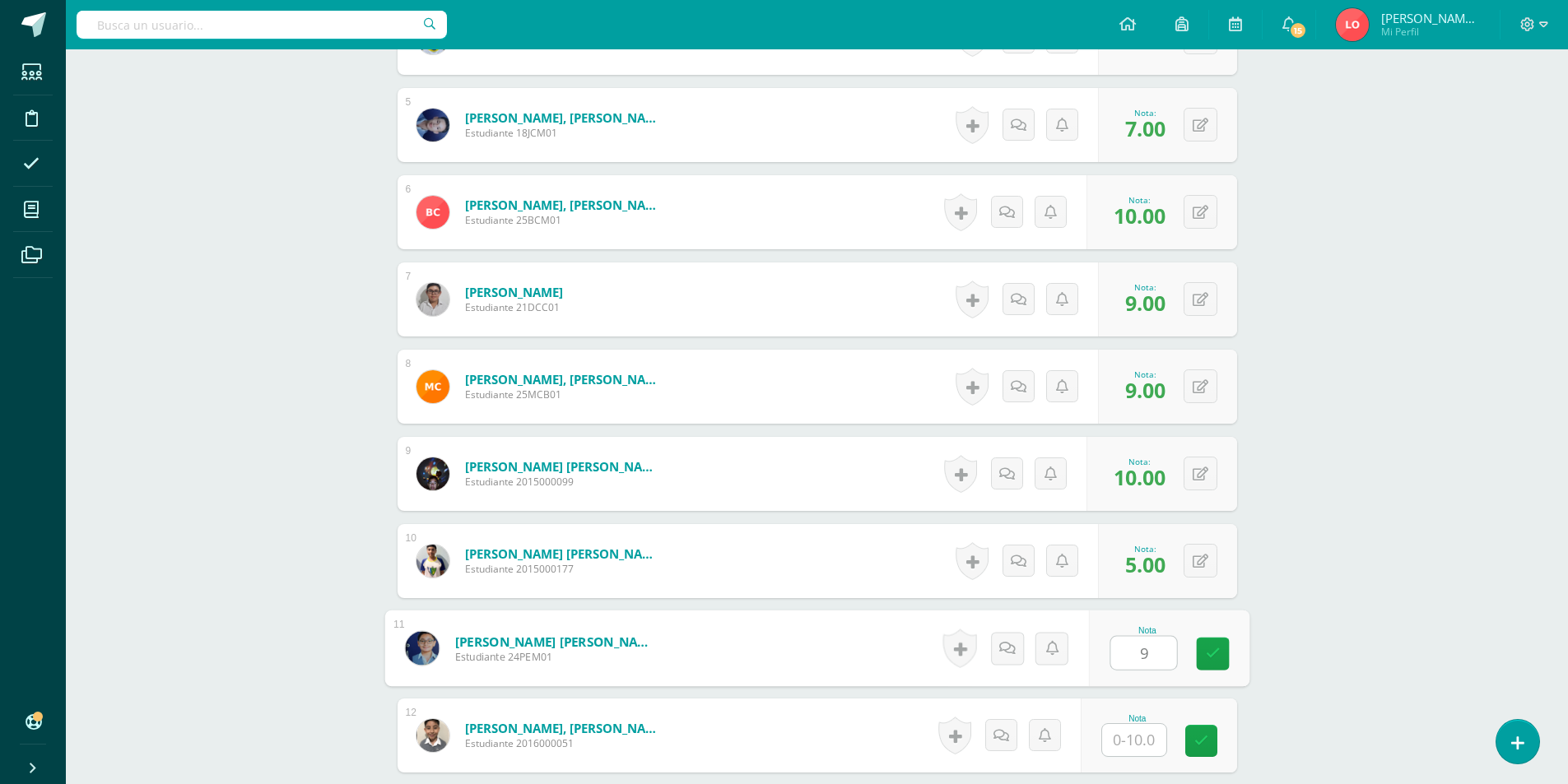 type on "9" 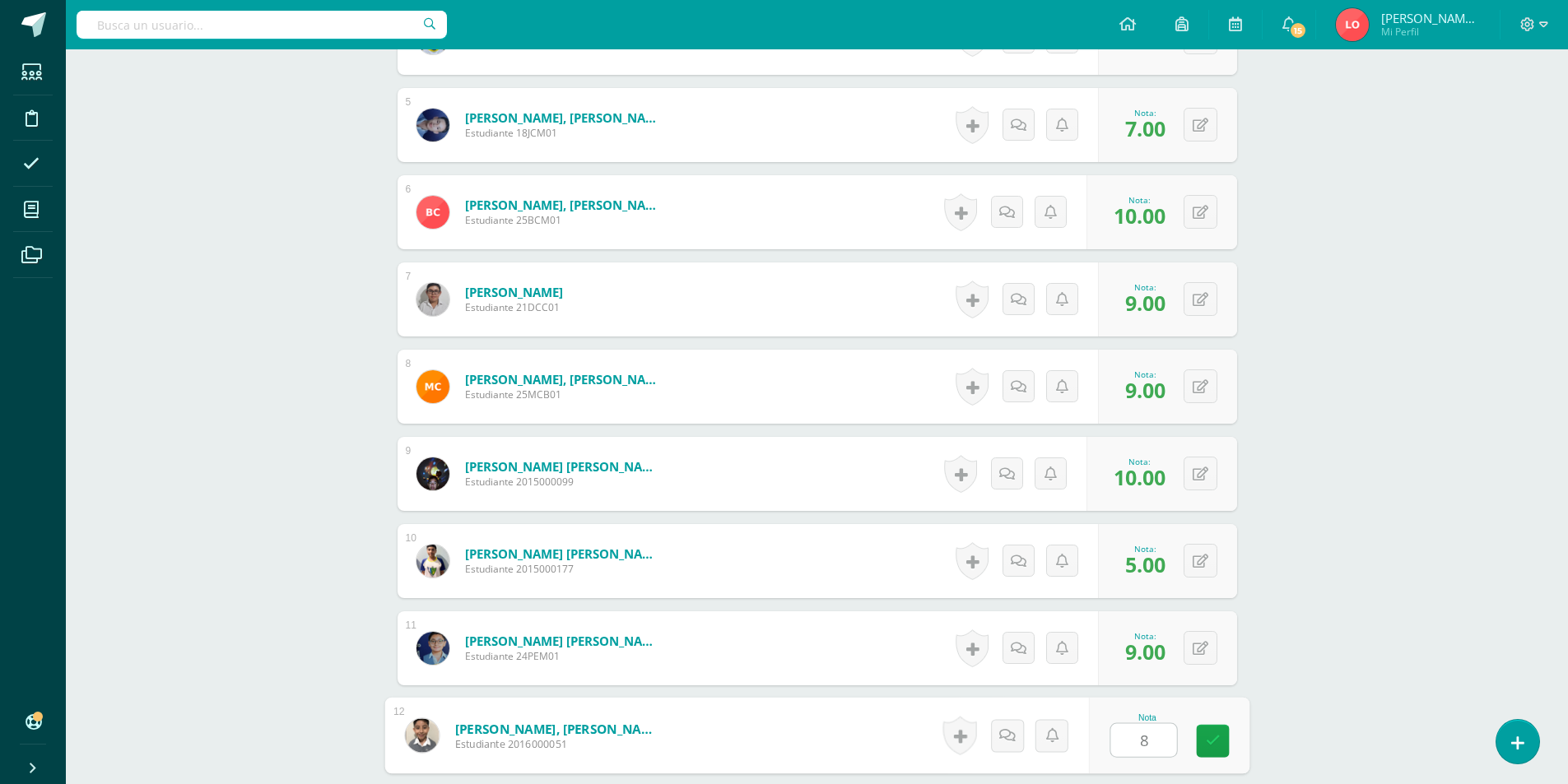 type on "8" 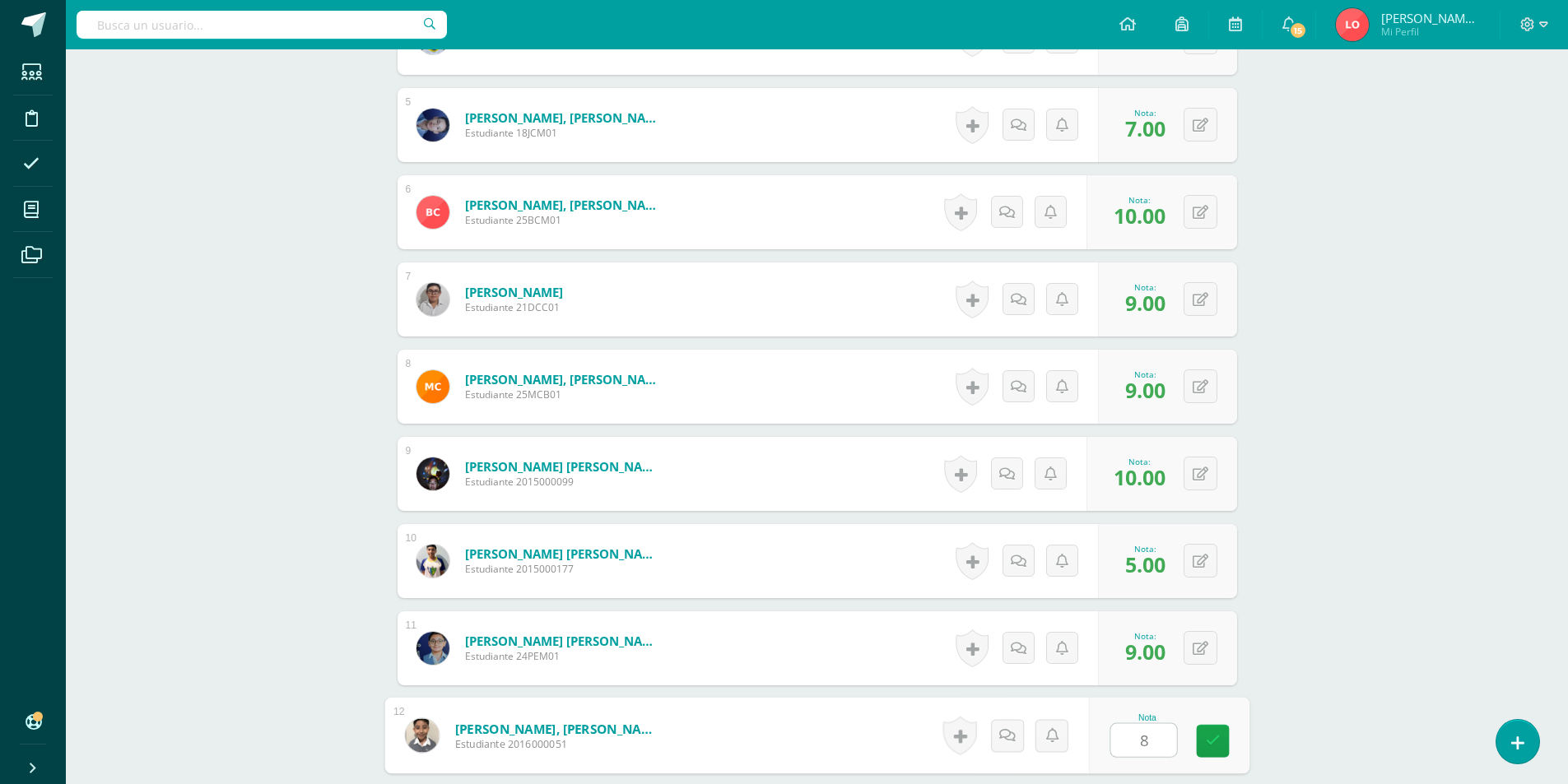 scroll, scrollTop: 1284, scrollLeft: 0, axis: vertical 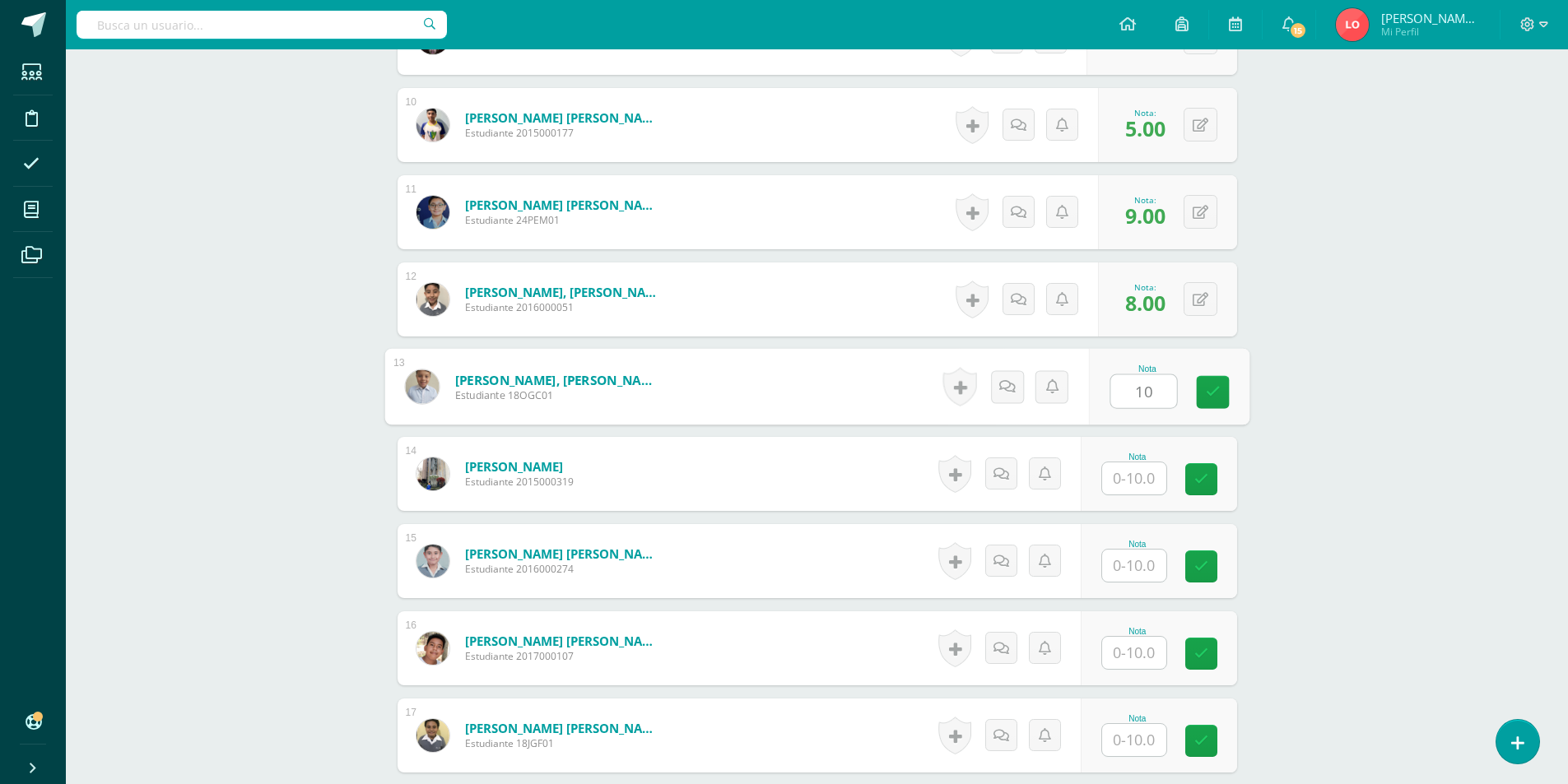 type on "10" 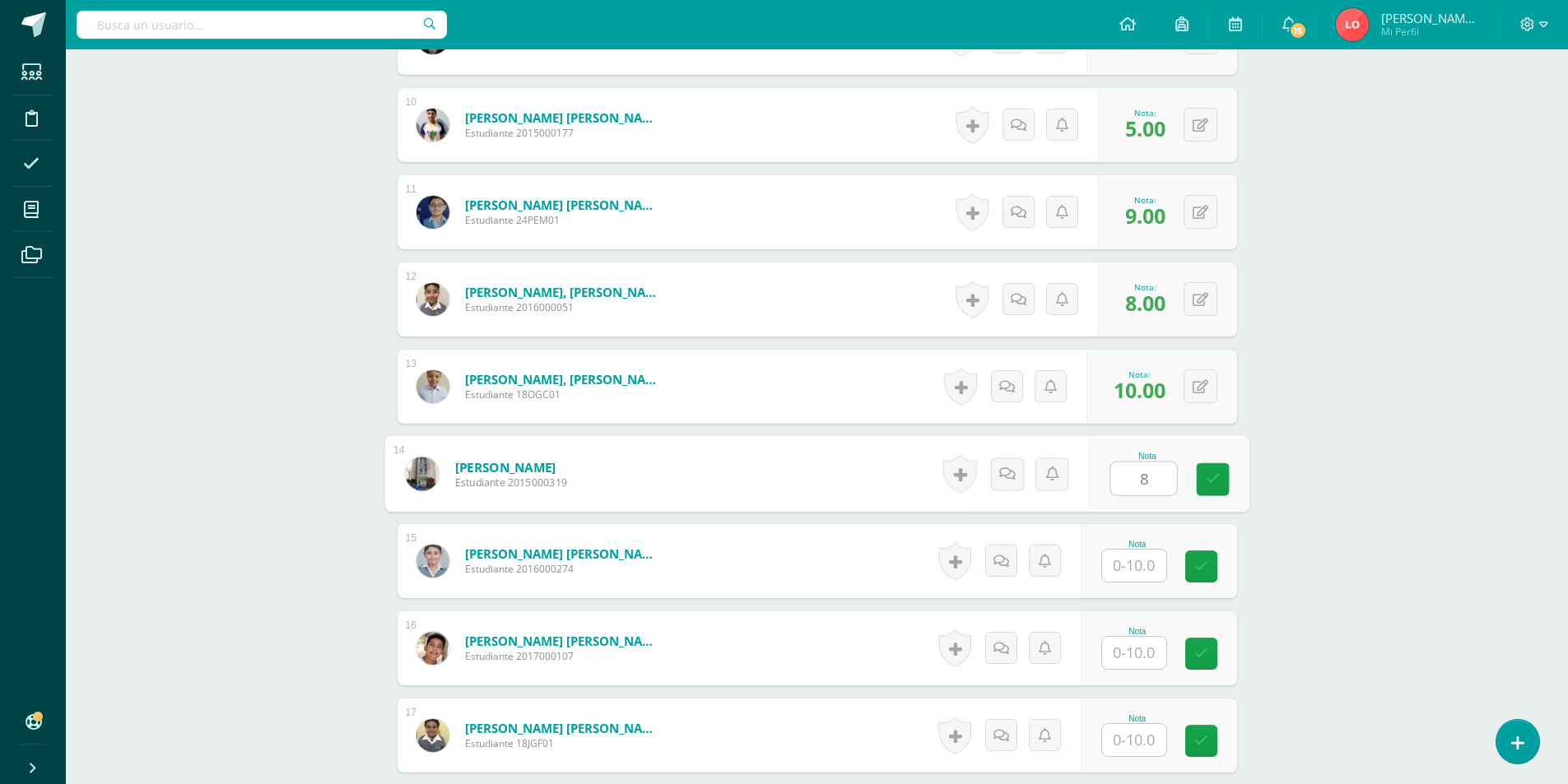 type on "8" 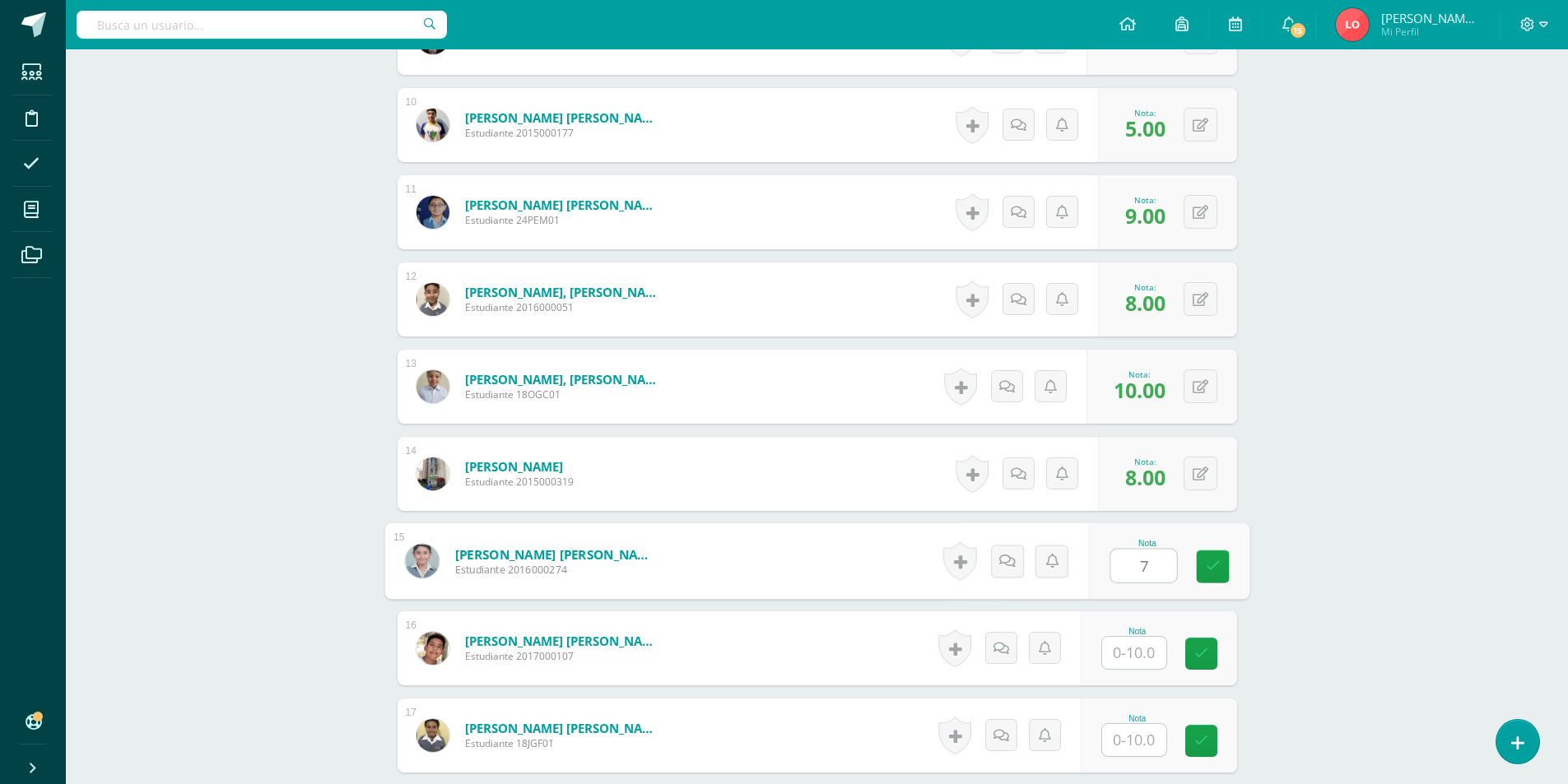 type on "7" 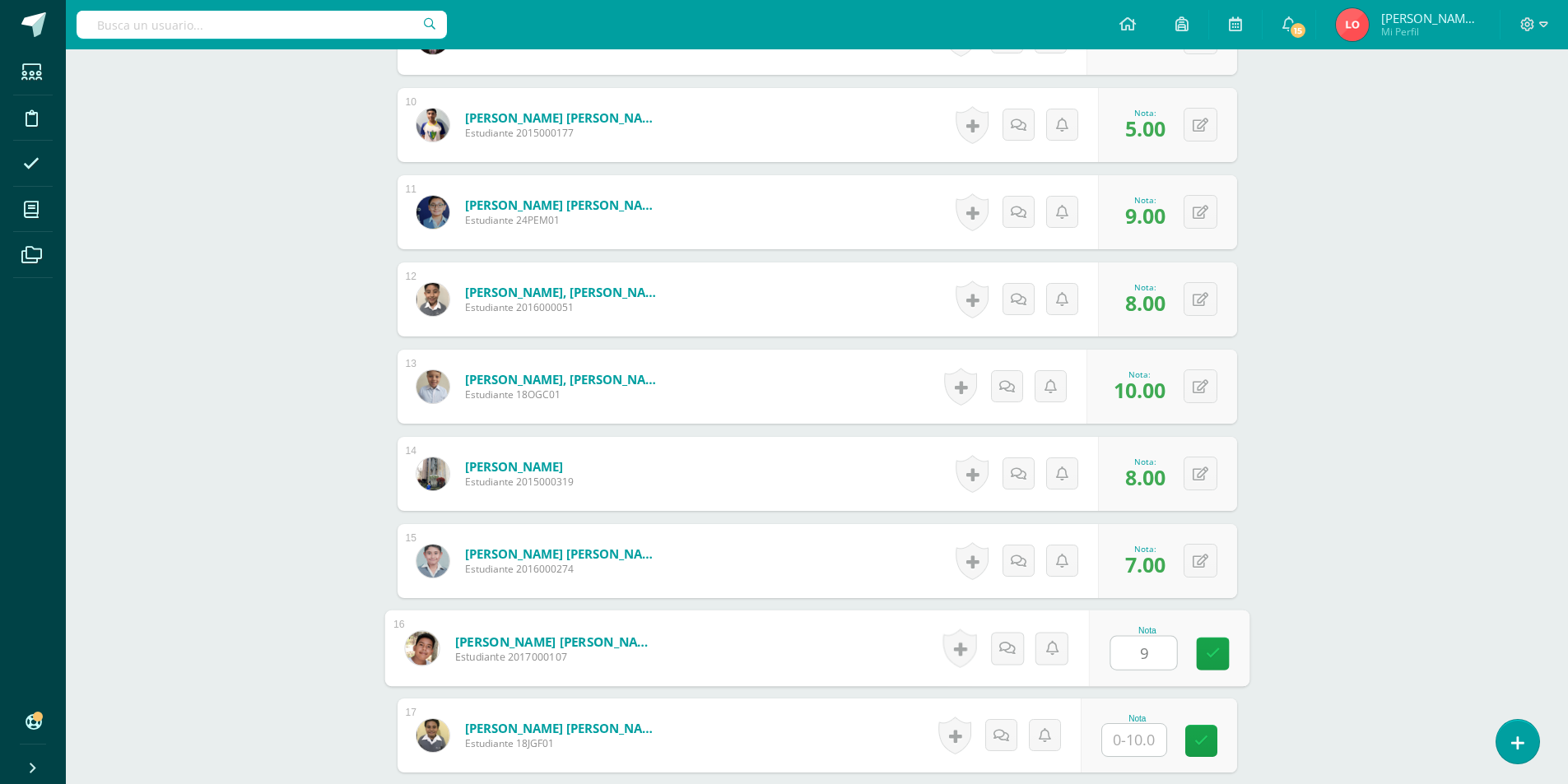 type on "9" 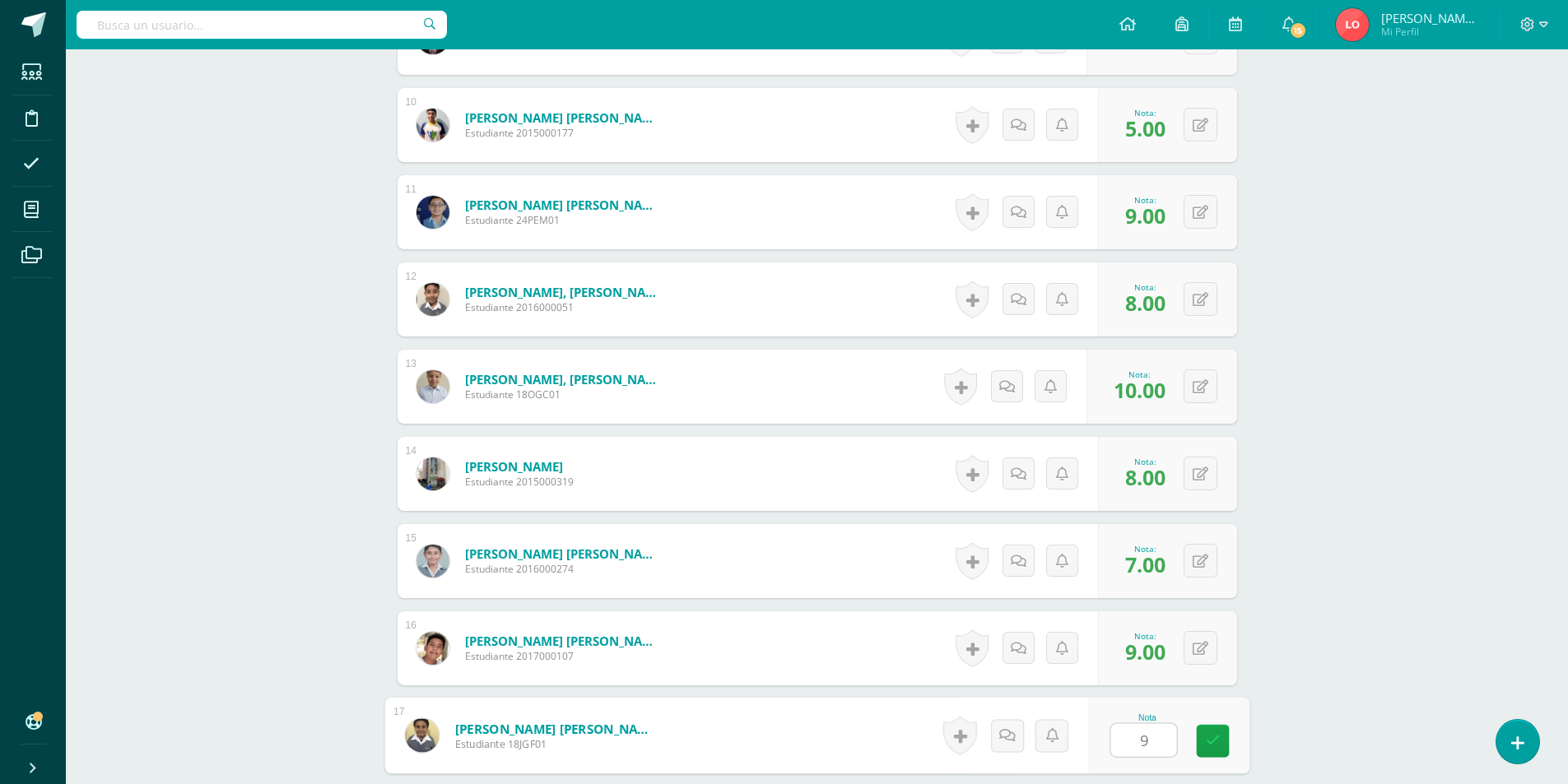 type on "9" 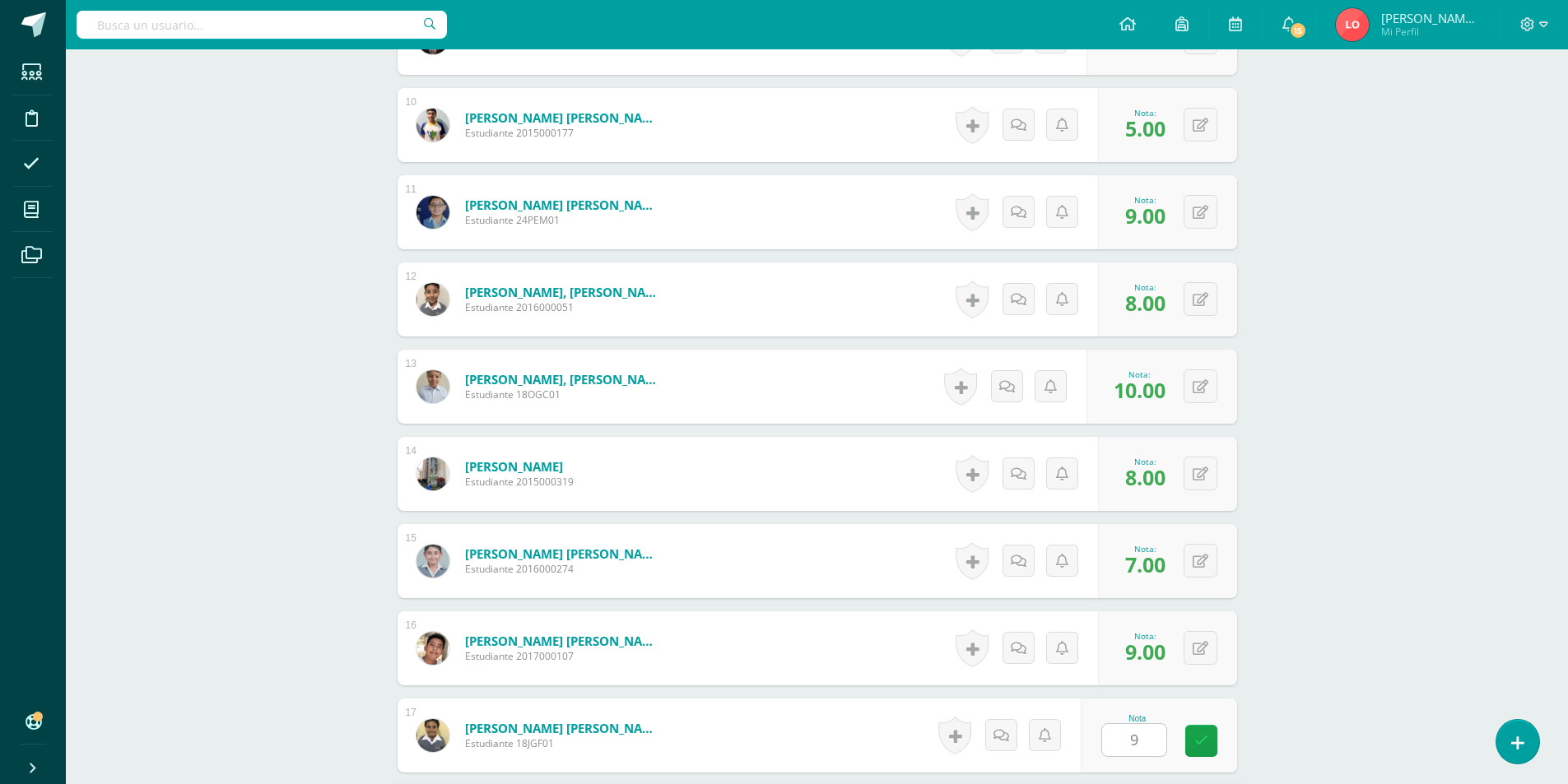 scroll, scrollTop: 1720, scrollLeft: 0, axis: vertical 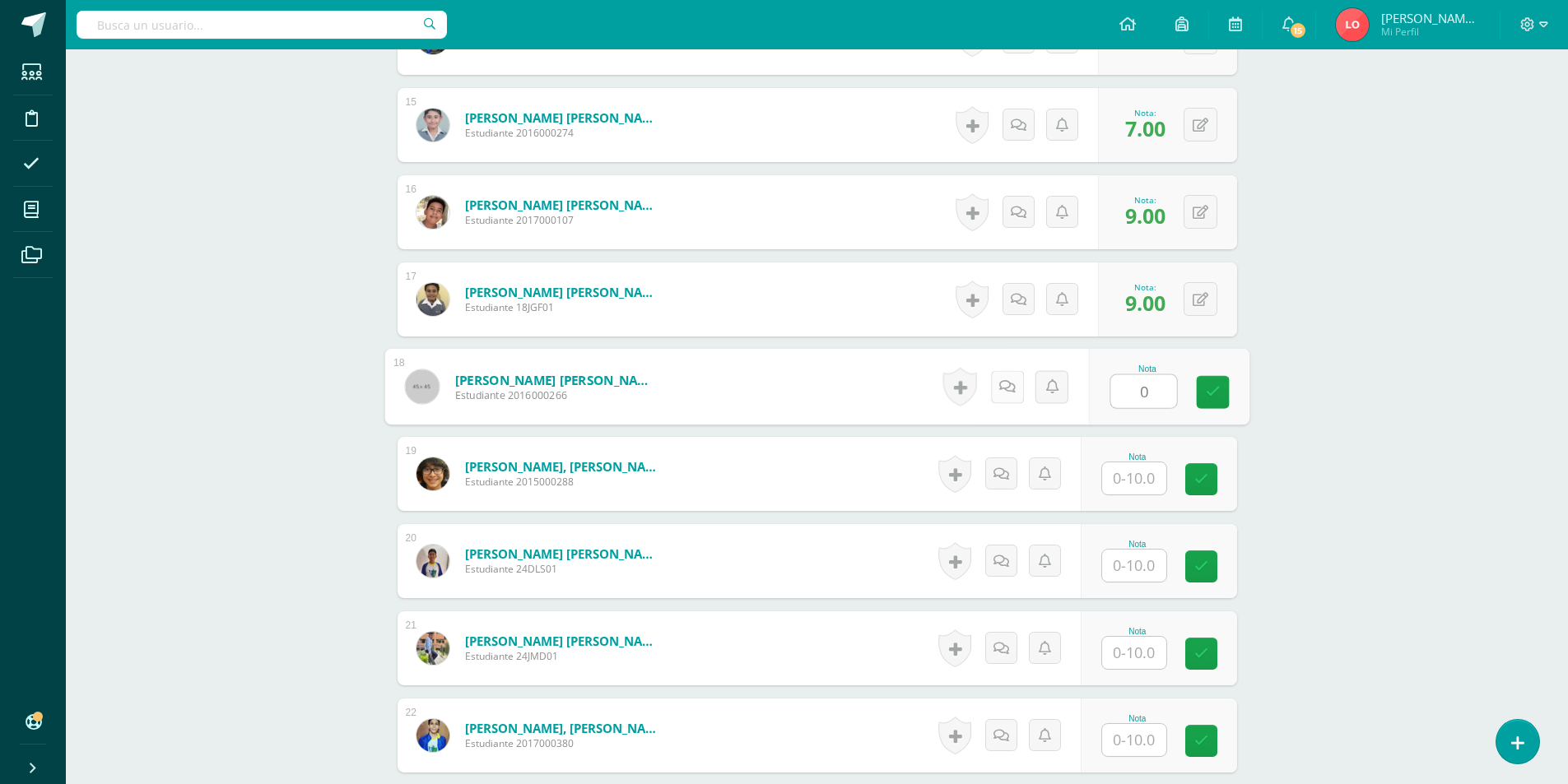 type on "0" 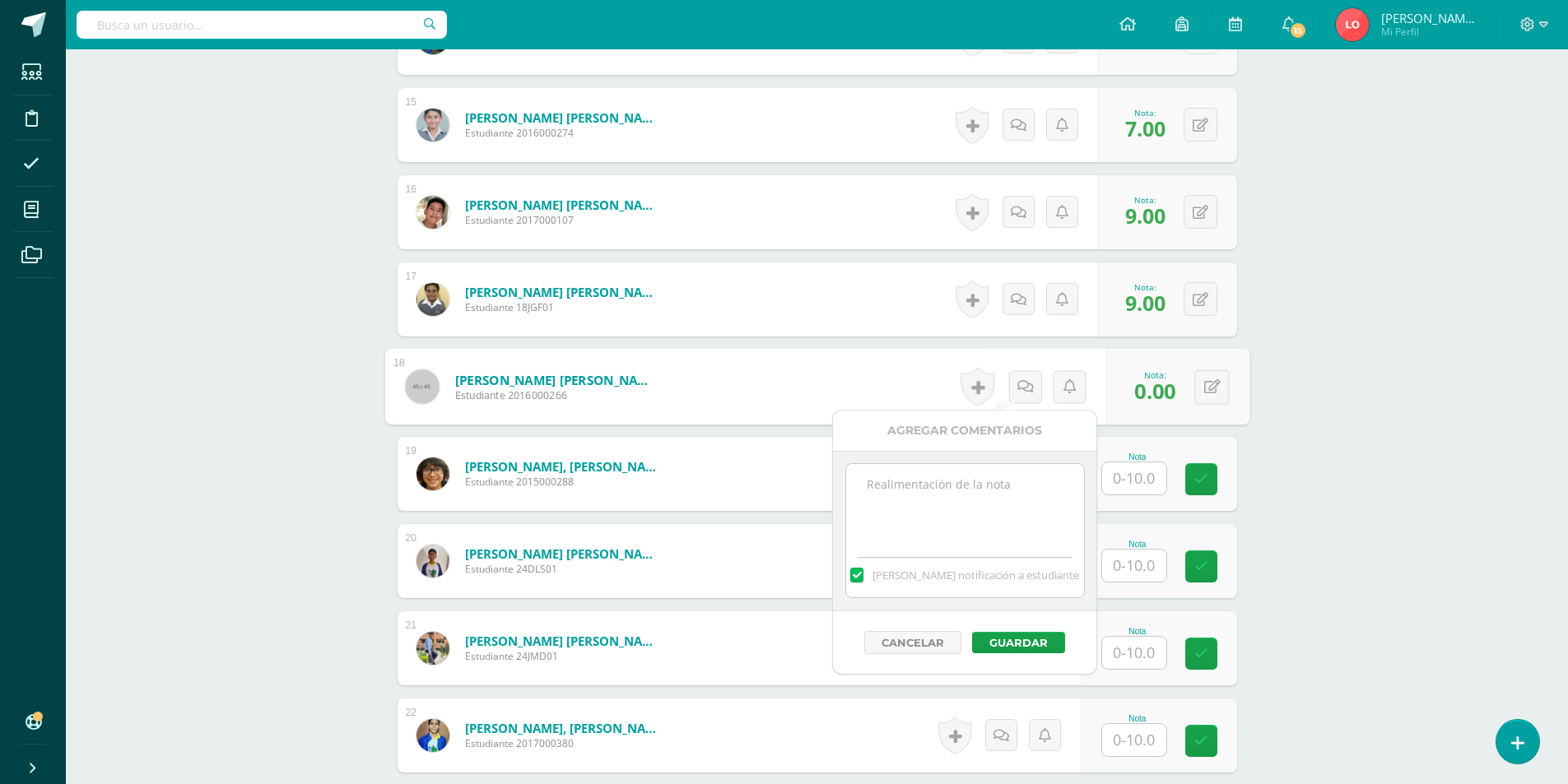 click at bounding box center [965, 505] 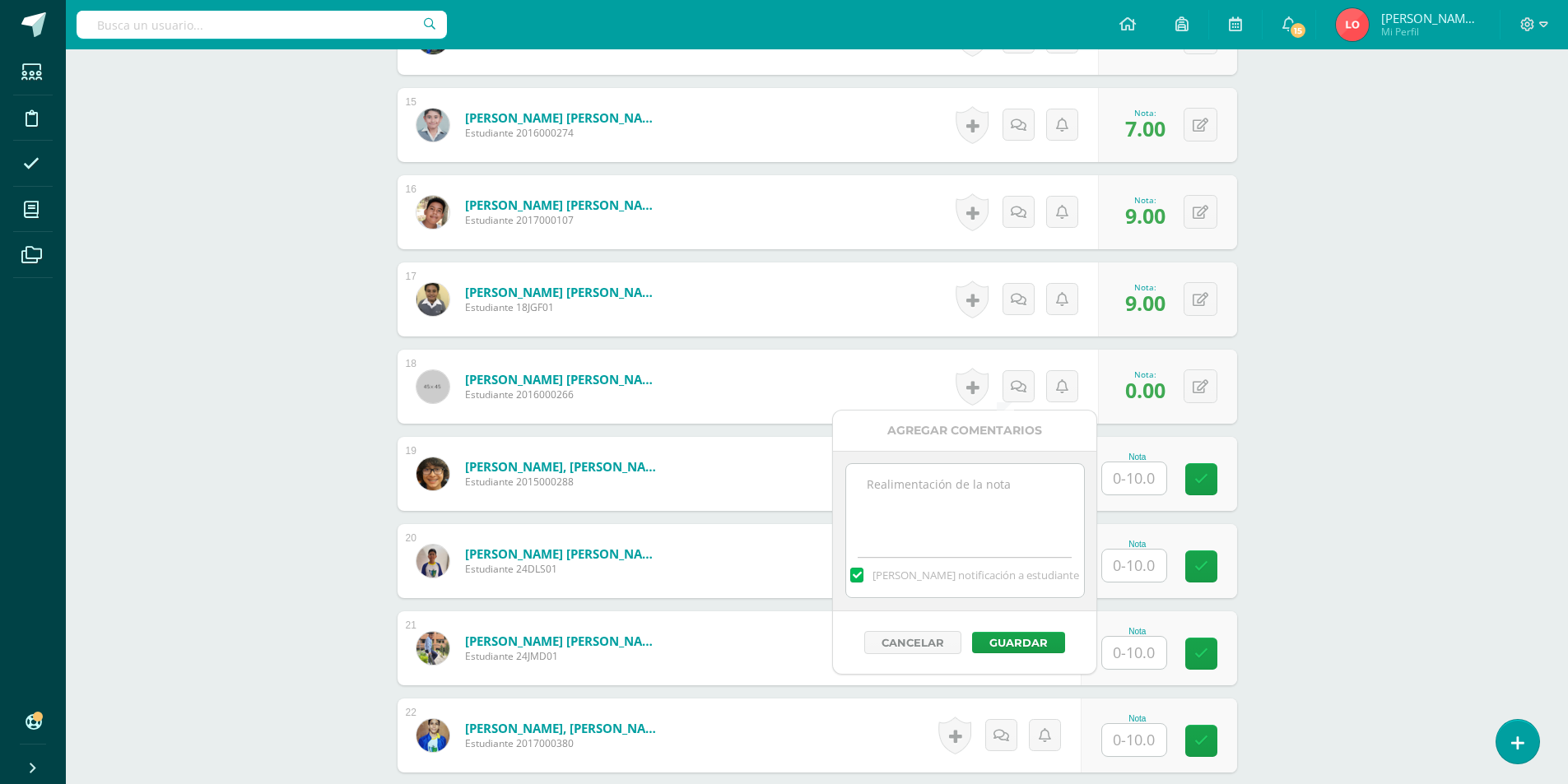 paste on "No entregado" 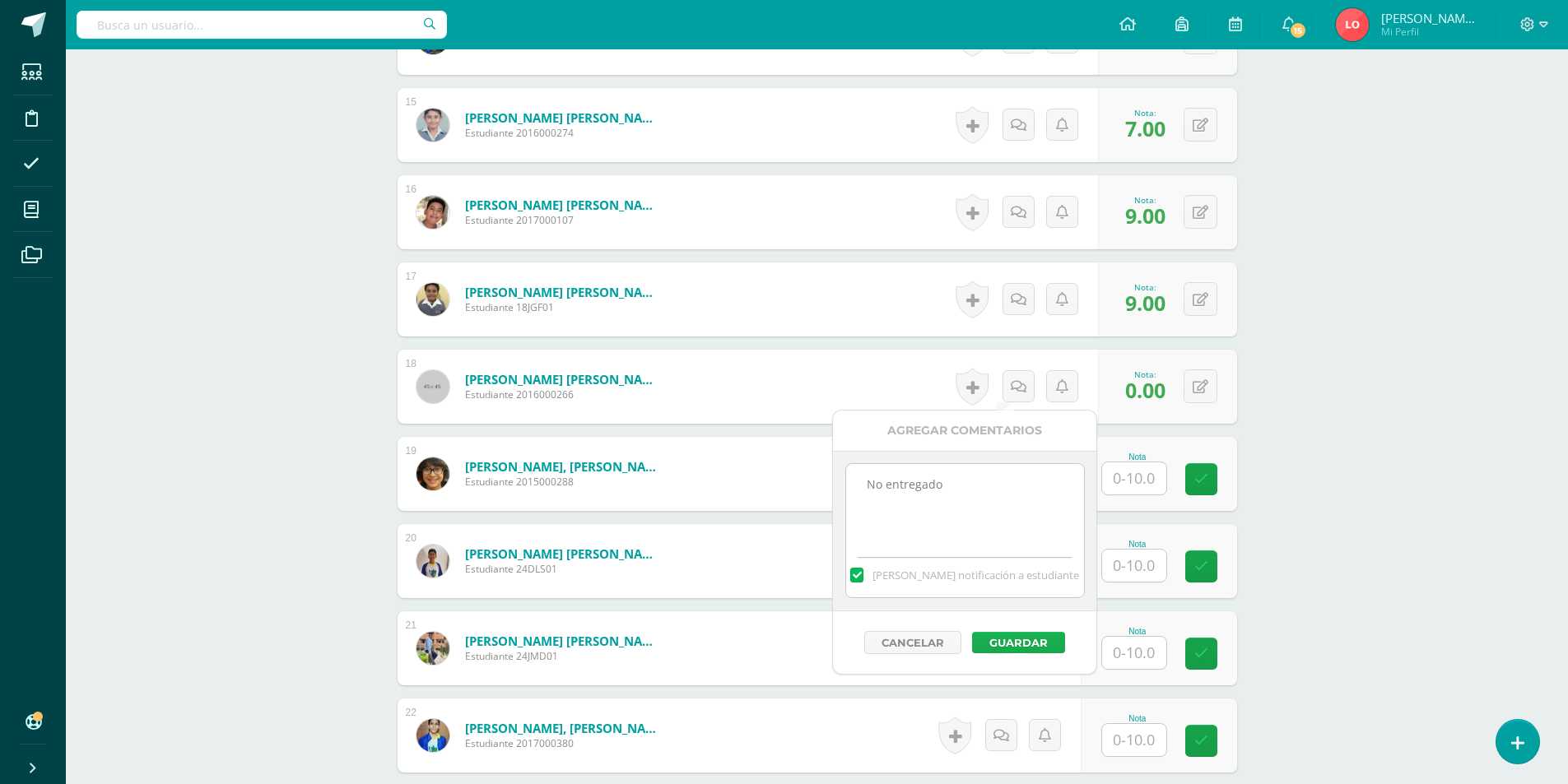 type on "No entregado" 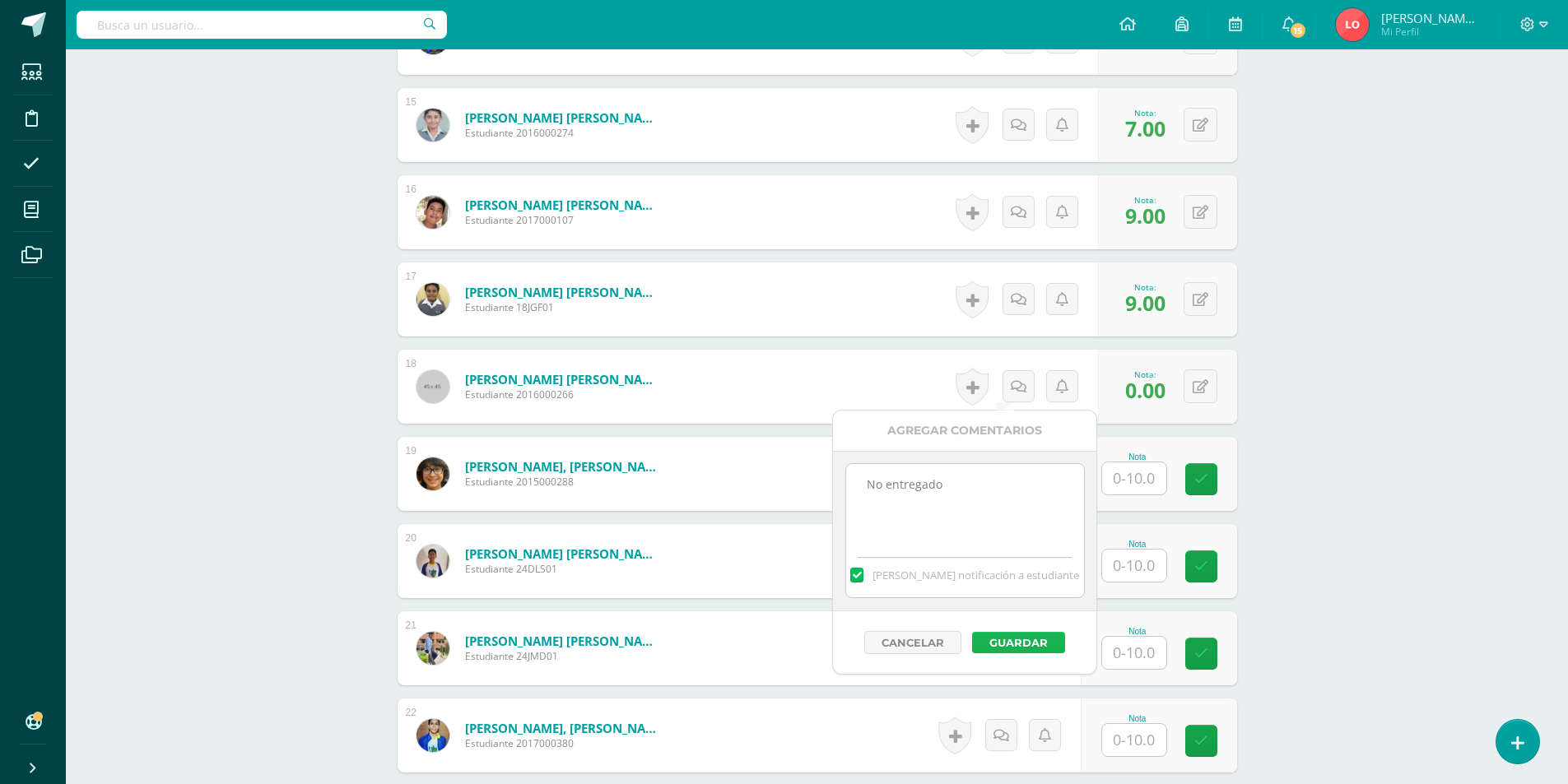 click on "Guardar" at bounding box center [1018, 643] 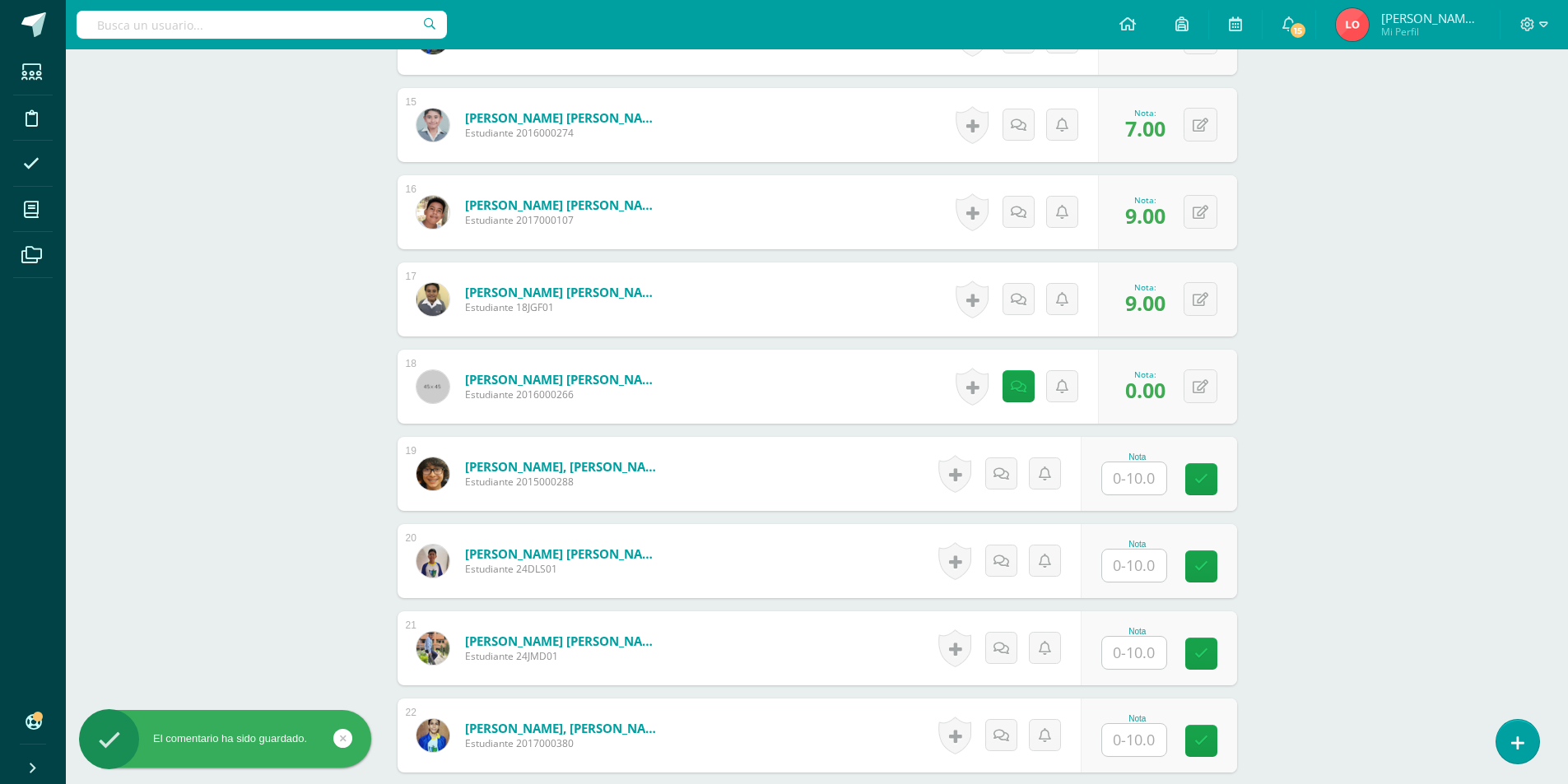 click at bounding box center (1134, 478) 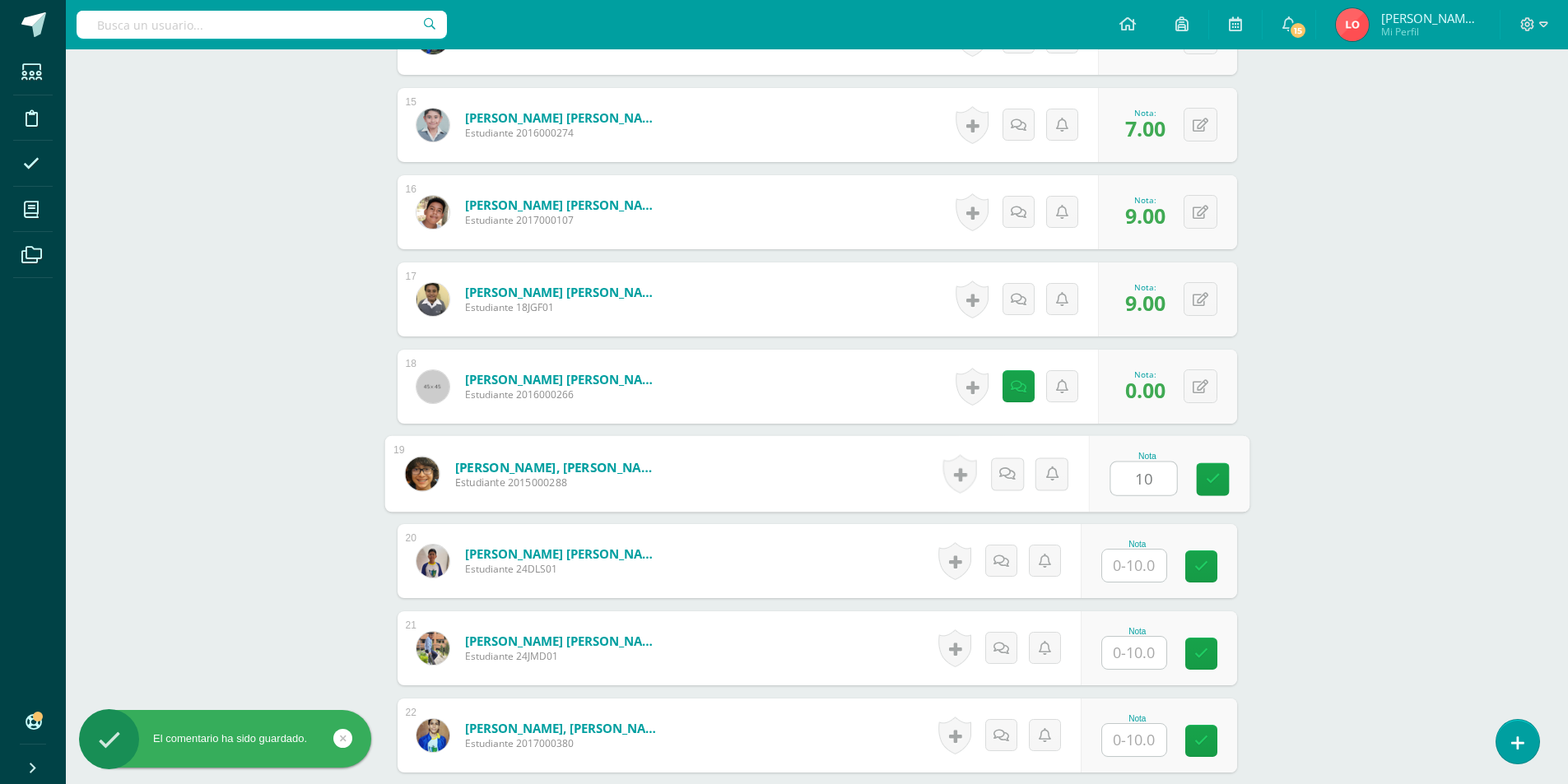 type on "10" 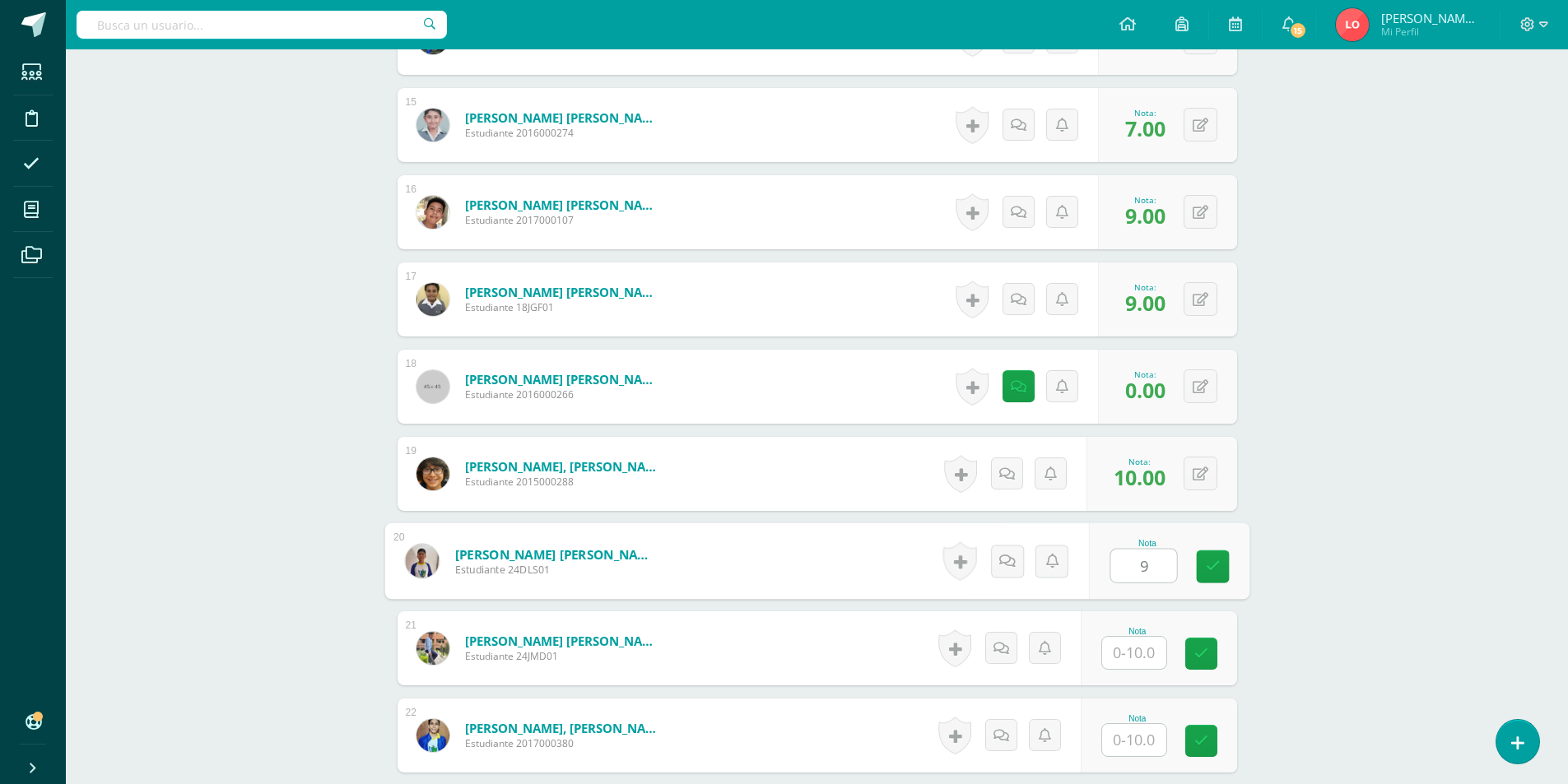 type on "9" 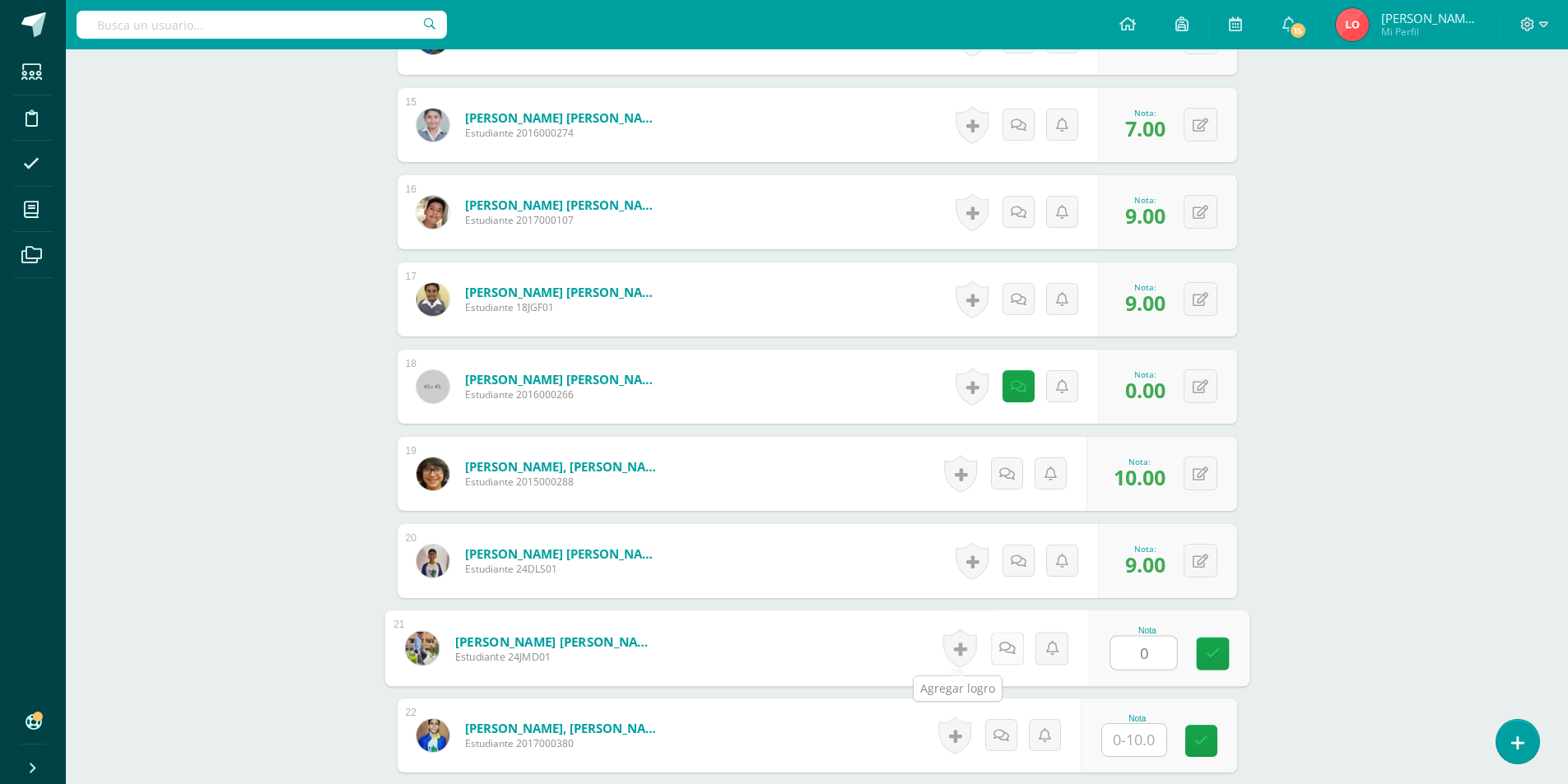 type on "0" 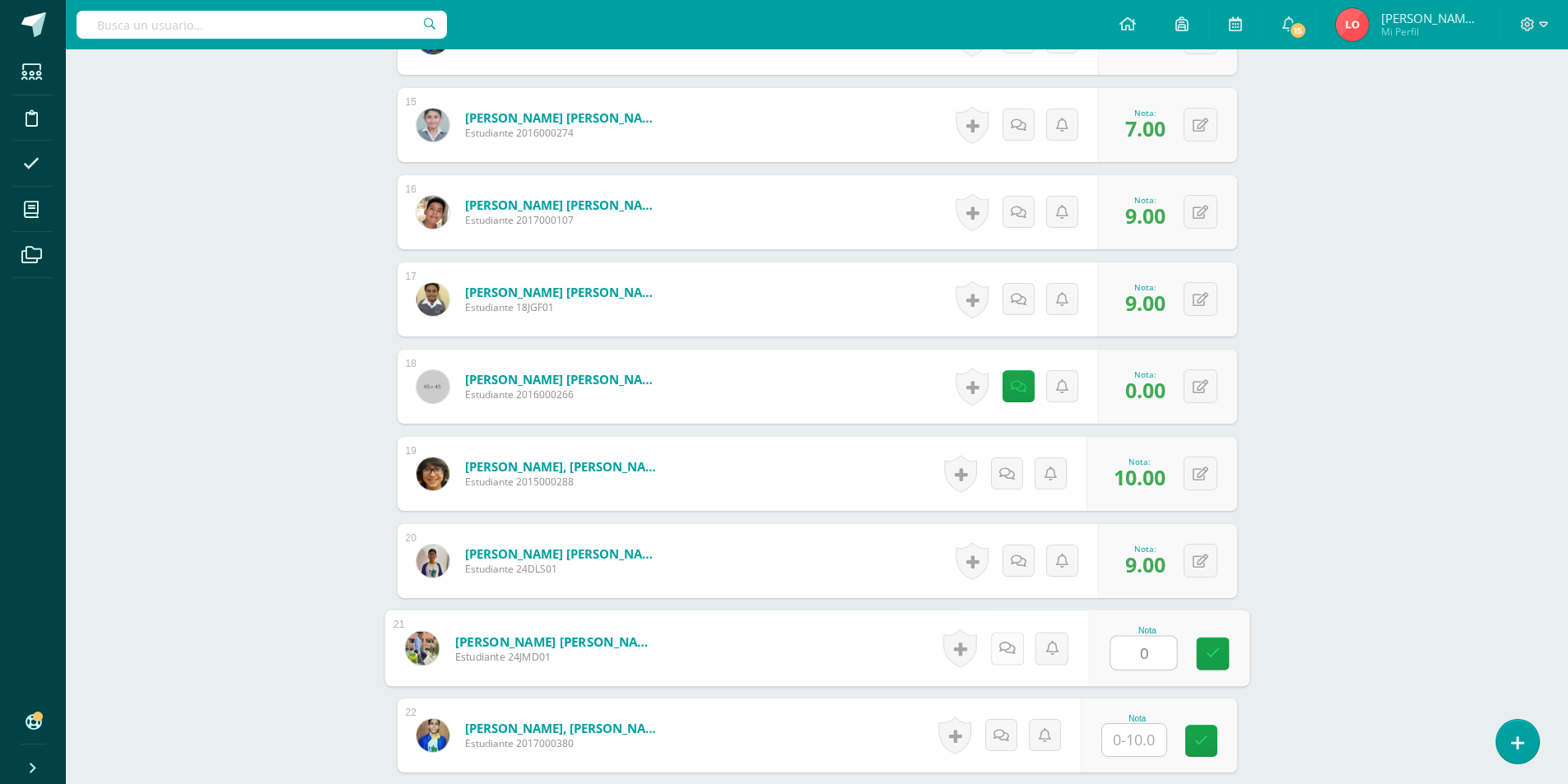 click at bounding box center [1007, 648] 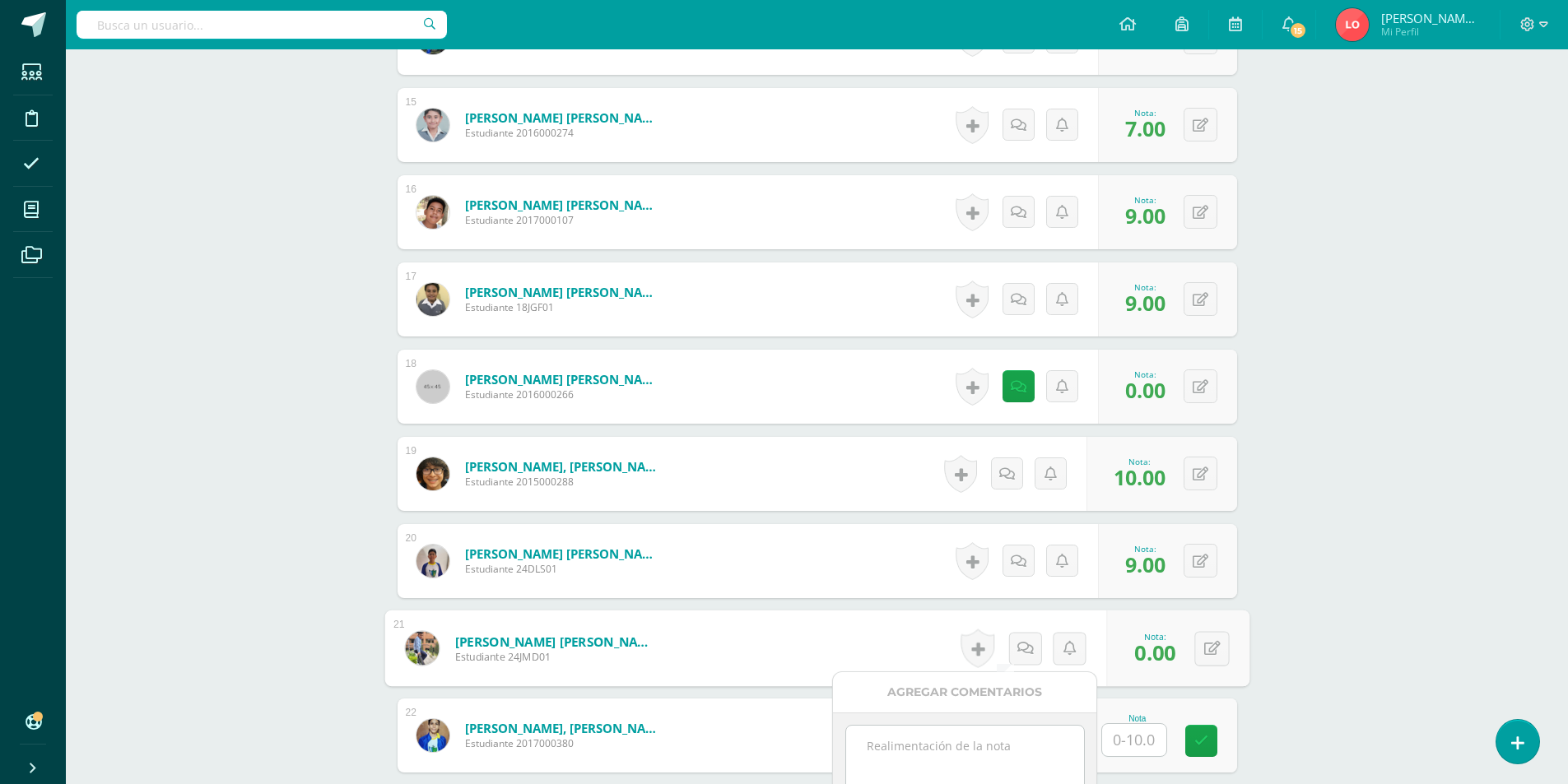 click at bounding box center (965, 767) 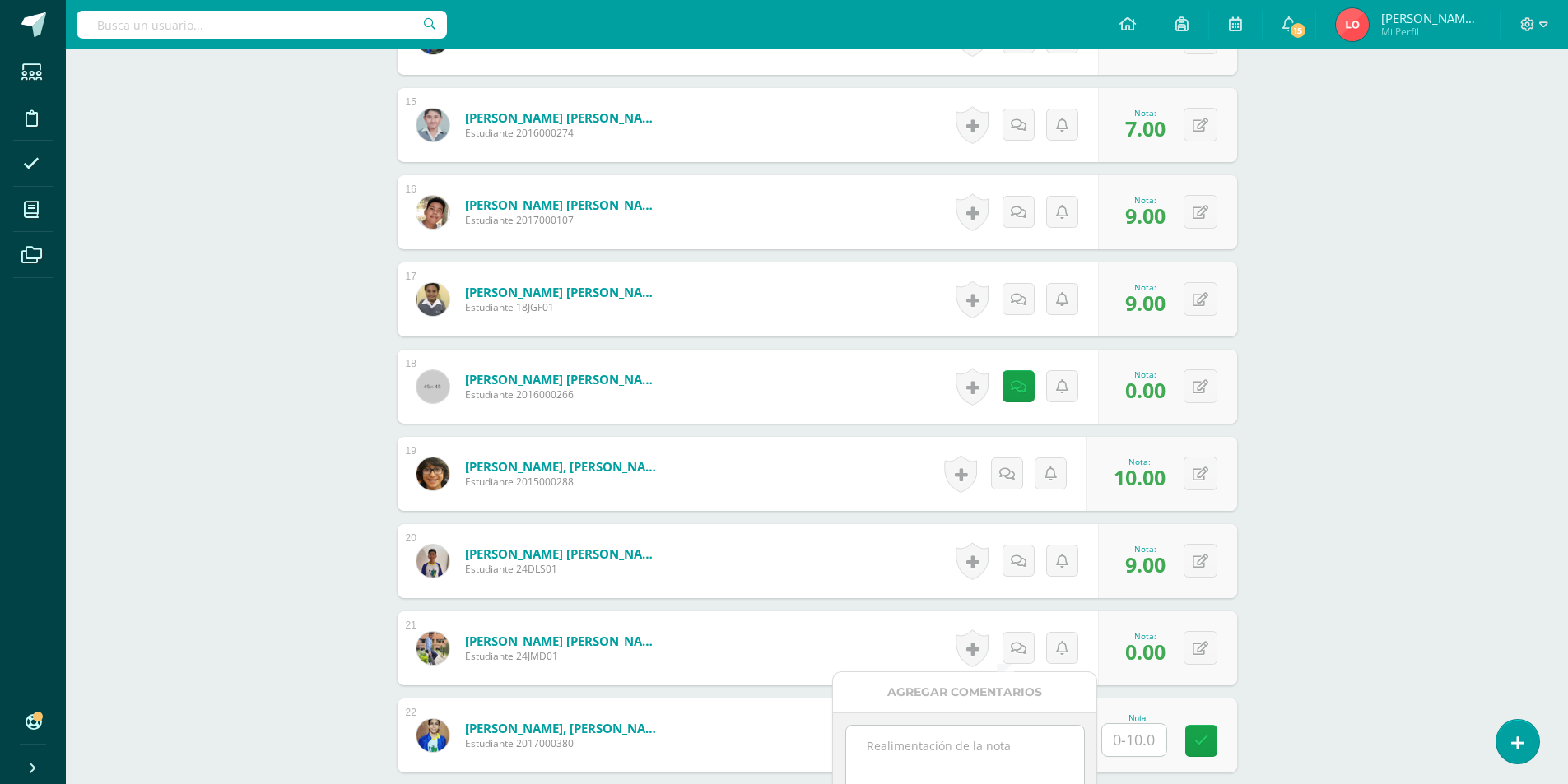 paste on "No entregado" 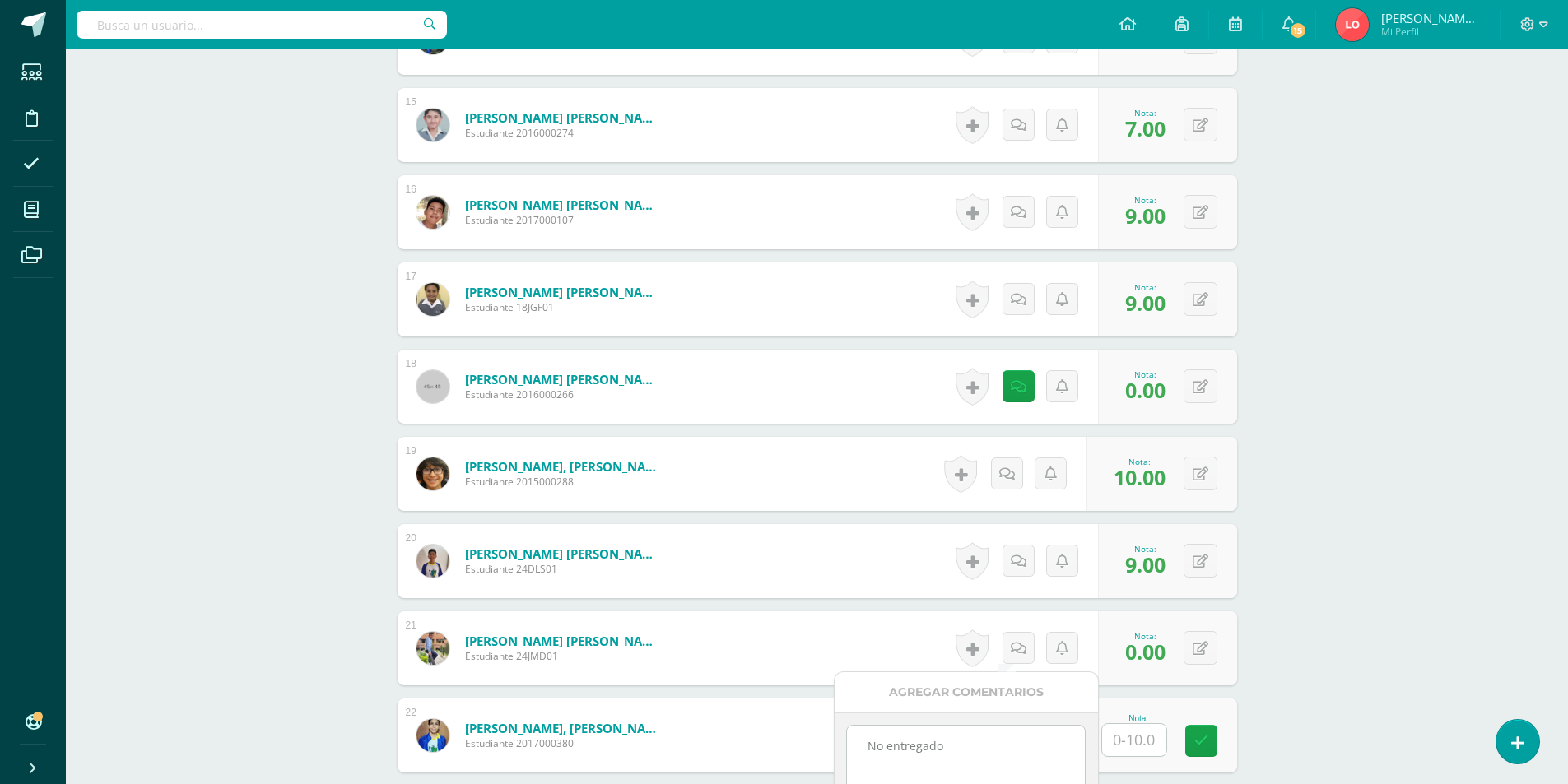 scroll, scrollTop: 1967, scrollLeft: 0, axis: vertical 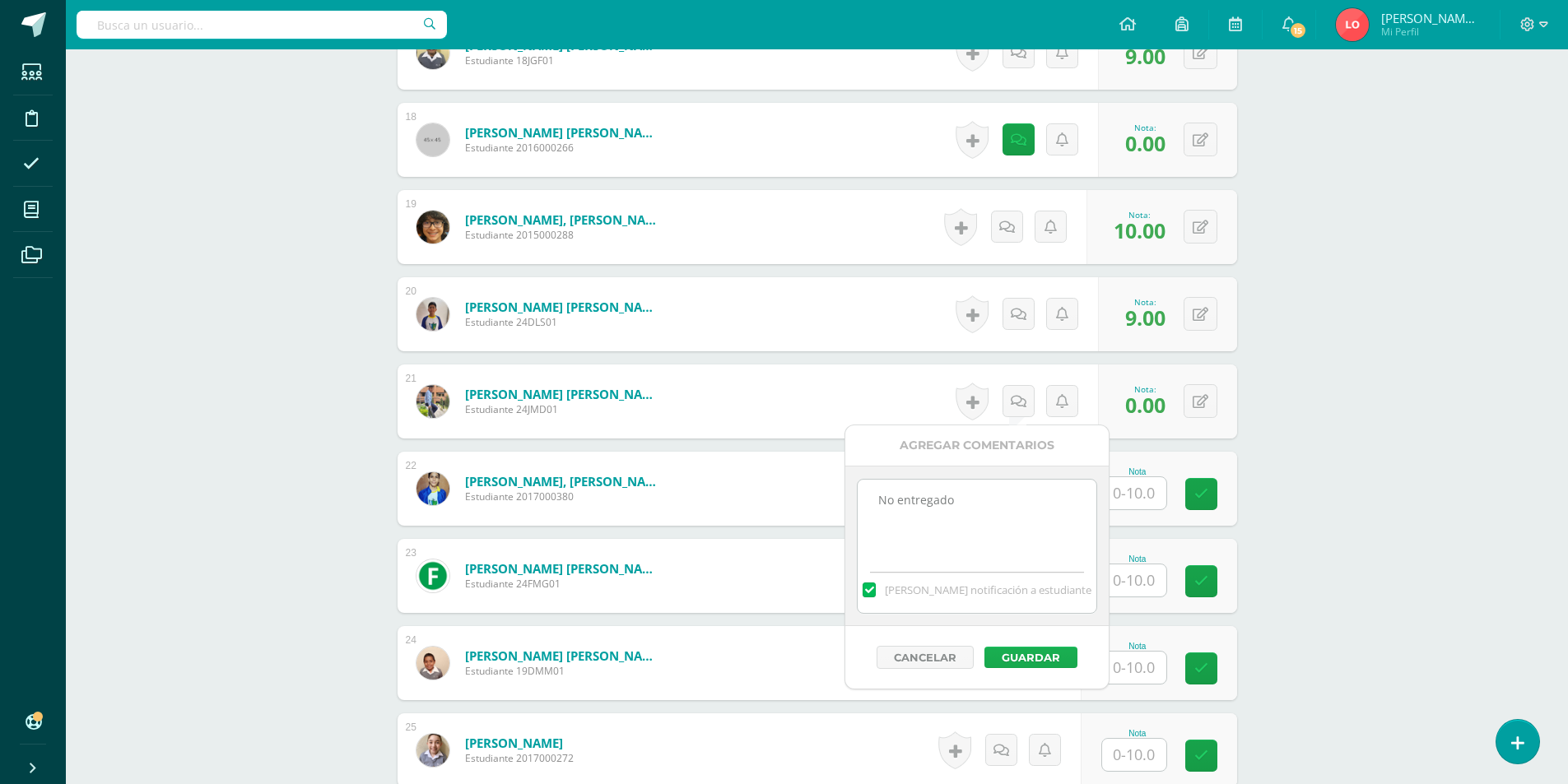 type on "No entregado" 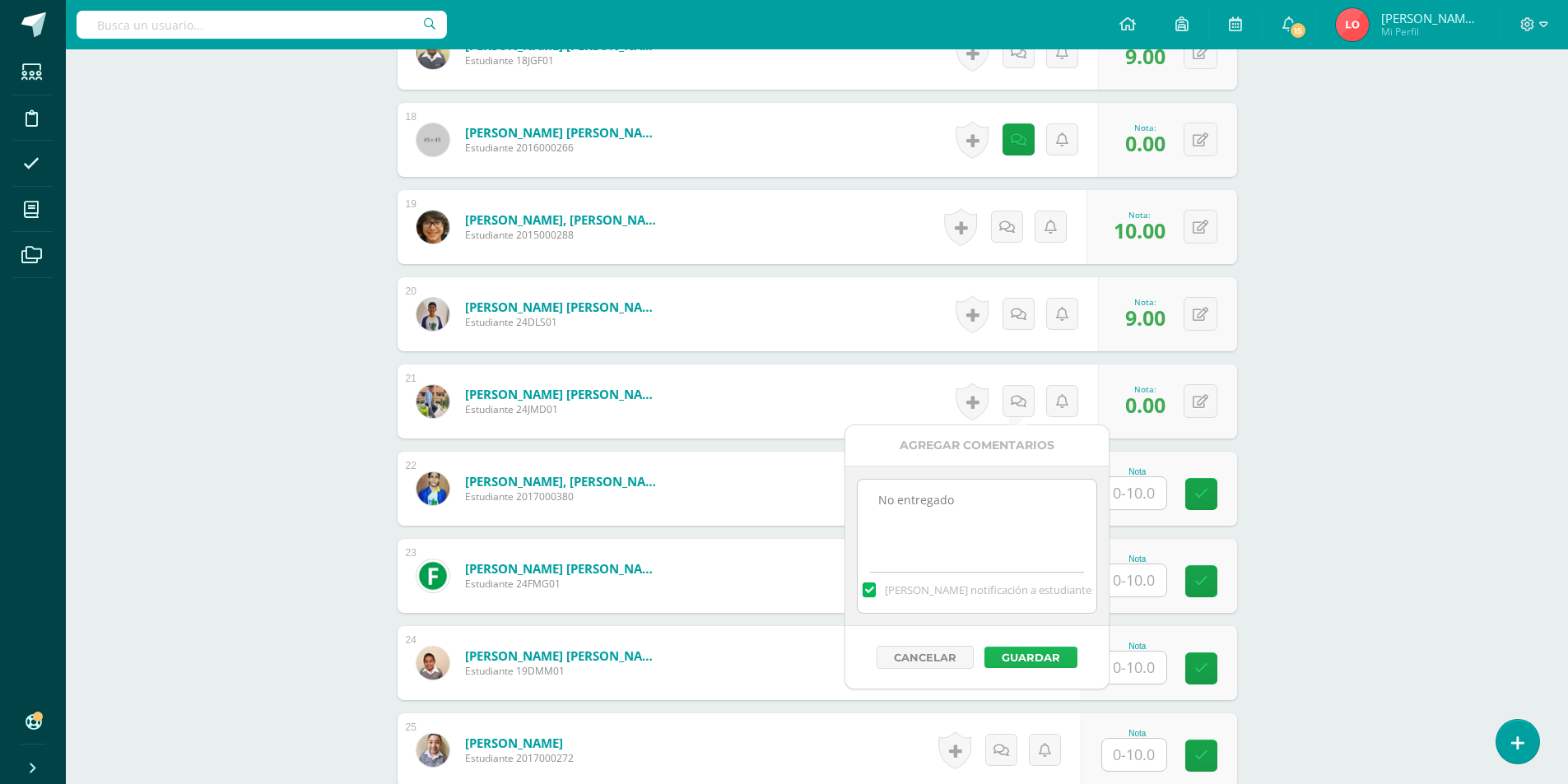 click on "Guardar" at bounding box center (1031, 657) 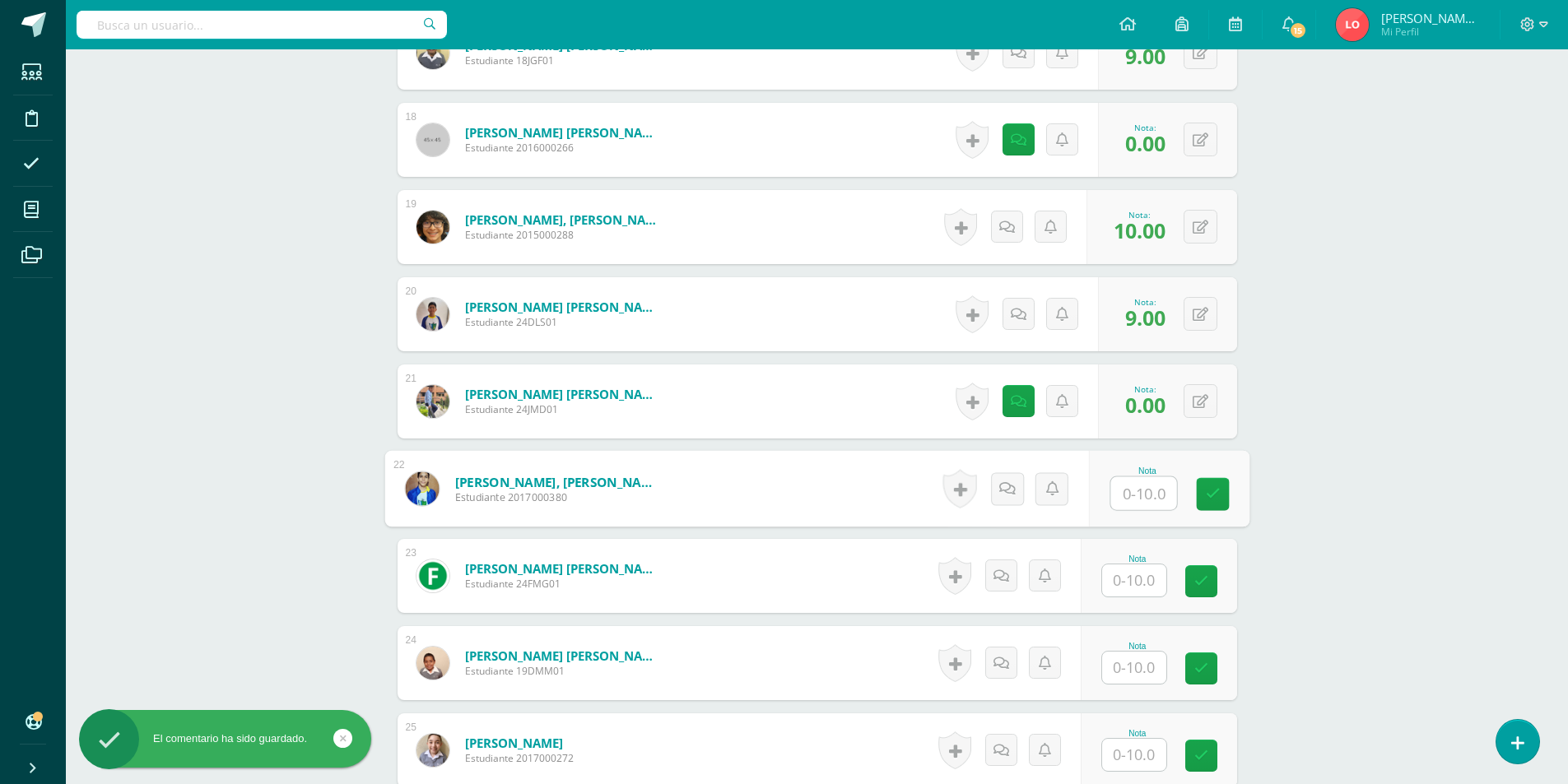 click at bounding box center [1143, 494] 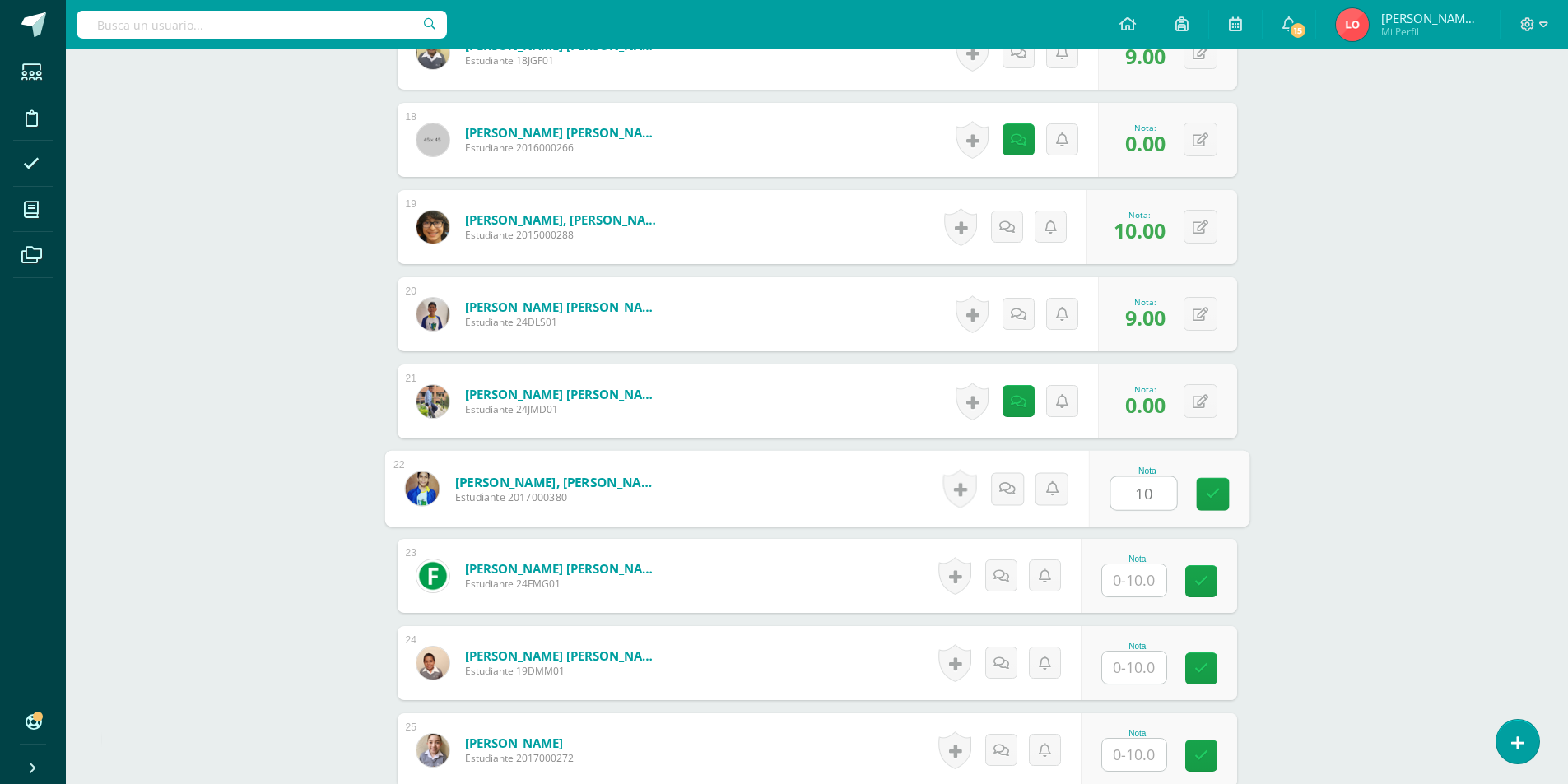 type on "10" 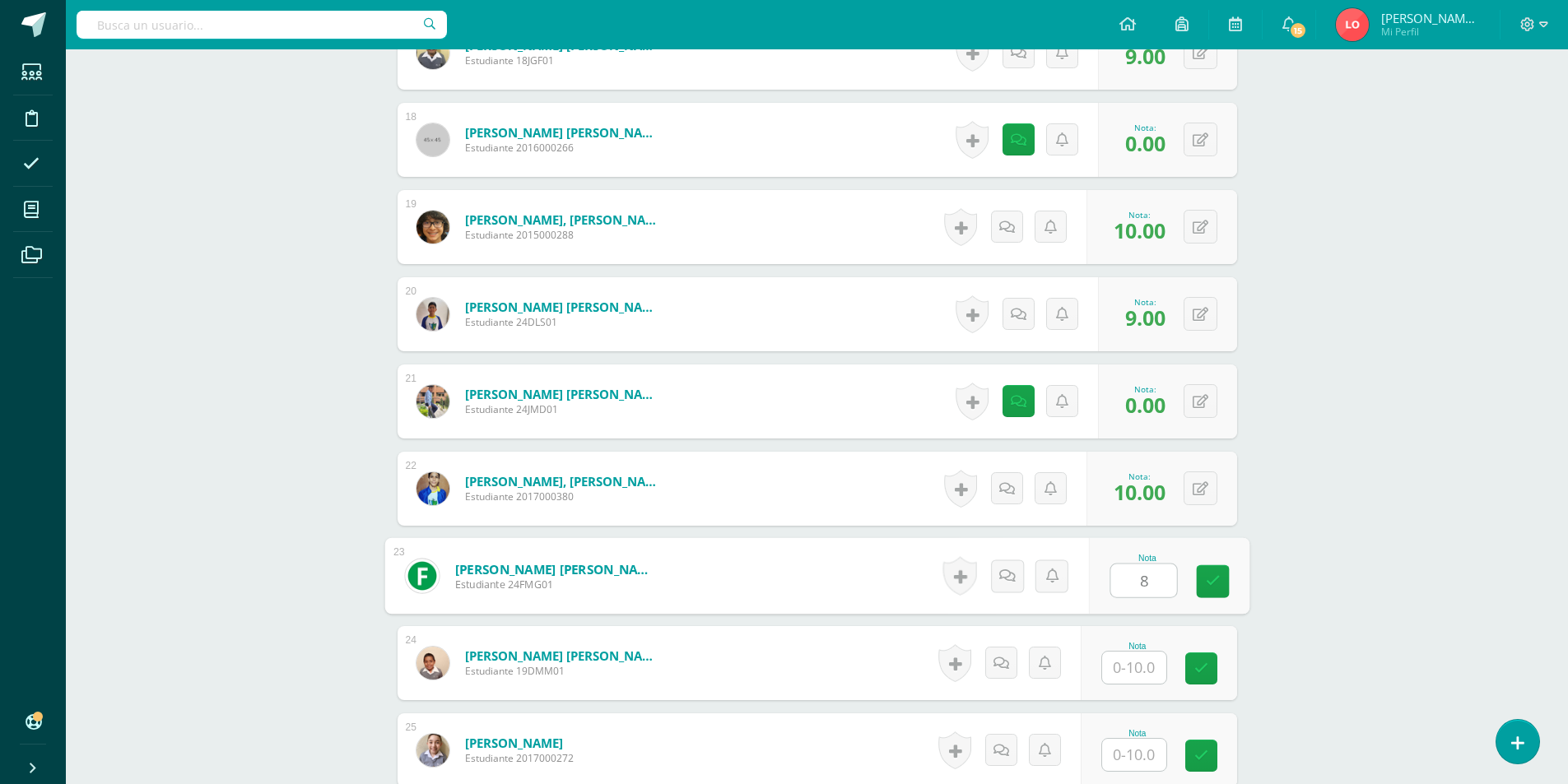 type on "8" 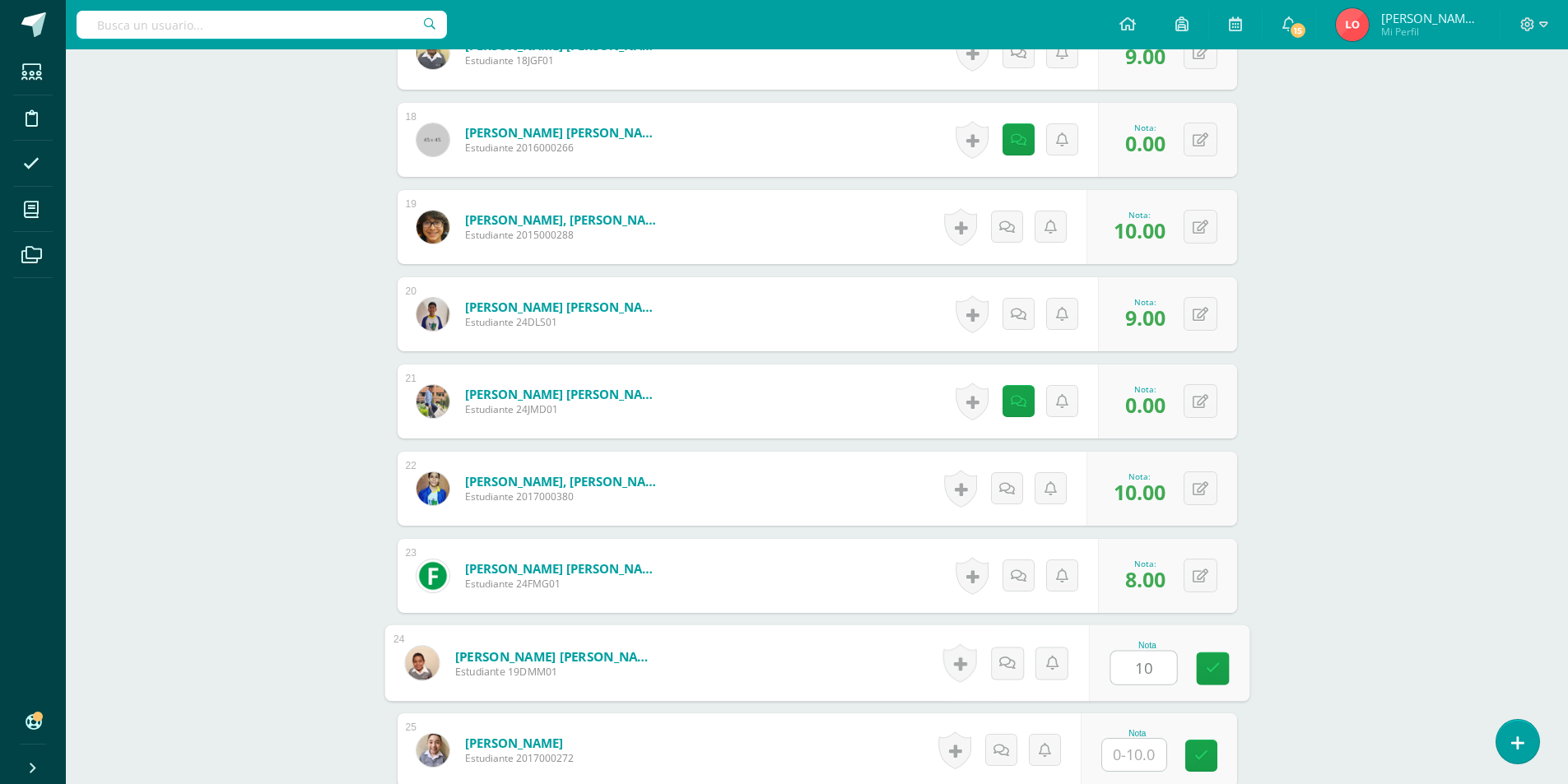 type on "10" 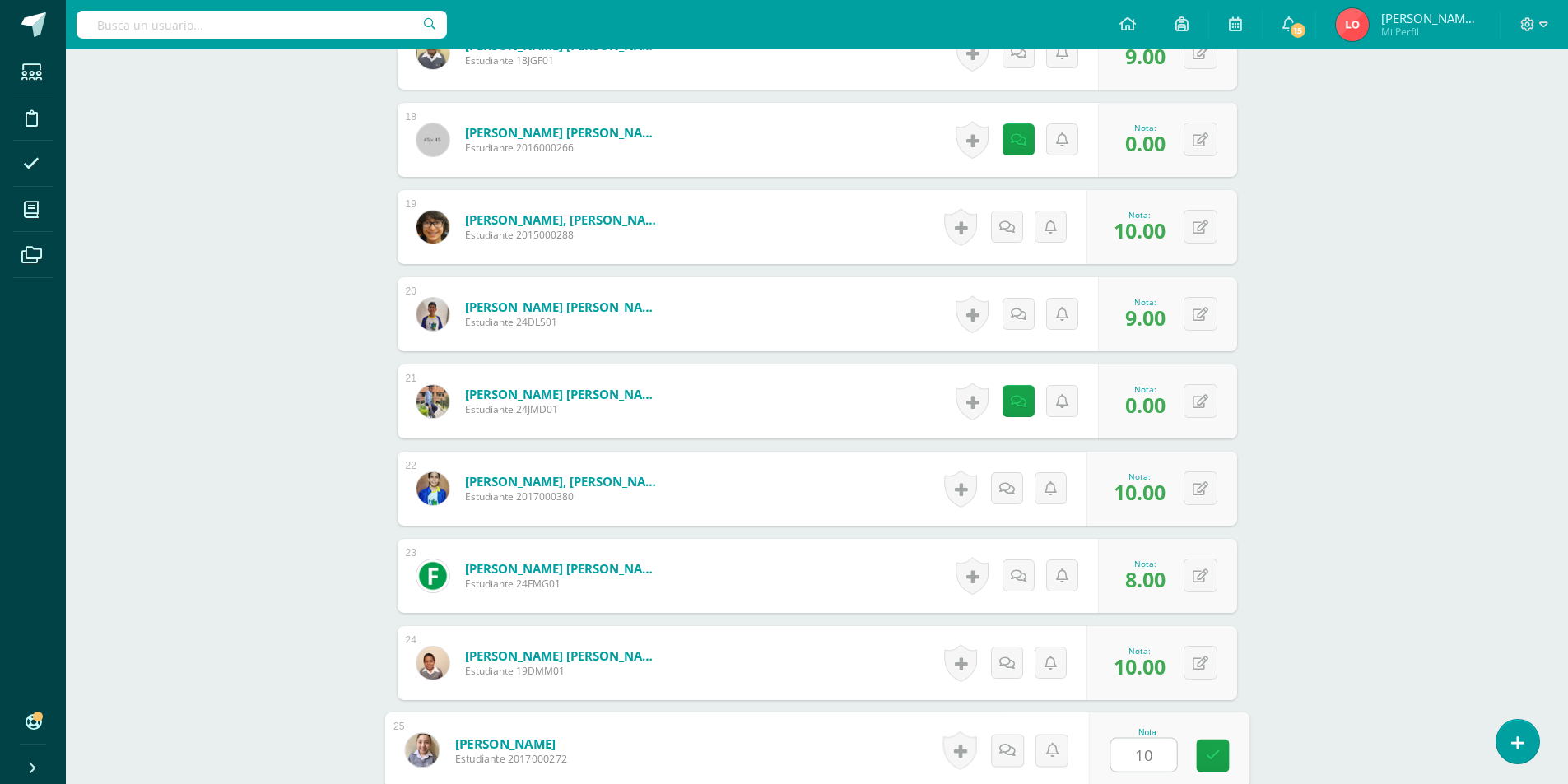 type on "10" 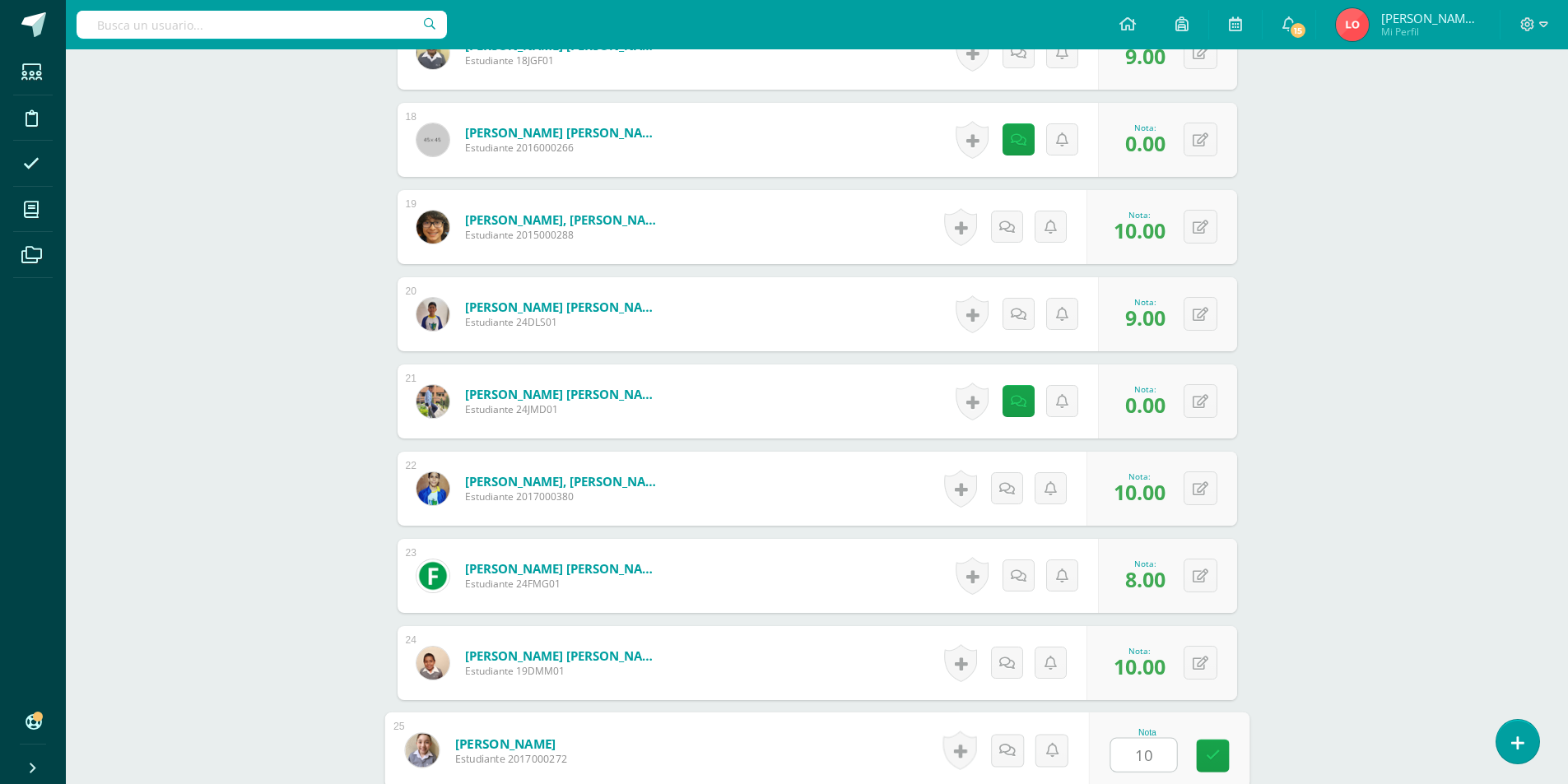scroll, scrollTop: 2418, scrollLeft: 0, axis: vertical 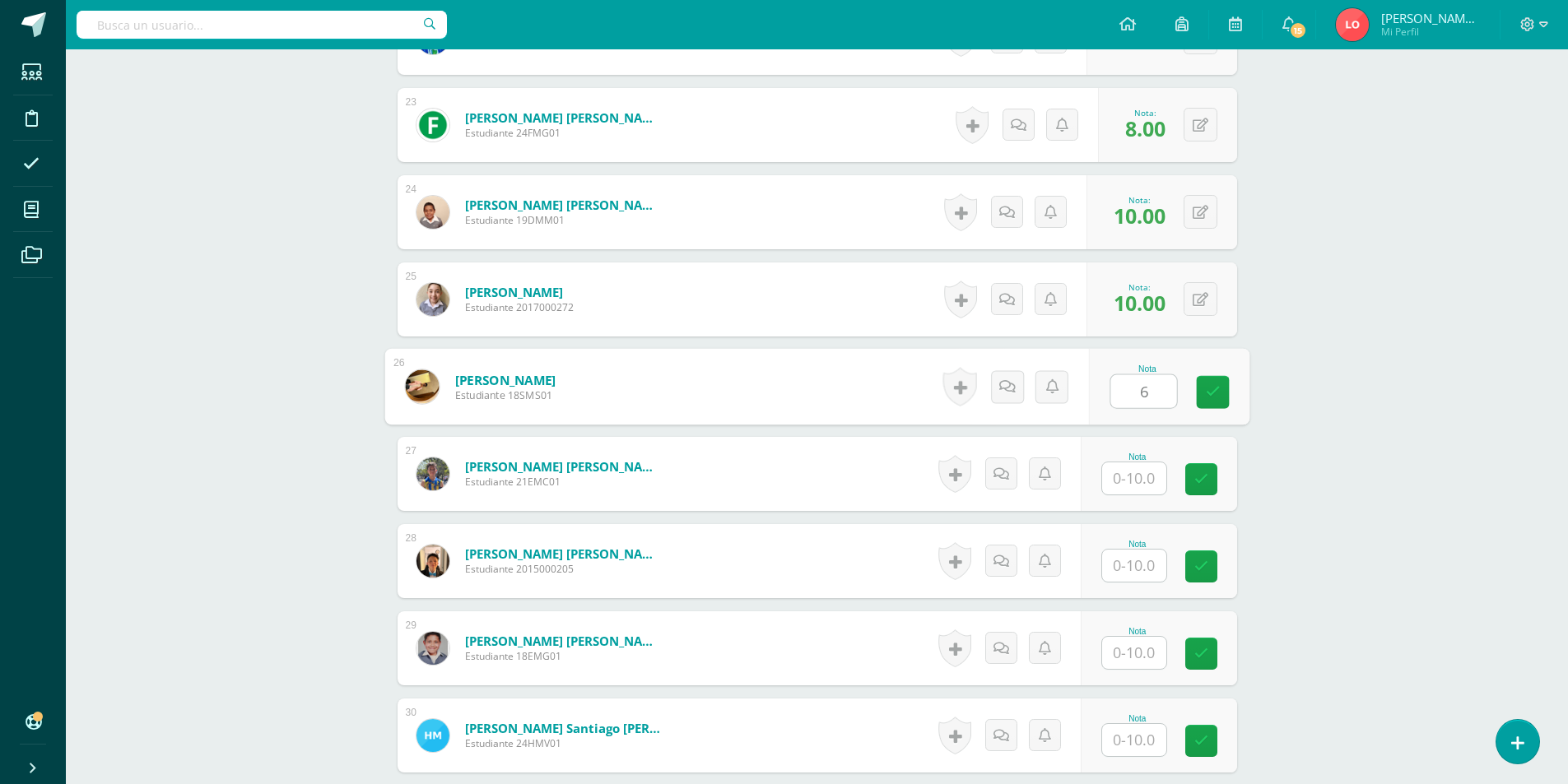 type on "6" 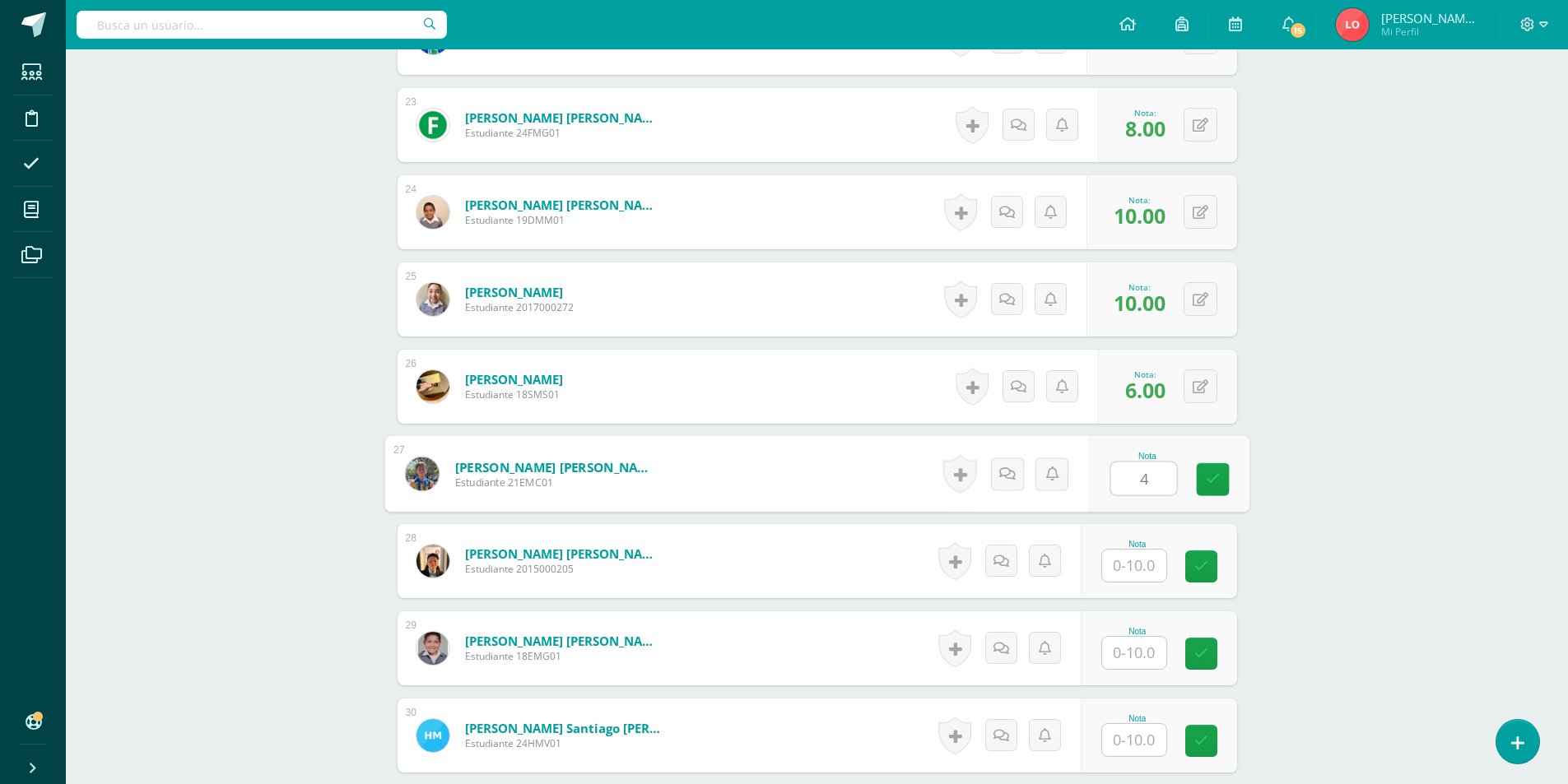 type on "4" 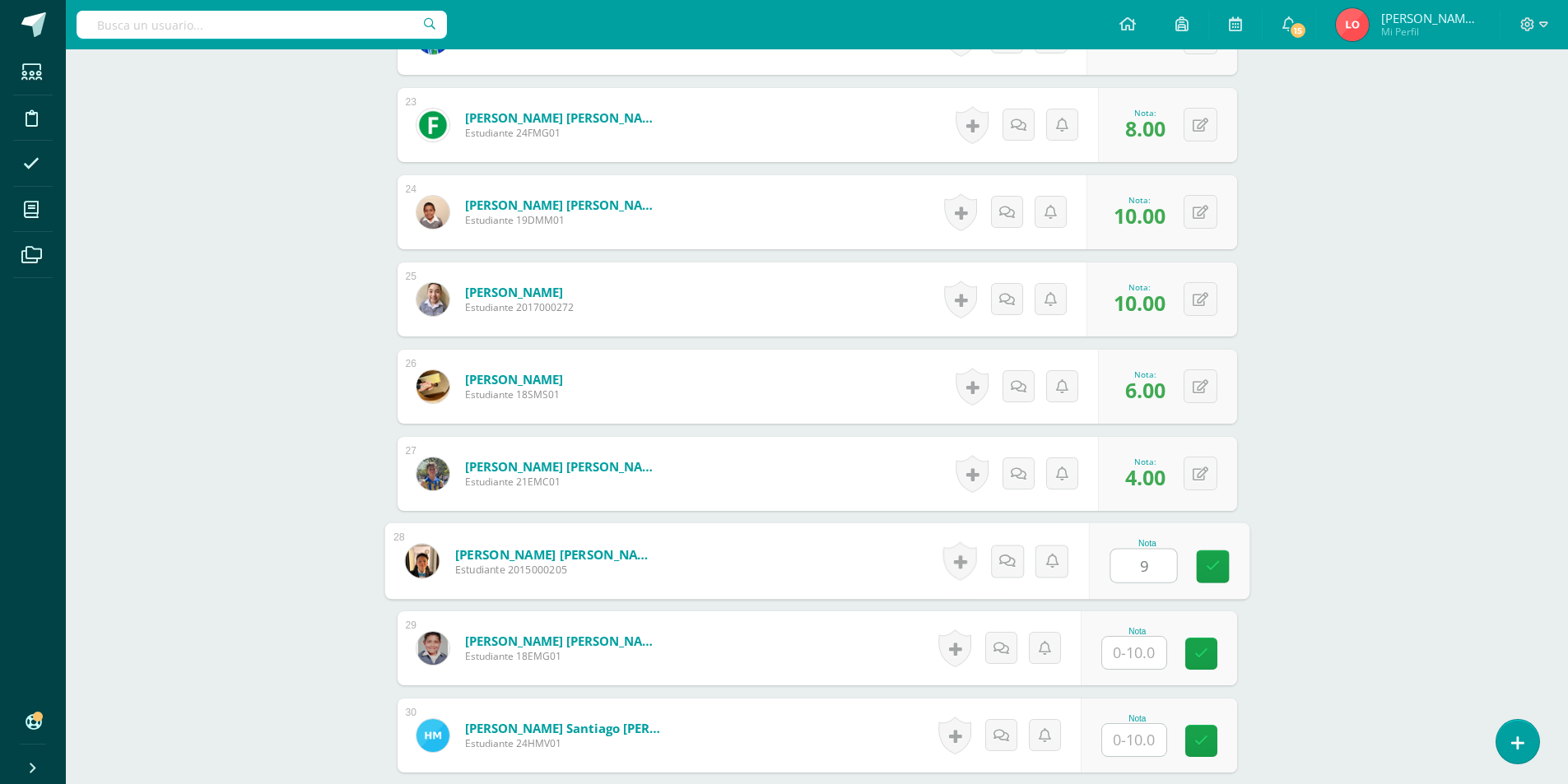 type on "9" 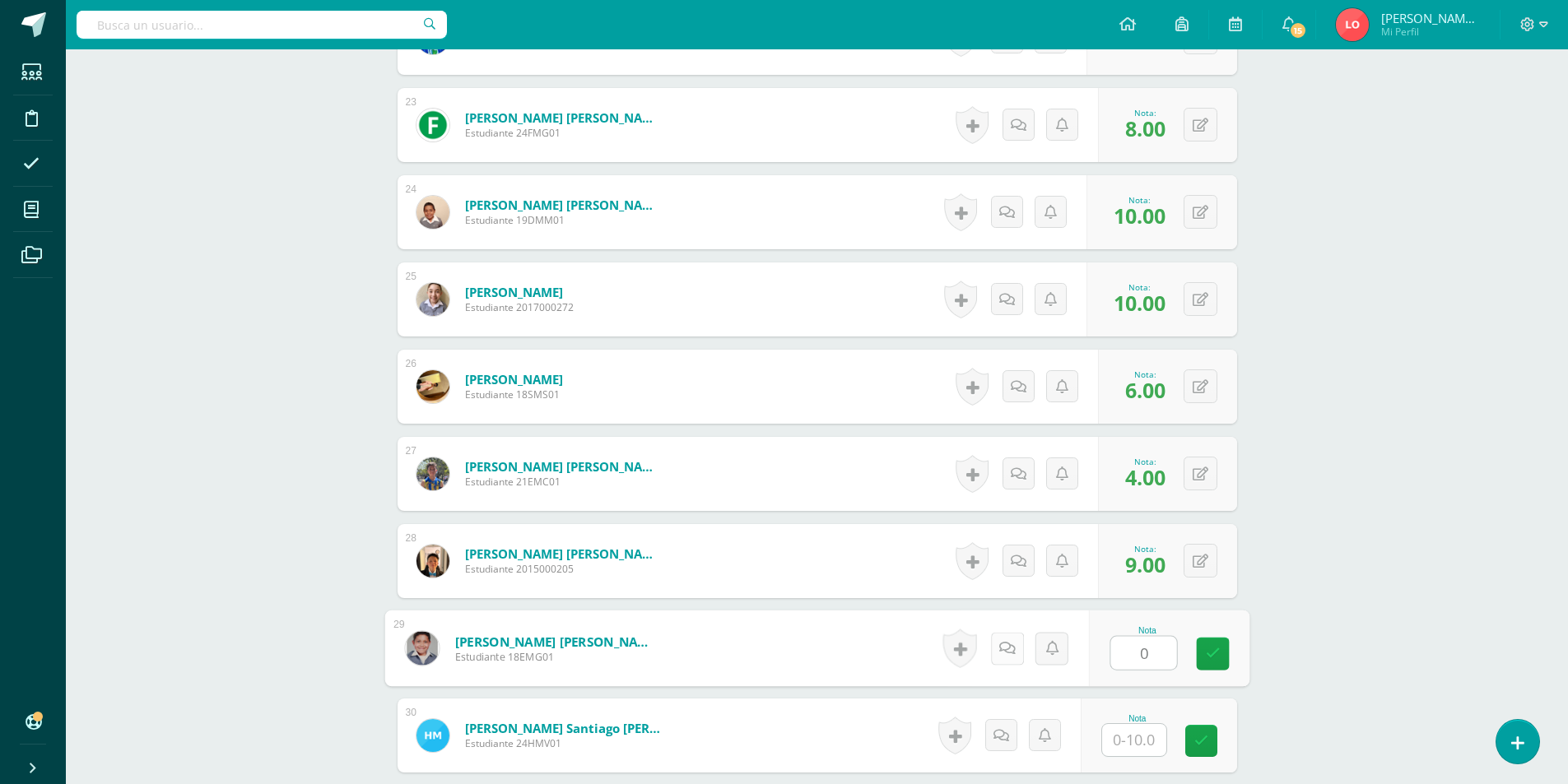 type on "0" 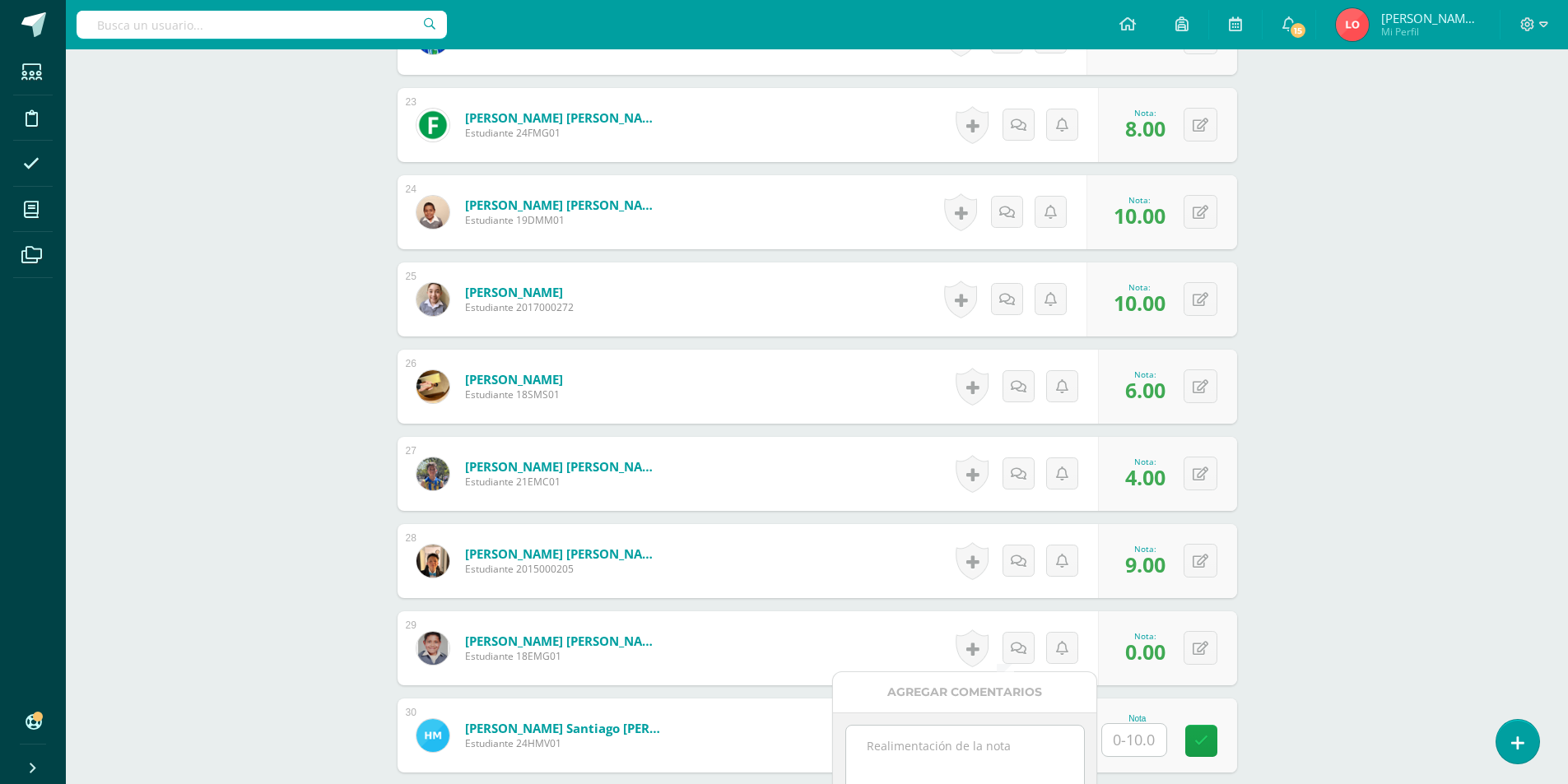 click at bounding box center (965, 767) 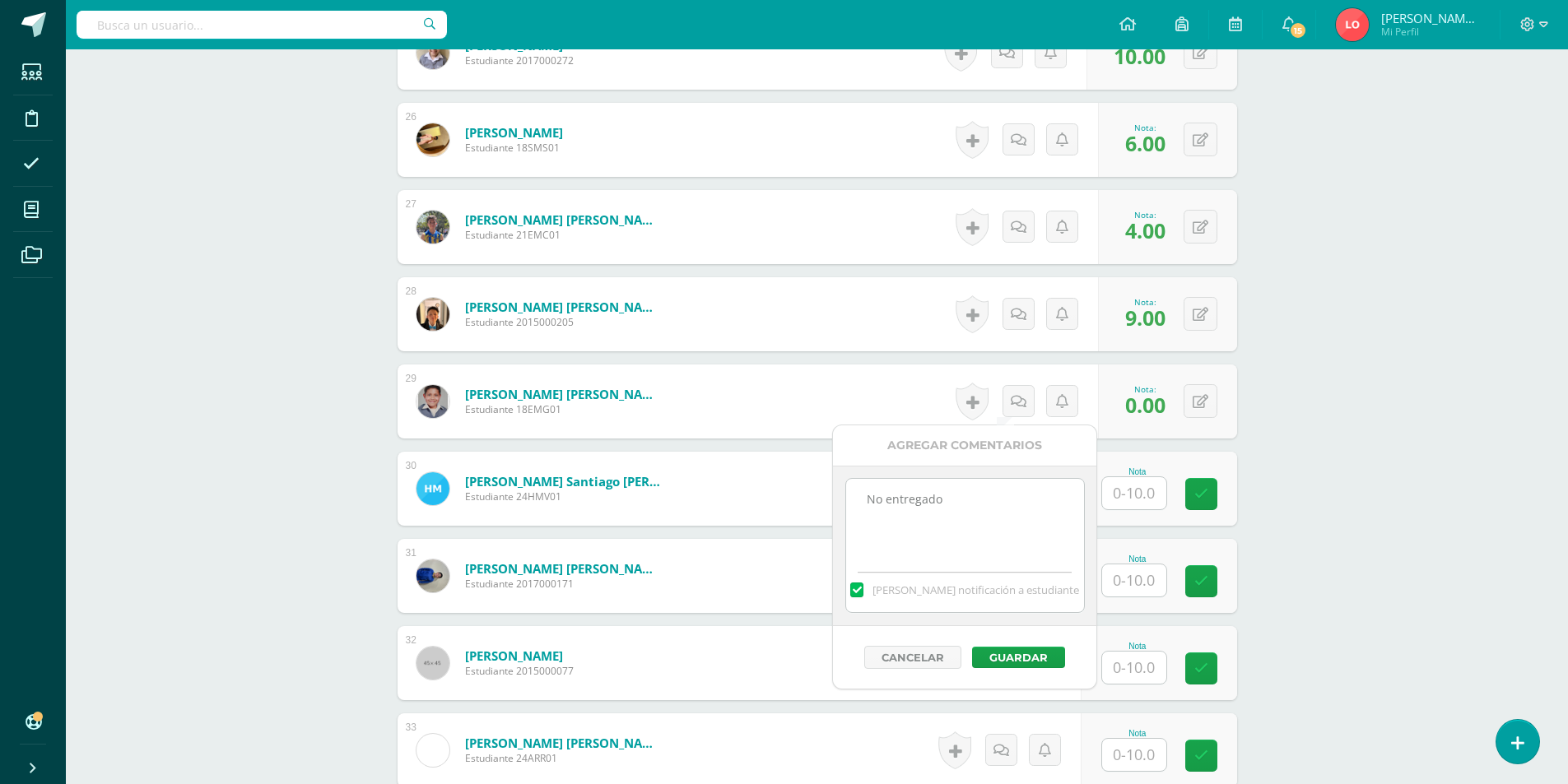 scroll, scrollTop: 2747, scrollLeft: 0, axis: vertical 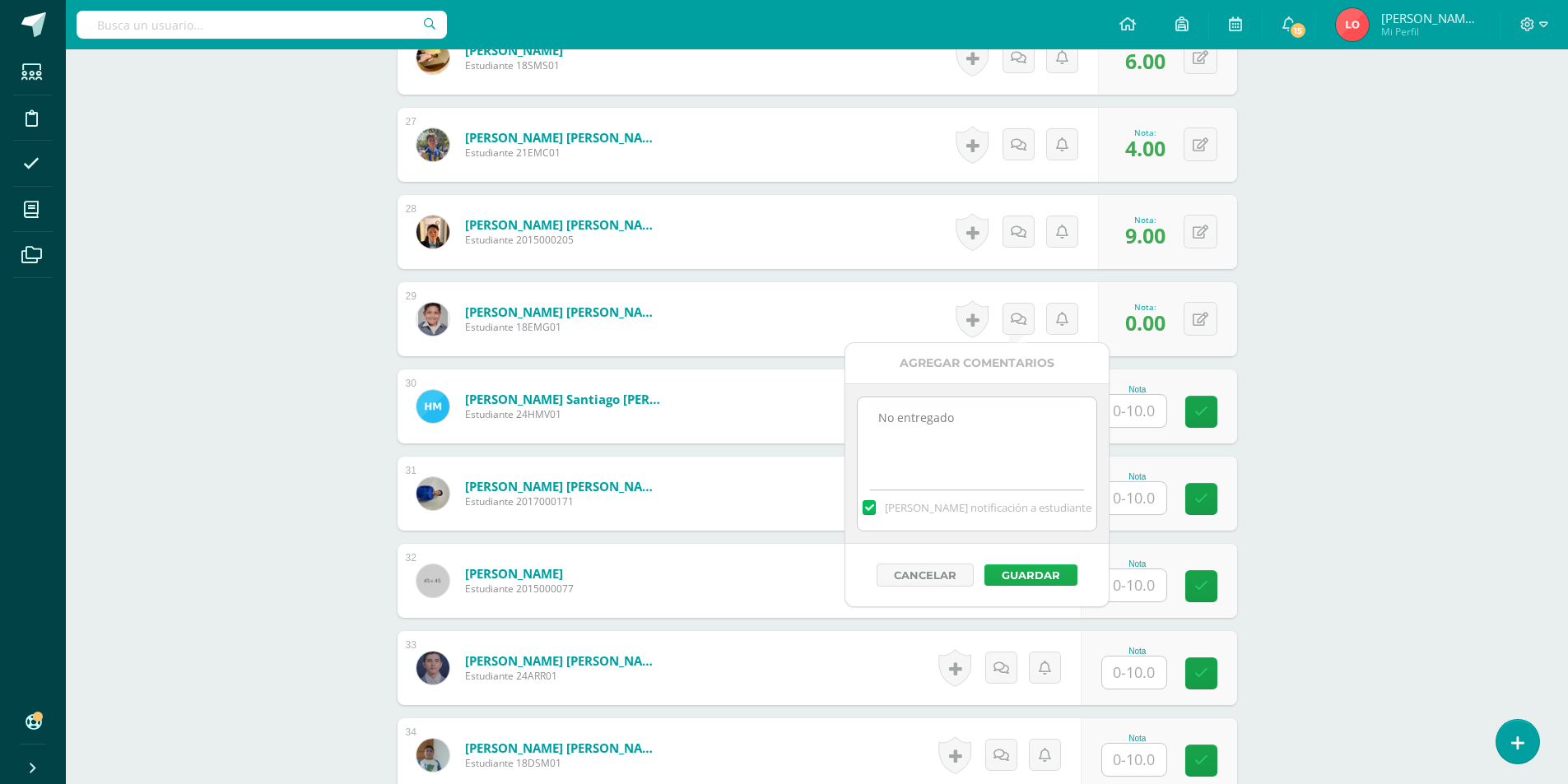 type on "No entregado" 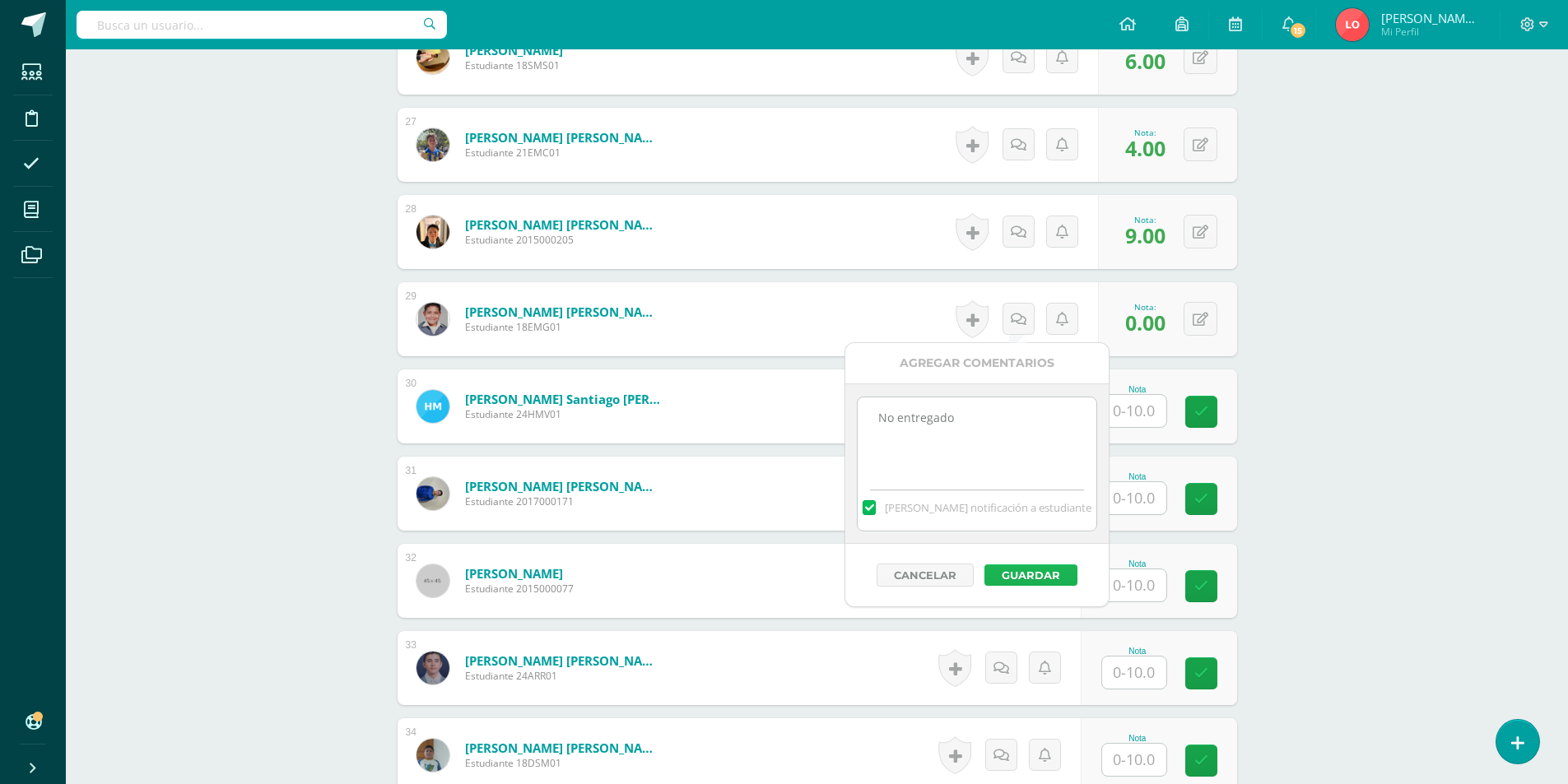 click on "Guardar" at bounding box center (1031, 575) 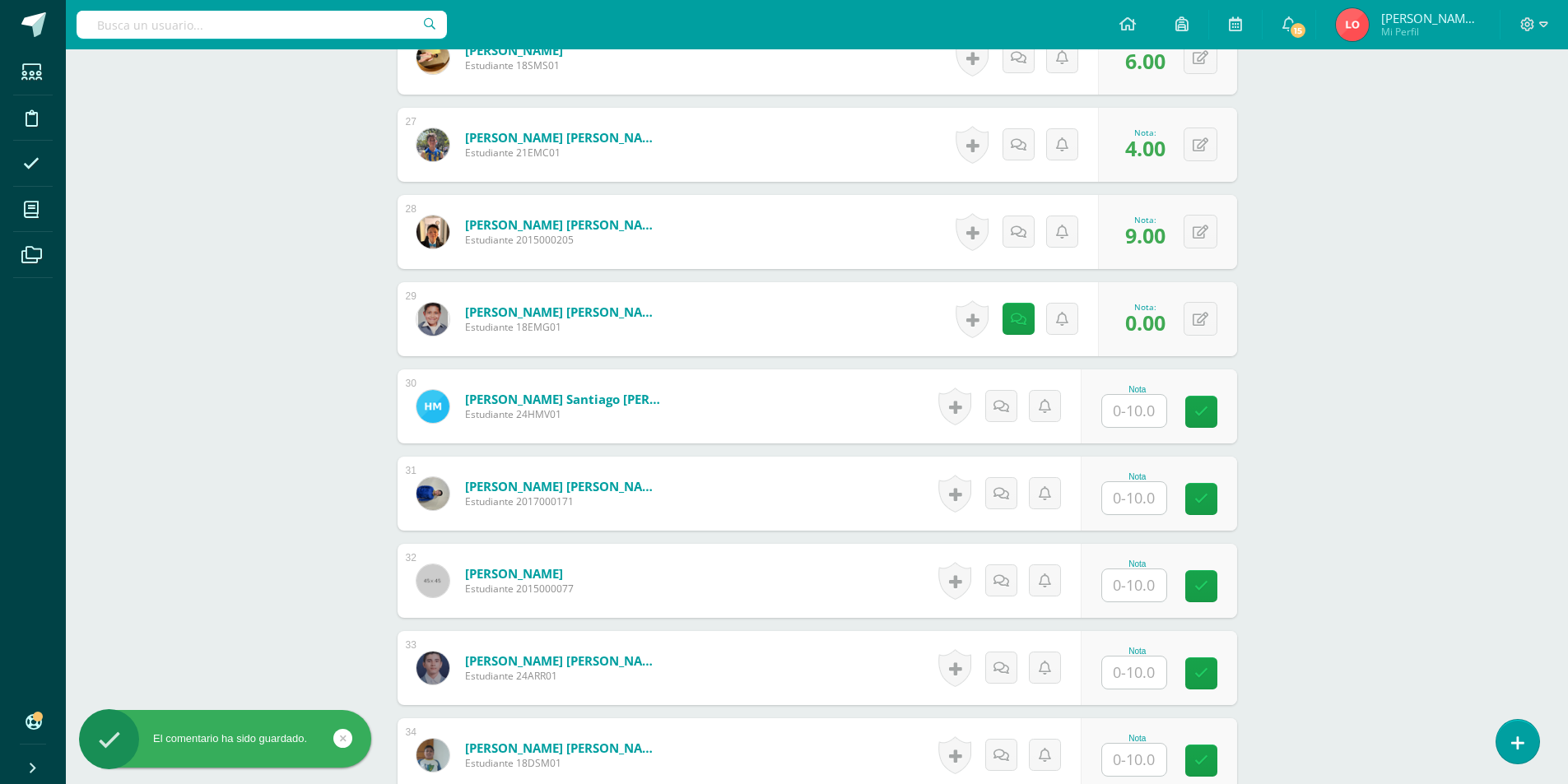 click at bounding box center [1134, 411] 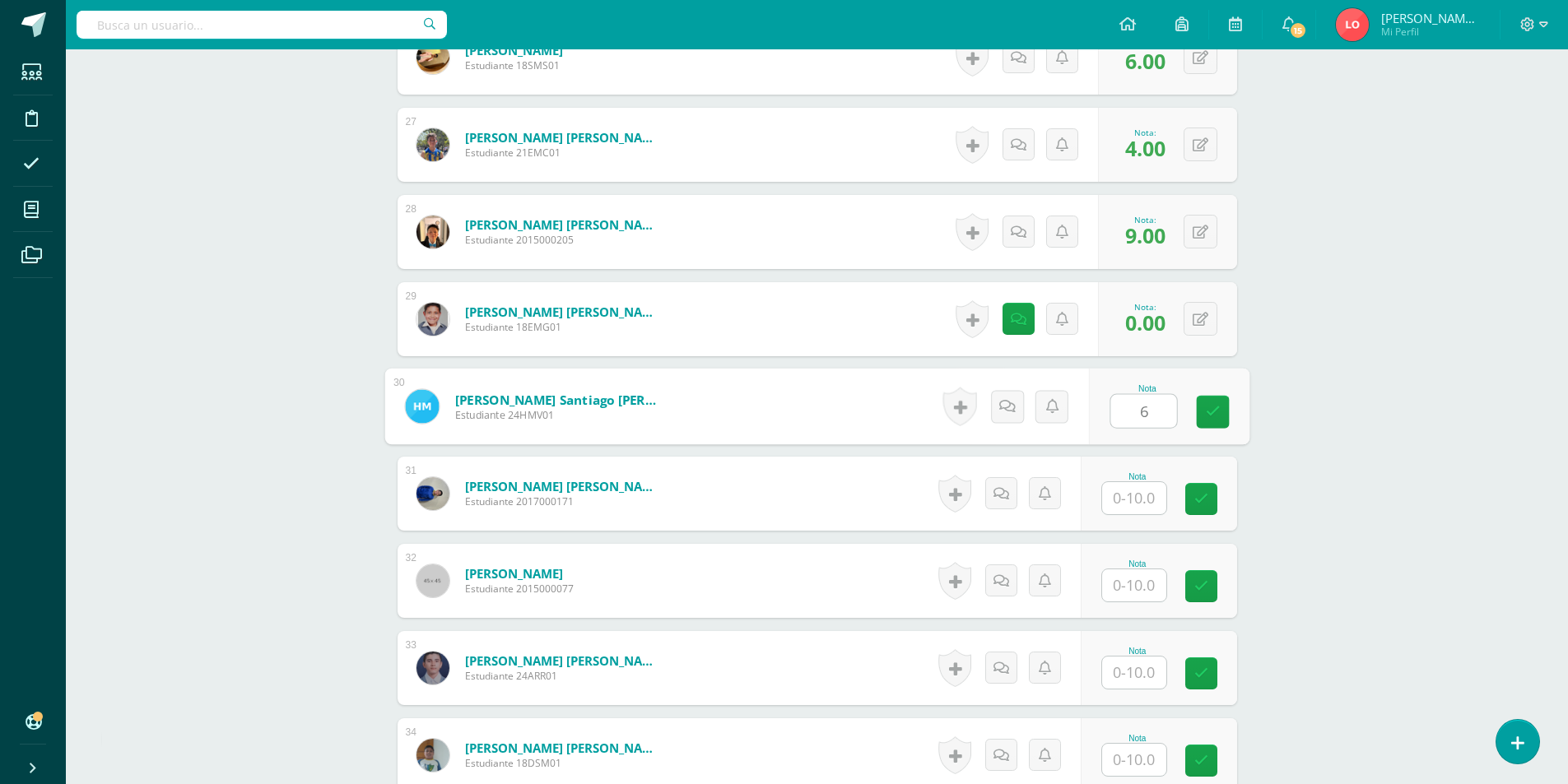 type on "6" 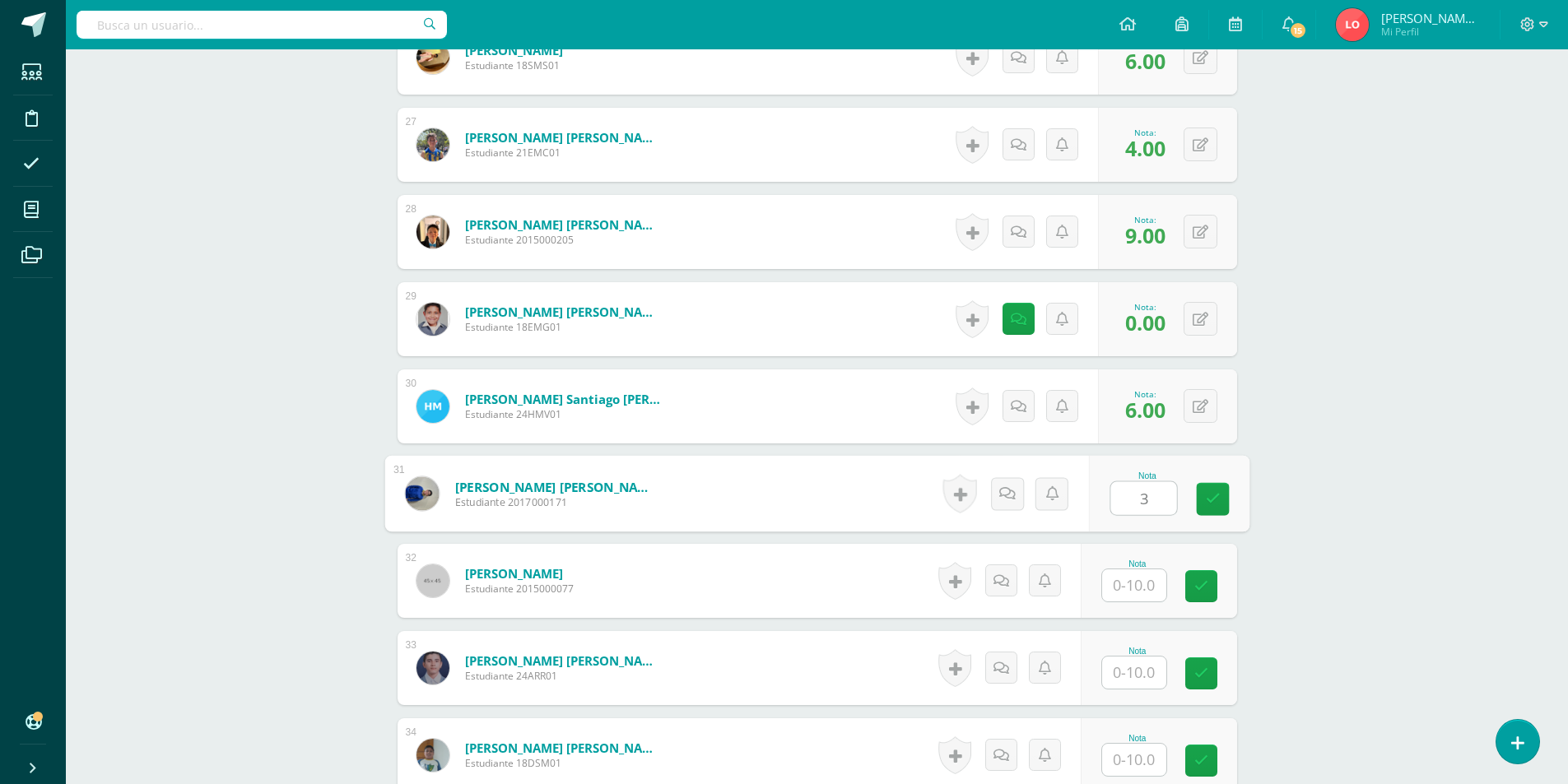 type on "3" 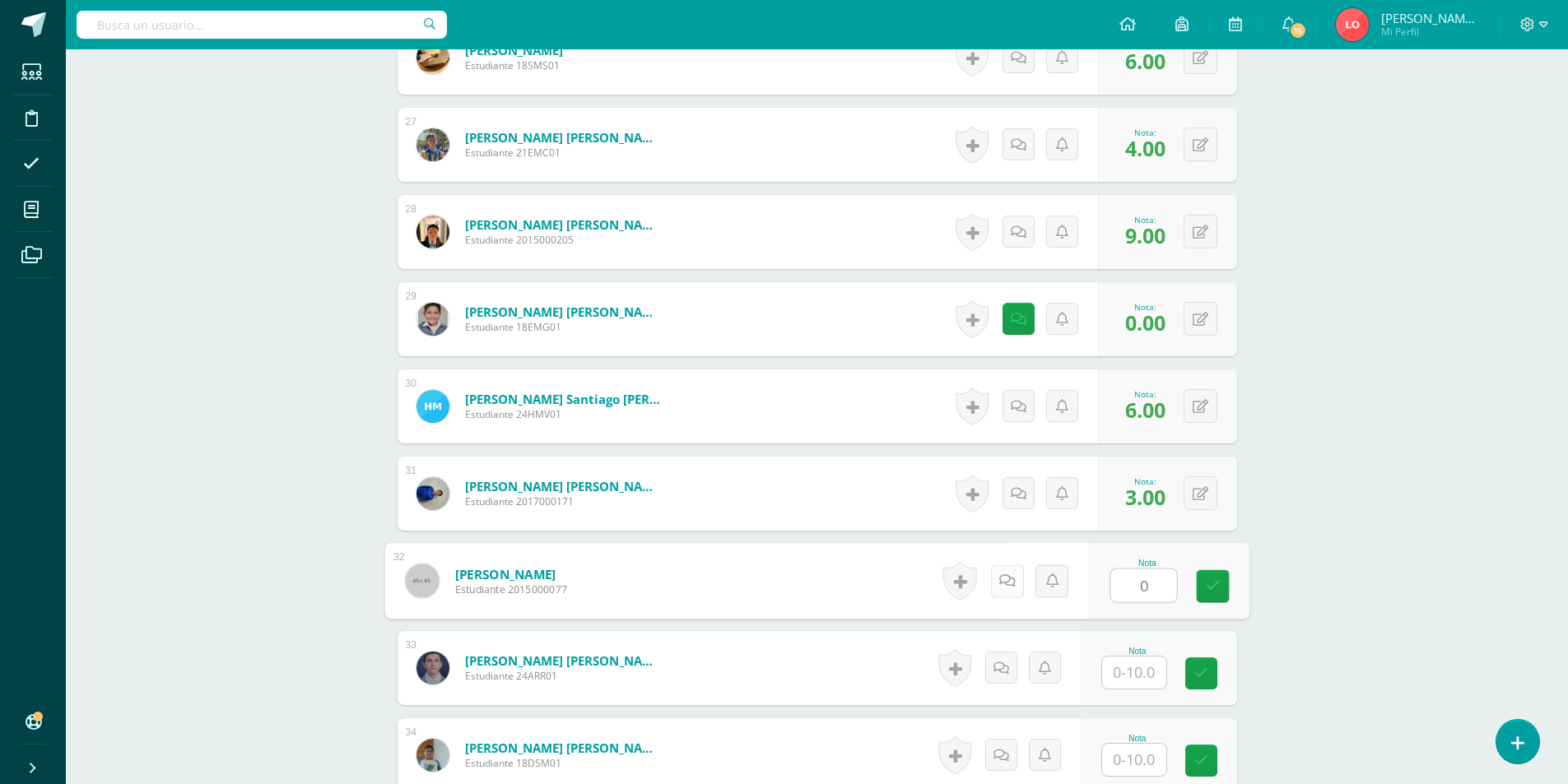 type on "0" 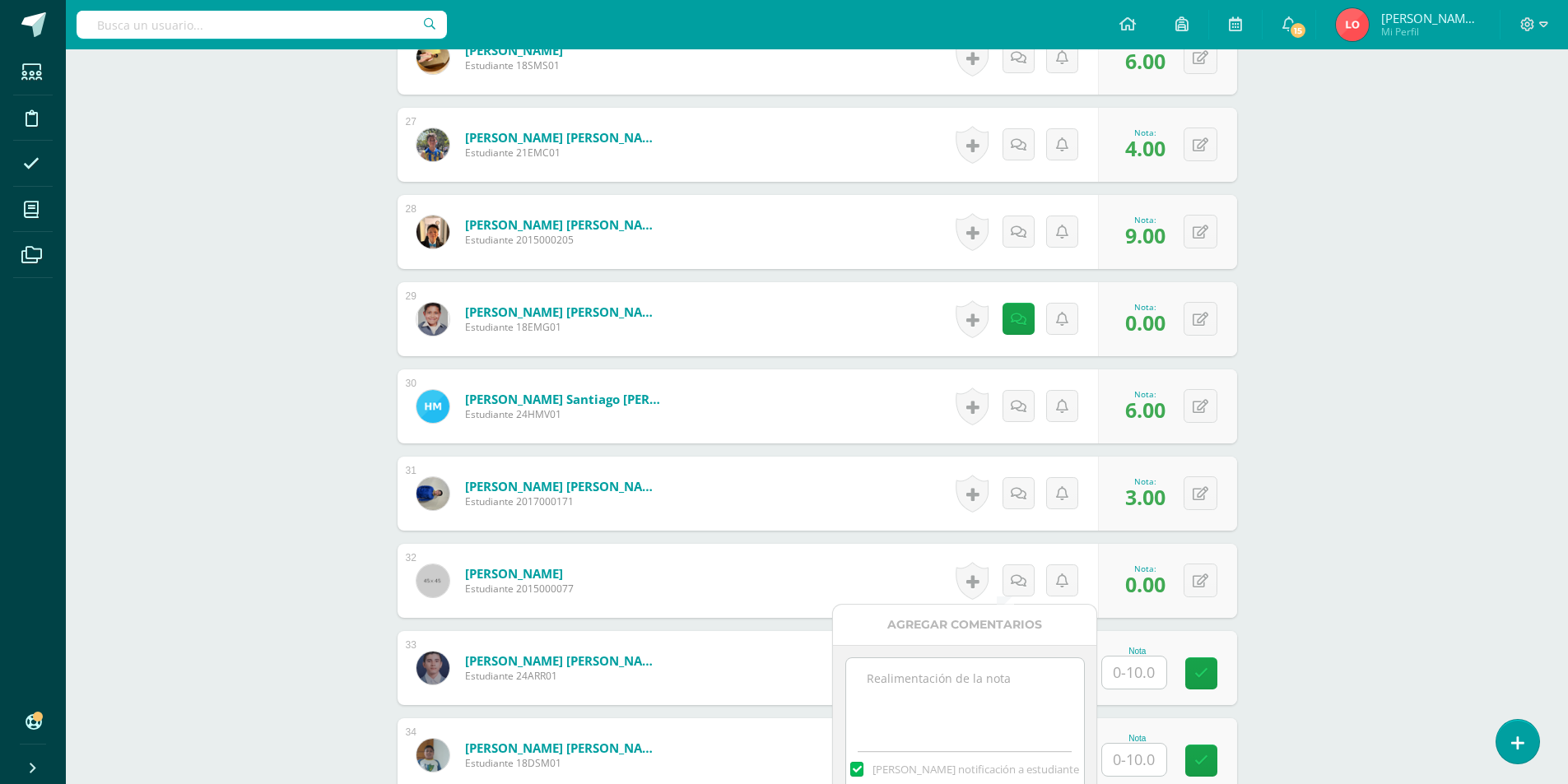click at bounding box center [965, 699] 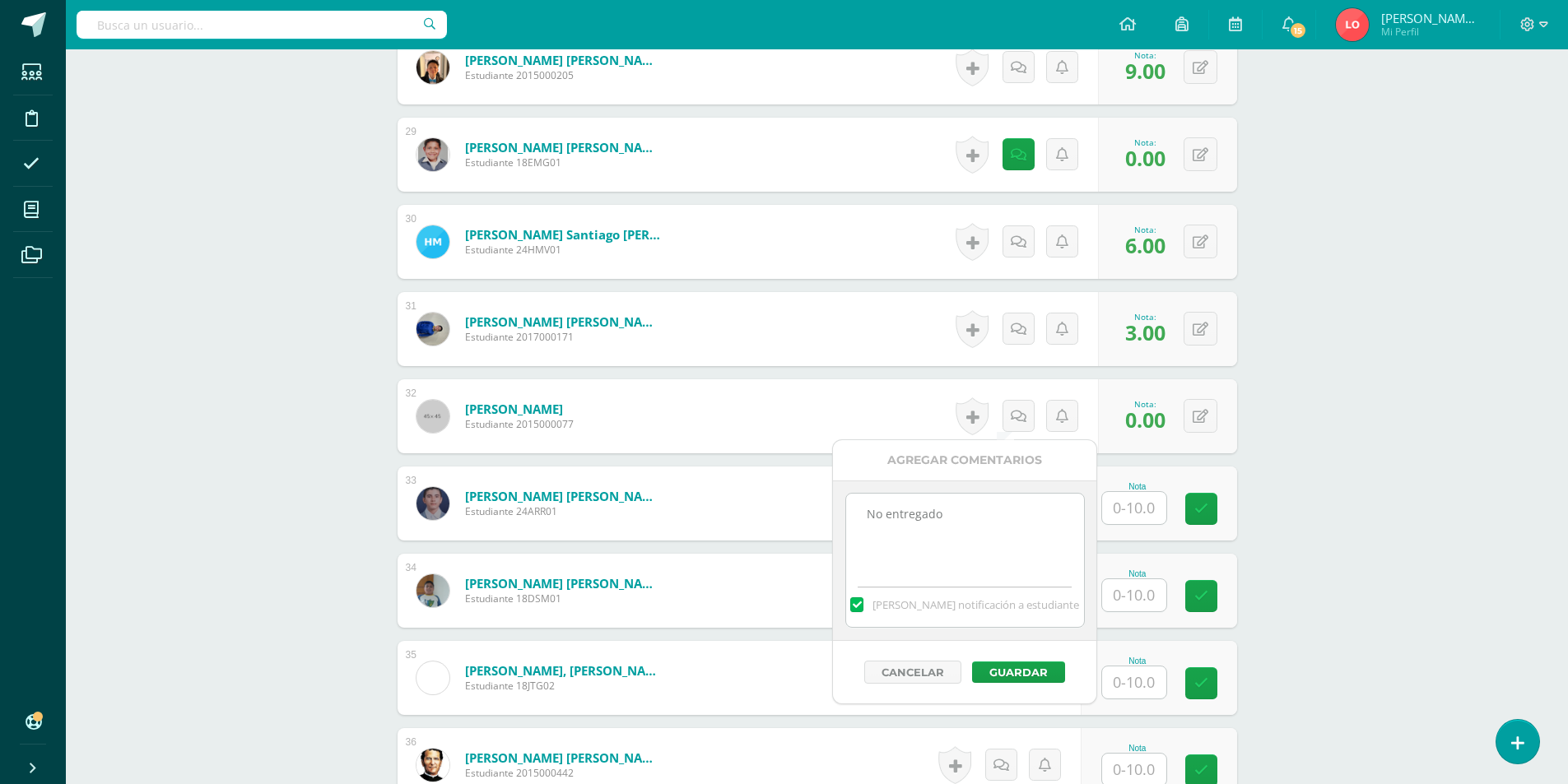 scroll, scrollTop: 3076, scrollLeft: 0, axis: vertical 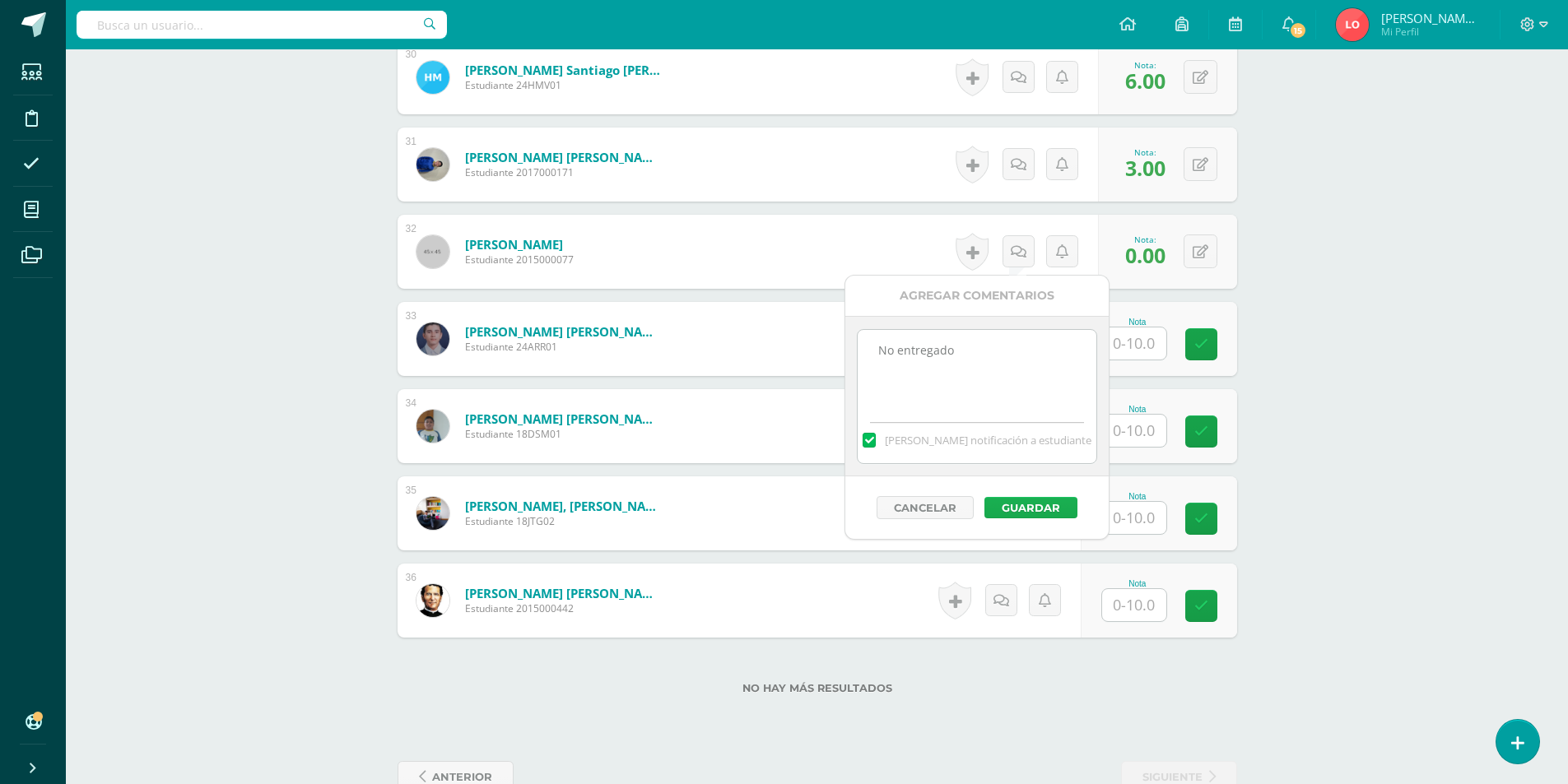 type on "No entregado" 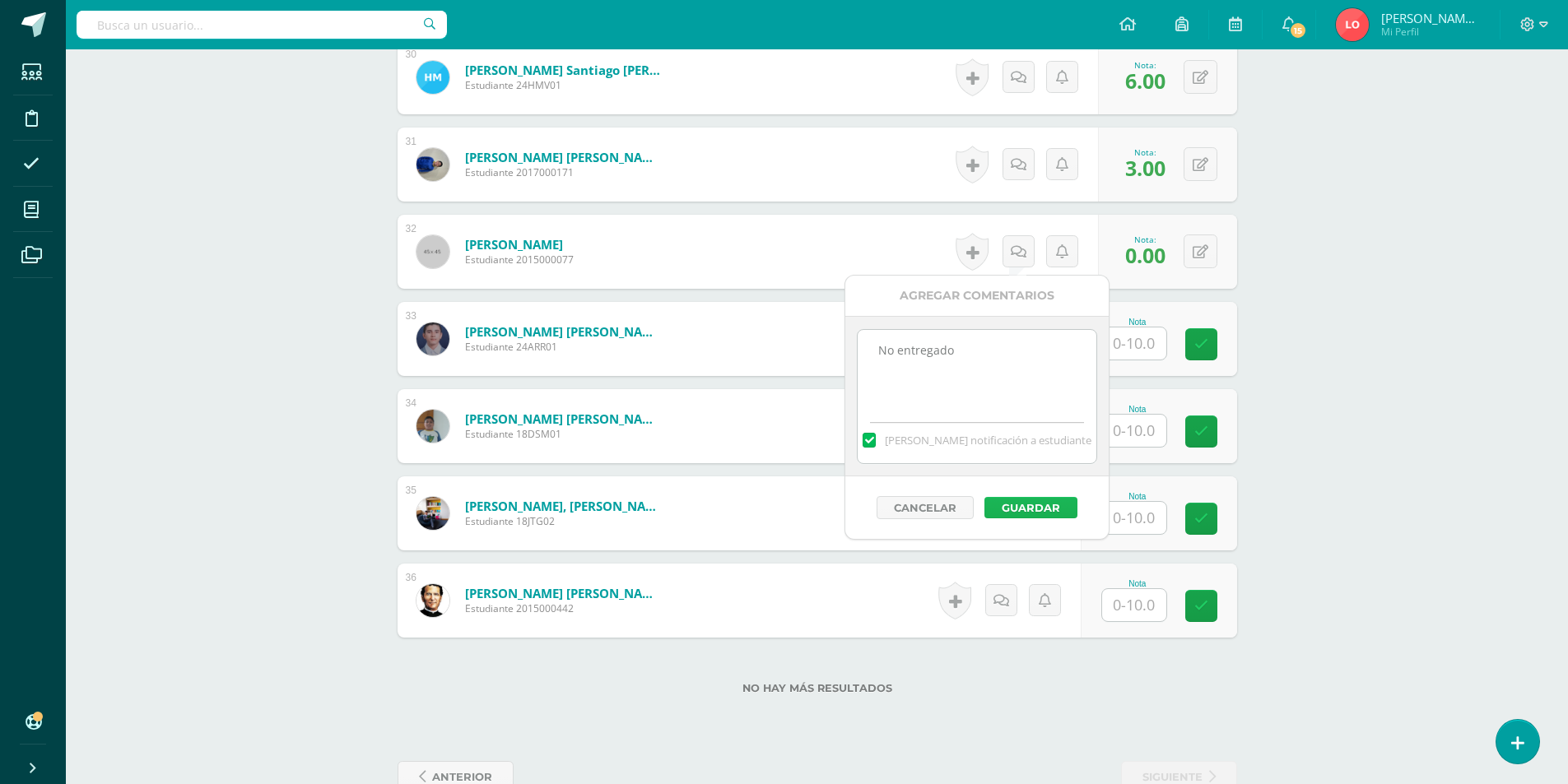 click on "Guardar" at bounding box center (1031, 508) 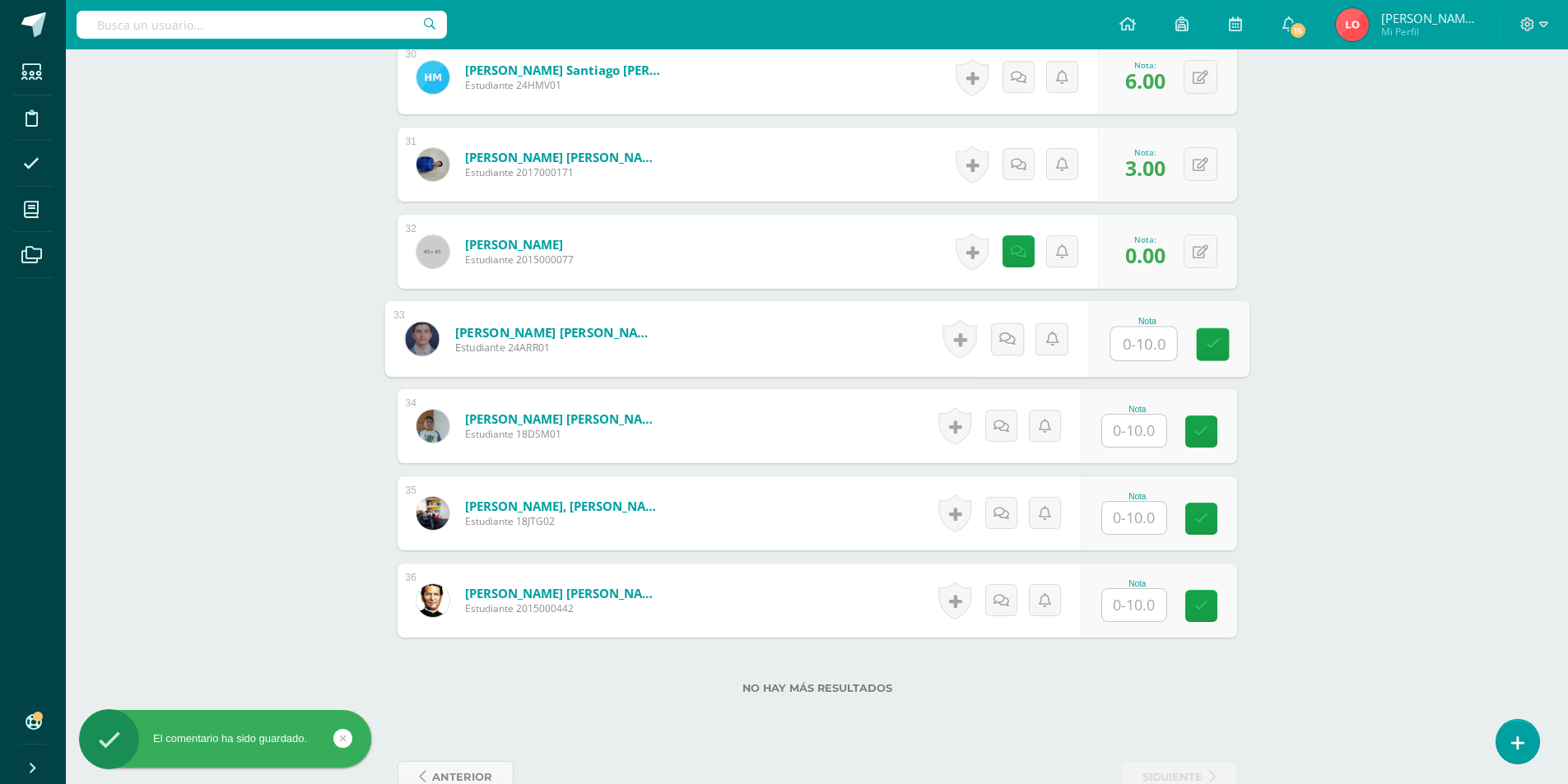 click at bounding box center (1143, 344) 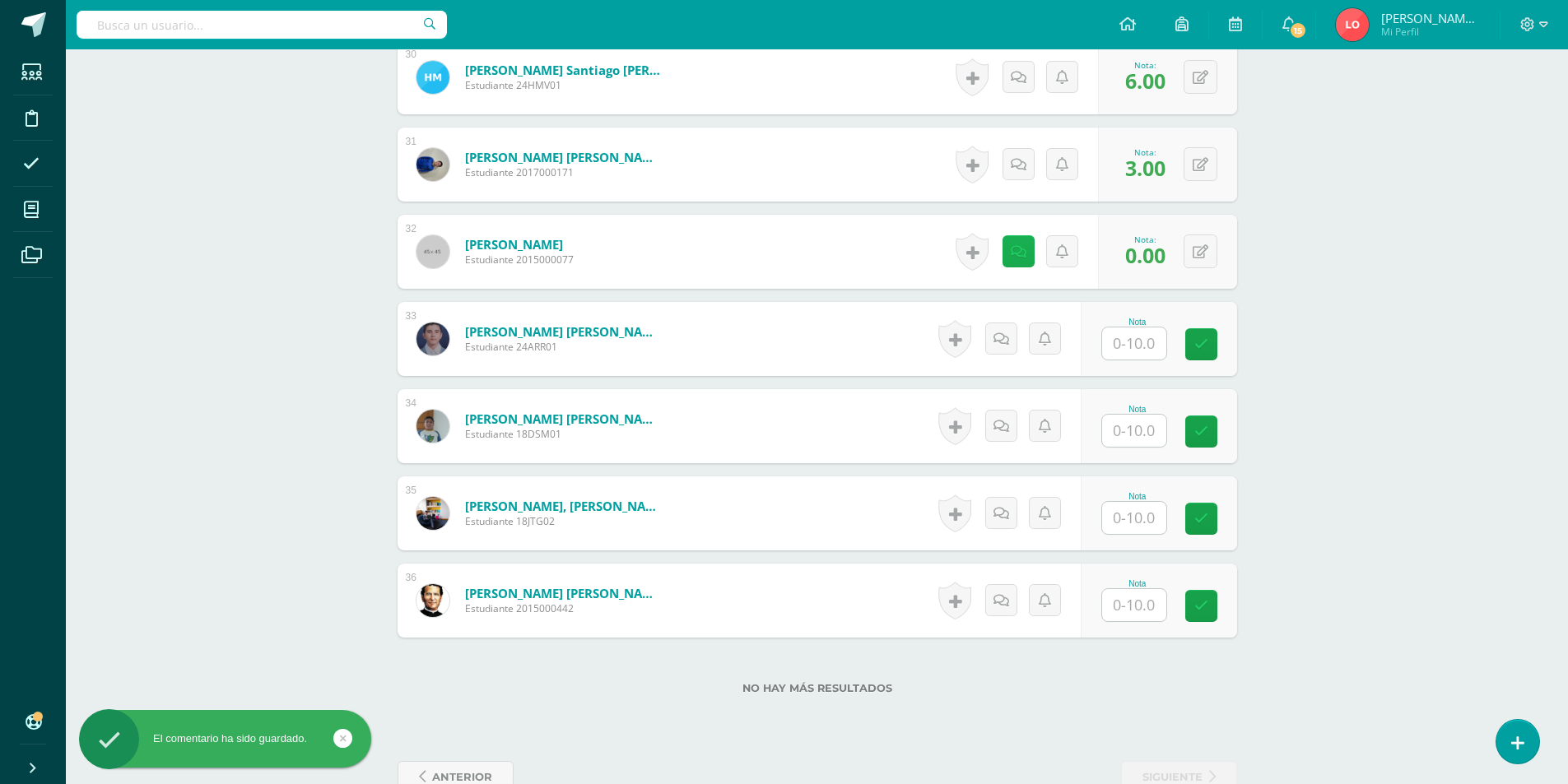 drag, startPoint x: 995, startPoint y: 255, endPoint x: 1003, endPoint y: 256, distance: 8.062258 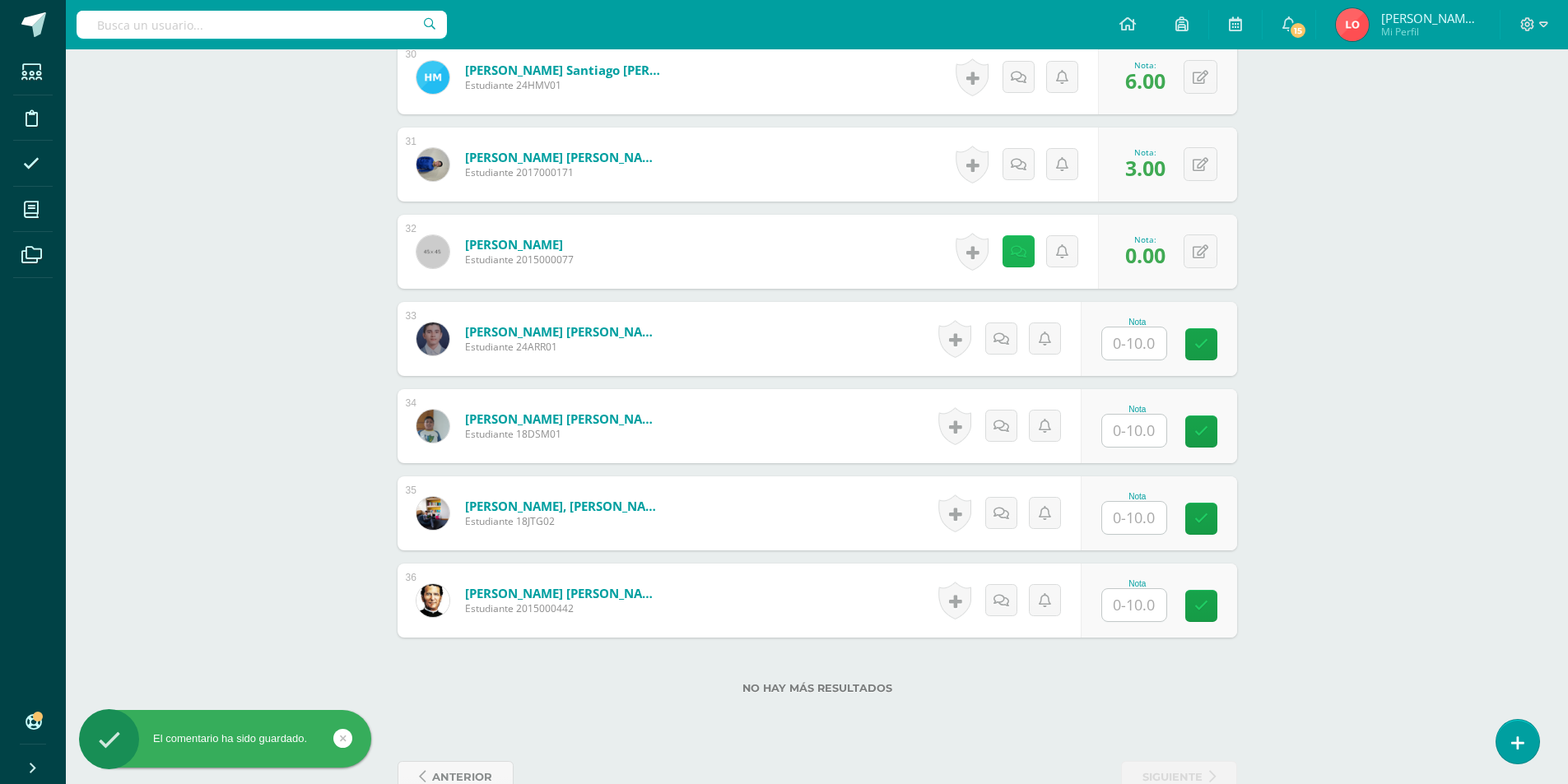 click at bounding box center (1018, 251) 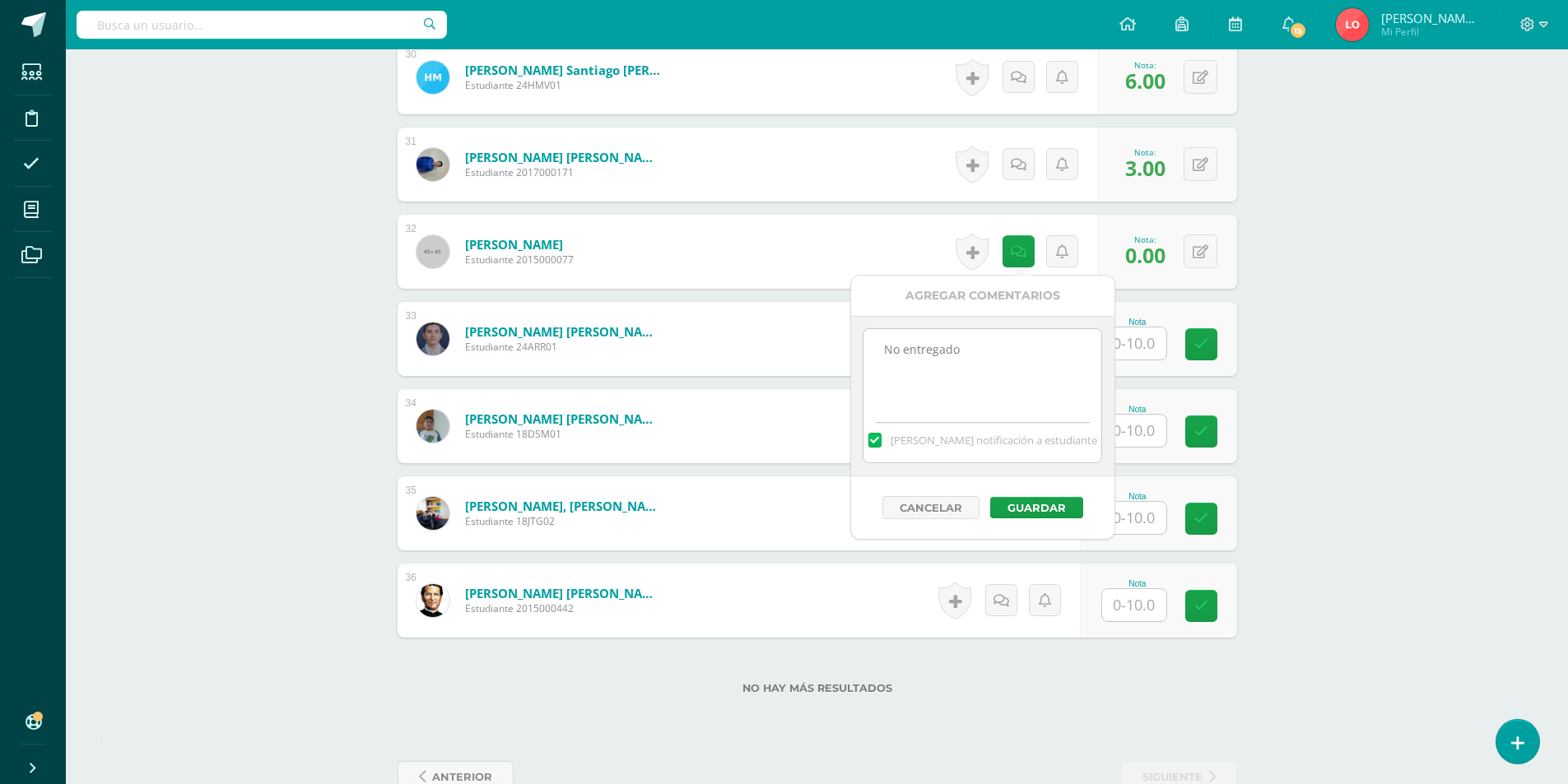 drag, startPoint x: 996, startPoint y: 354, endPoint x: 847, endPoint y: 350, distance: 149.05368 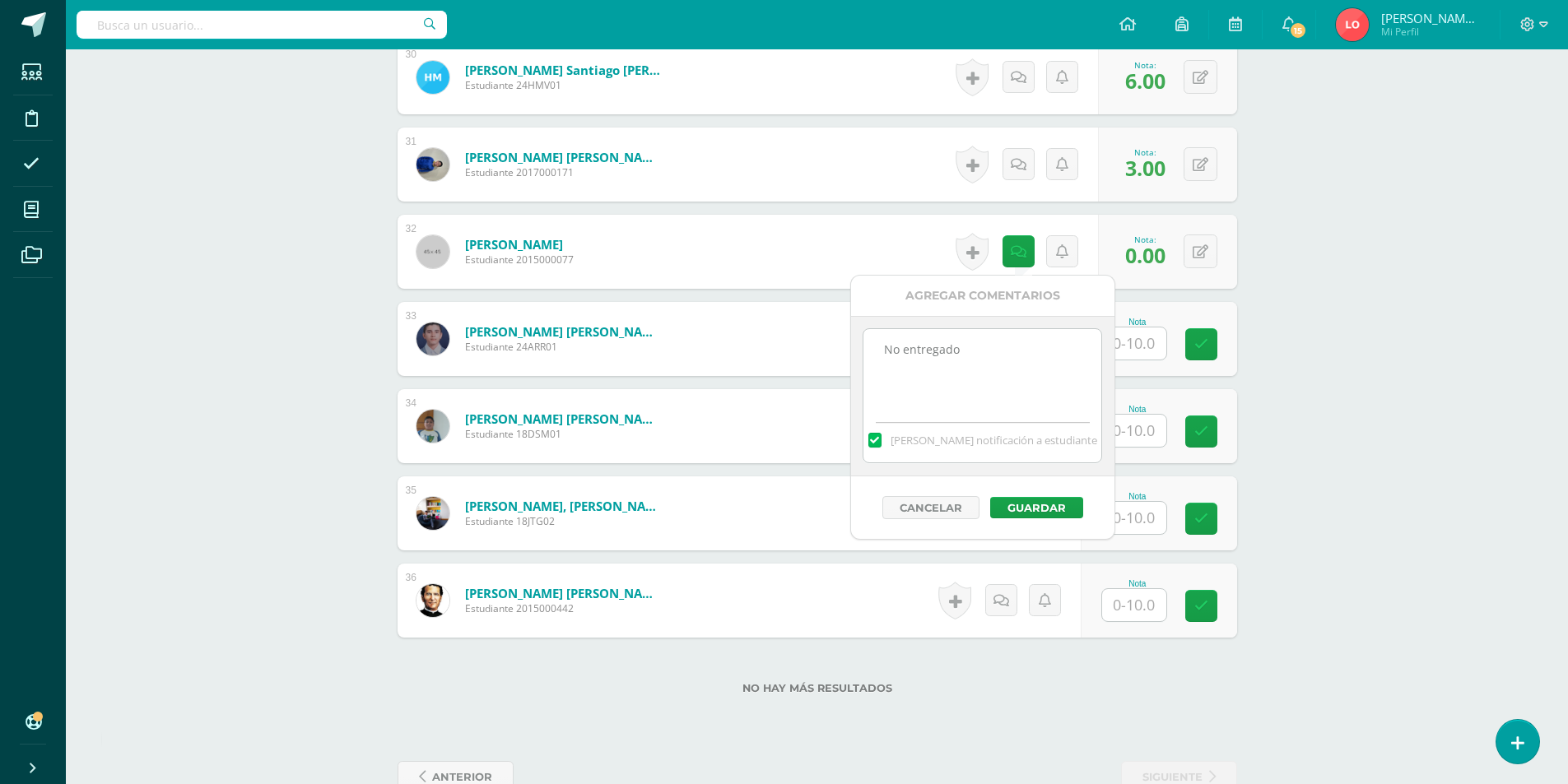 click on "El comentario ha sido guardado.         El comentario ha sido guardado.         El comentario ha sido guardado.         El comentario ha sido guardado.         Estudiantes Disciplina Asistencia Mis cursos Archivos Soporte
Centro de ayuda
Últimas actualizaciones
10+ Cerrar panel
Ciencias Sociales y Formación Ciudadana e Interculturalidad
Segundo
Básico
"A"
Actividades Estudiantes Planificación Dosificación
Méritos y Deméritos 2do. Básico "A"
Segundo
Básico
"A"
Actividades Estudiantes Planificación Dosificación
Ciencias Sociales y Formación Ciudadana e Interculturalidad
15" at bounding box center [784, -1125] 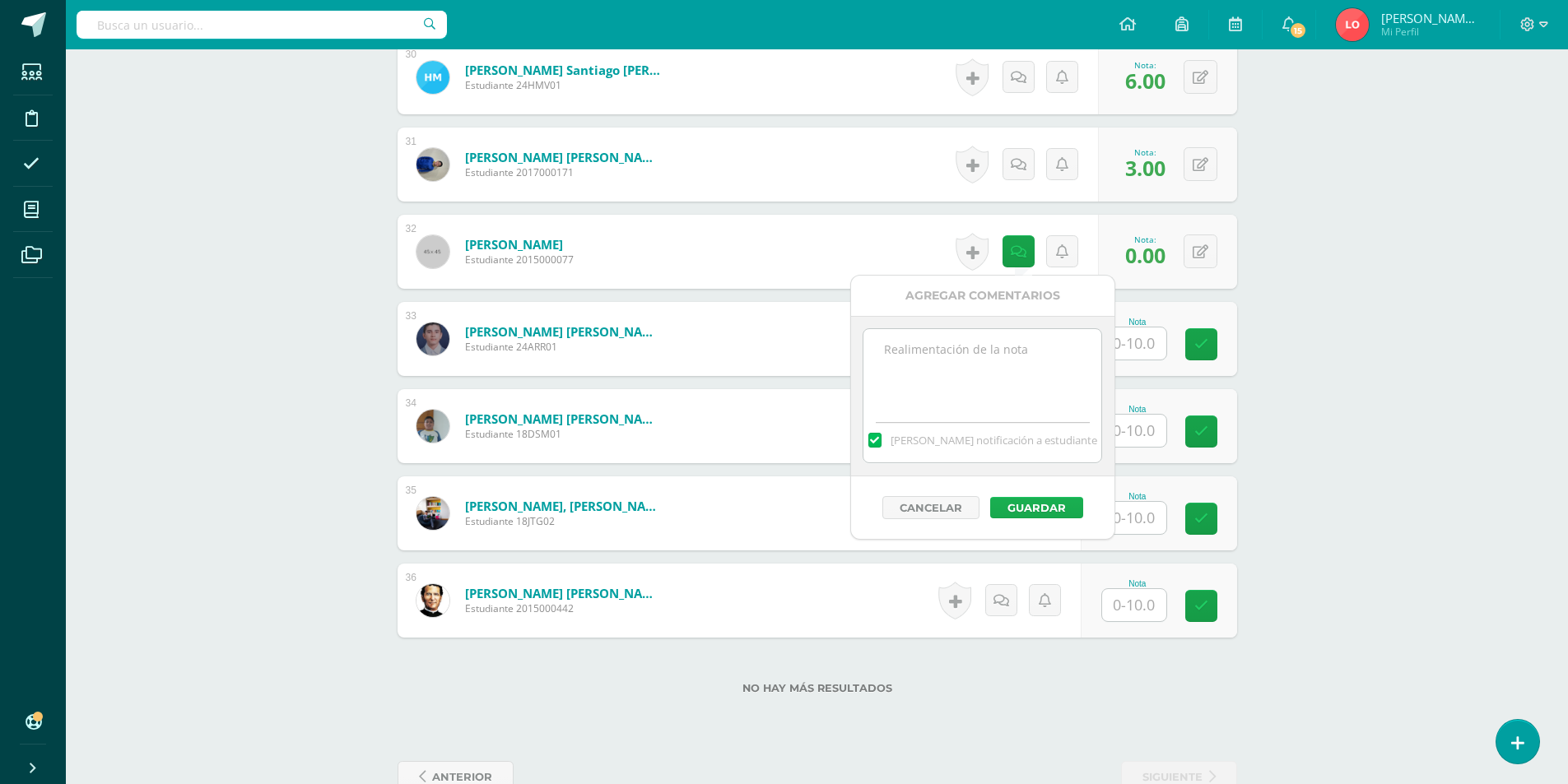 type 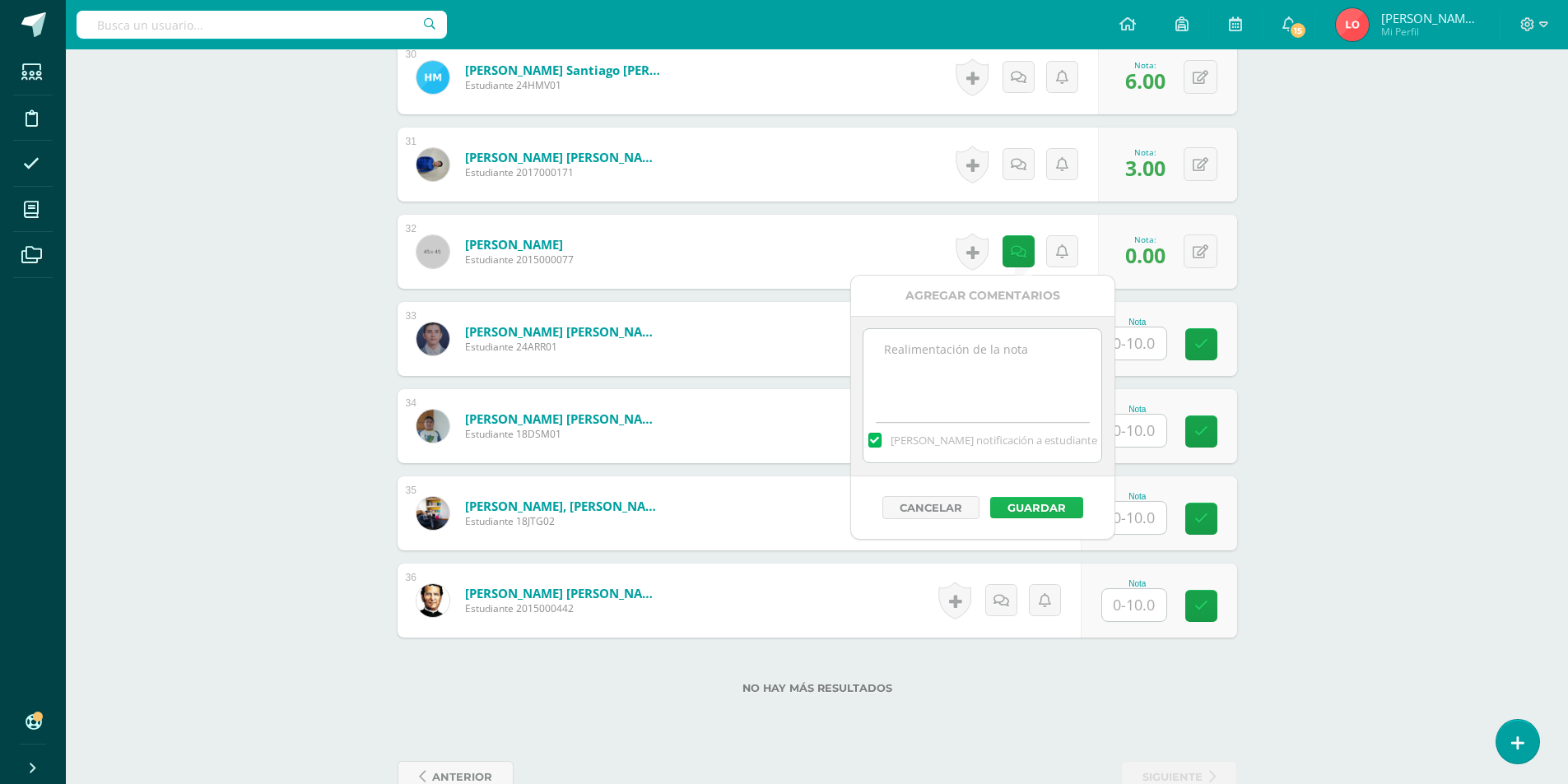 click on "Guardar" at bounding box center [1036, 508] 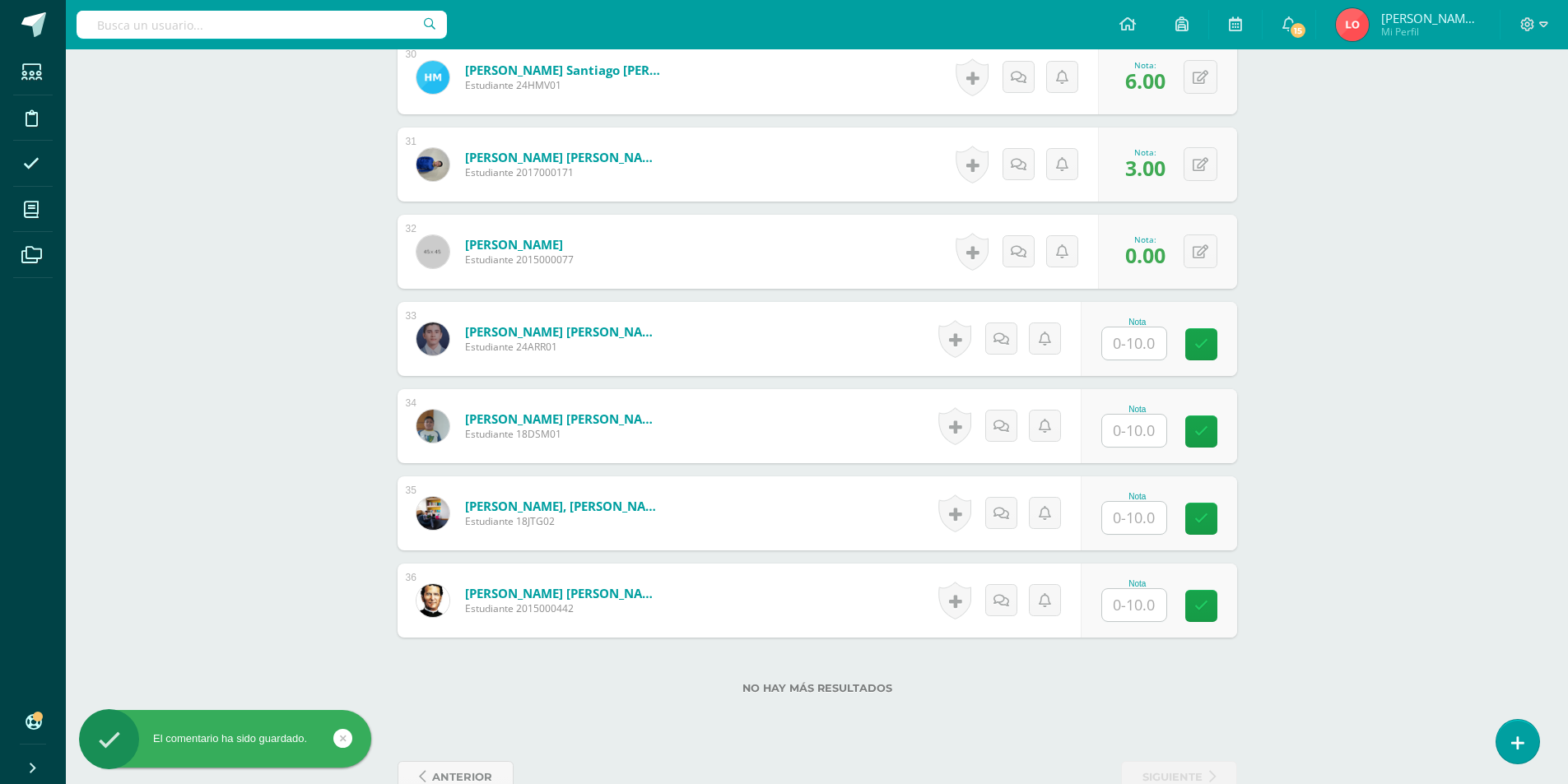 click on "0.00" at bounding box center [1145, 255] 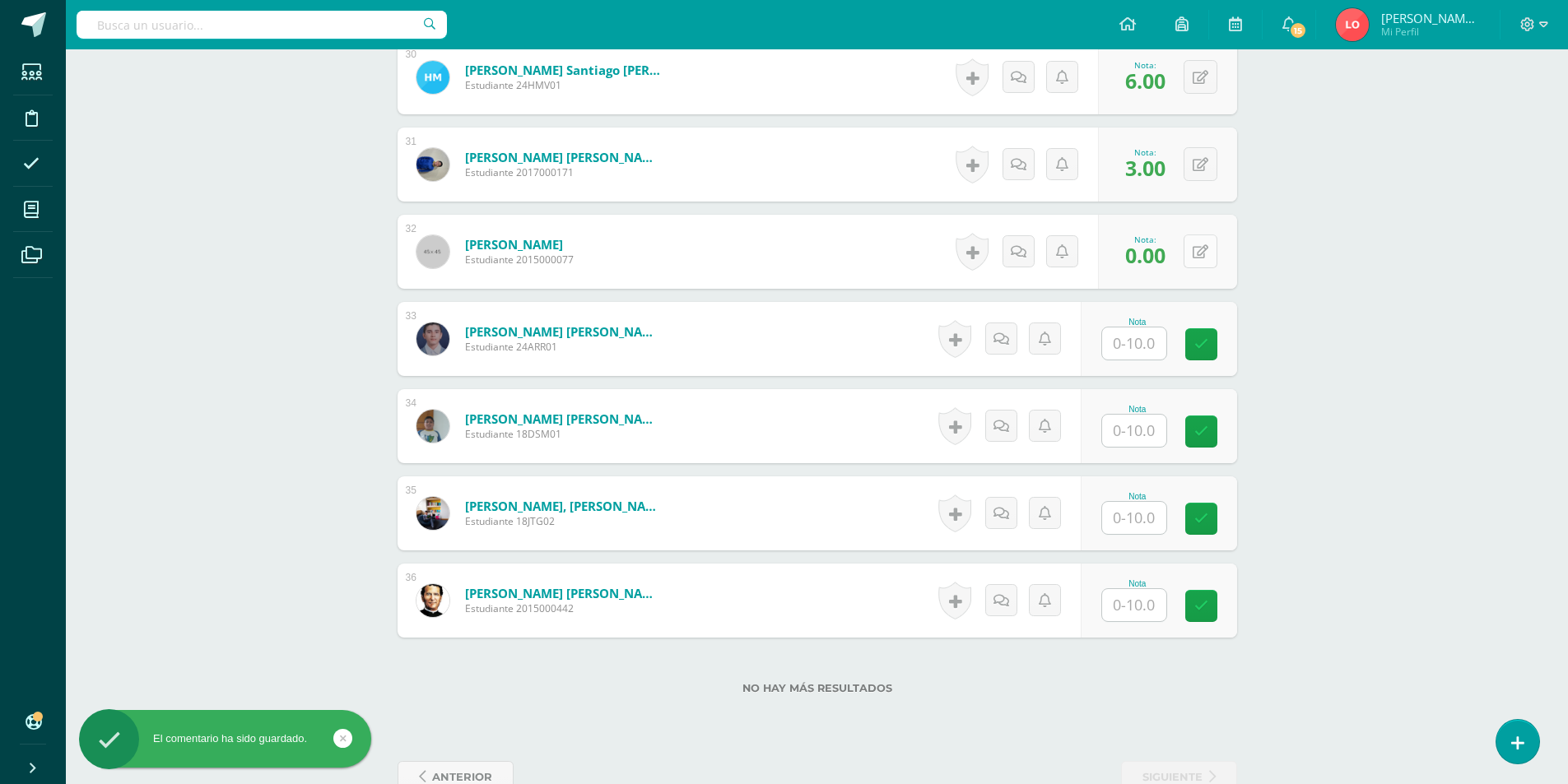 click at bounding box center (1200, 251) 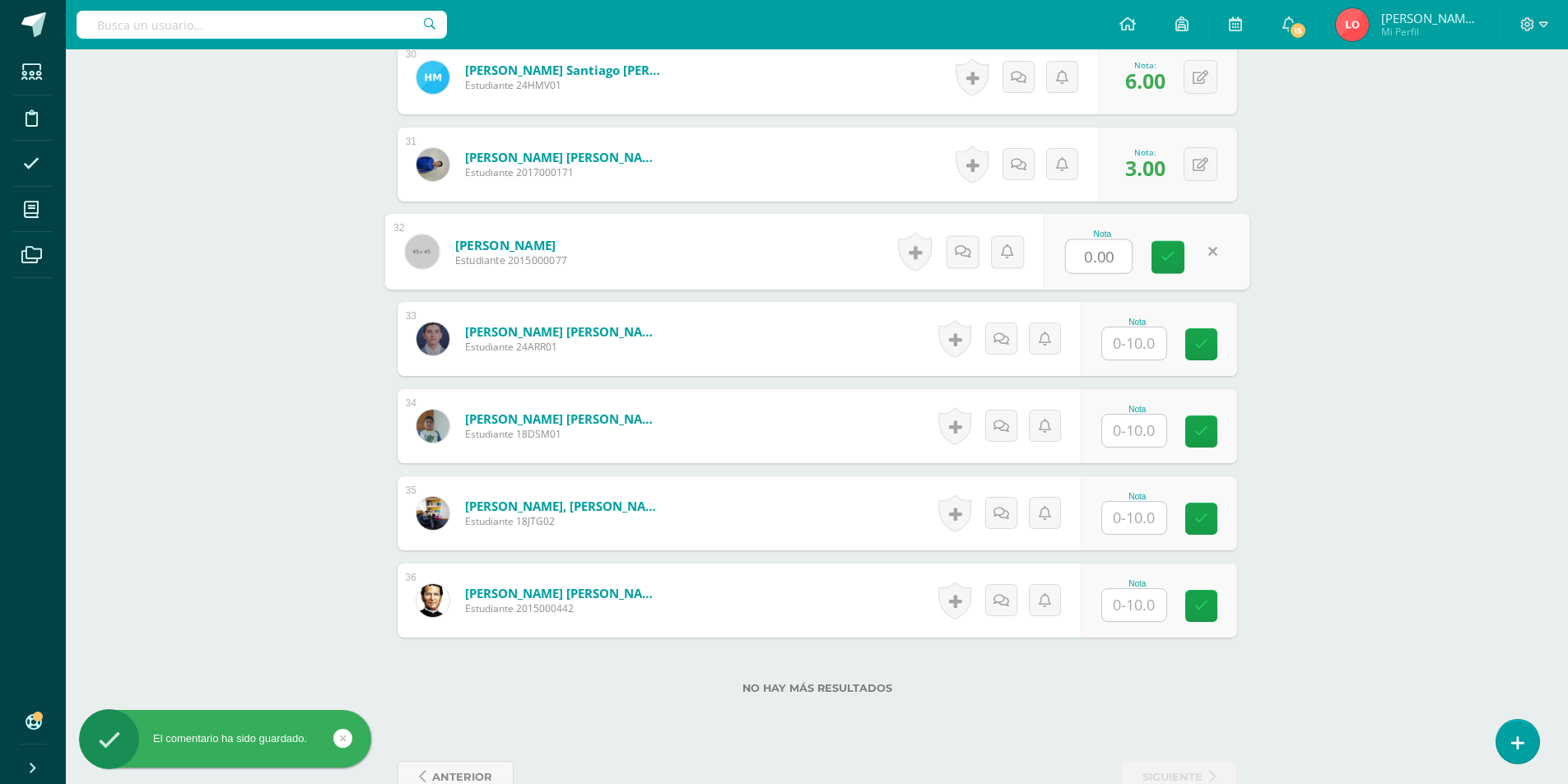 type on "7" 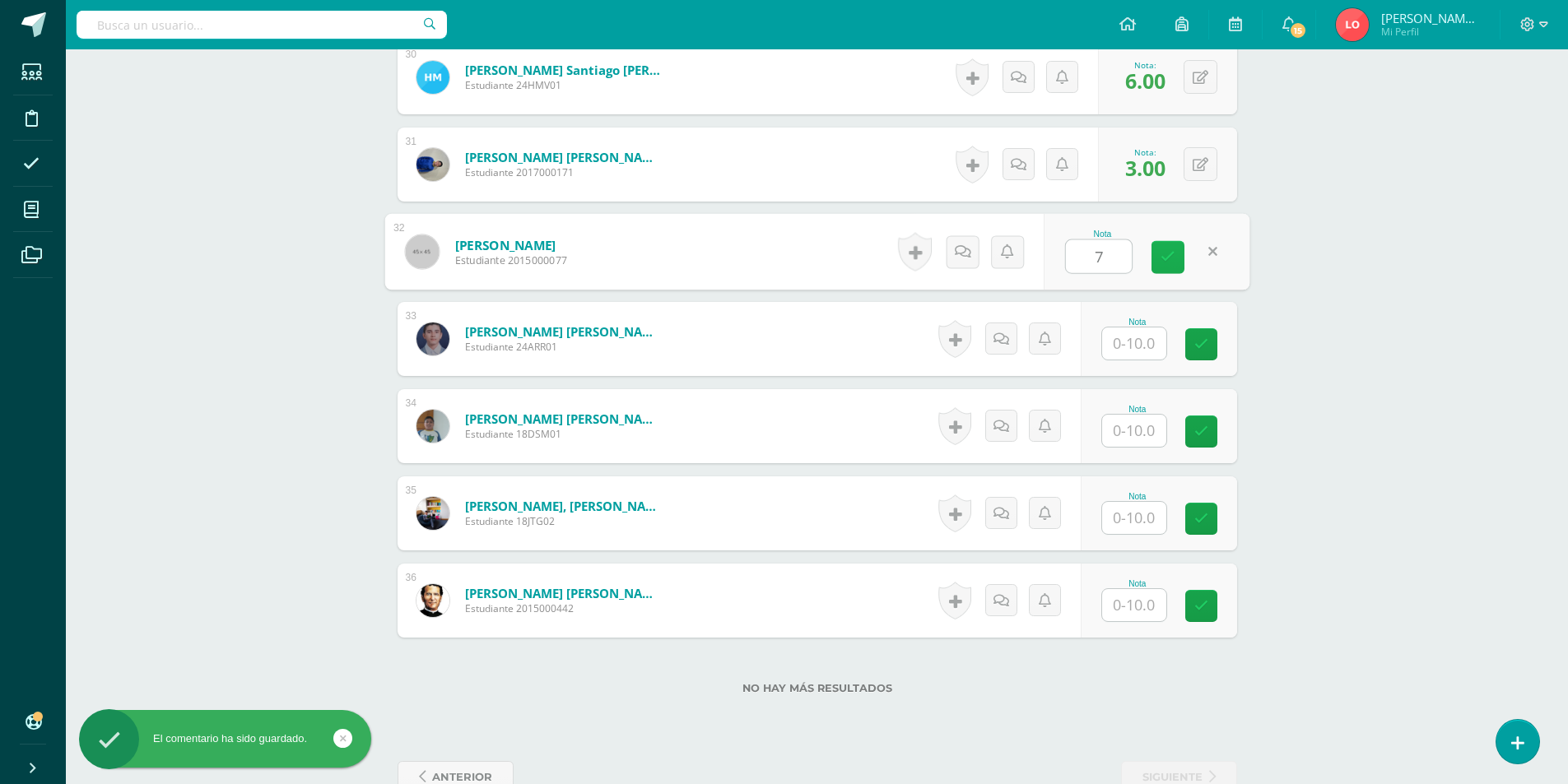 click at bounding box center [1168, 257] 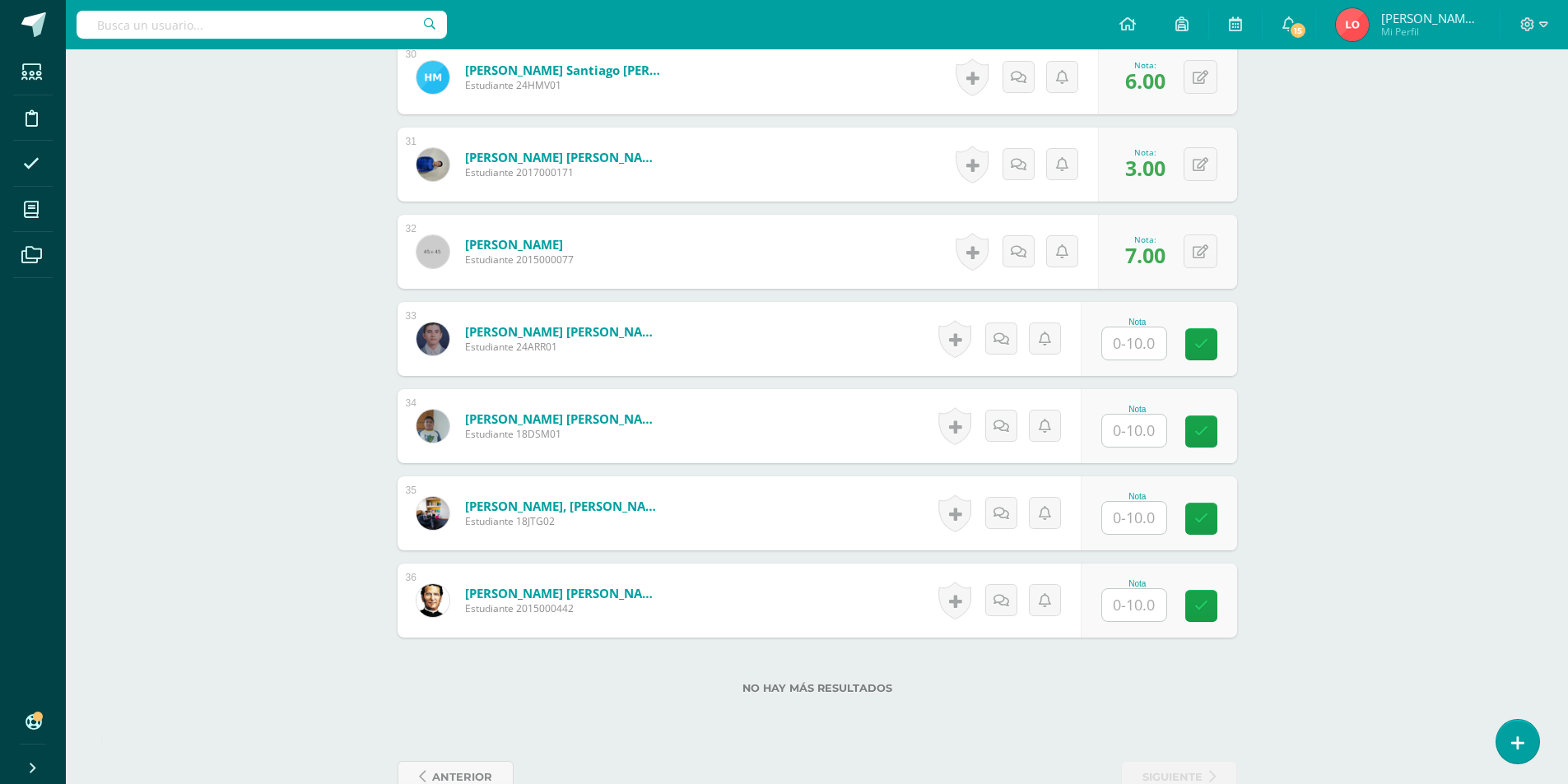 click at bounding box center (1134, 343) 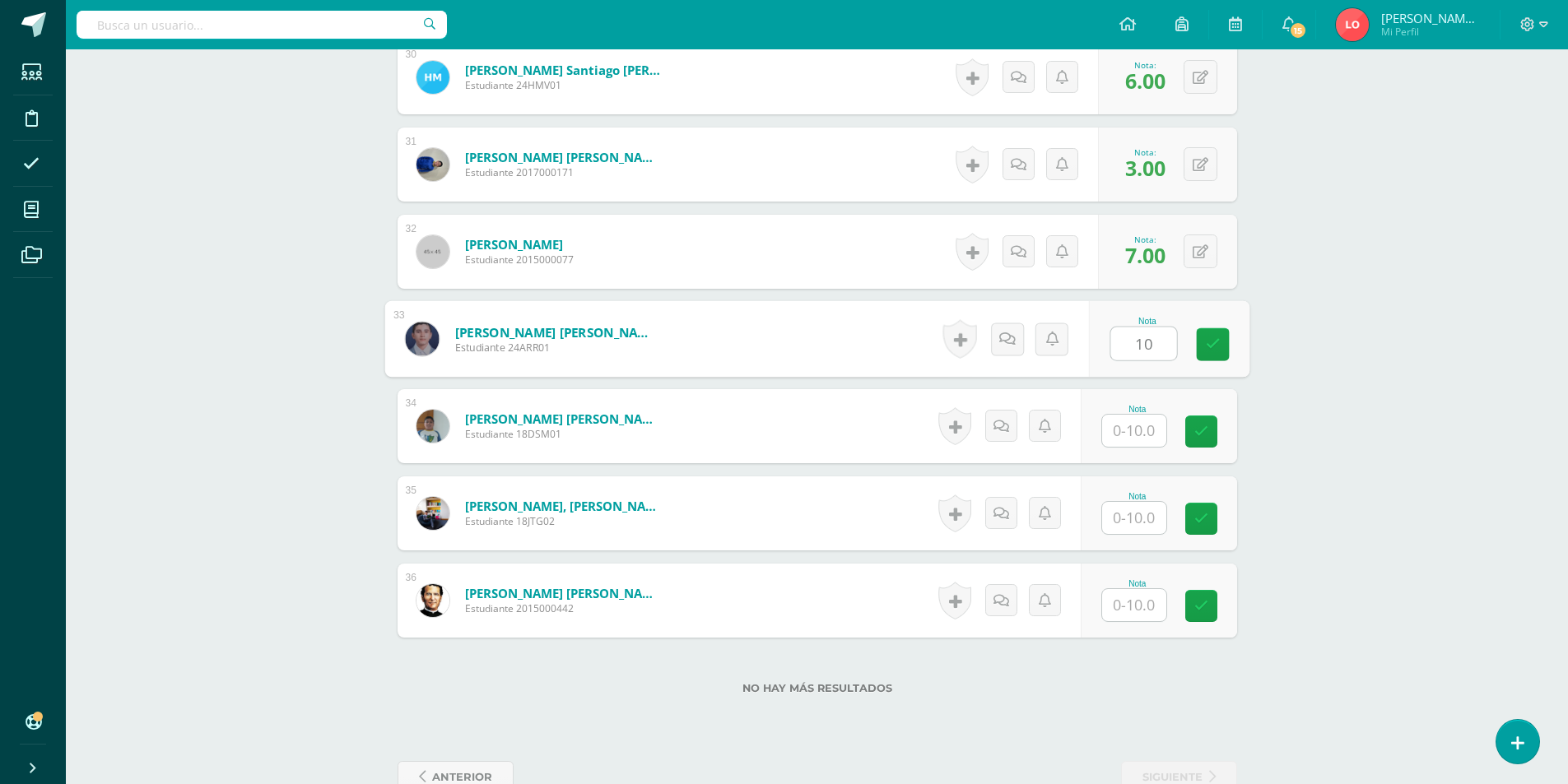 type on "10" 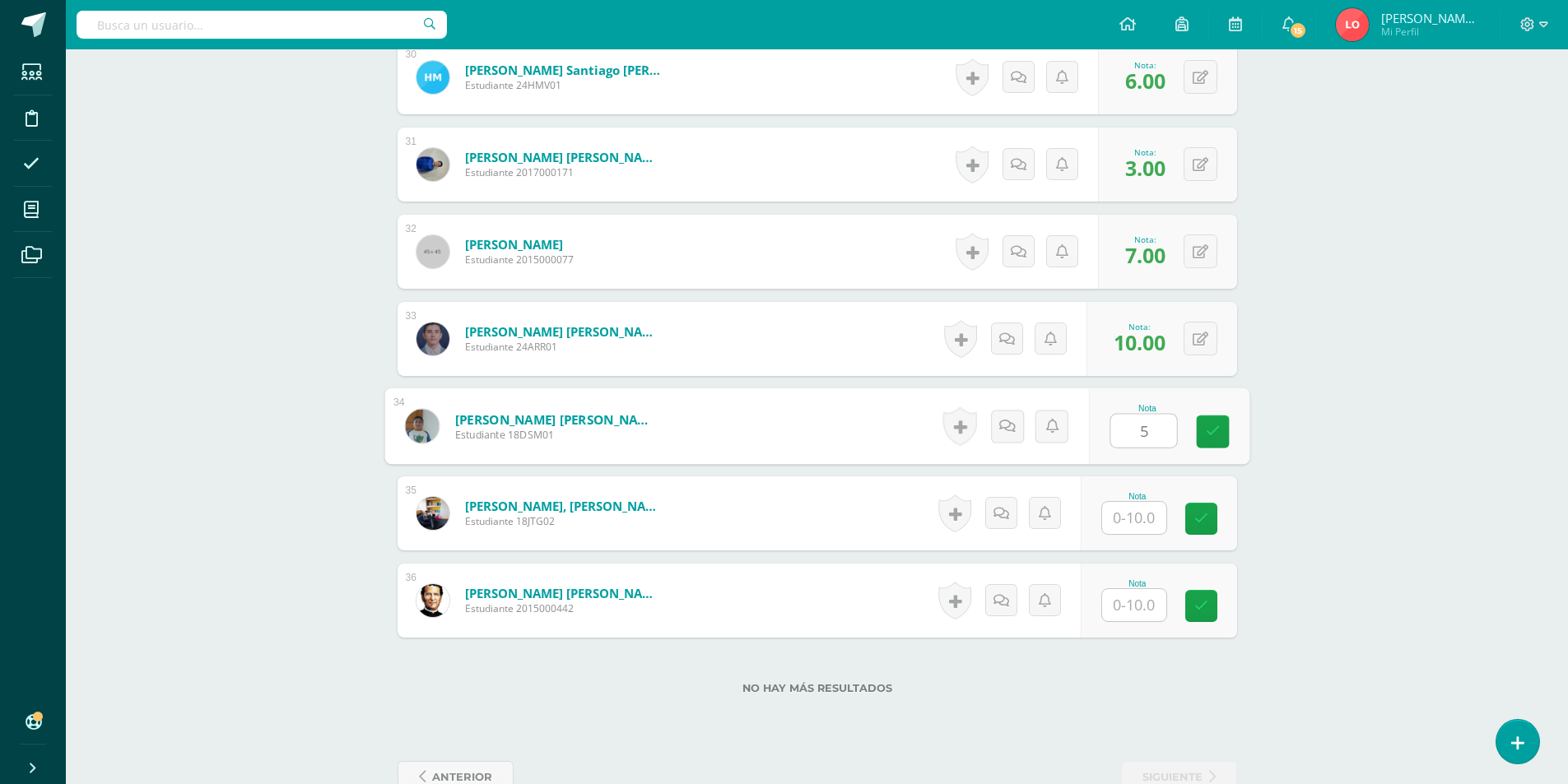 type on "5" 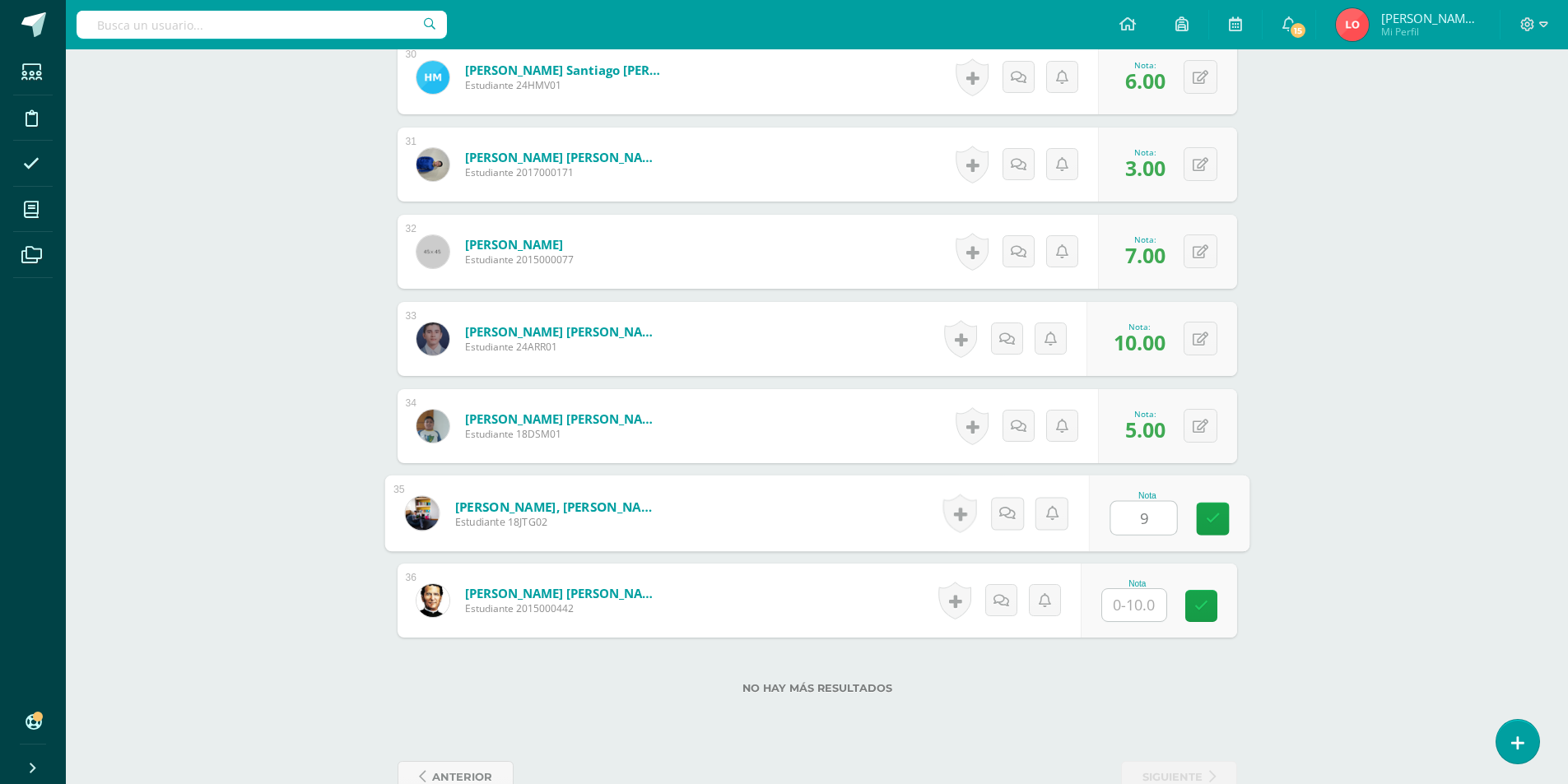 type on "9" 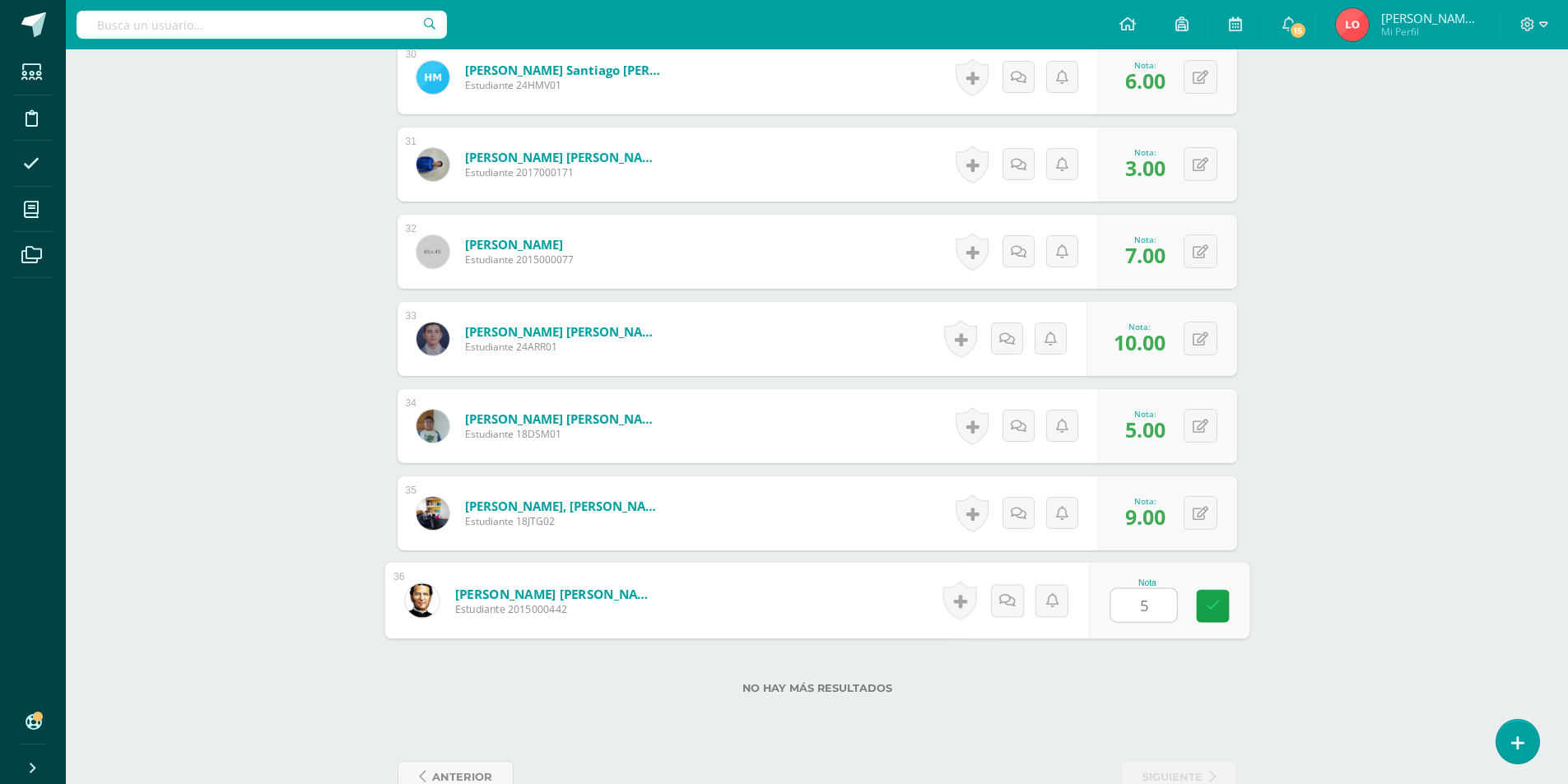 type on "5" 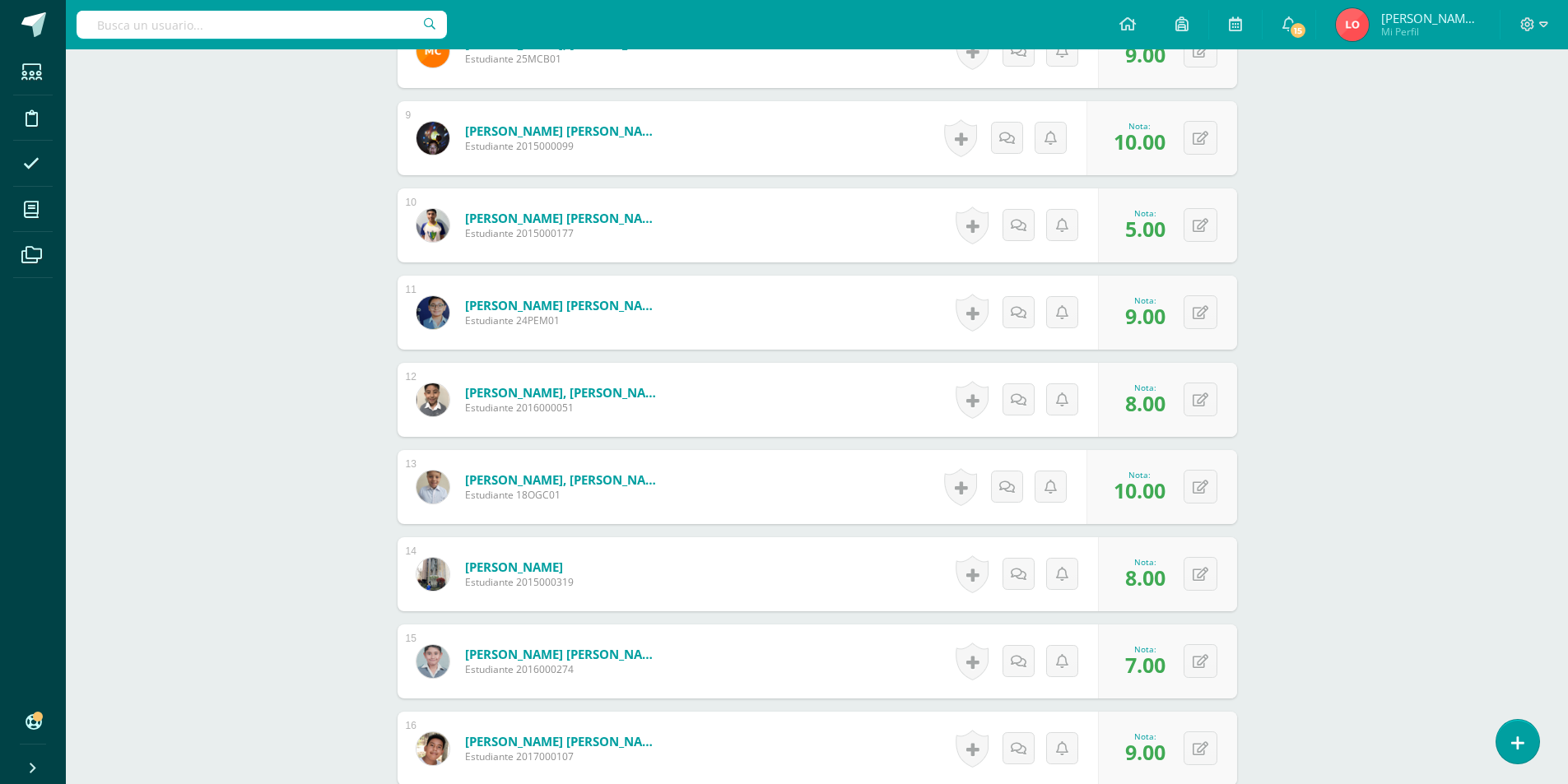 scroll, scrollTop: 937, scrollLeft: 0, axis: vertical 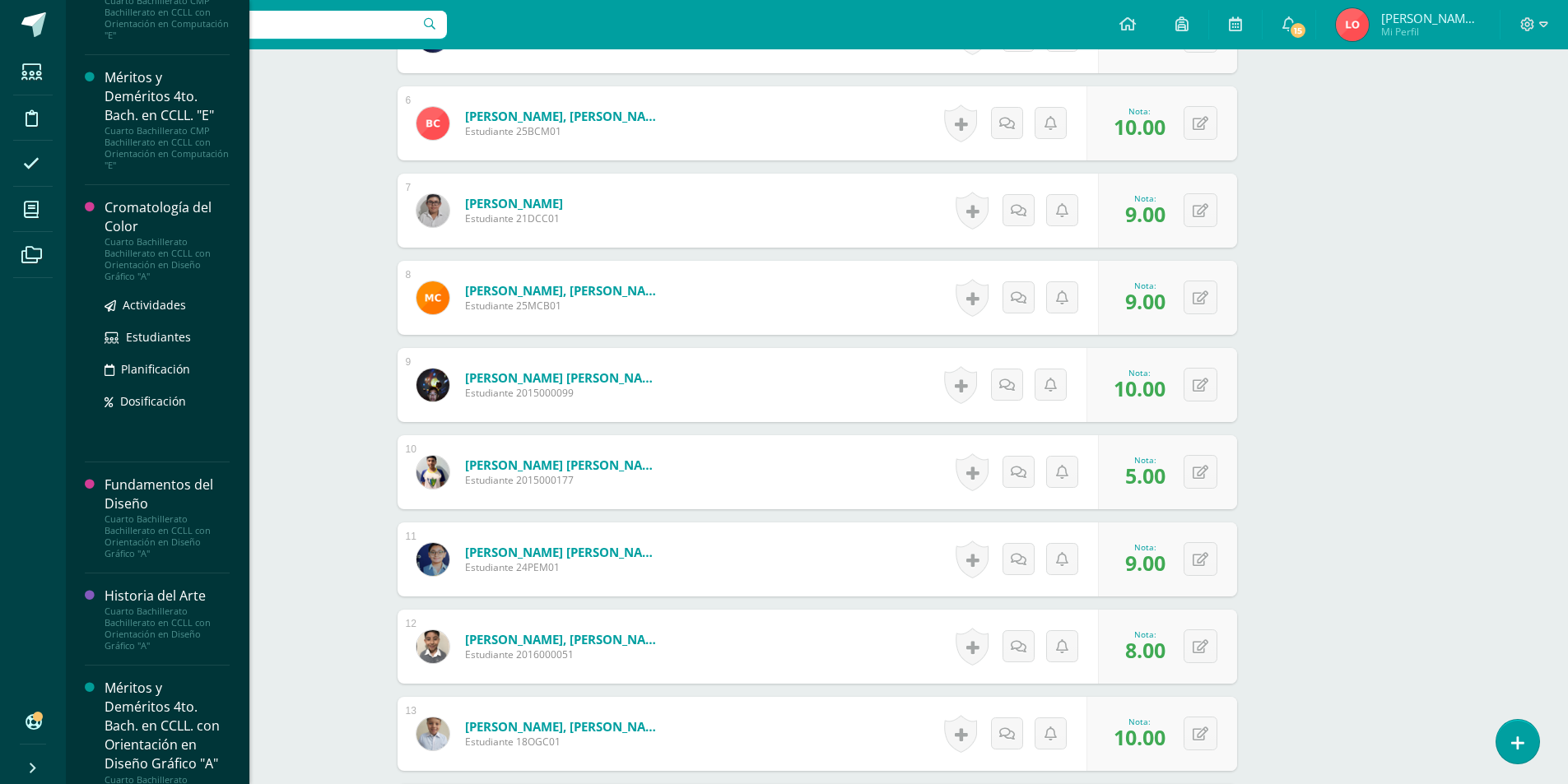 click on "Cuarto Bachillerato
Bachillerato en CCLL con Orientación en Diseño Gráfico
"A"" at bounding box center [167, 259] 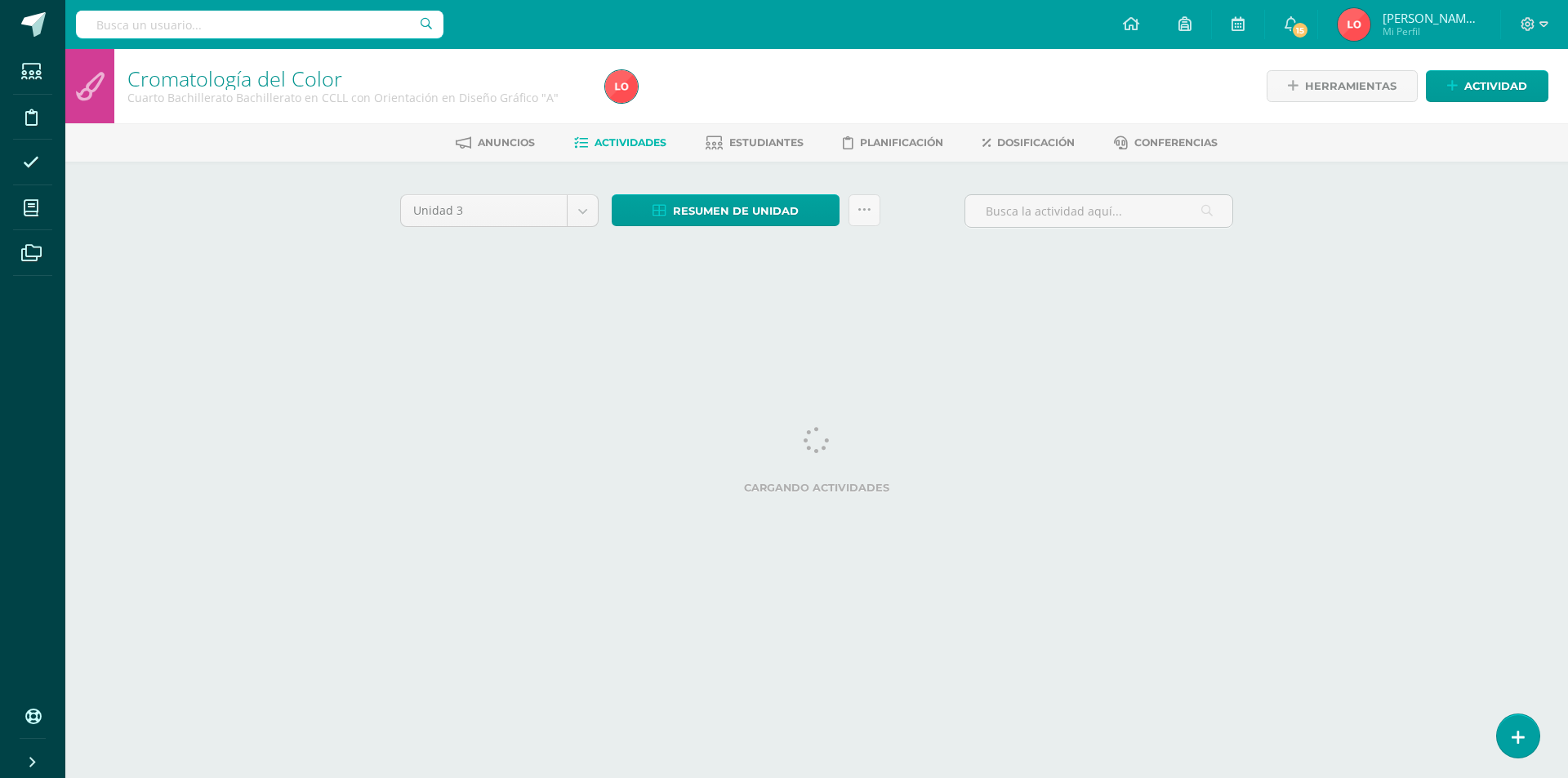 scroll, scrollTop: 0, scrollLeft: 0, axis: both 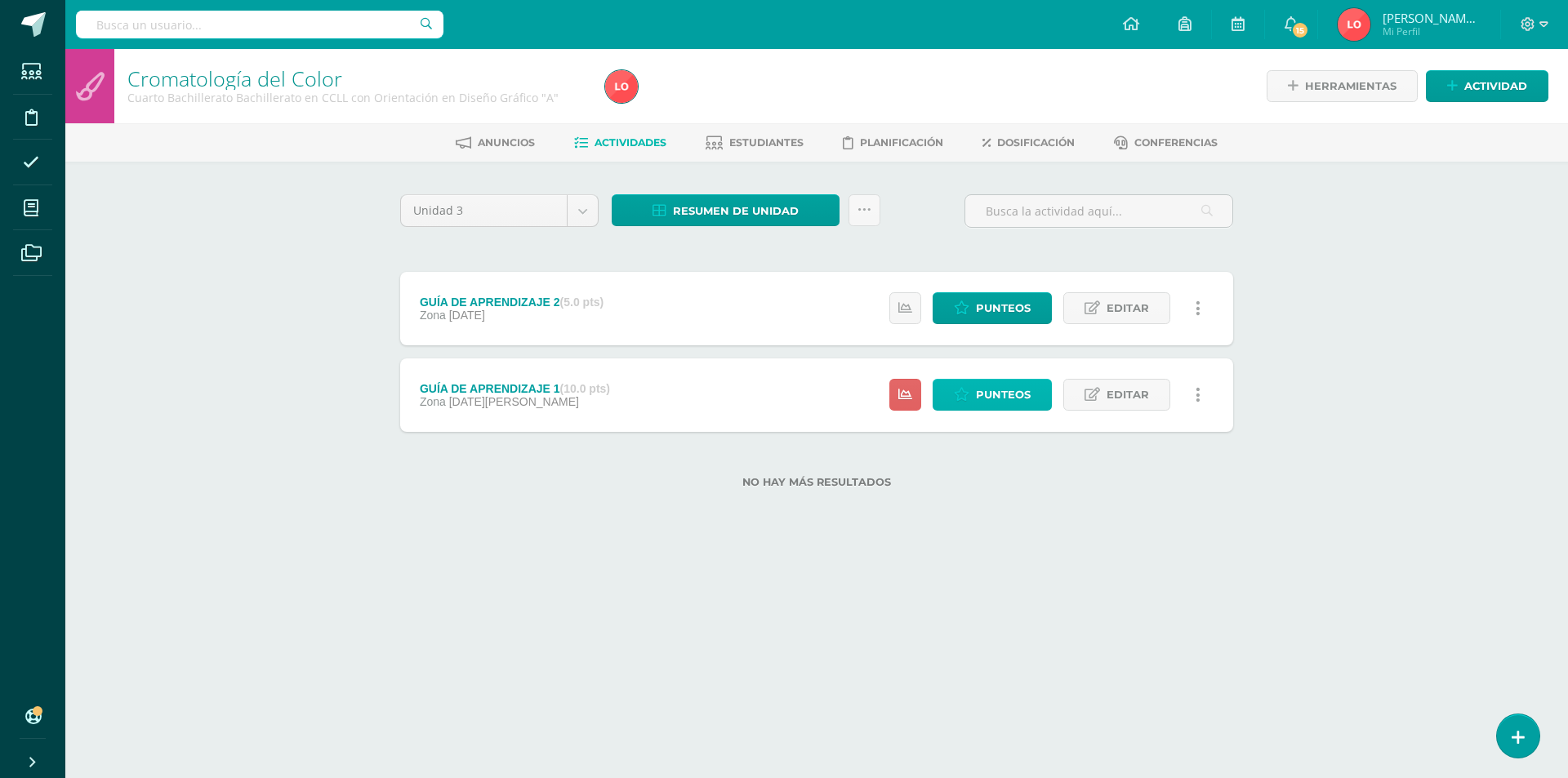 click on "Punteos" at bounding box center (1003, 394) 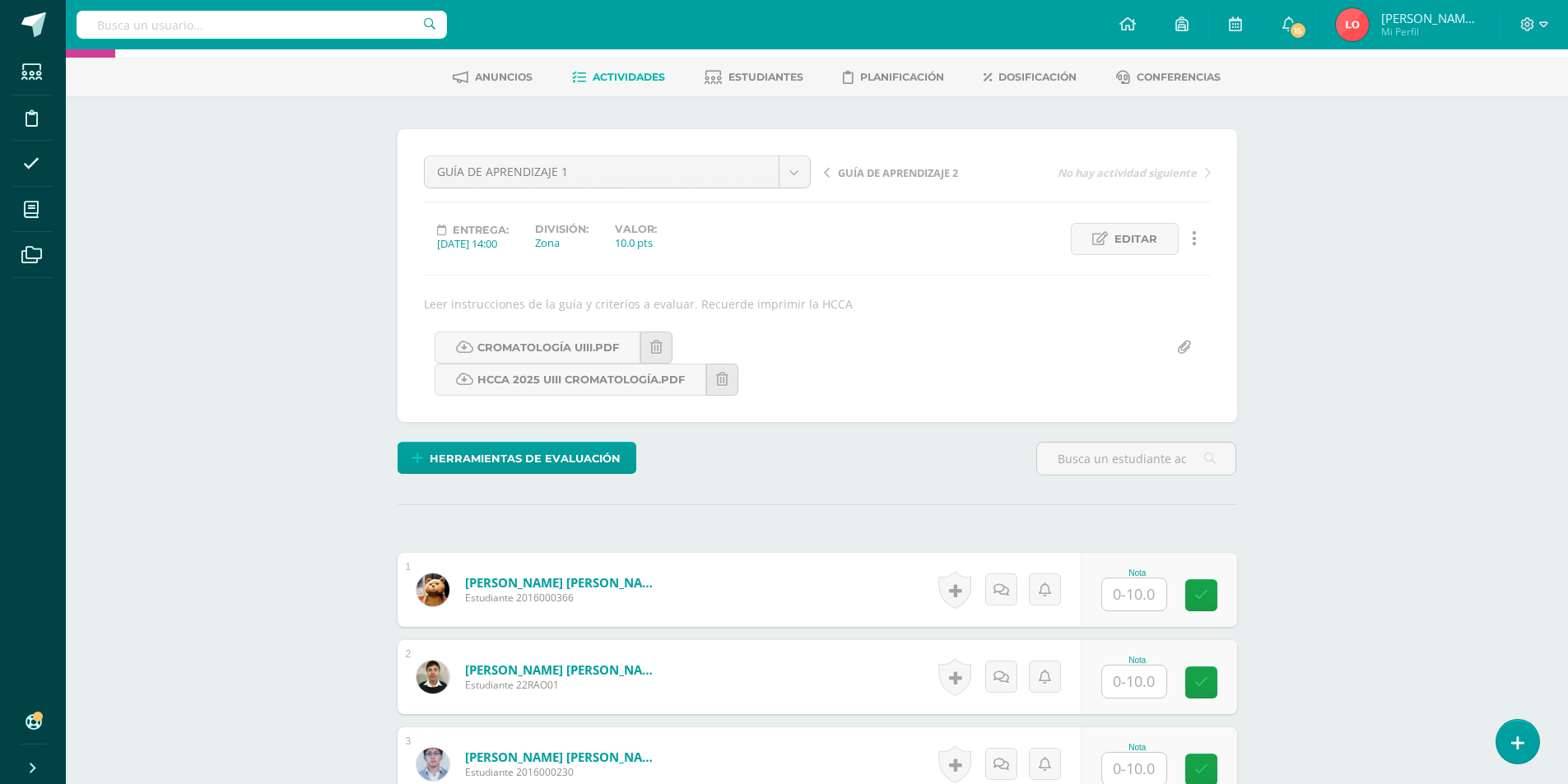 scroll, scrollTop: 478, scrollLeft: 0, axis: vertical 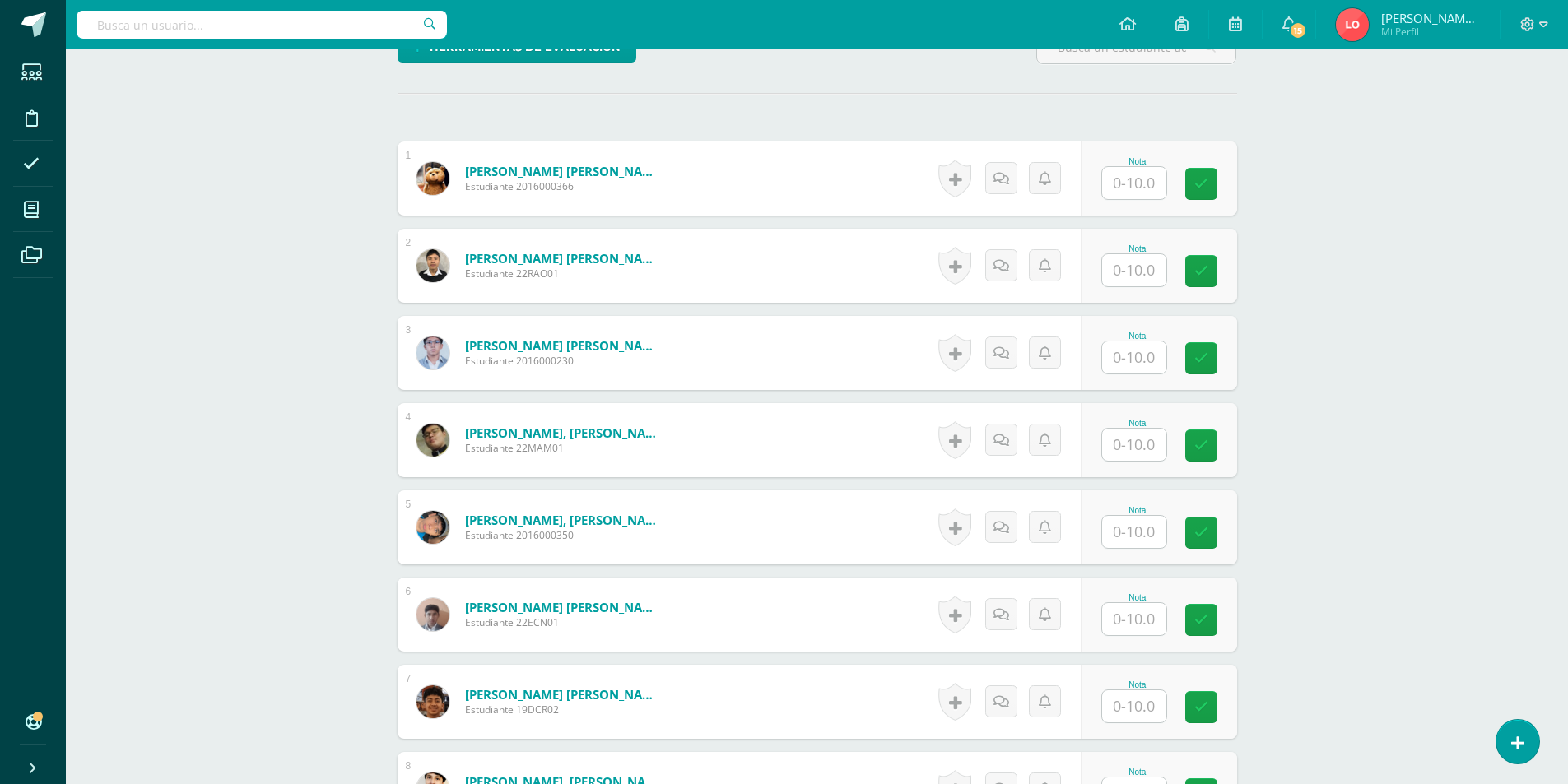 click at bounding box center (1134, 183) 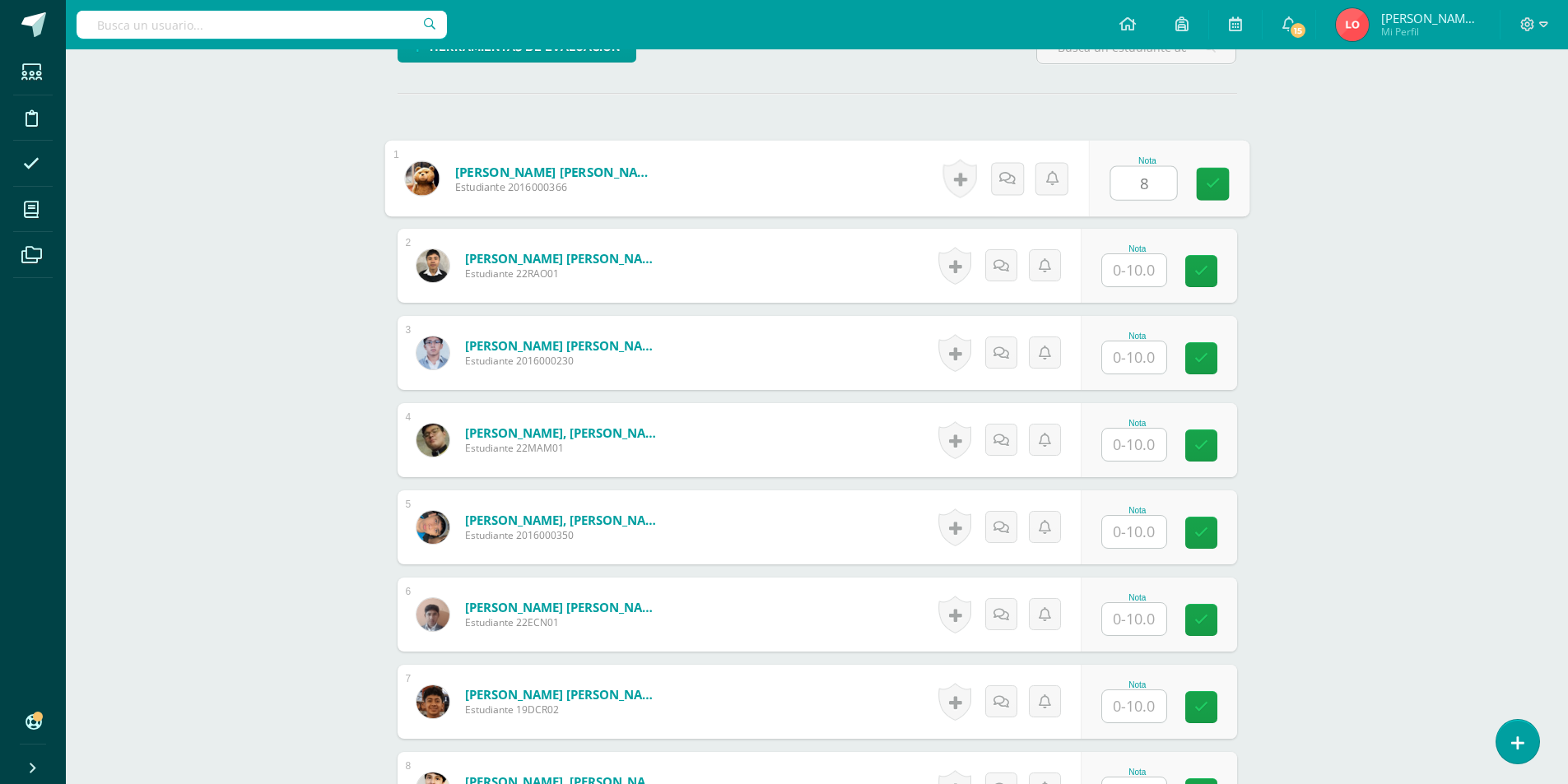 type on "8" 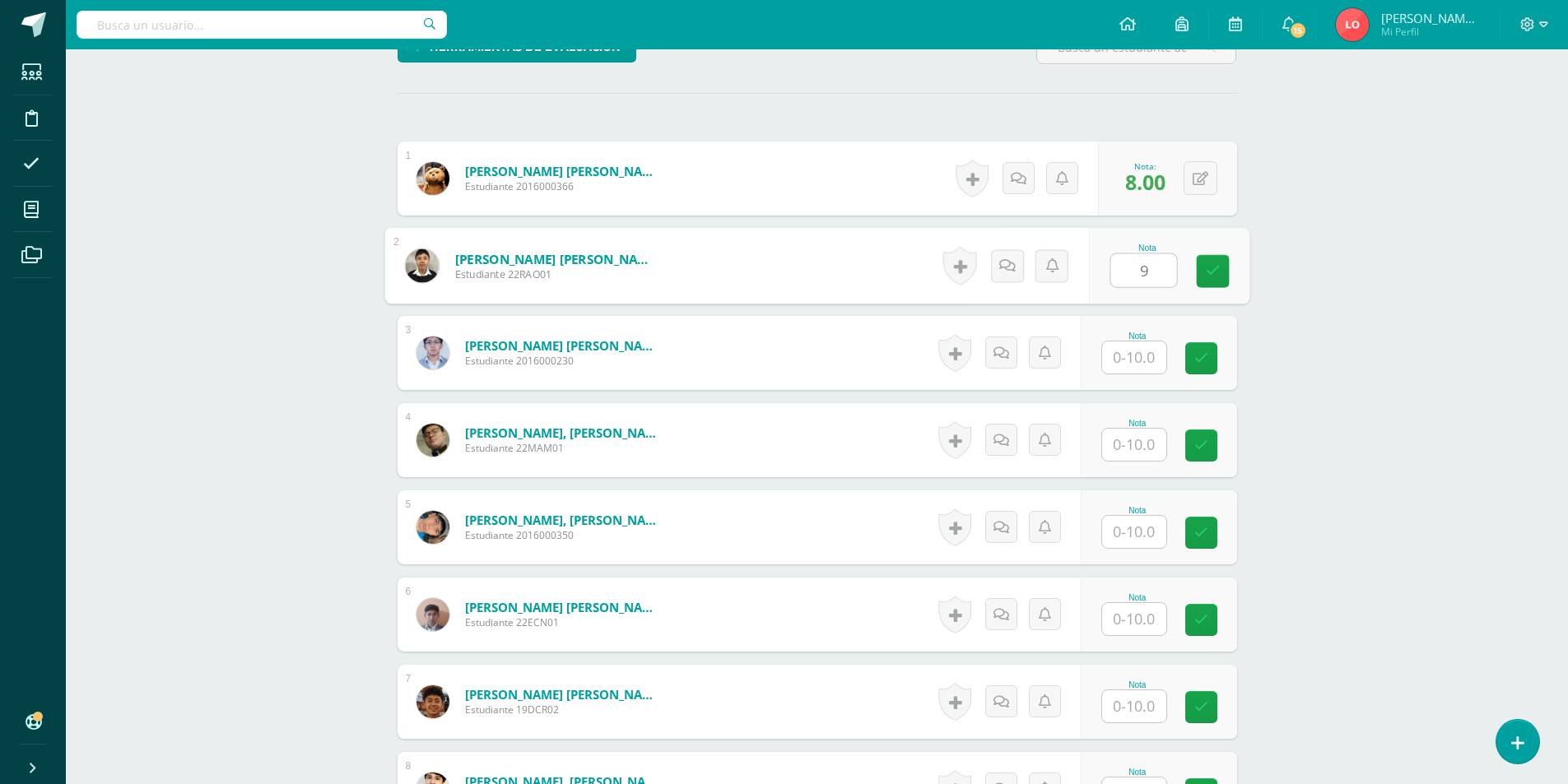 type on "9" 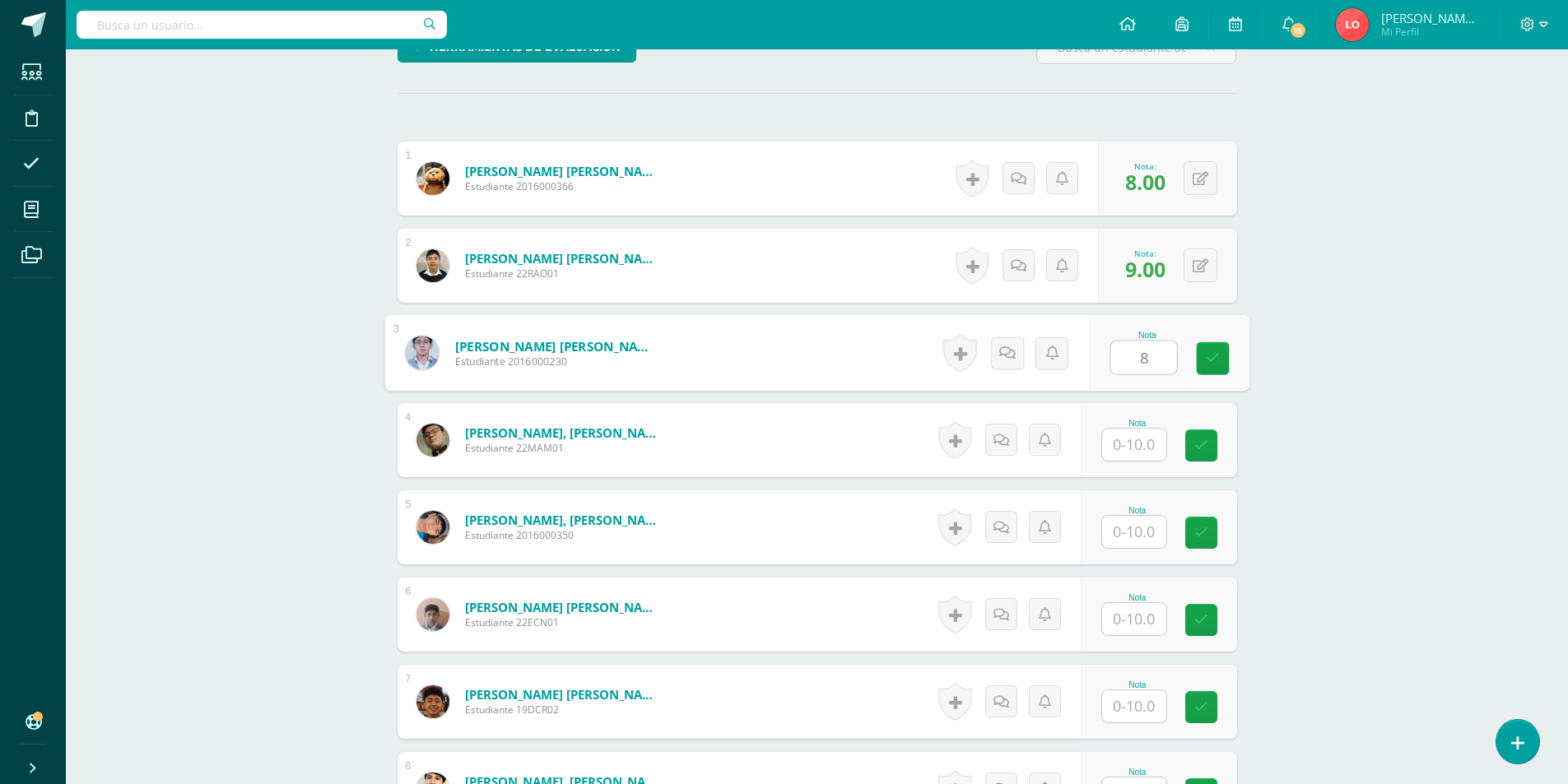type on "8" 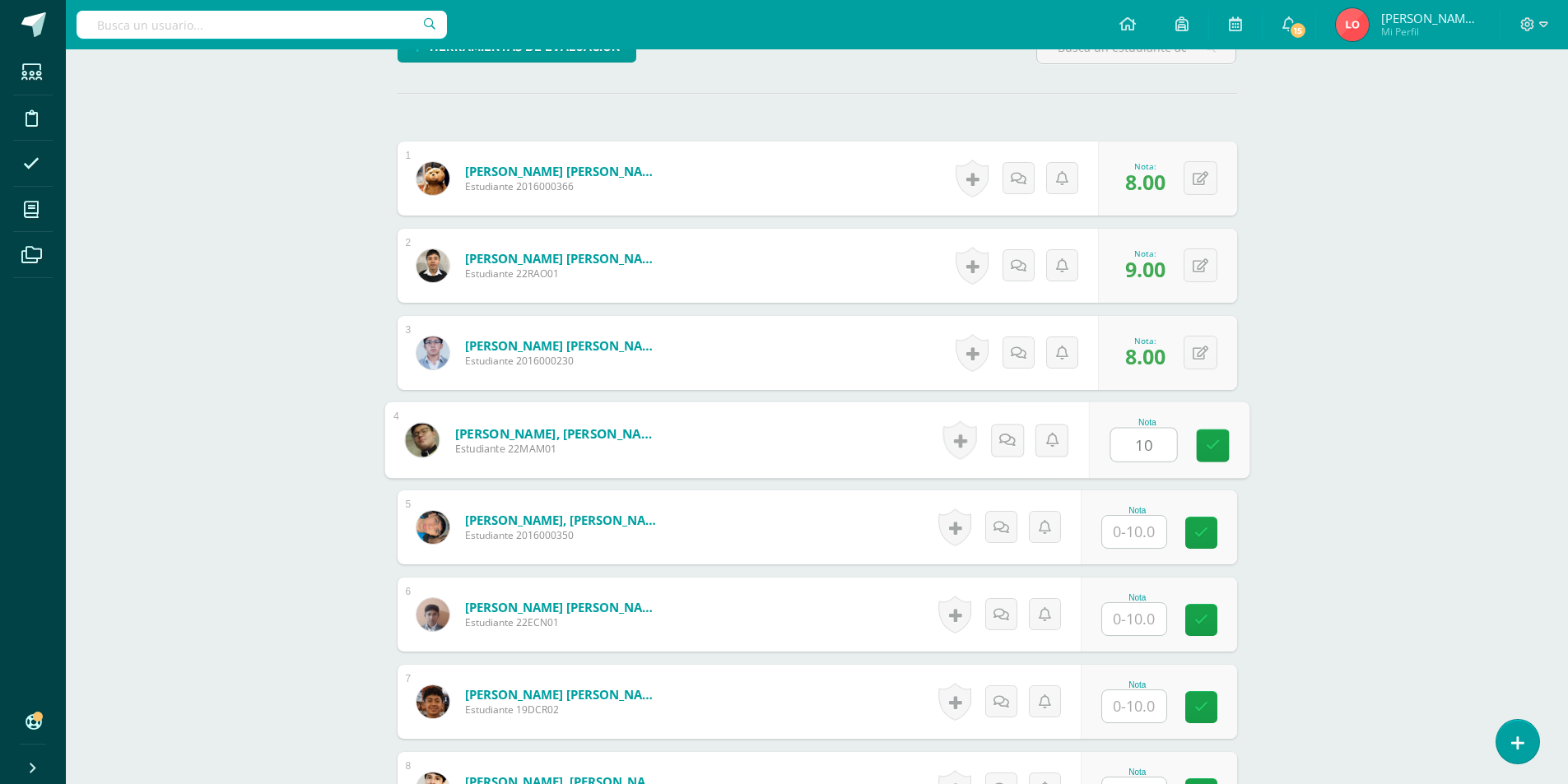 type on "10" 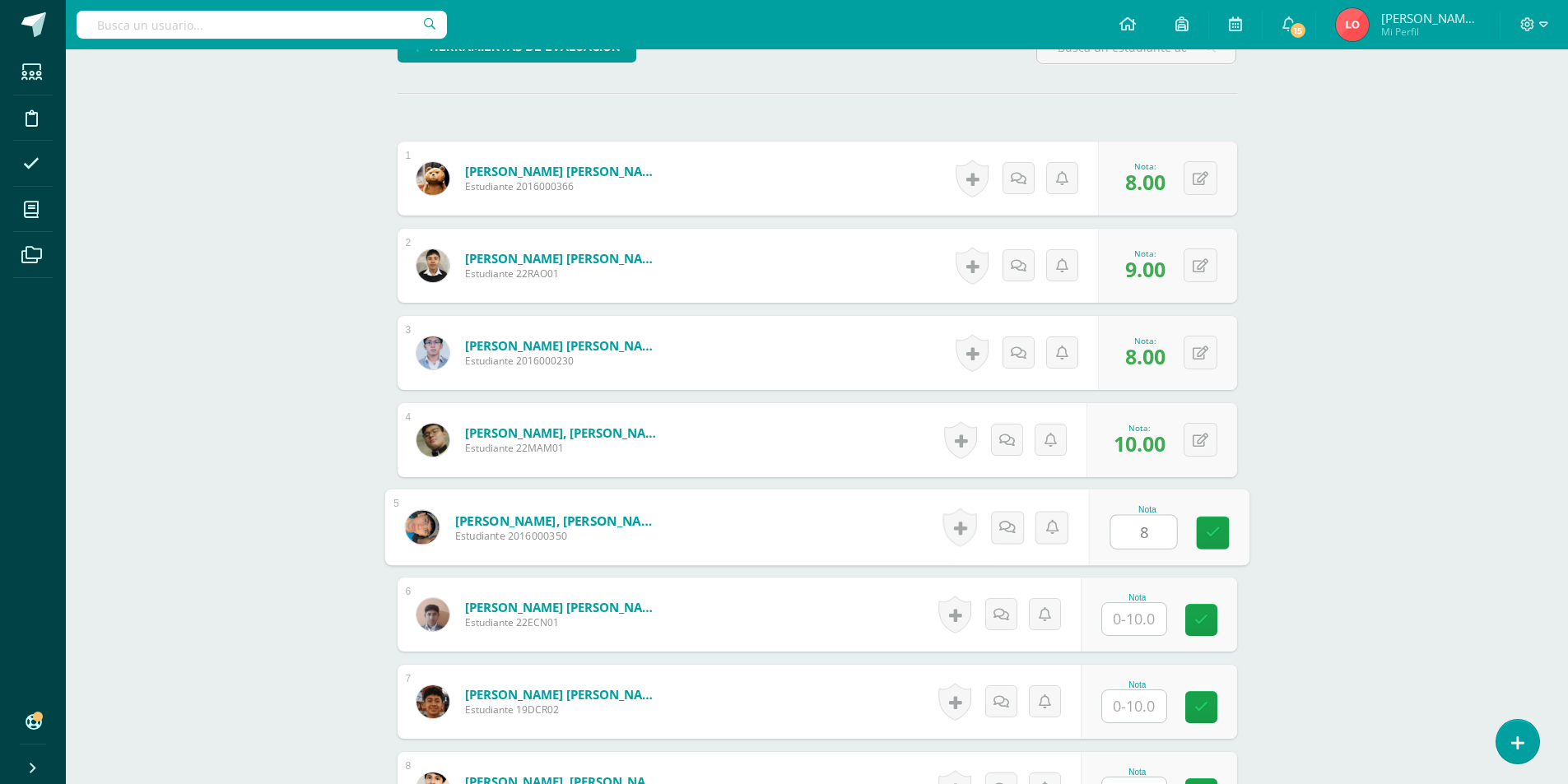 type on "8" 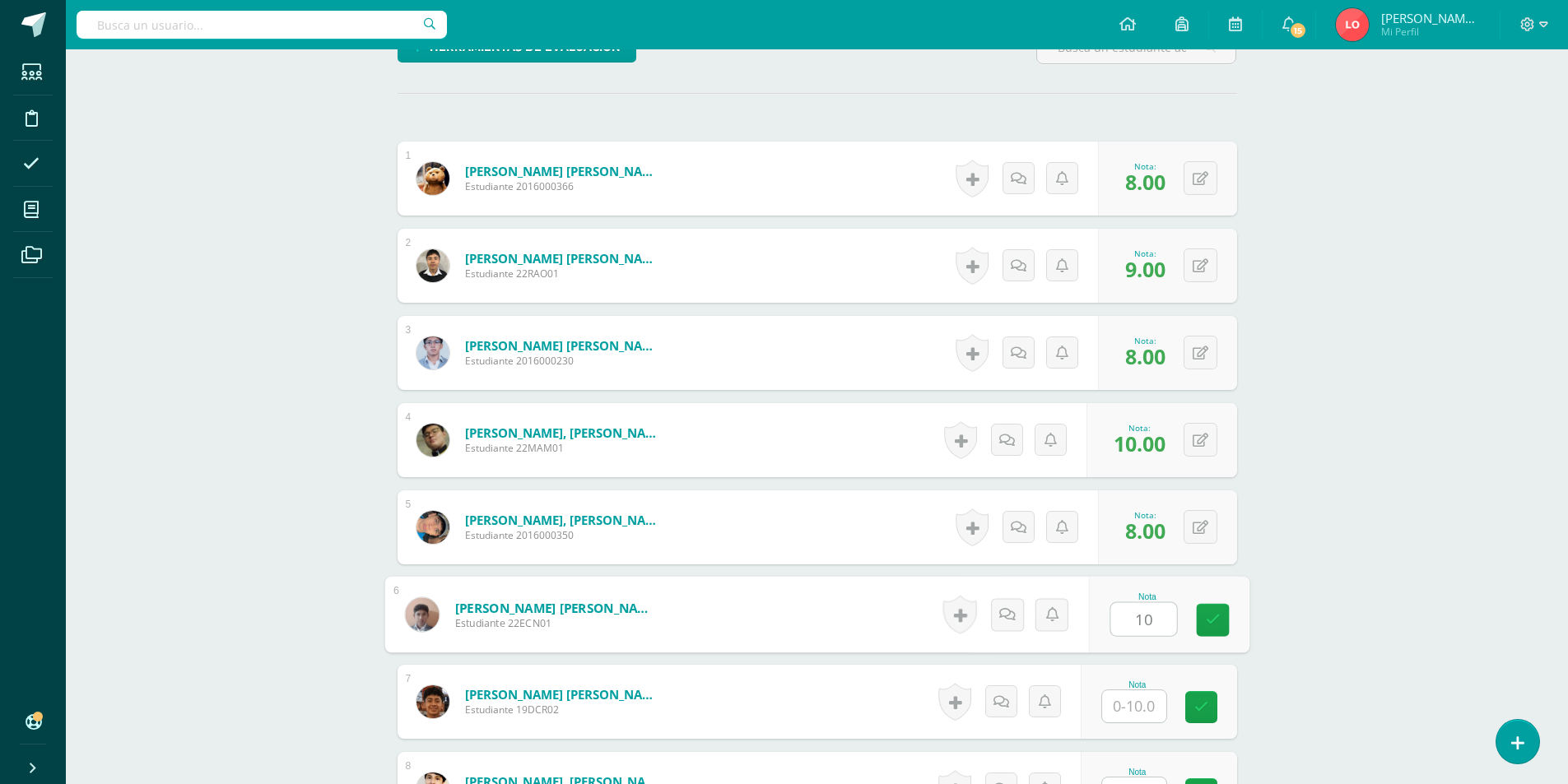 type on "10" 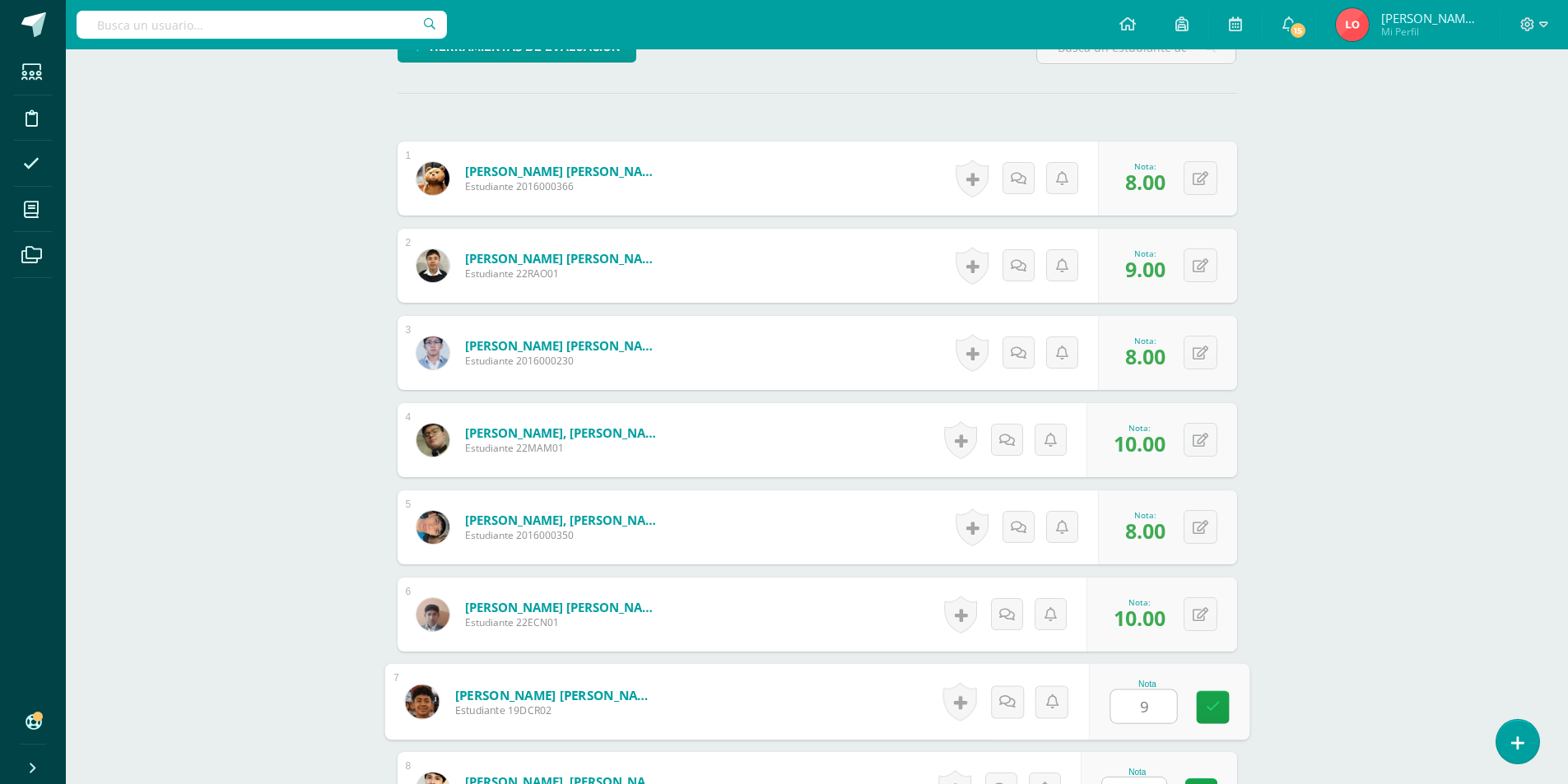 type on "9" 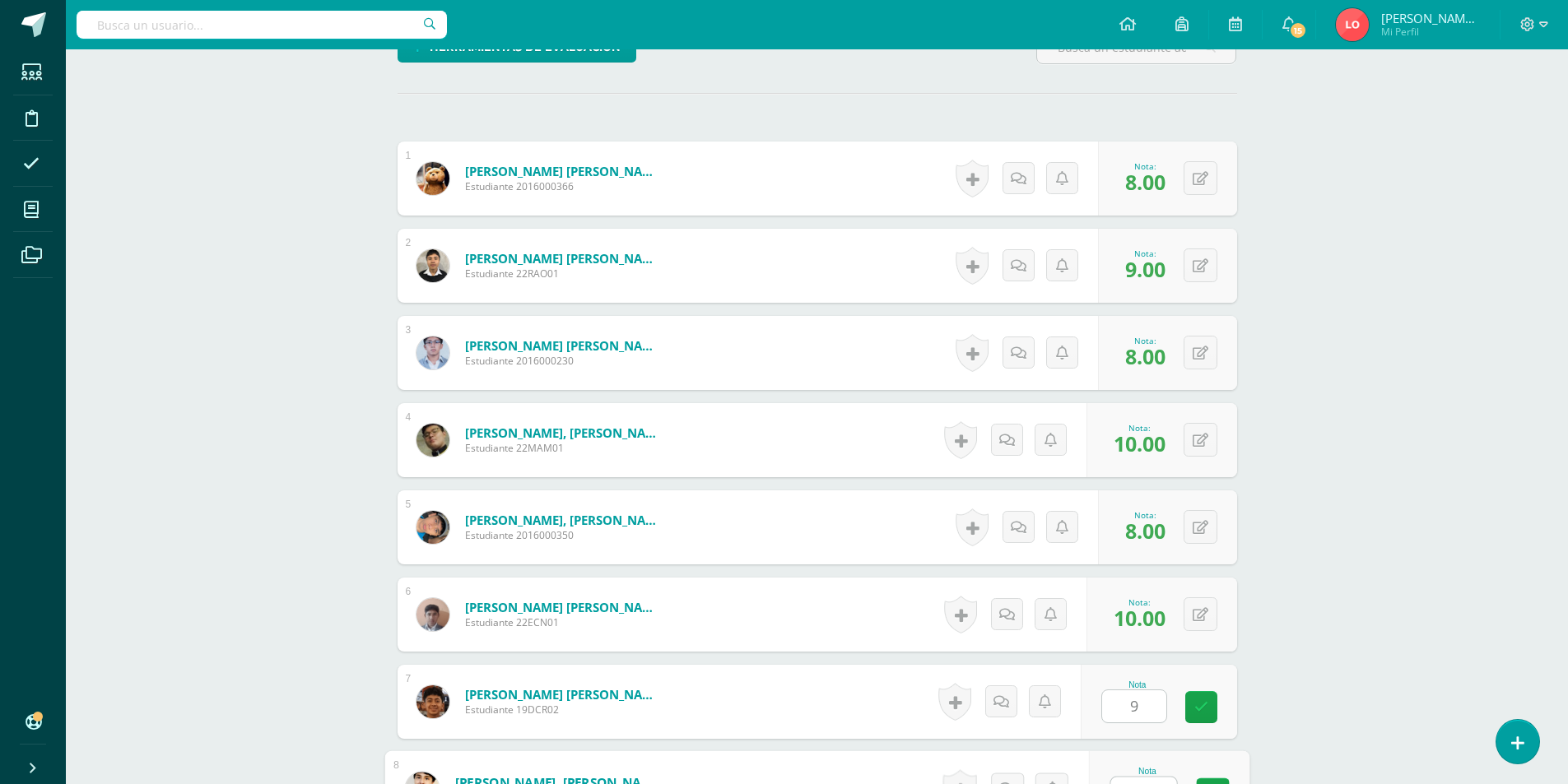 scroll, scrollTop: 504, scrollLeft: 0, axis: vertical 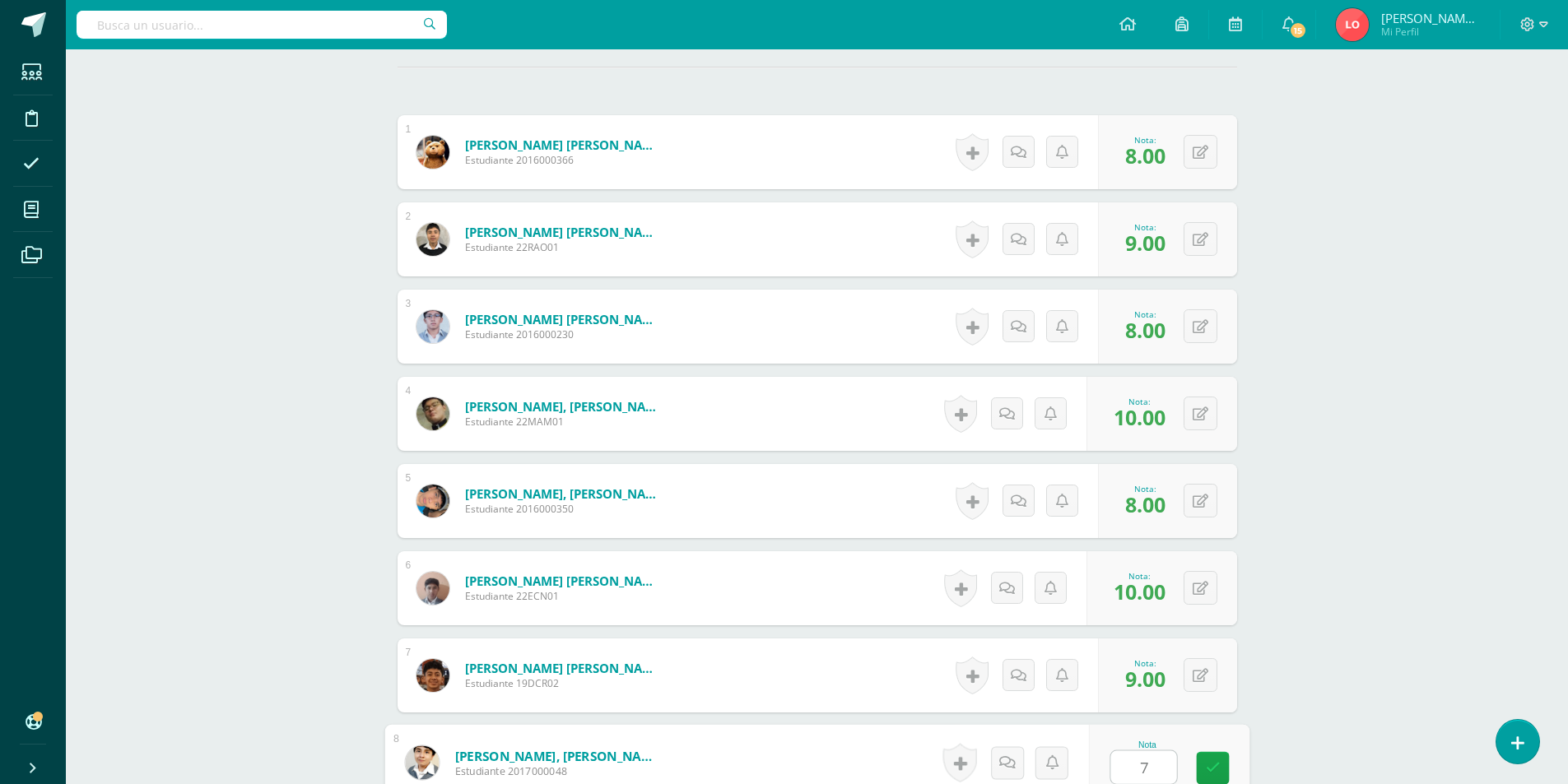type on "7" 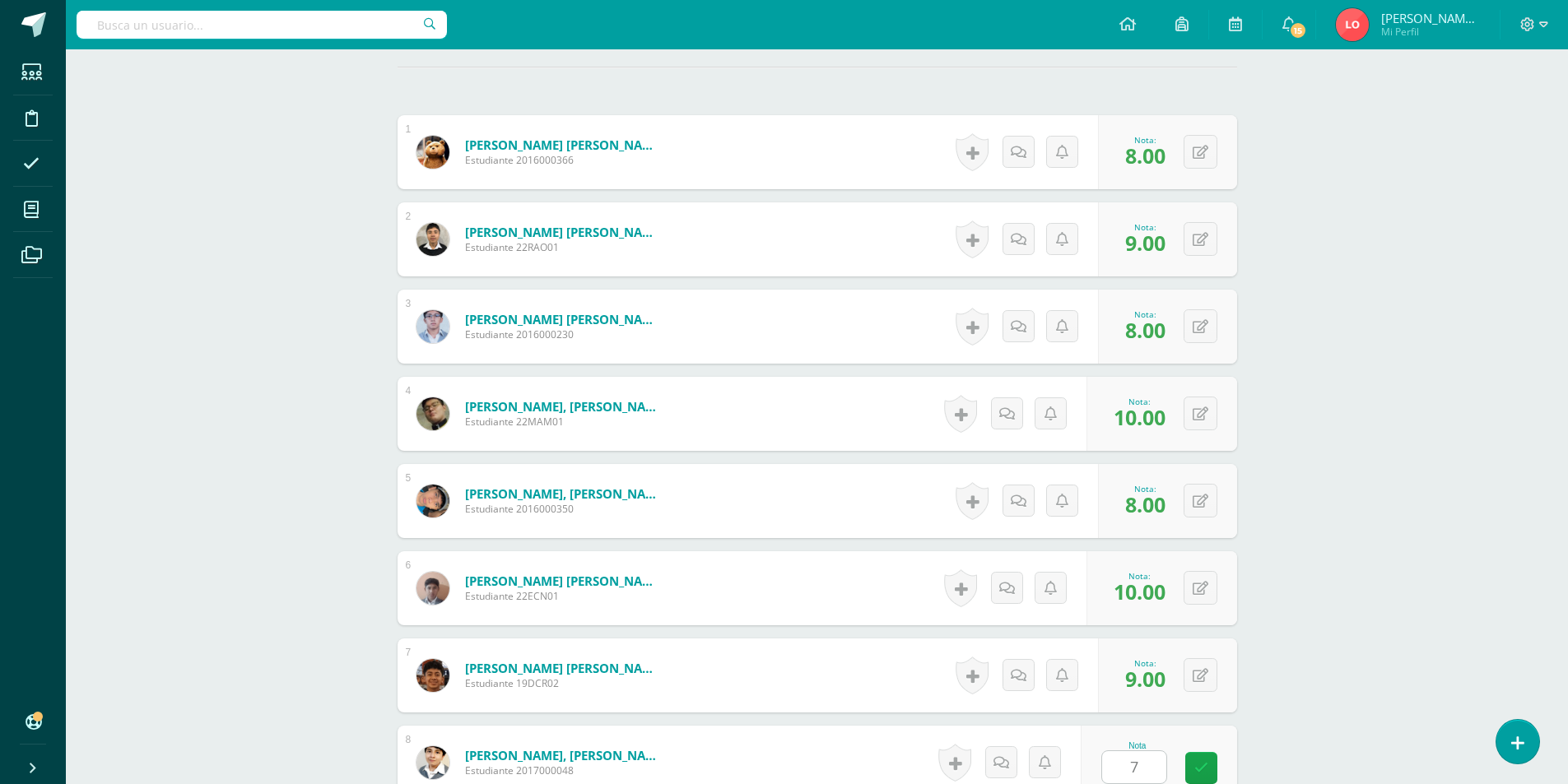 scroll, scrollTop: 967, scrollLeft: 0, axis: vertical 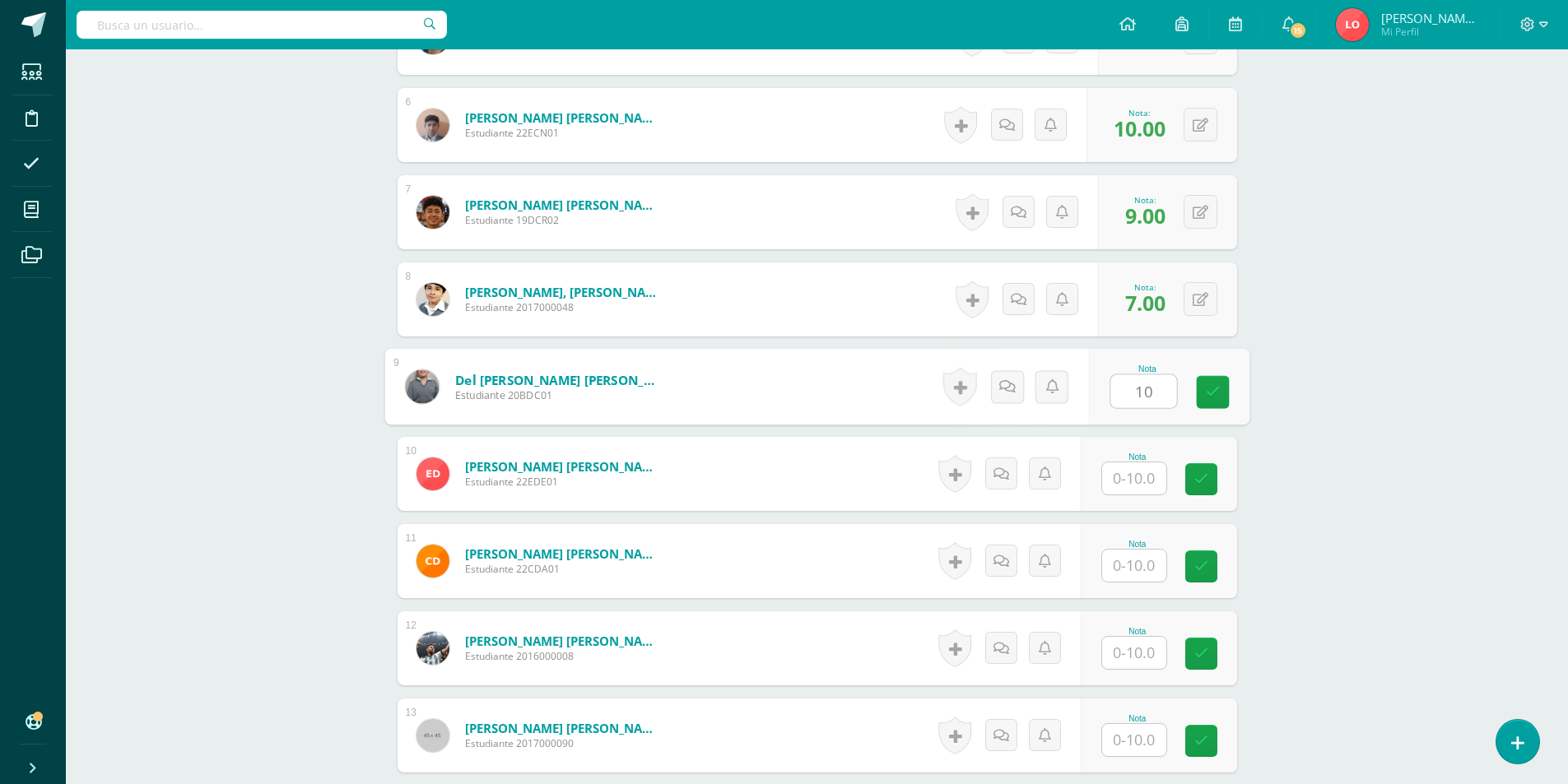 type on "10" 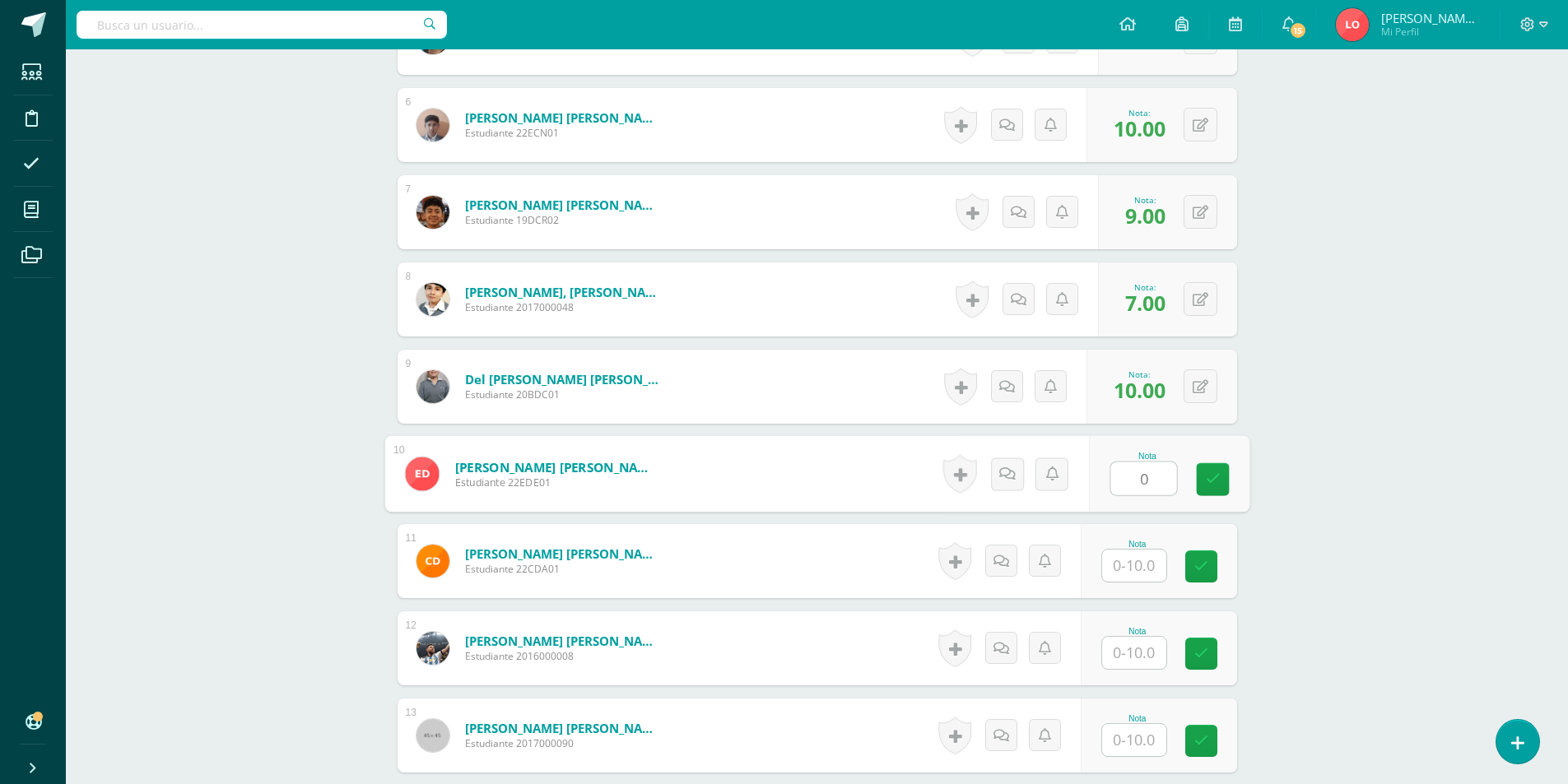 type on "0" 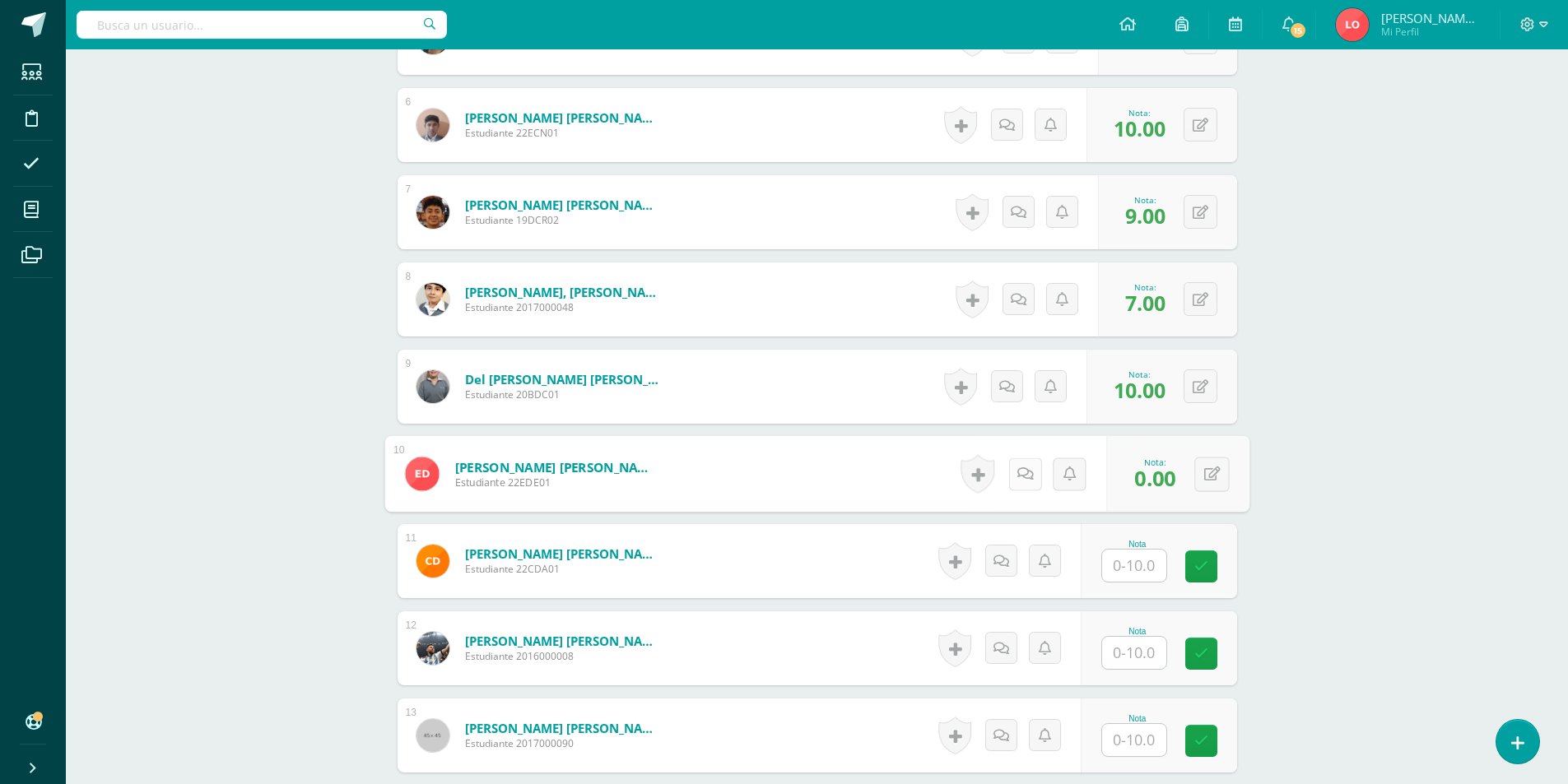 click at bounding box center (1025, 473) 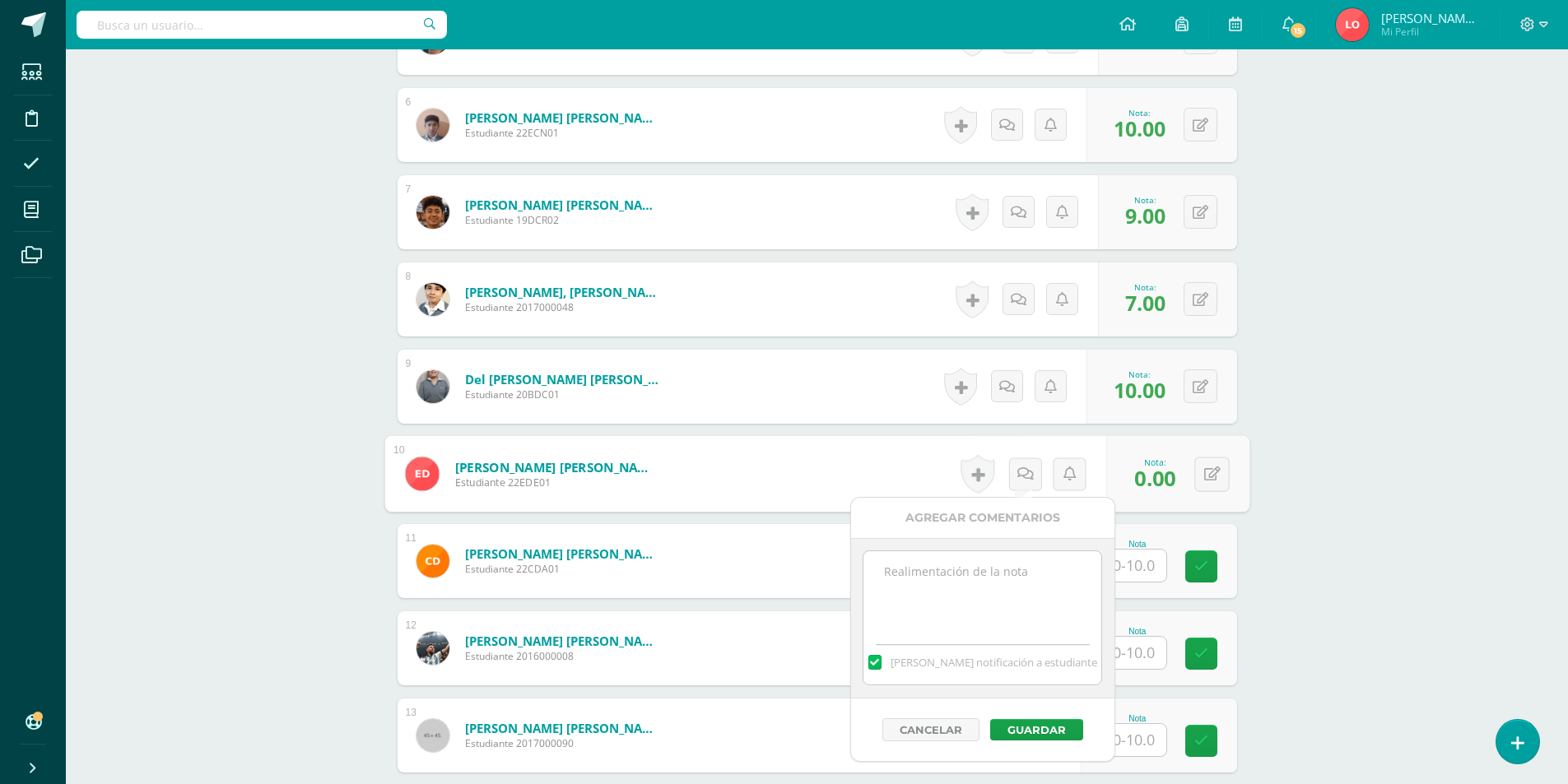 click at bounding box center (982, 592) 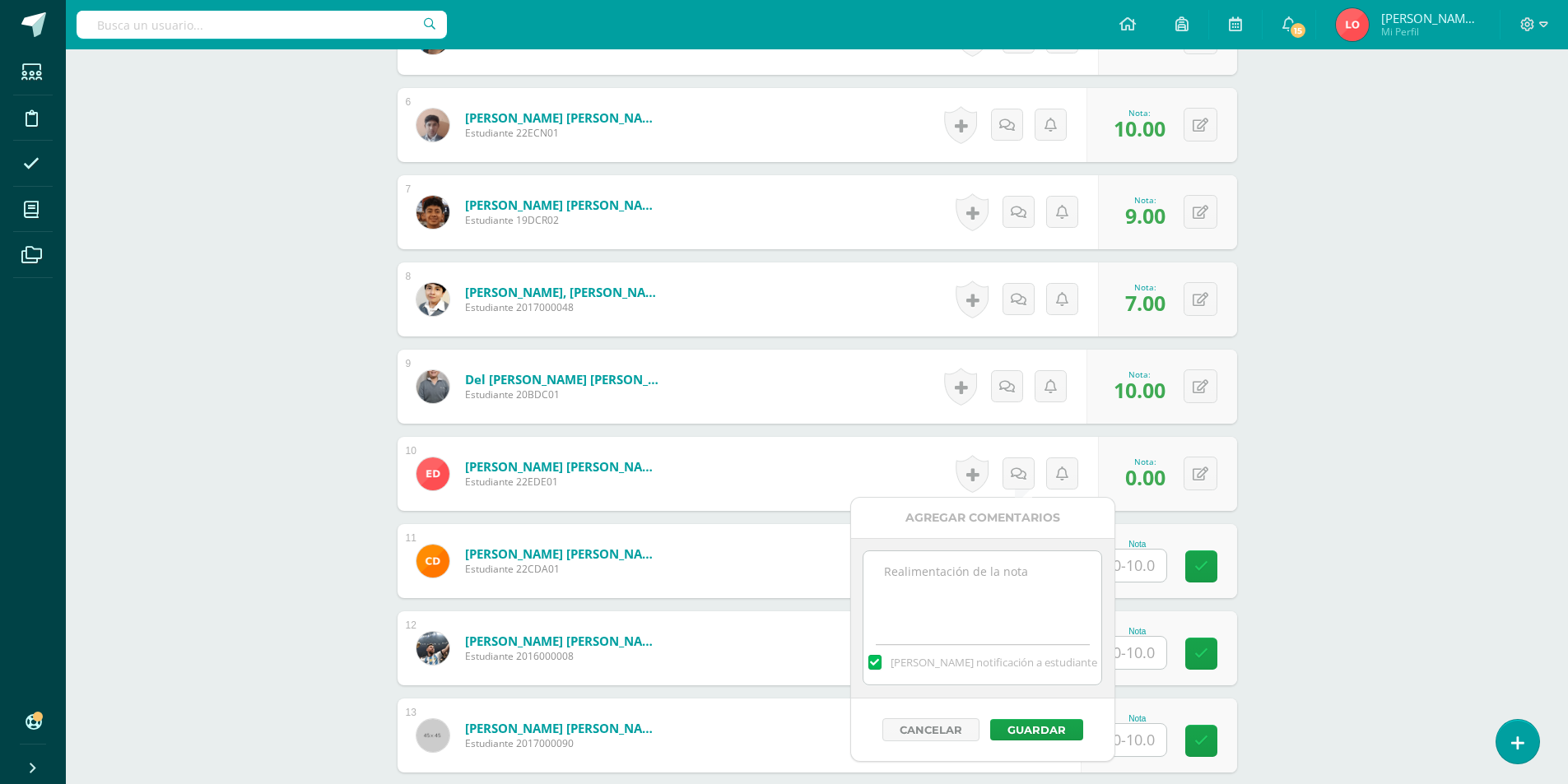 paste on "No entregado" 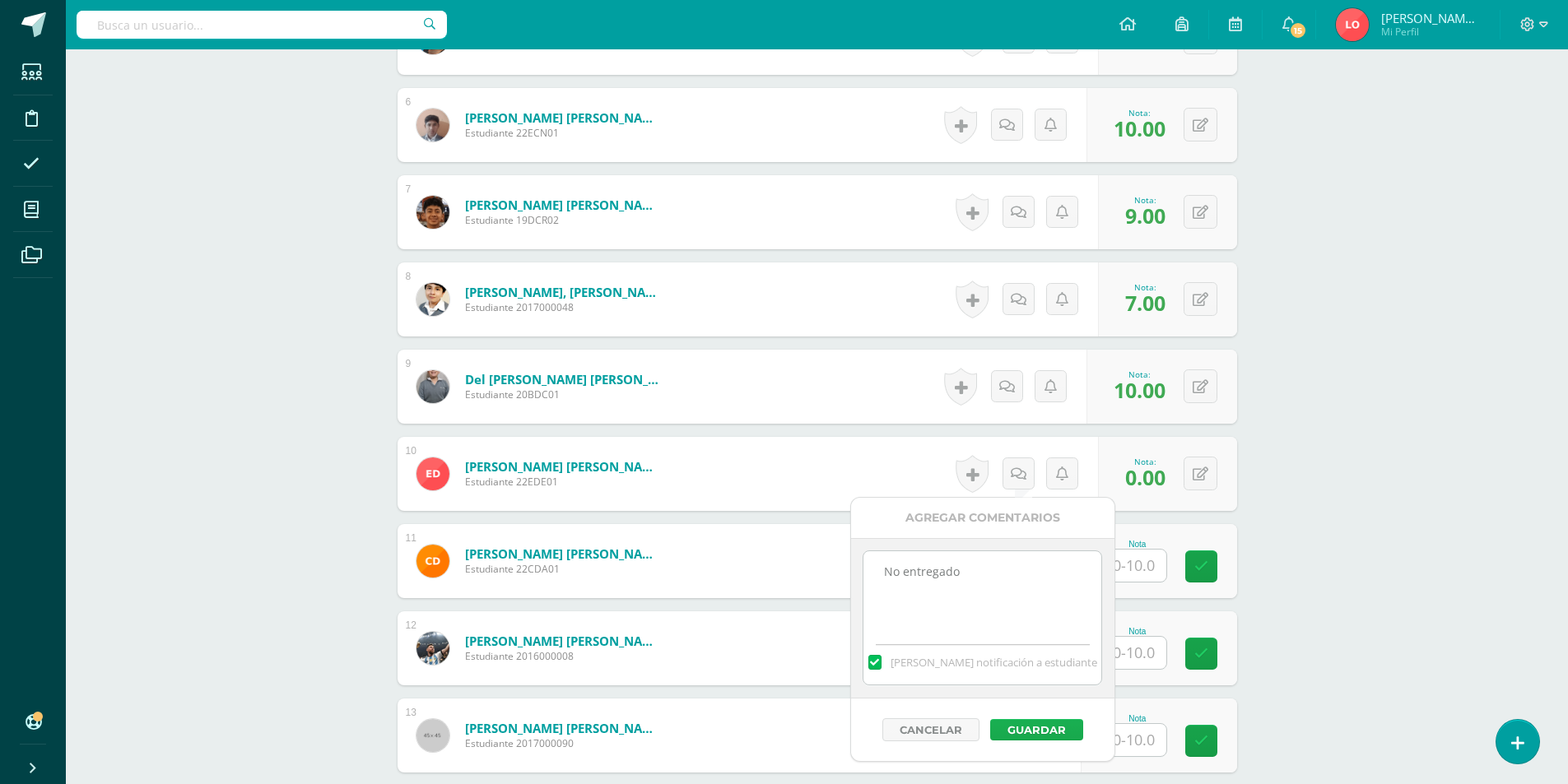 type on "No entregado" 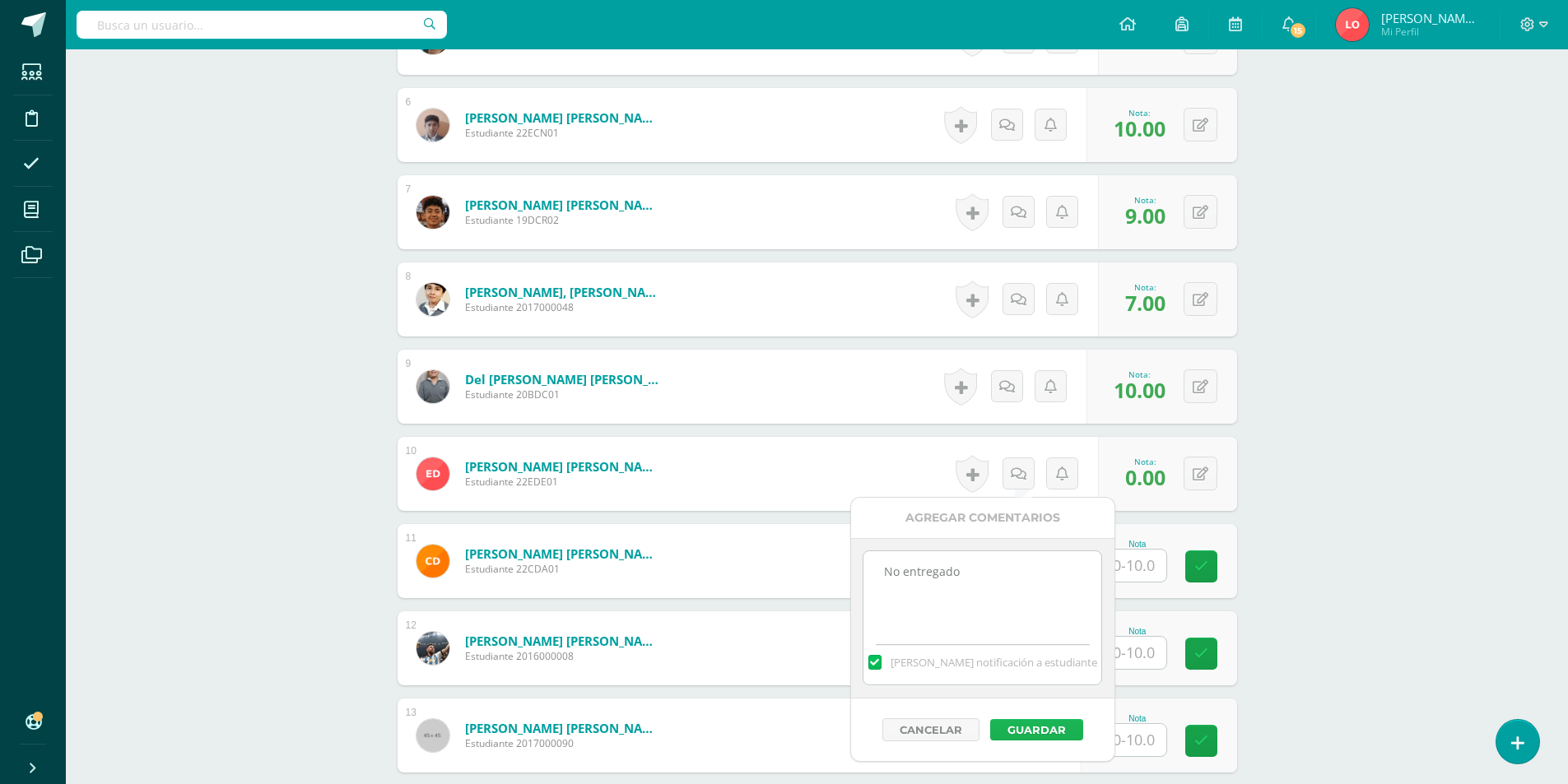 click on "Guardar" at bounding box center (1036, 730) 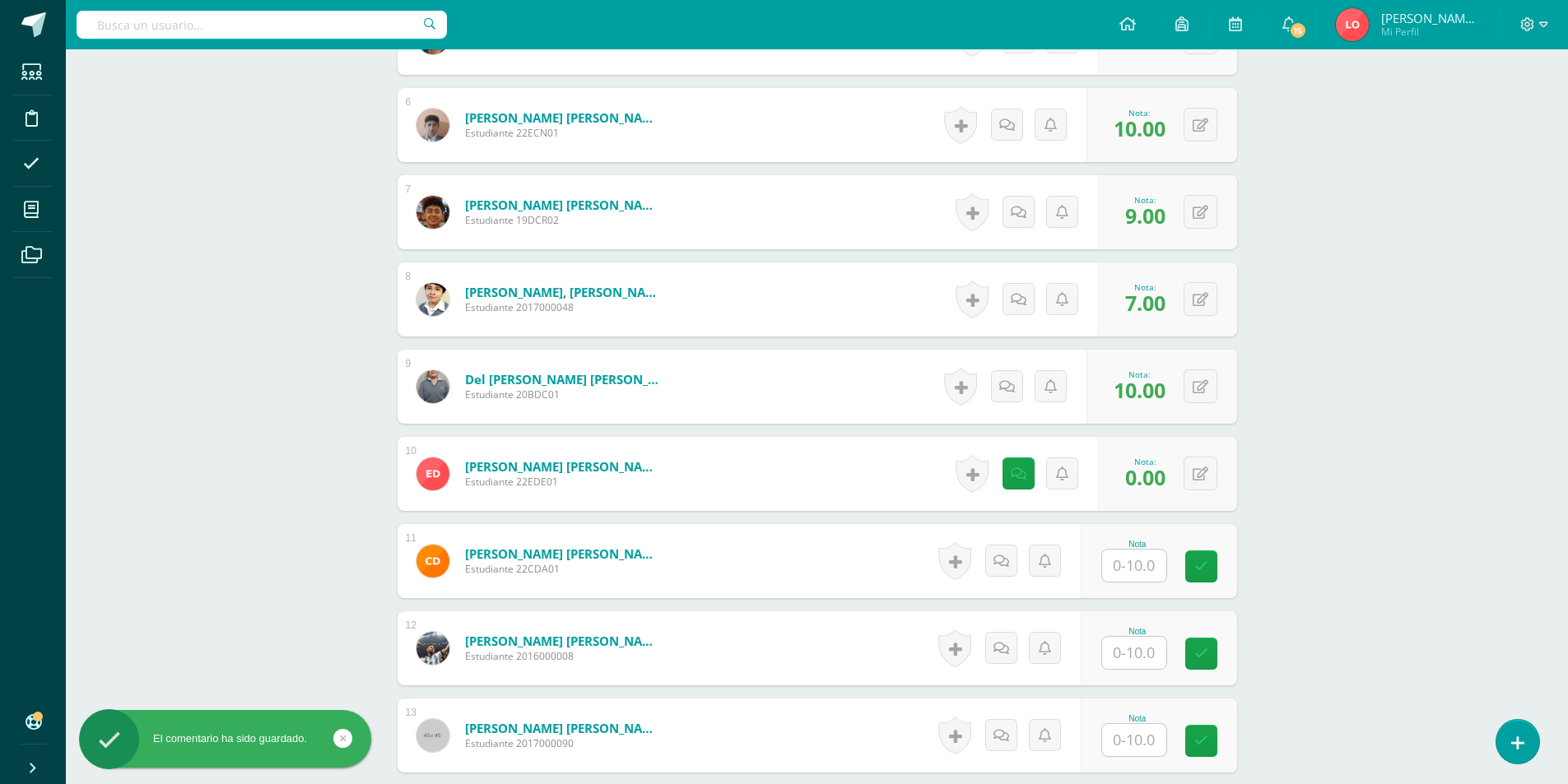 click at bounding box center (1134, 565) 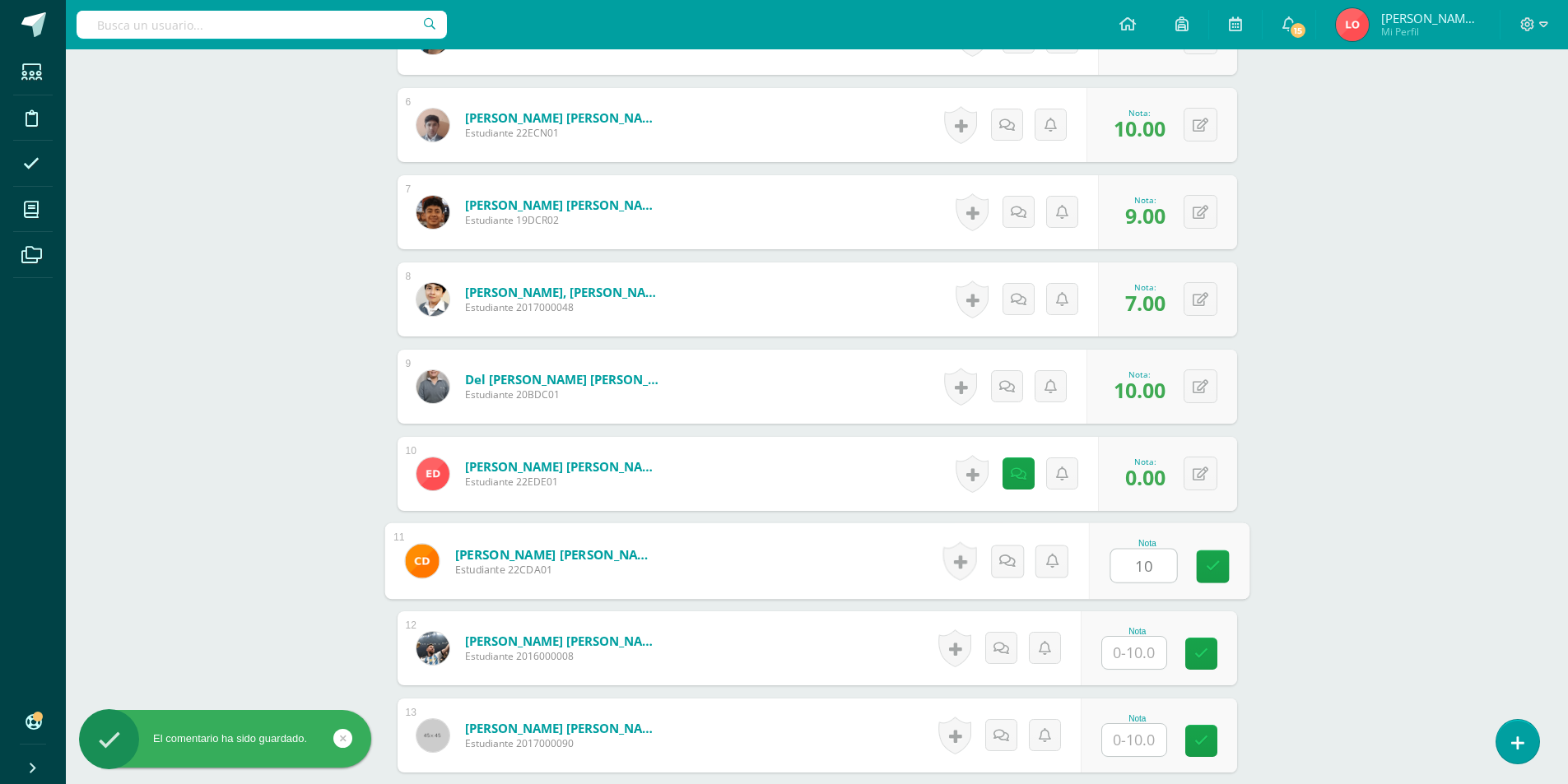 type on "10" 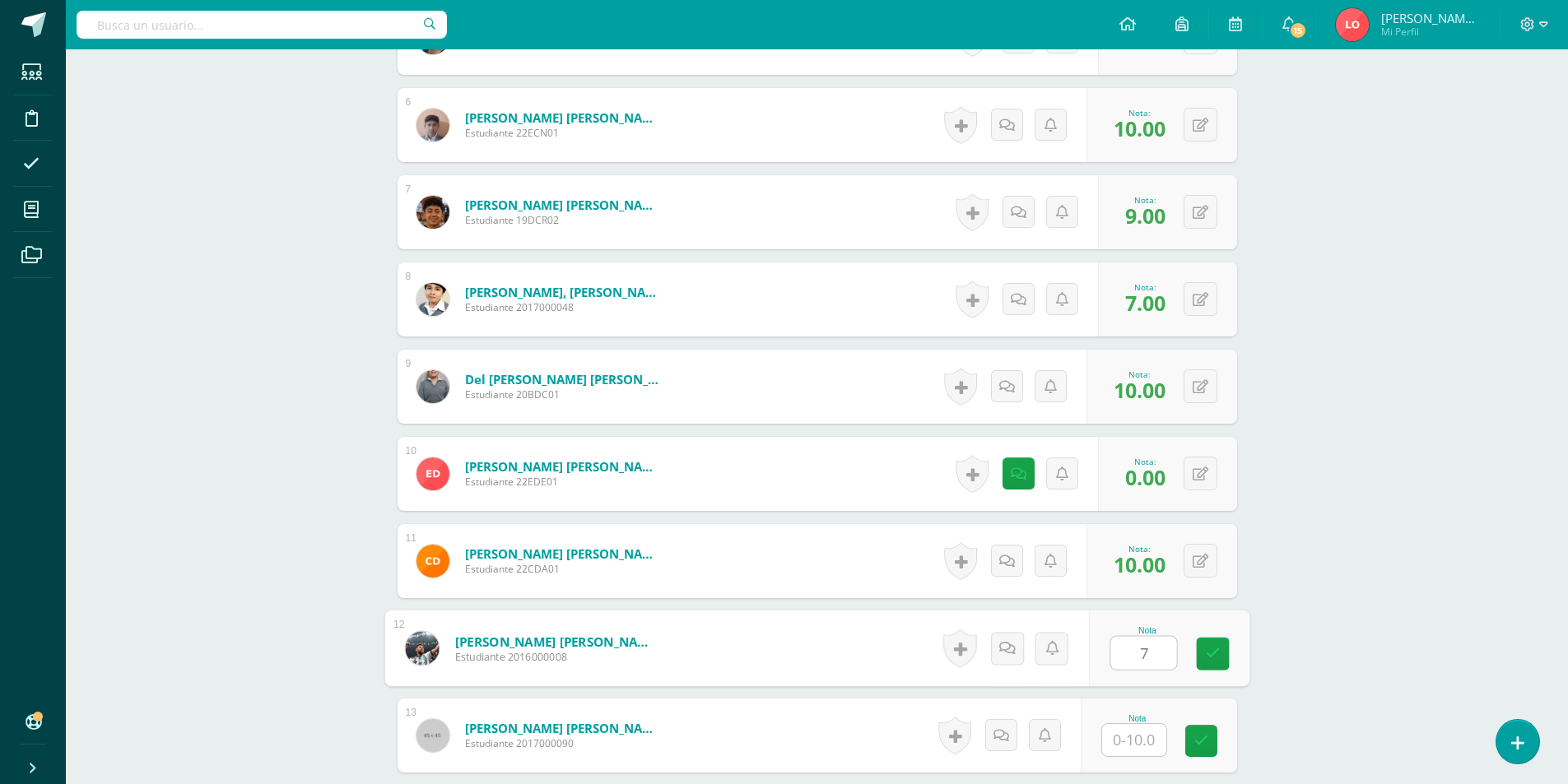 type on "7" 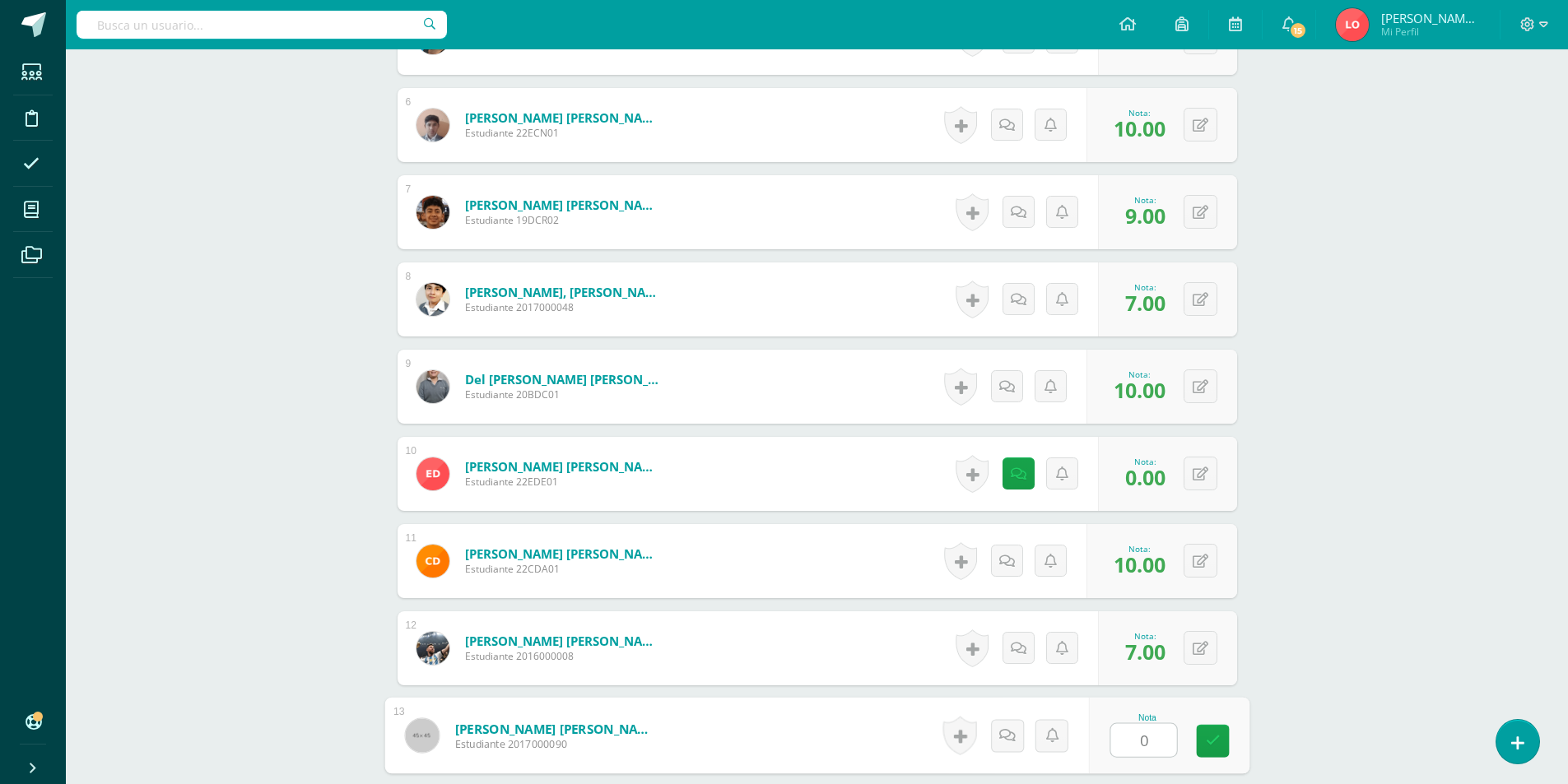 type on "0" 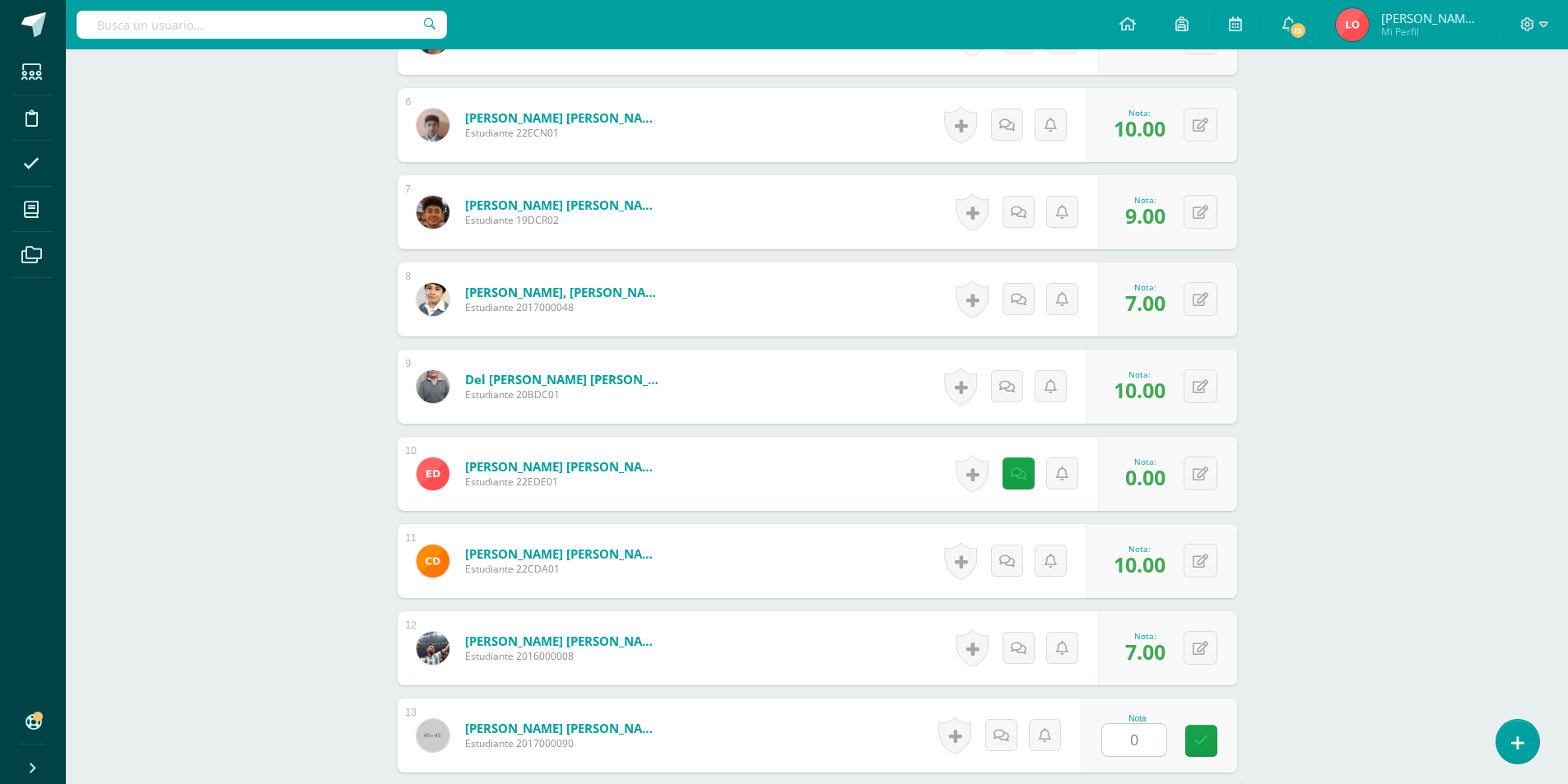 scroll, scrollTop: 1403, scrollLeft: 0, axis: vertical 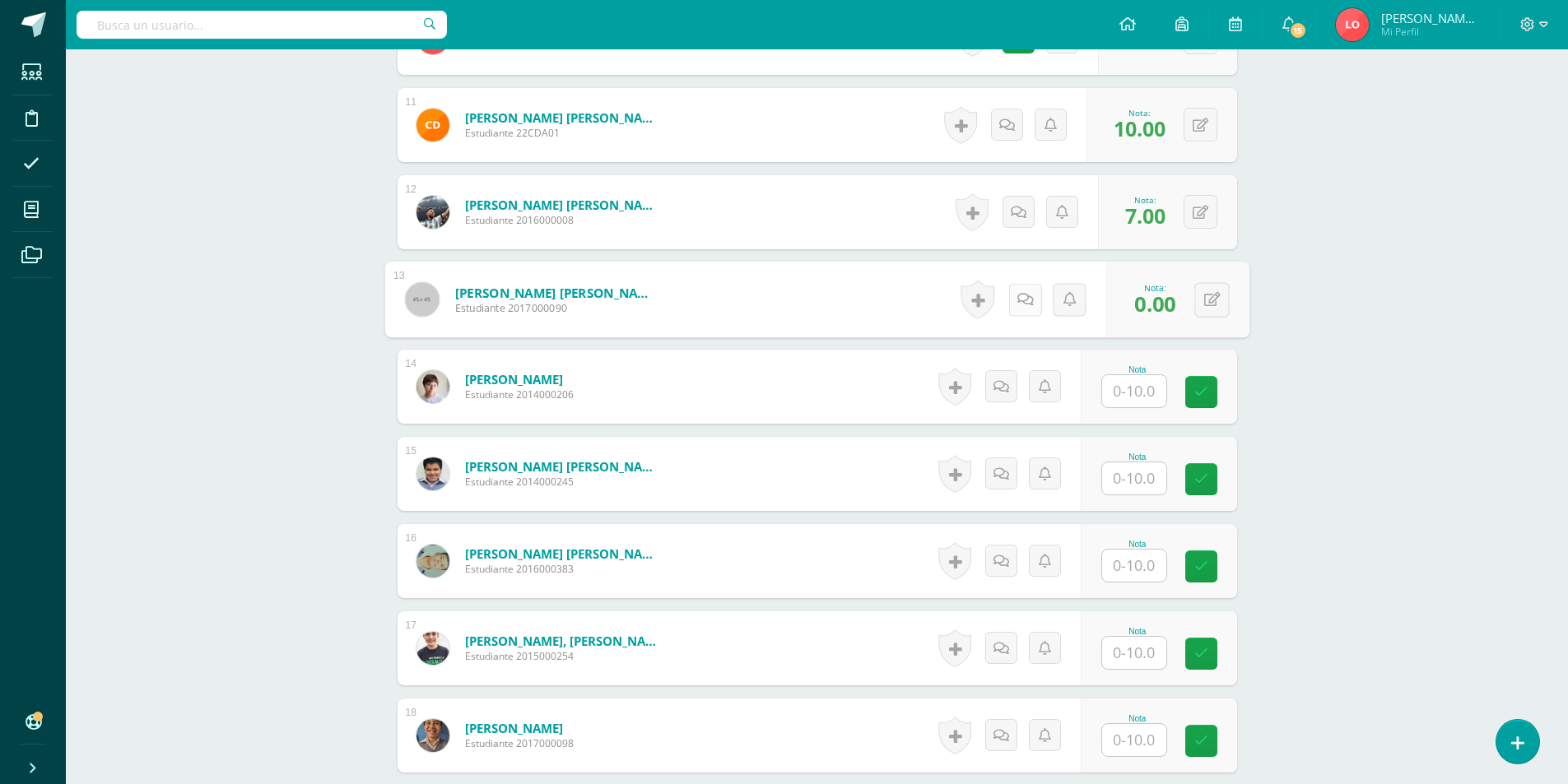 click at bounding box center [1025, 299] 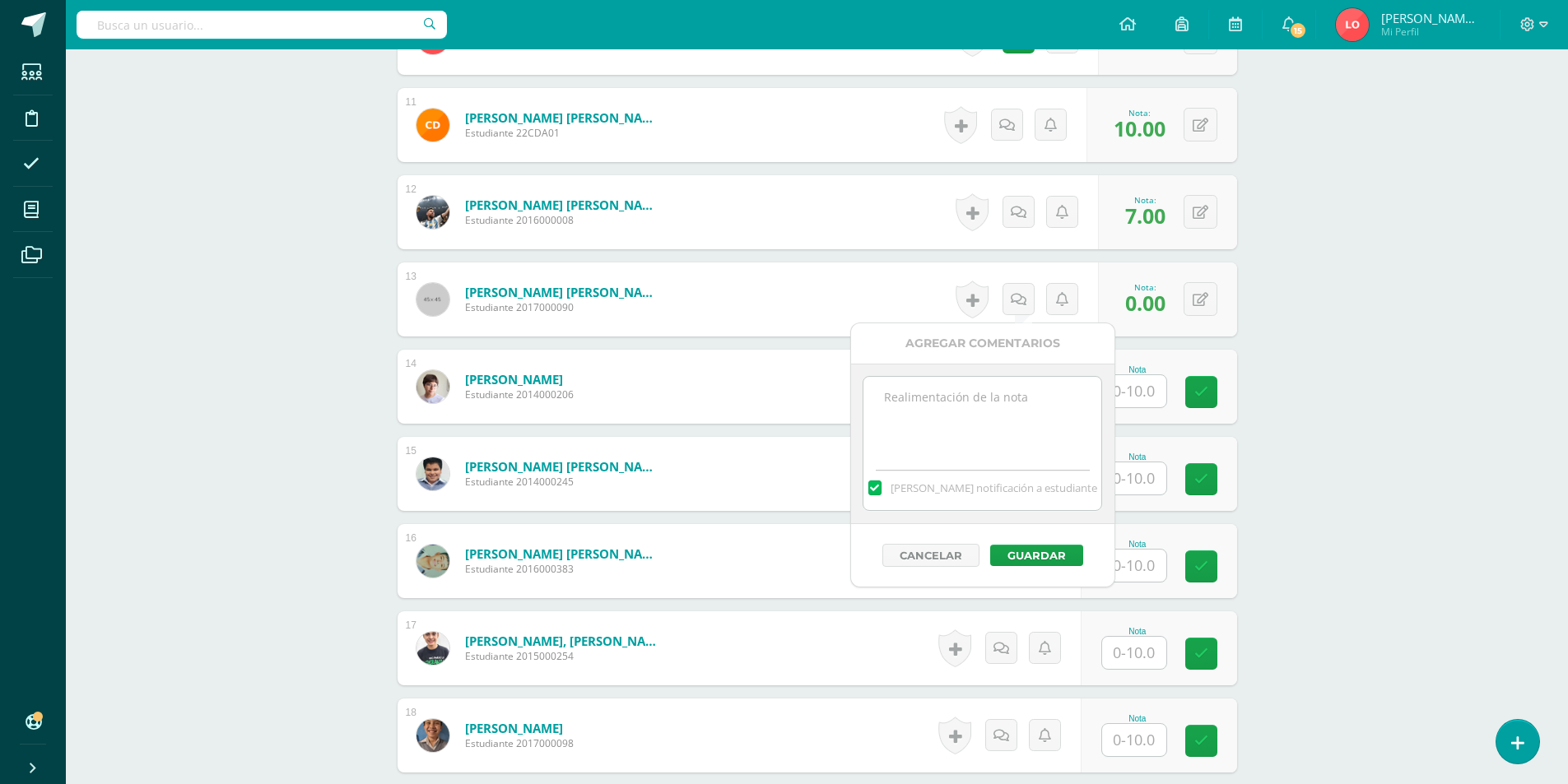 click at bounding box center [982, 418] 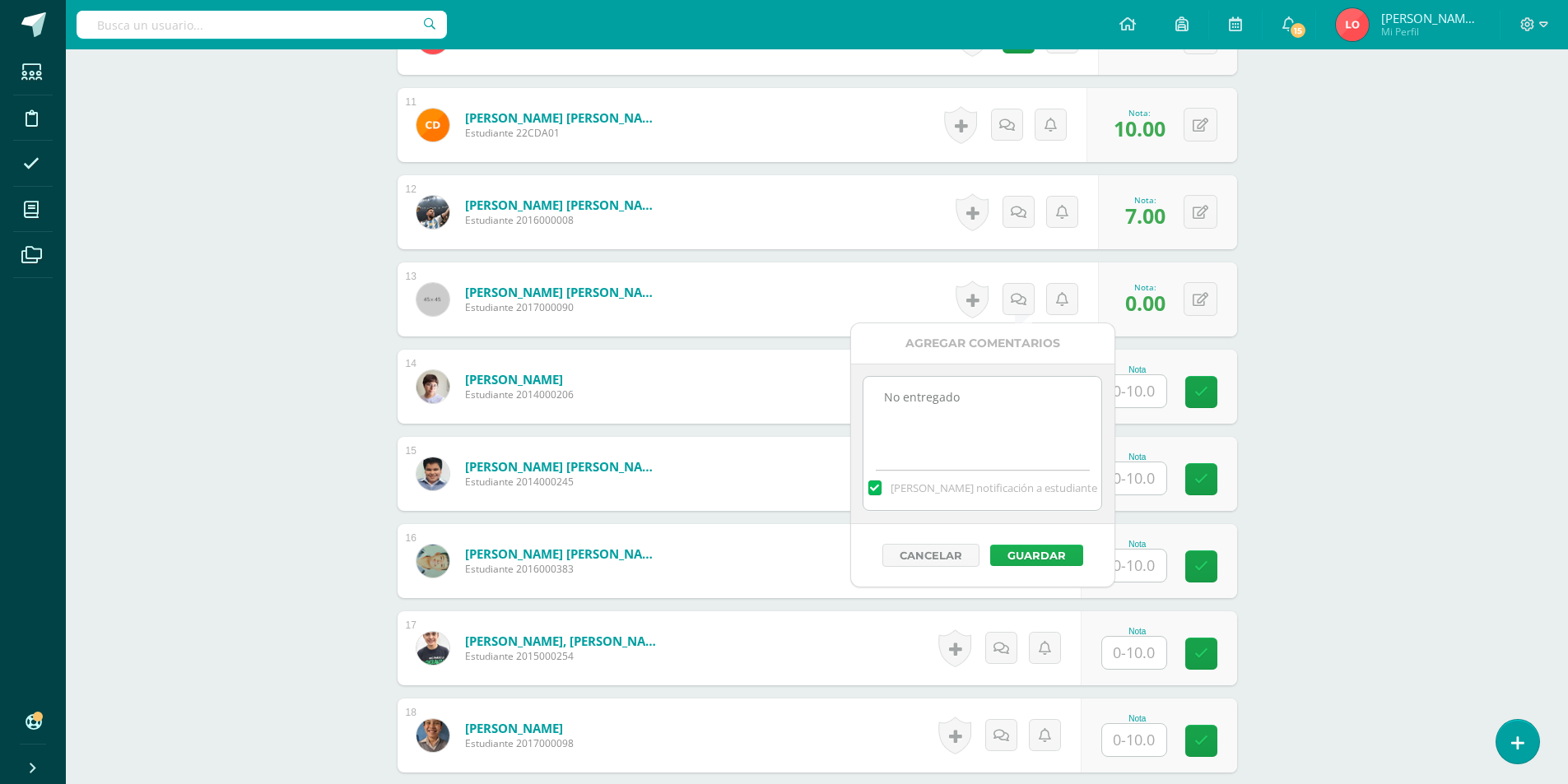 type on "No entregado" 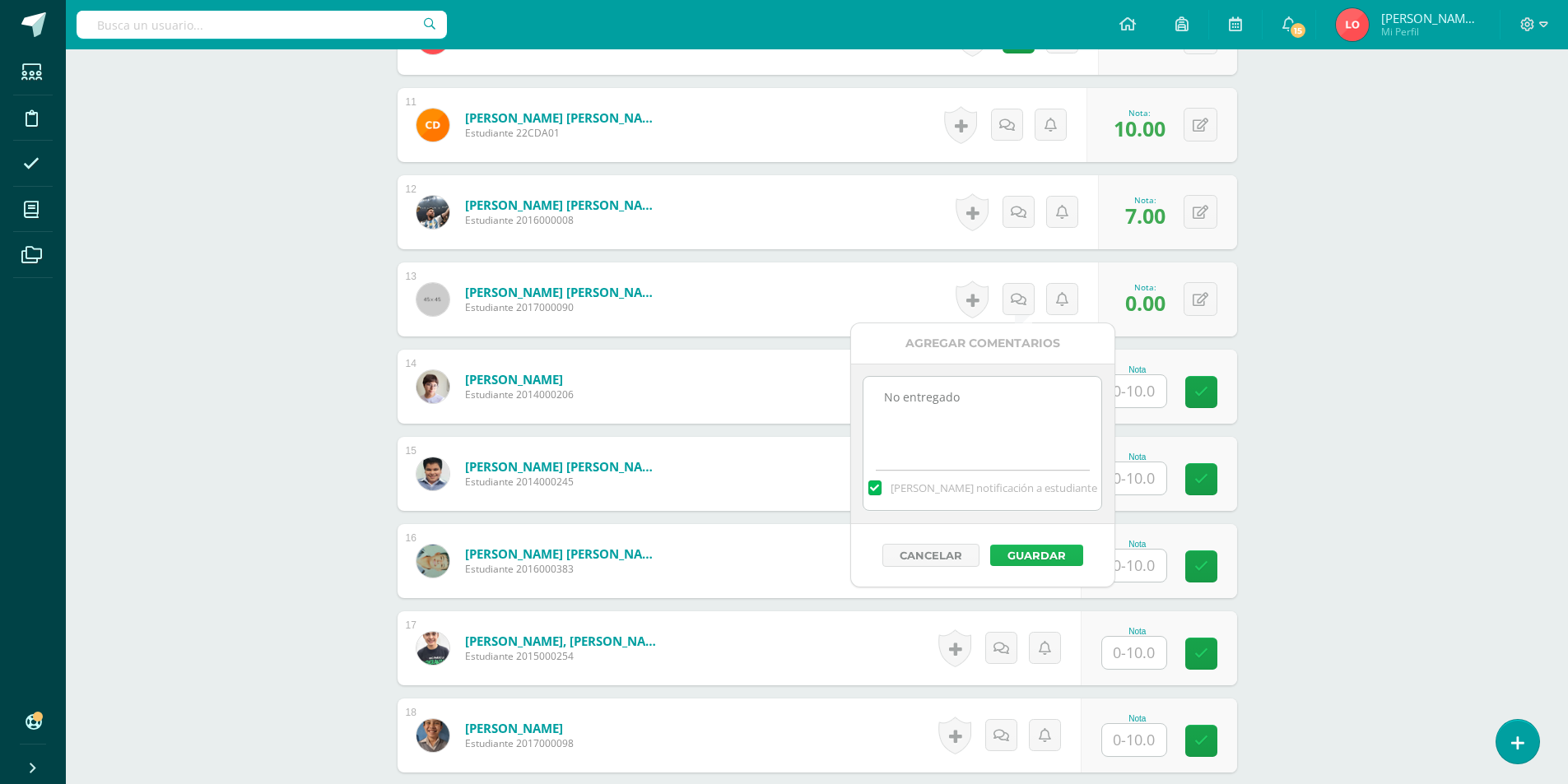 click on "Guardar" at bounding box center (1036, 555) 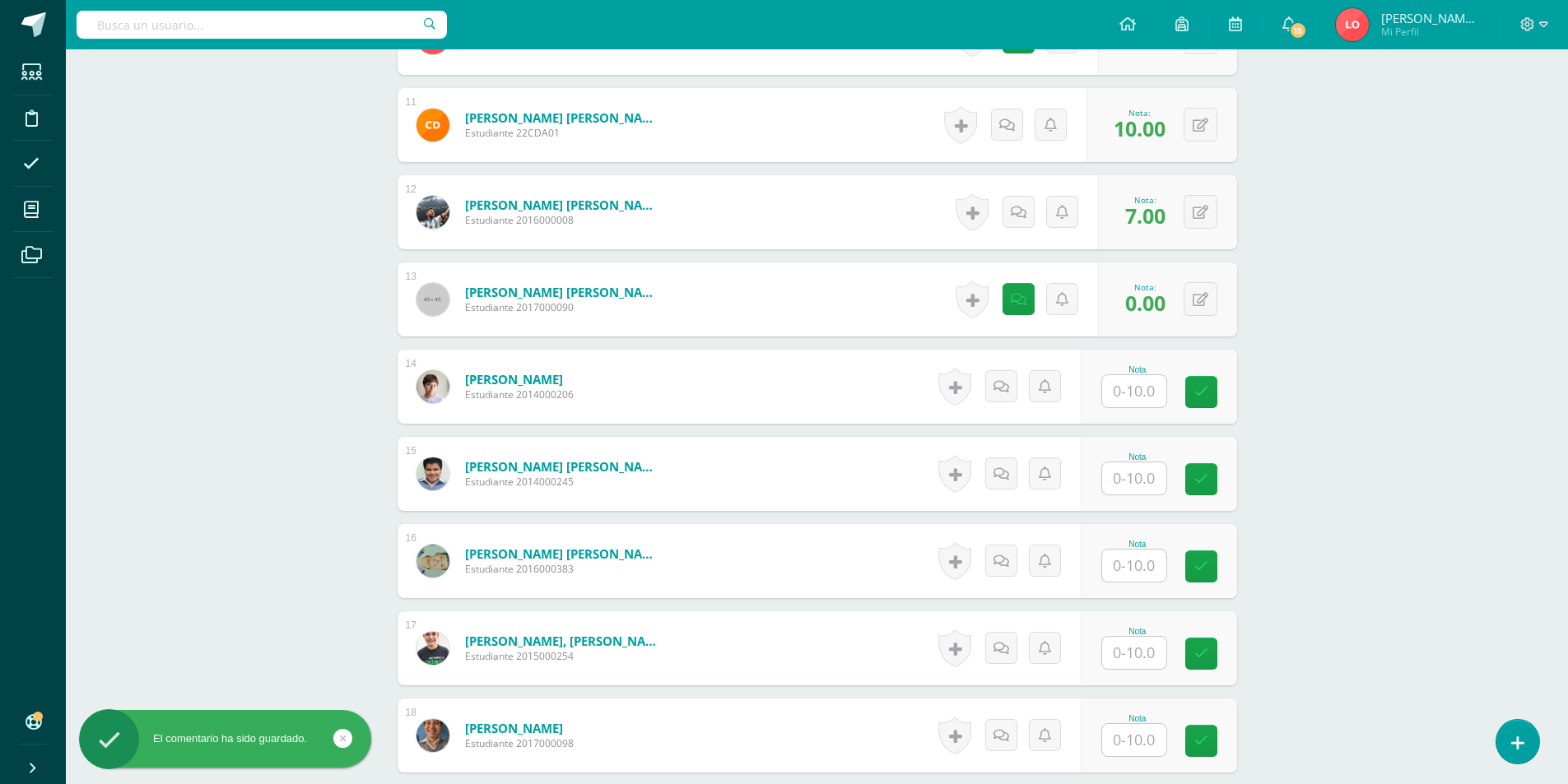 click at bounding box center (1134, 391) 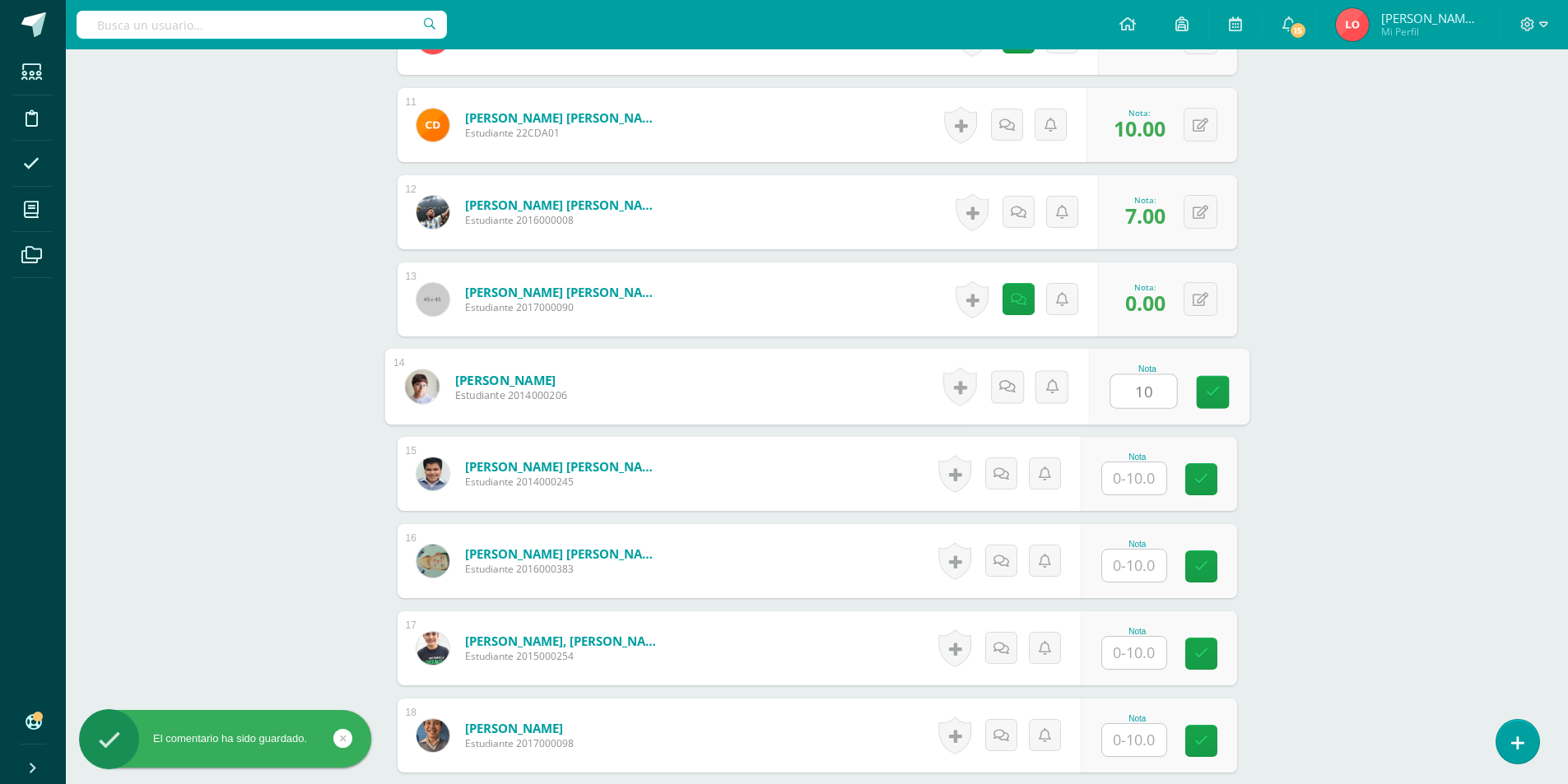 type on "10" 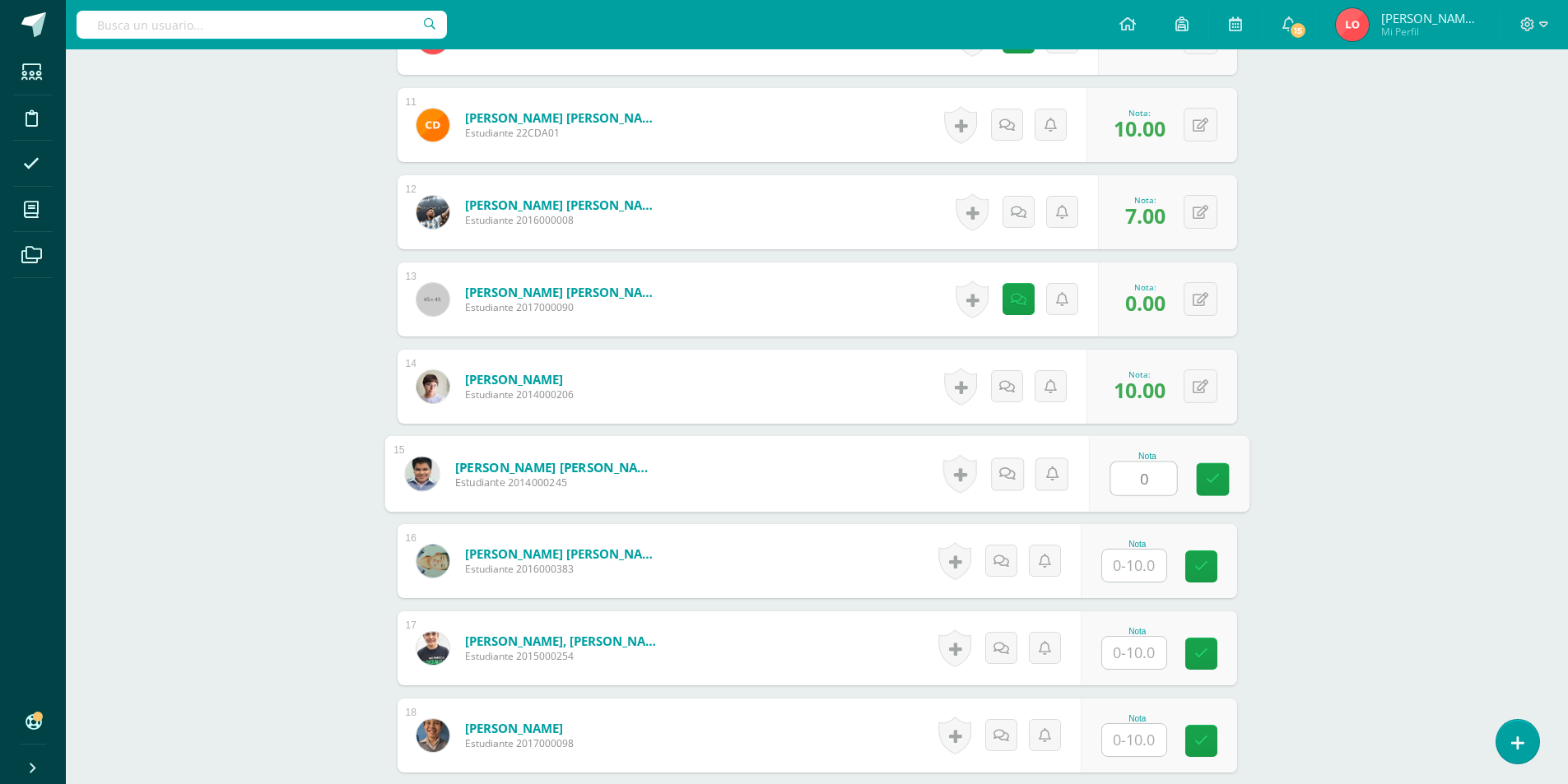 type on "0" 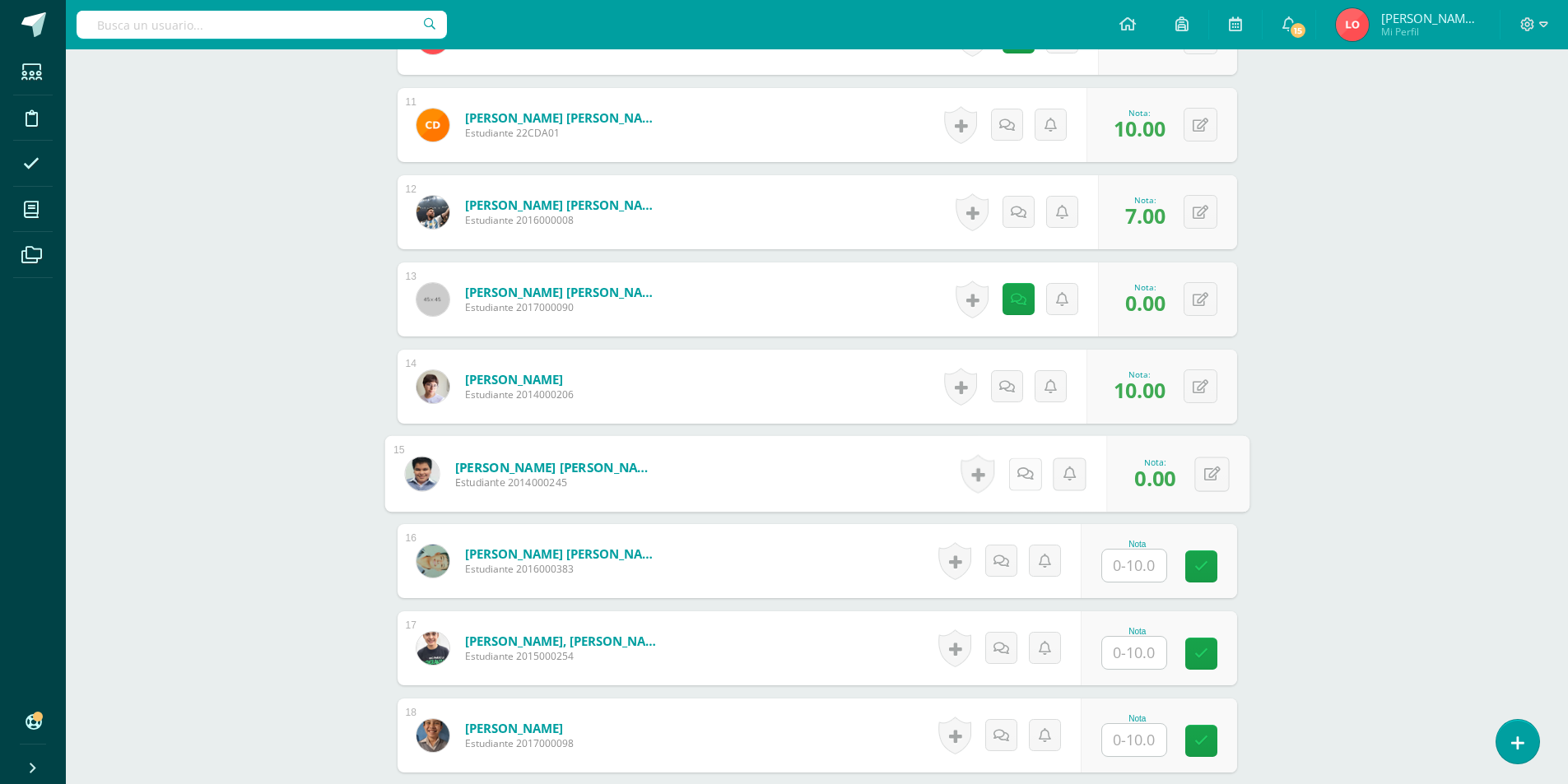 click at bounding box center (1025, 474) 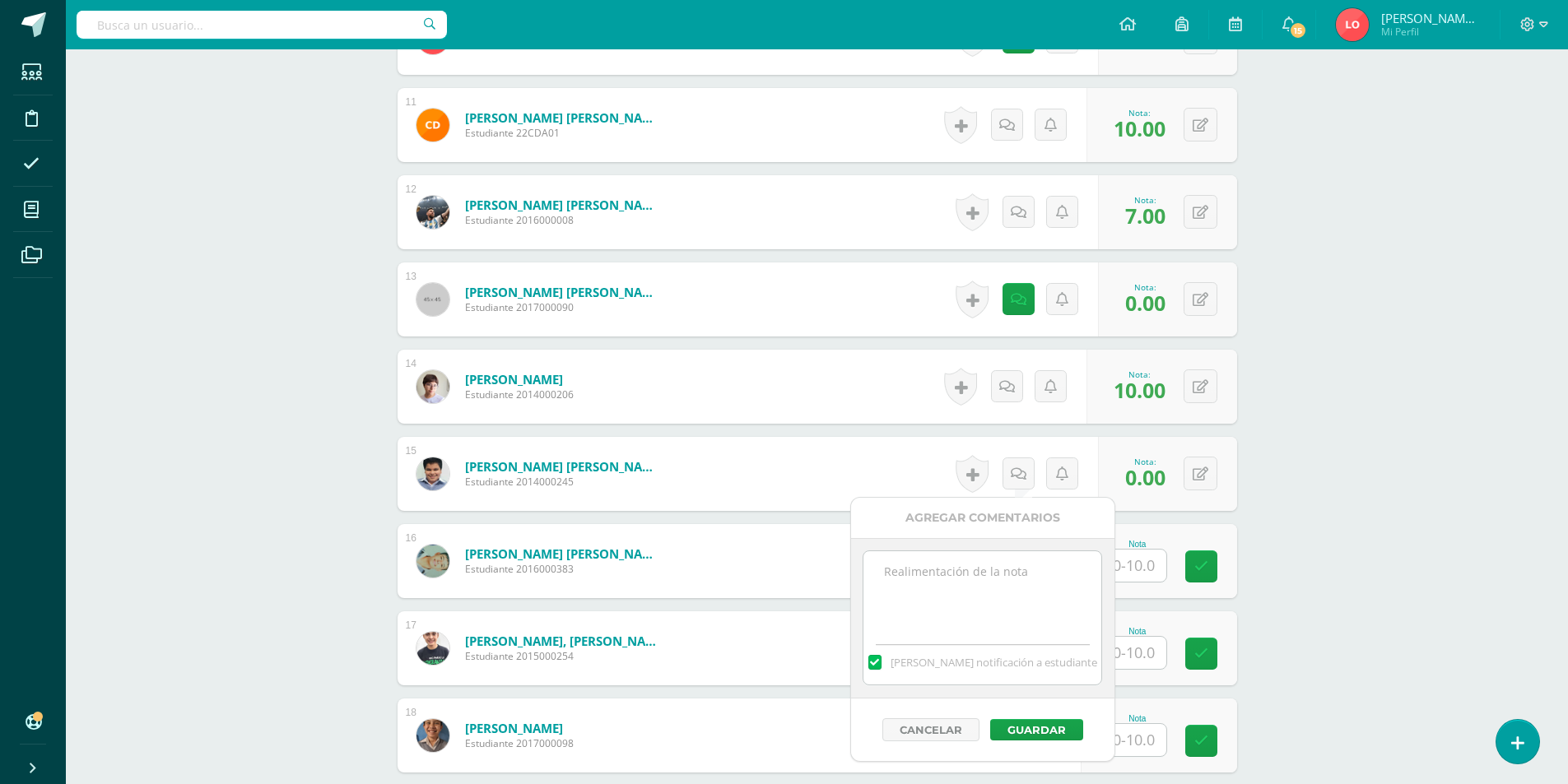 click at bounding box center (982, 592) 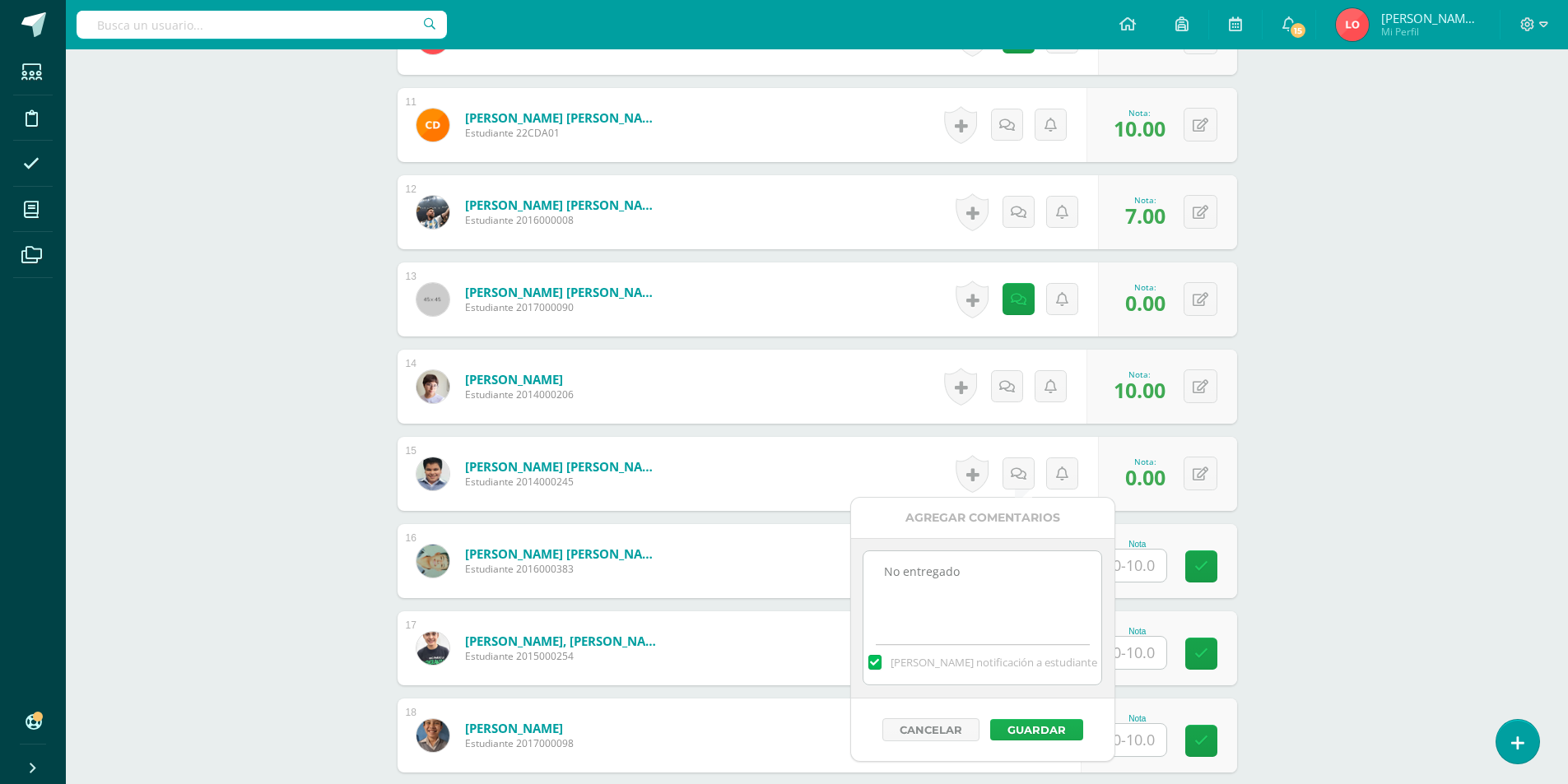 type on "No entregado" 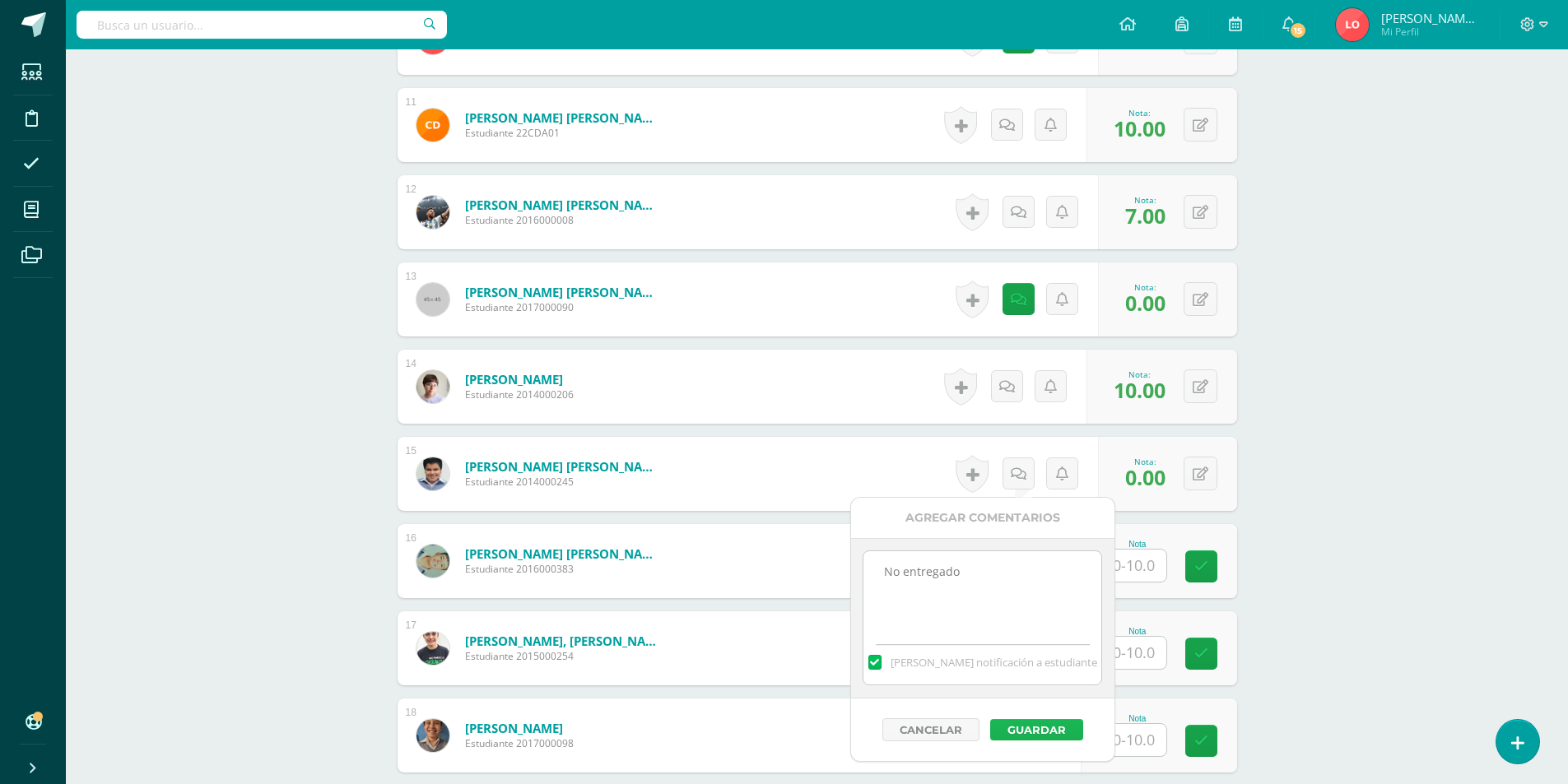 click on "Guardar" at bounding box center (1036, 730) 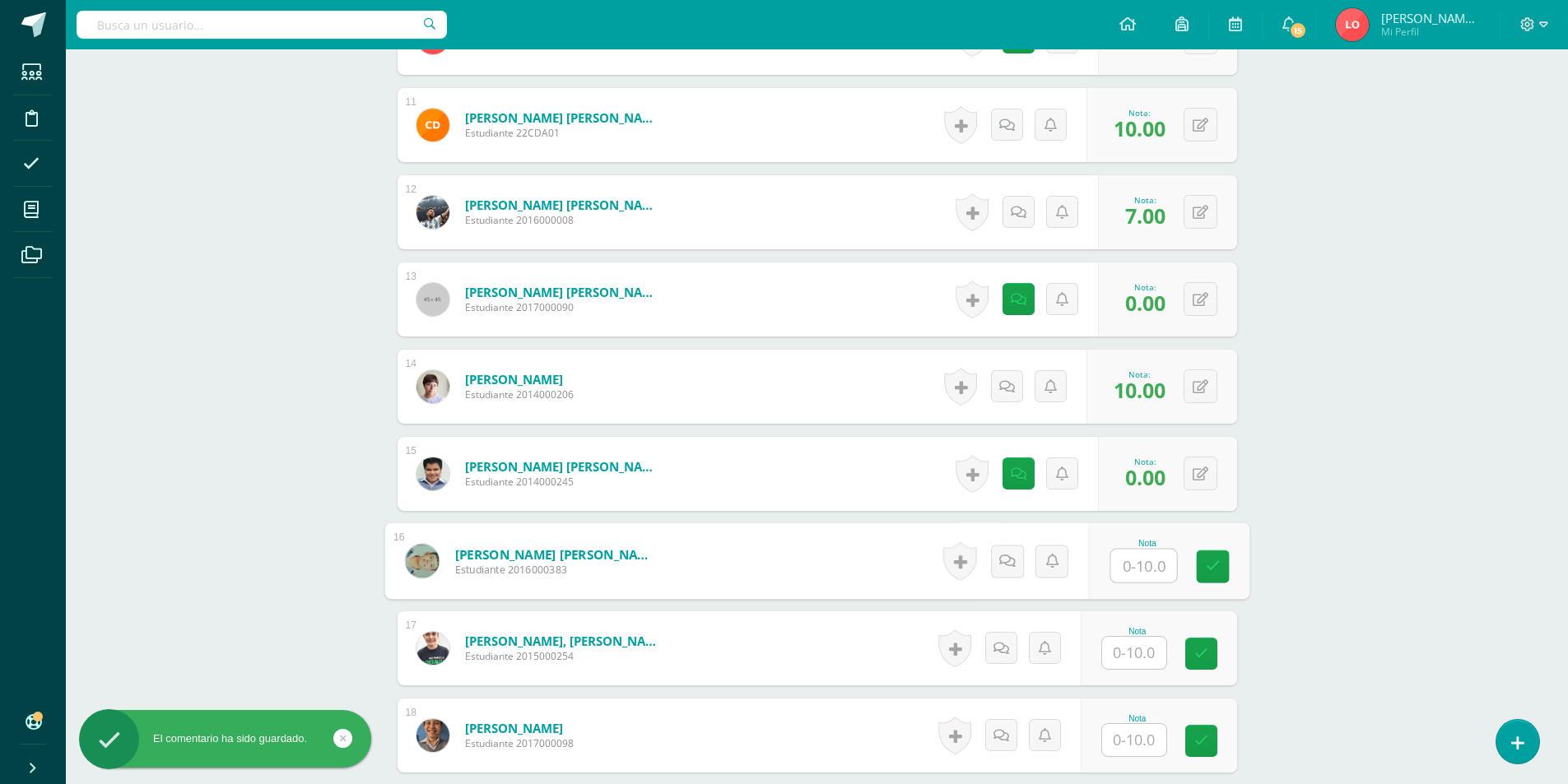 click at bounding box center [1143, 566] 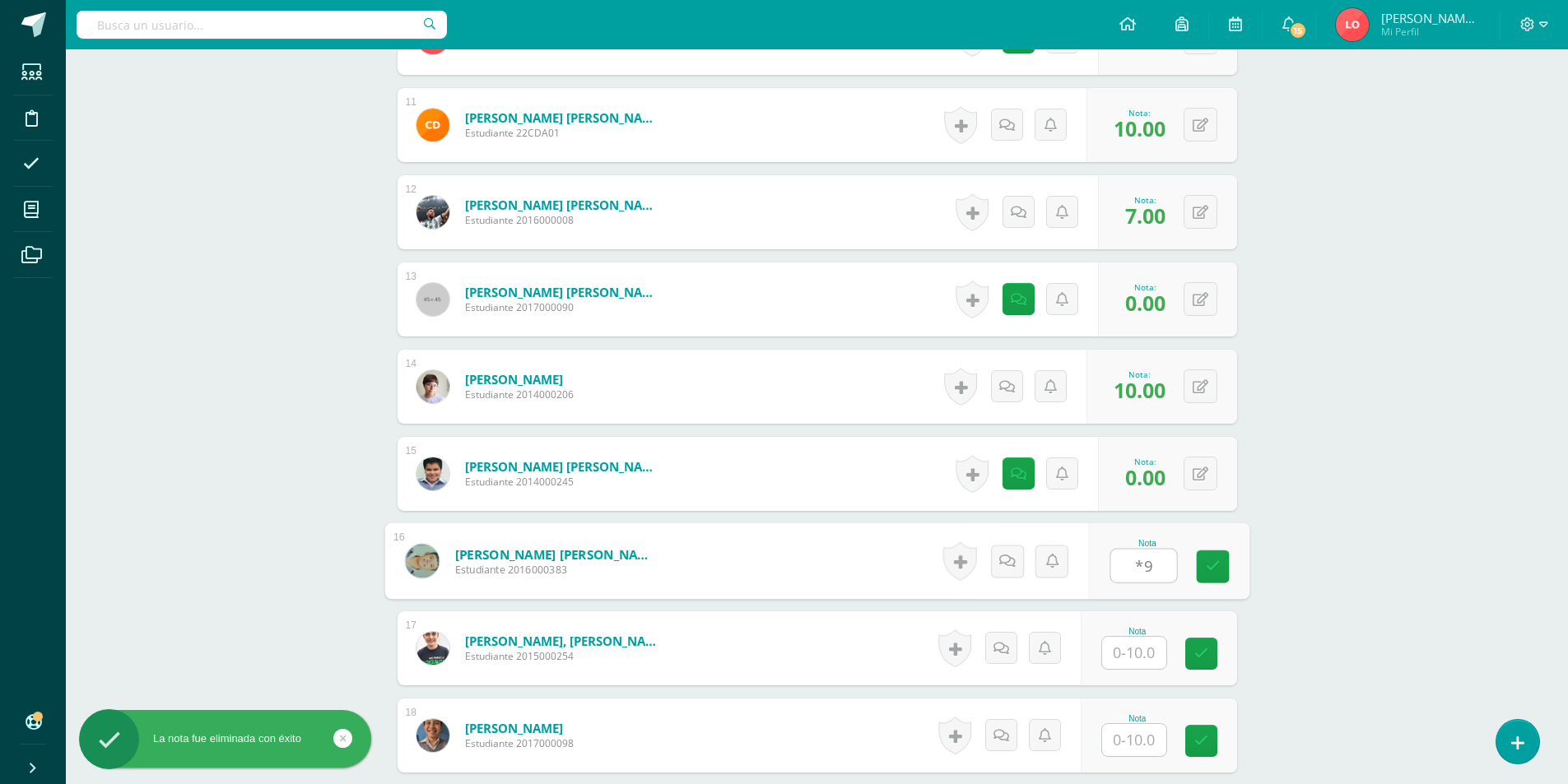 type on "*" 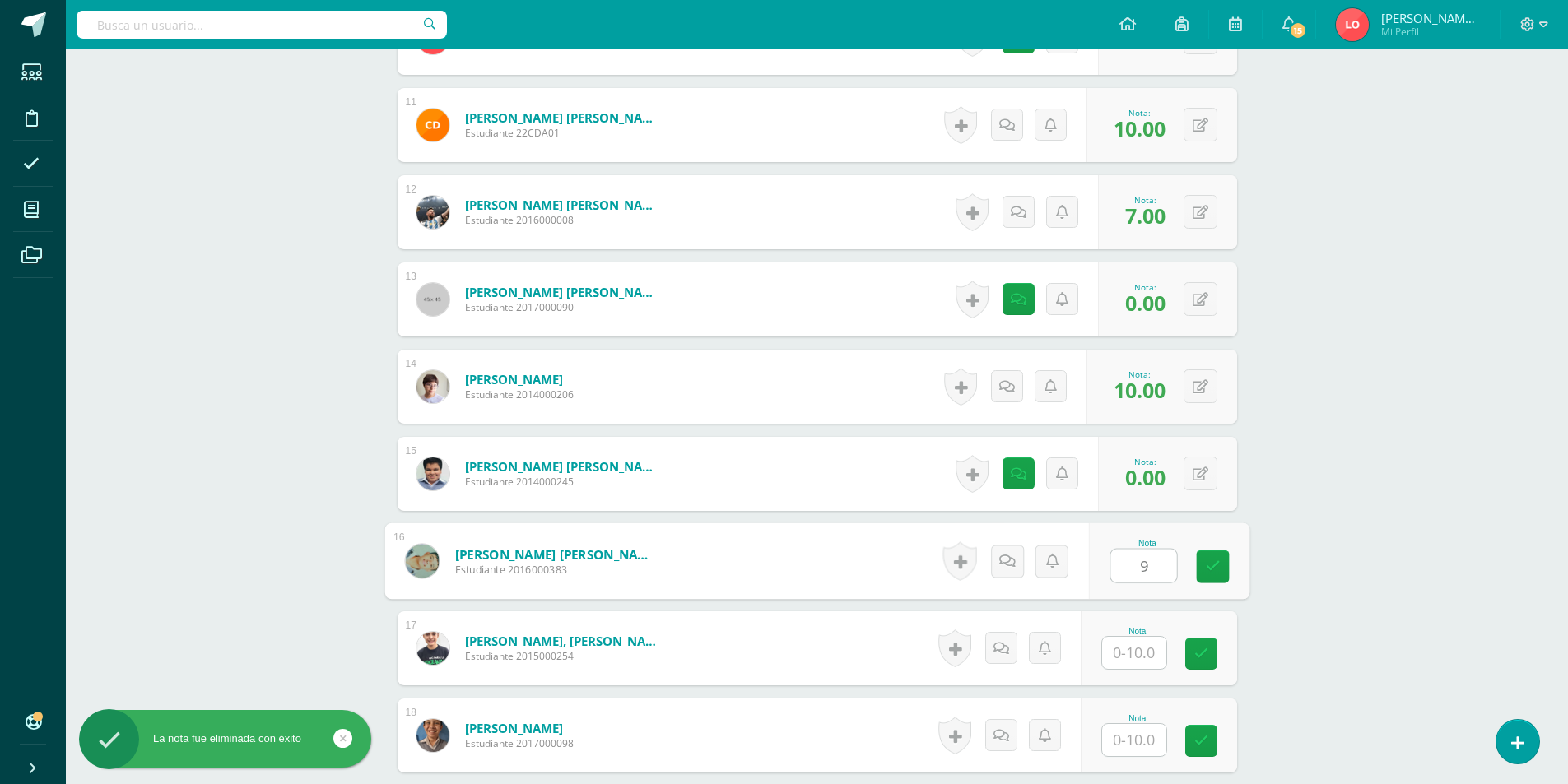 type on "9" 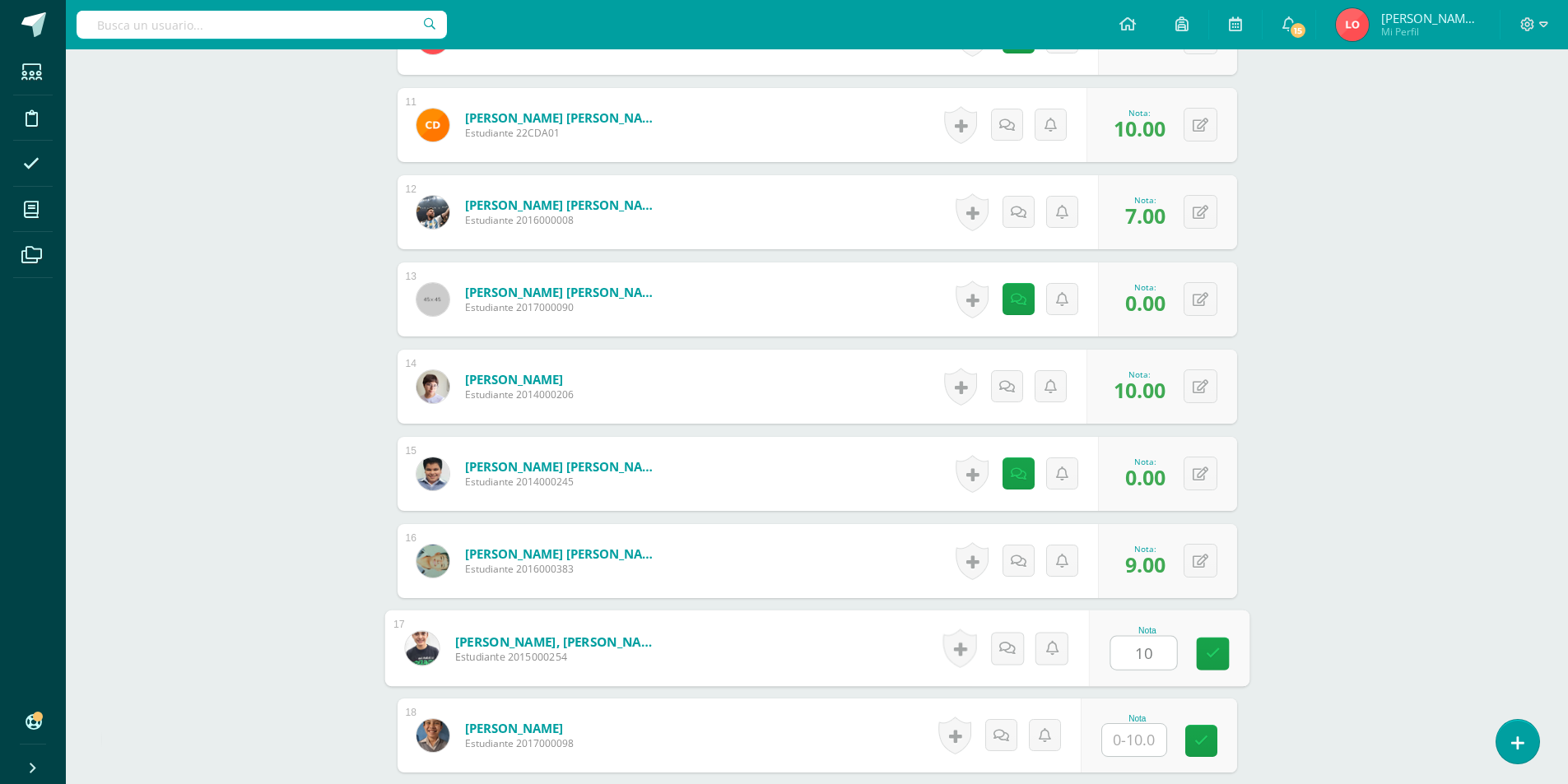 type on "10" 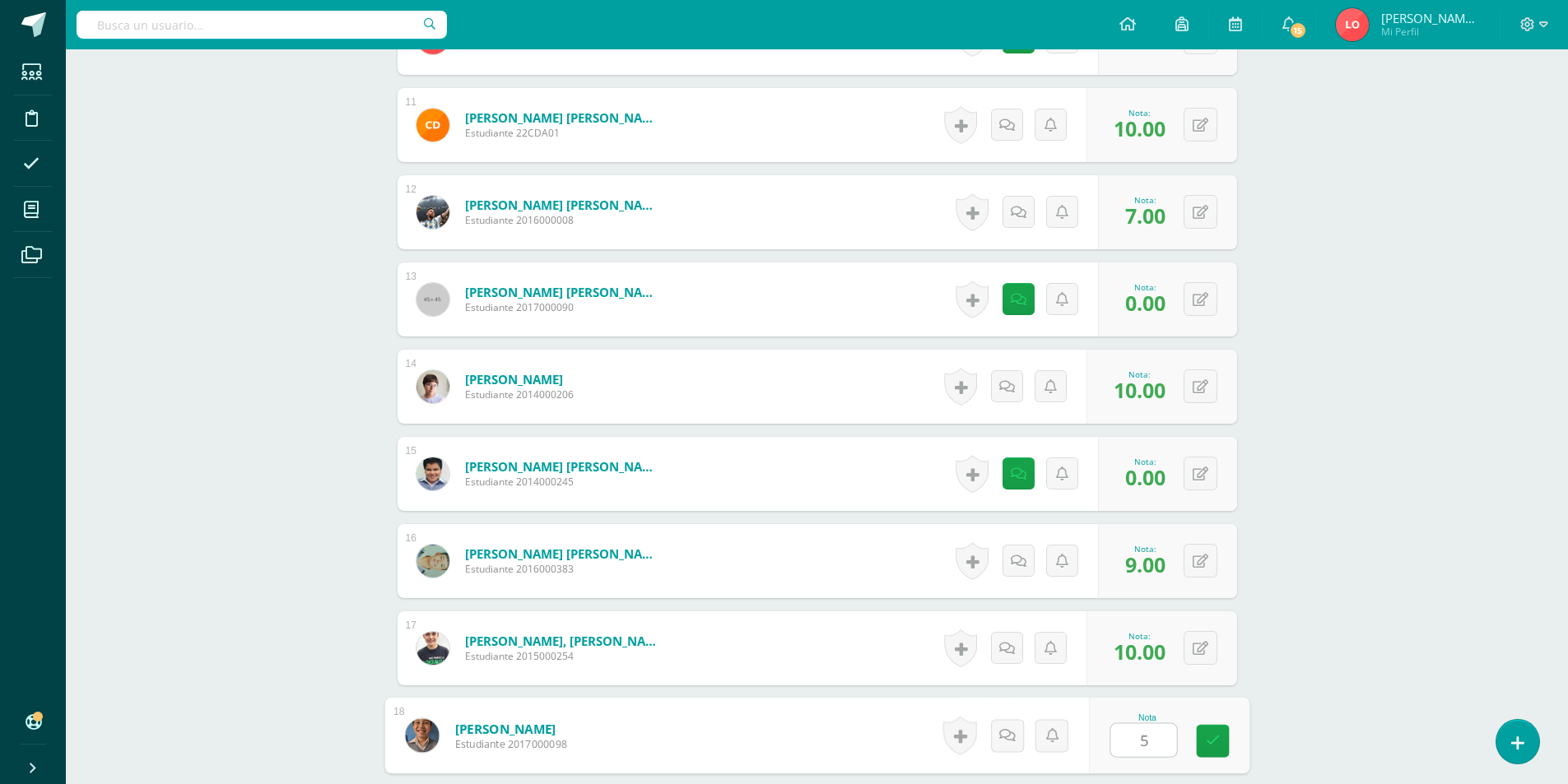 type on "5" 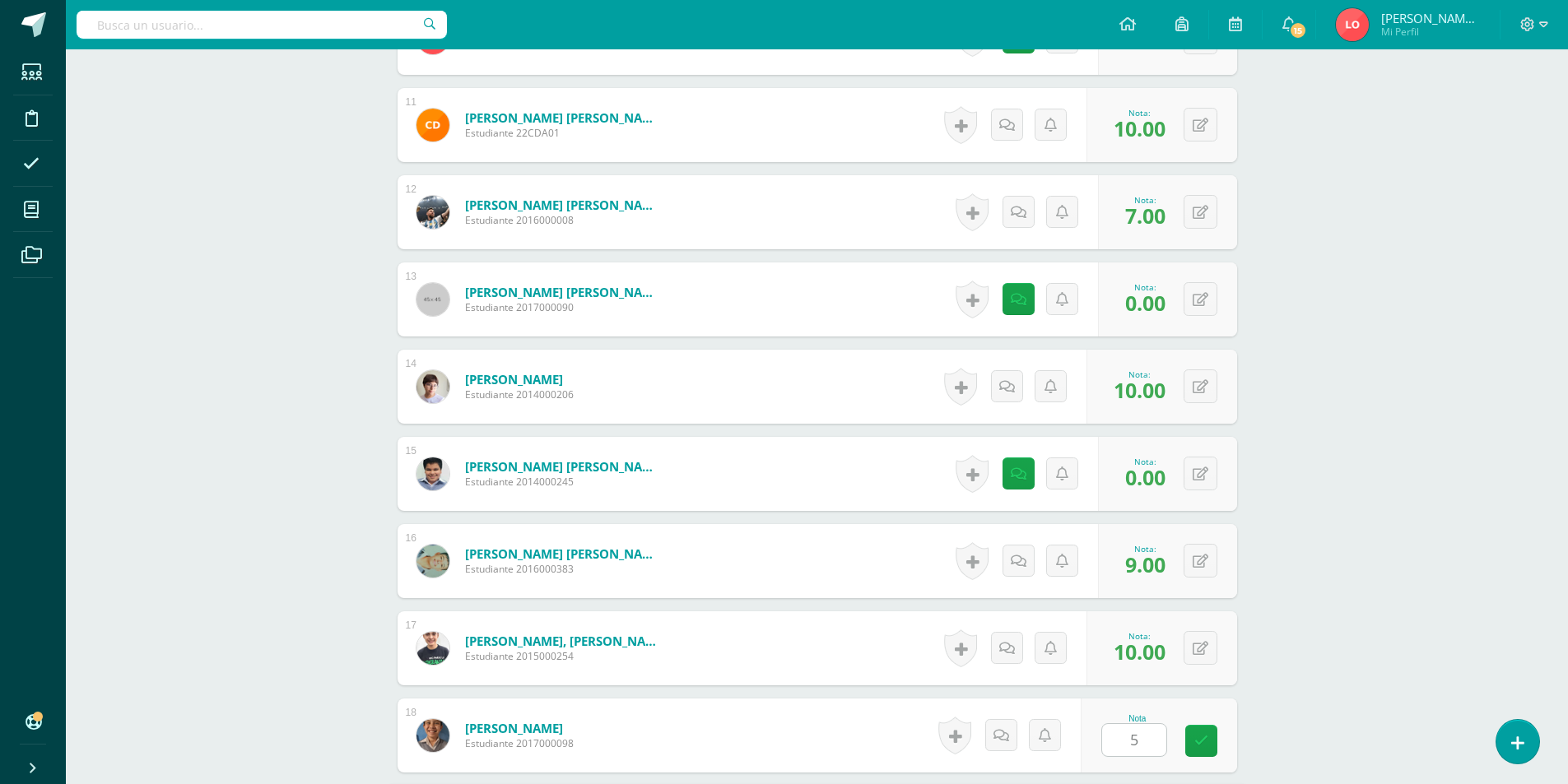 scroll, scrollTop: 1839, scrollLeft: 0, axis: vertical 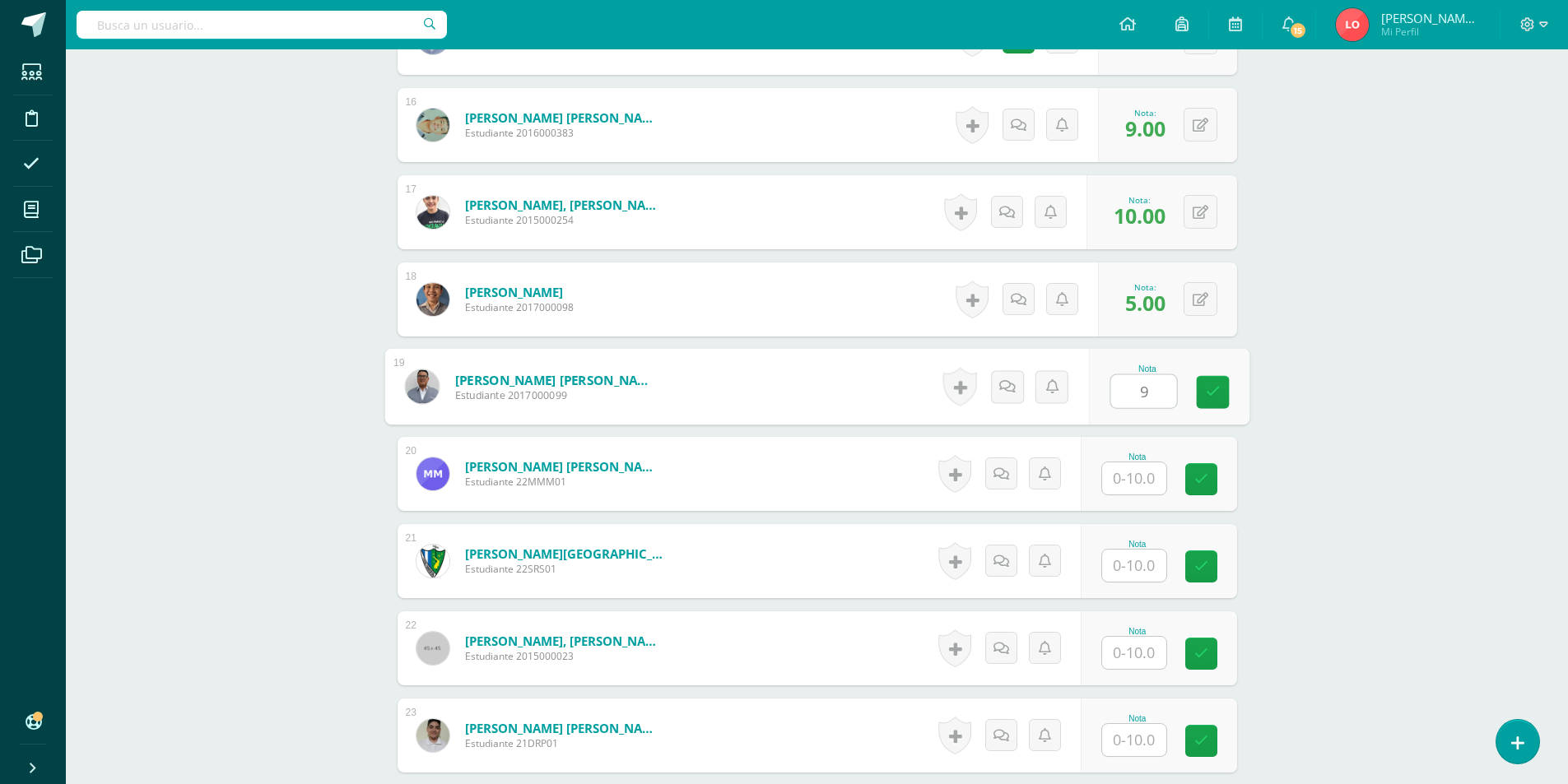 type on "9" 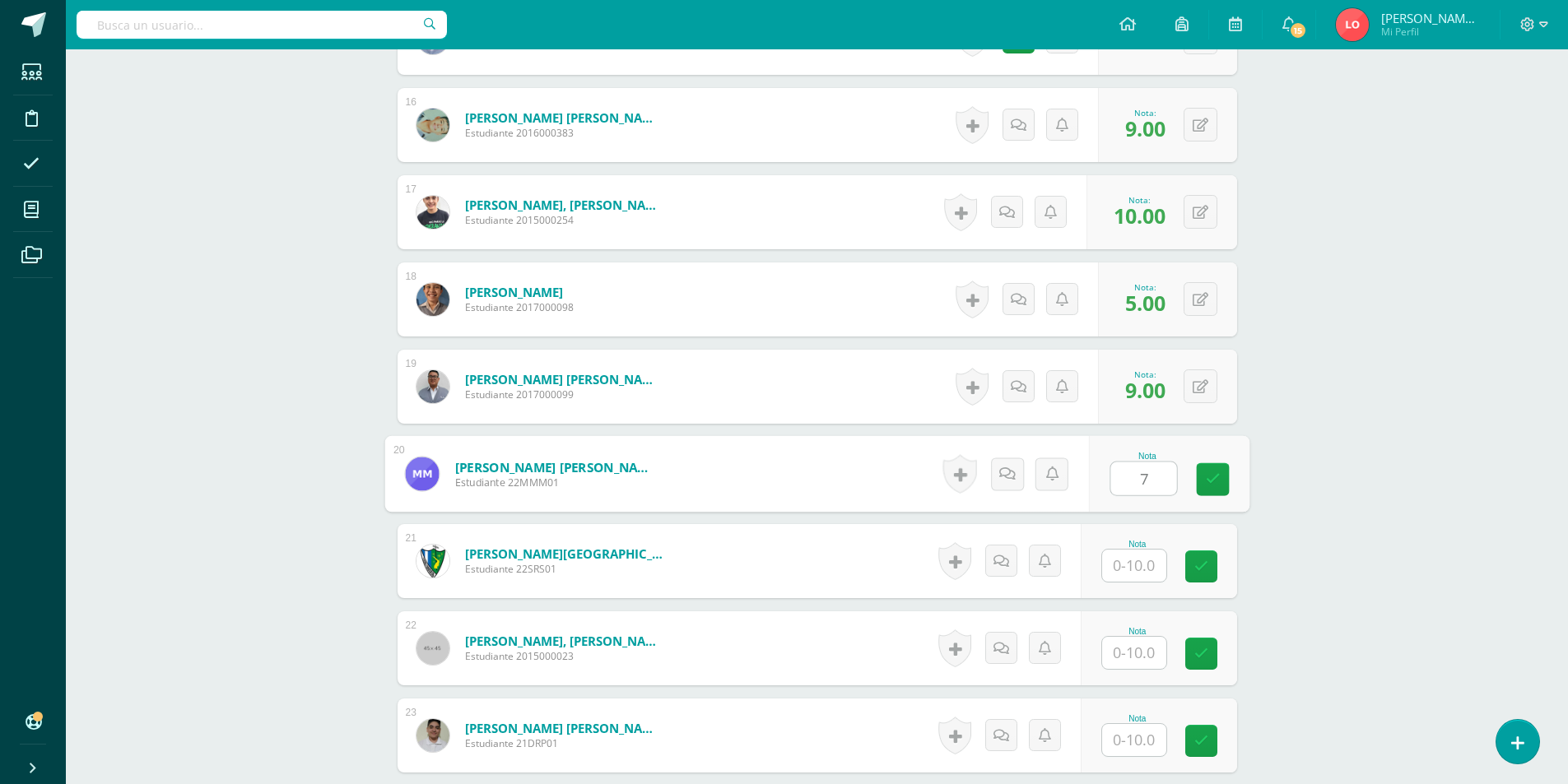 type on "7" 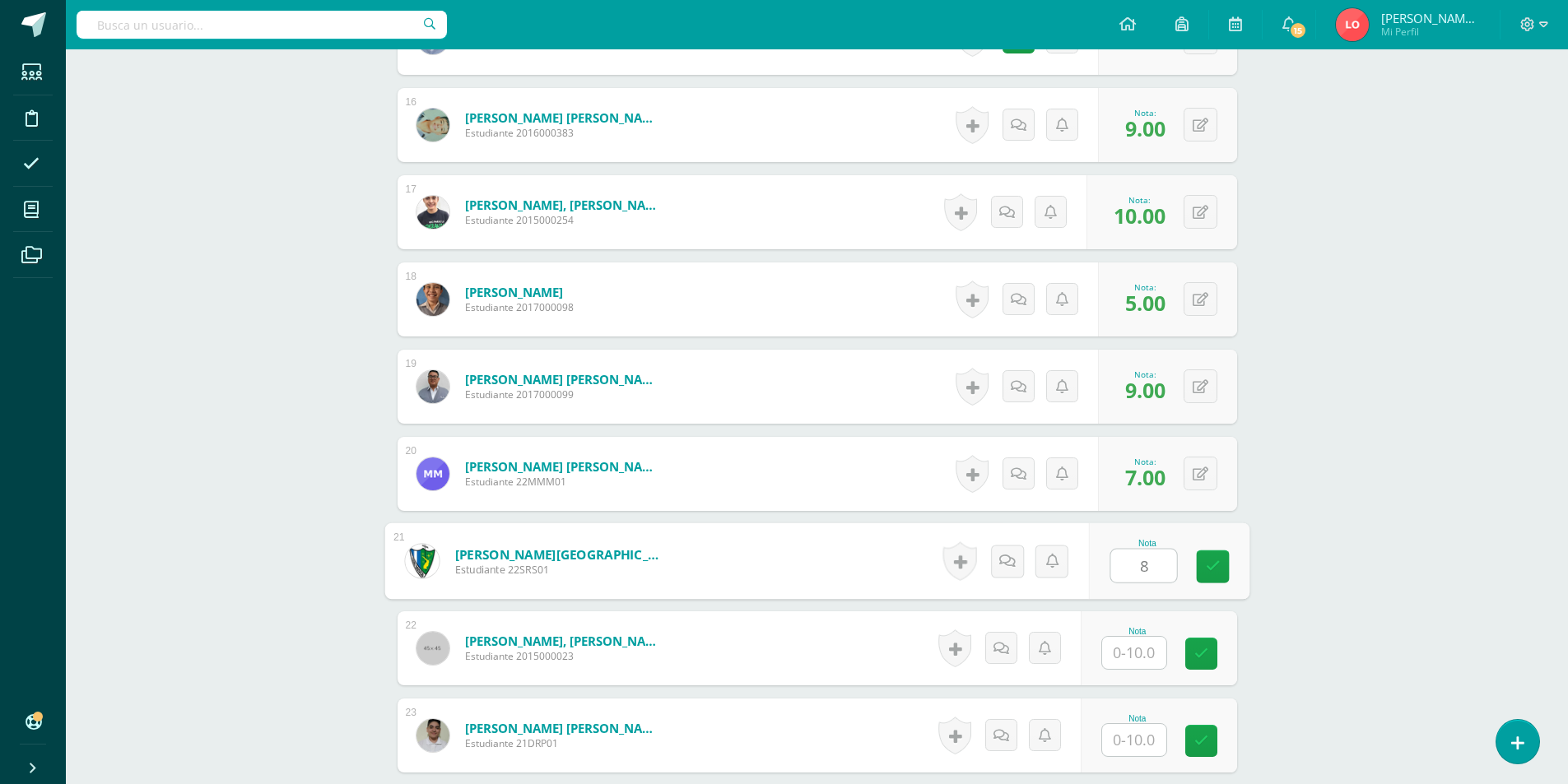 type on "8" 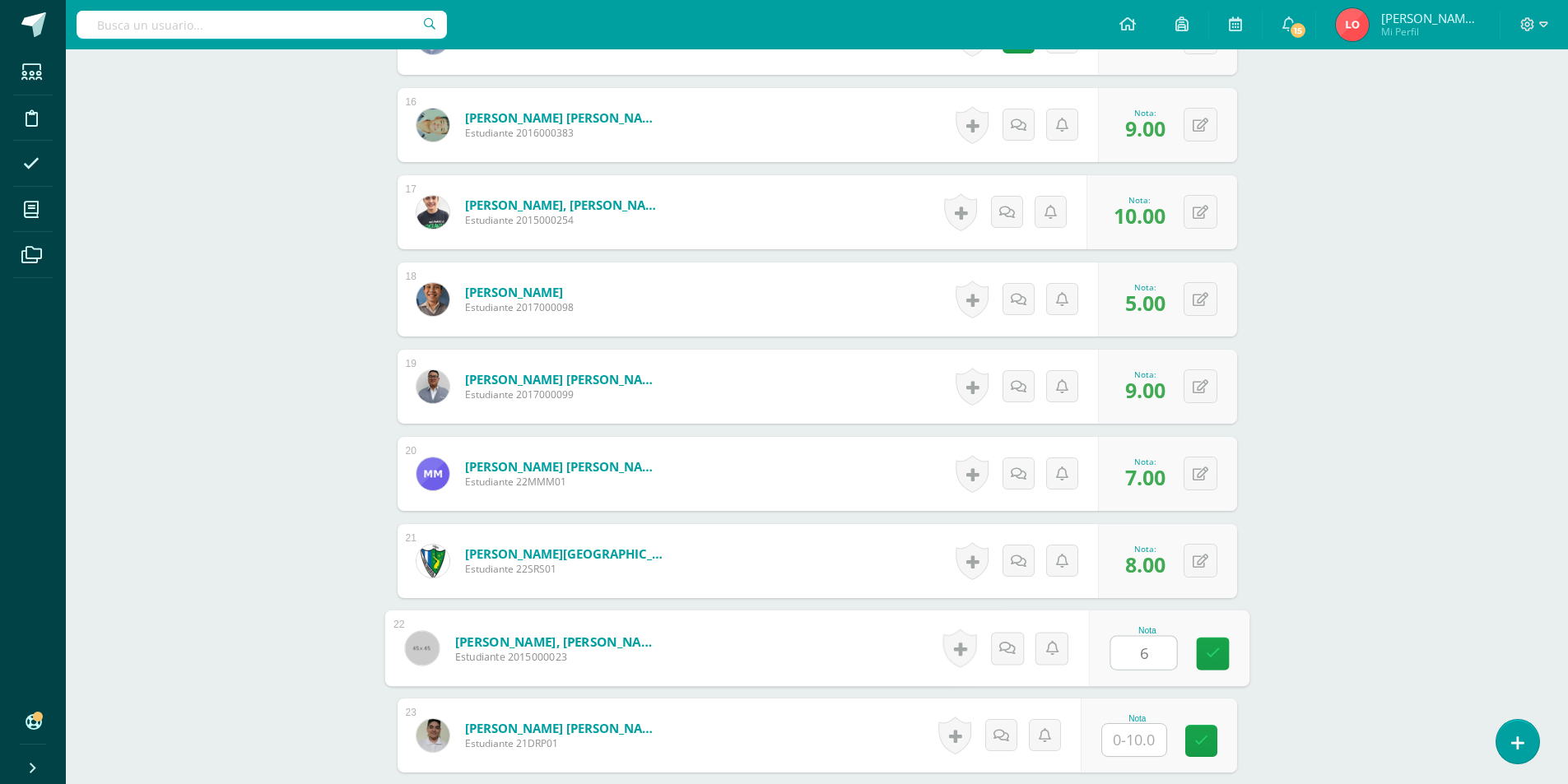 type on "6" 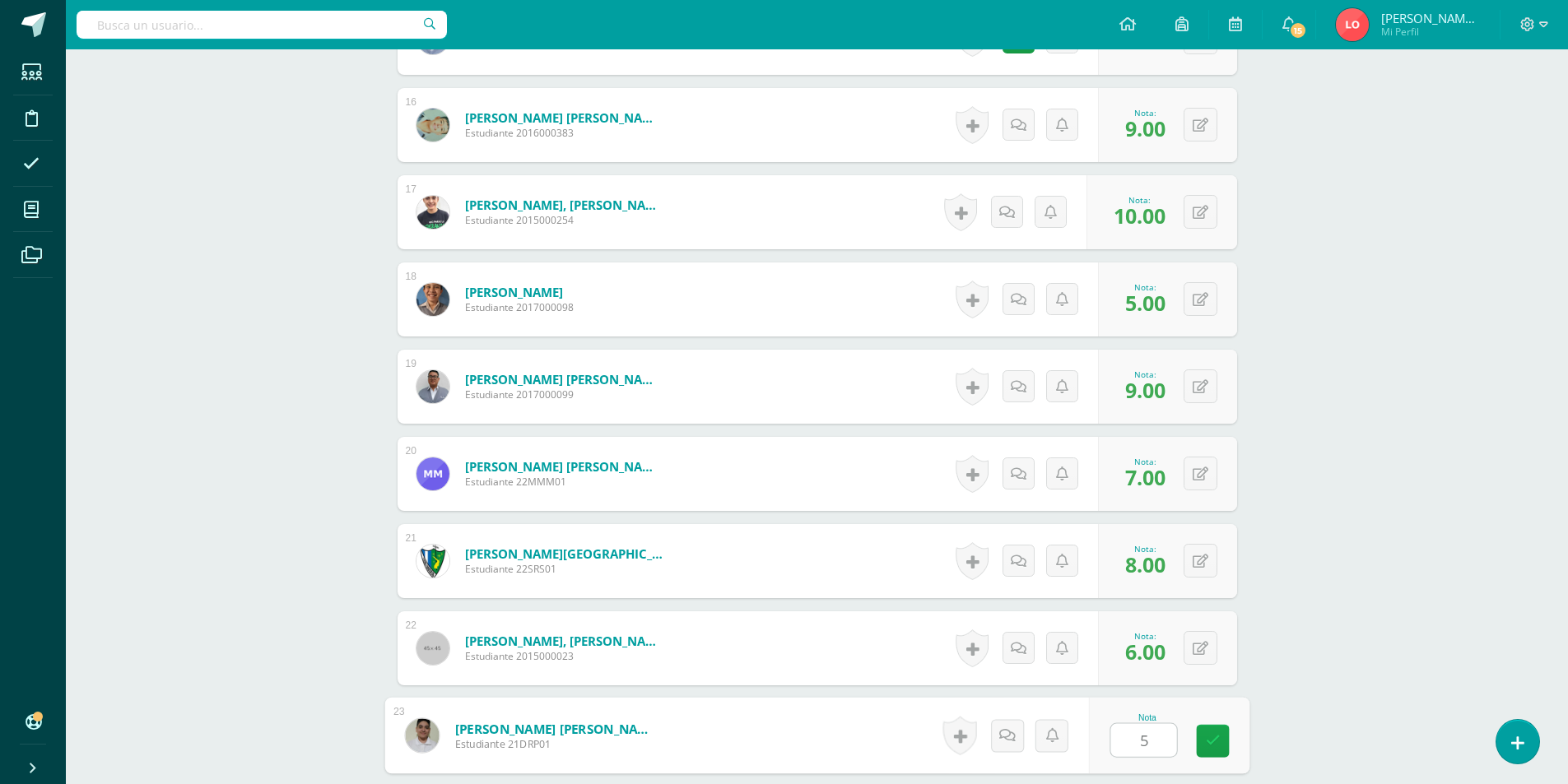 type on "5" 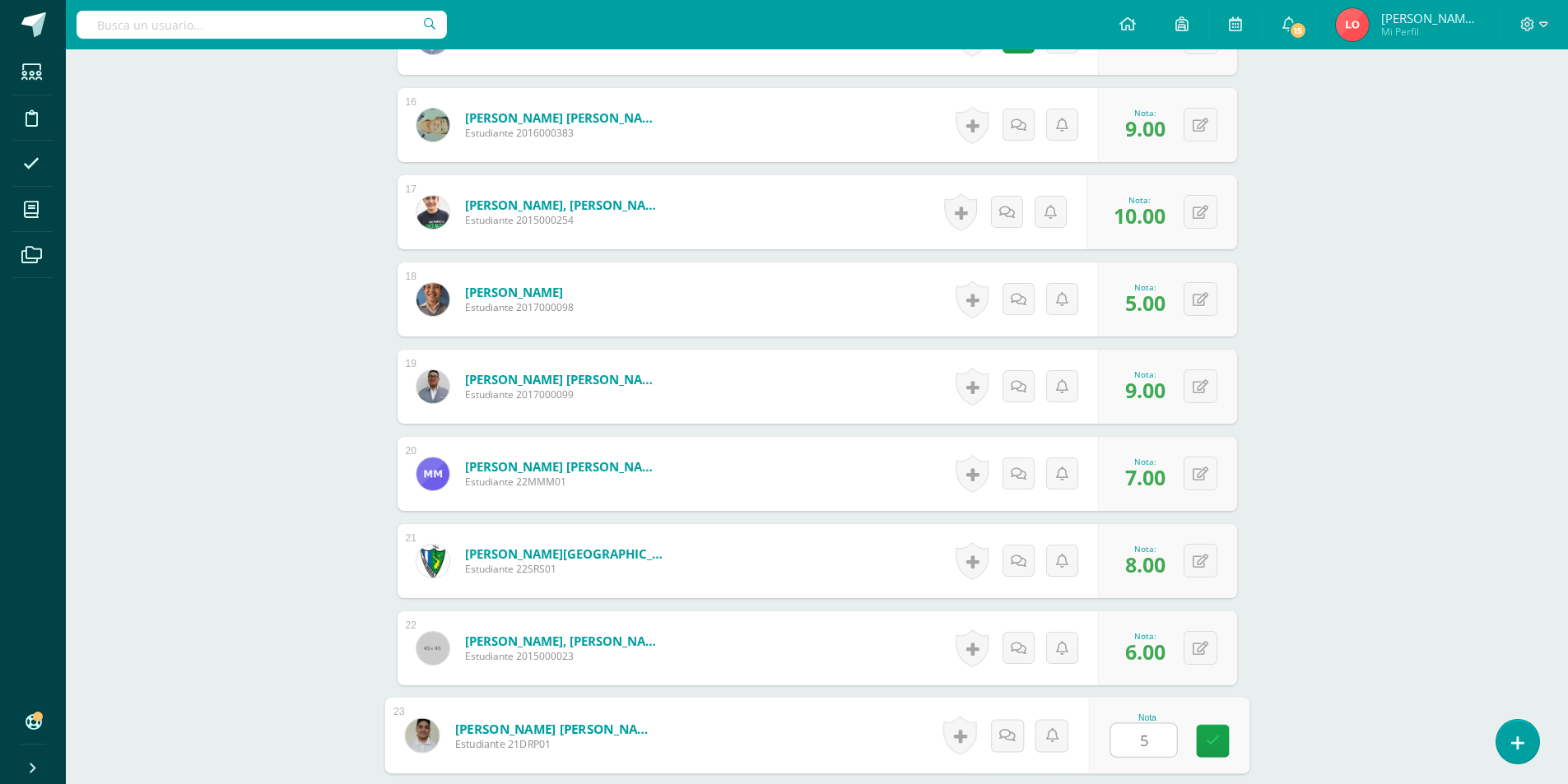 scroll, scrollTop: 2275, scrollLeft: 0, axis: vertical 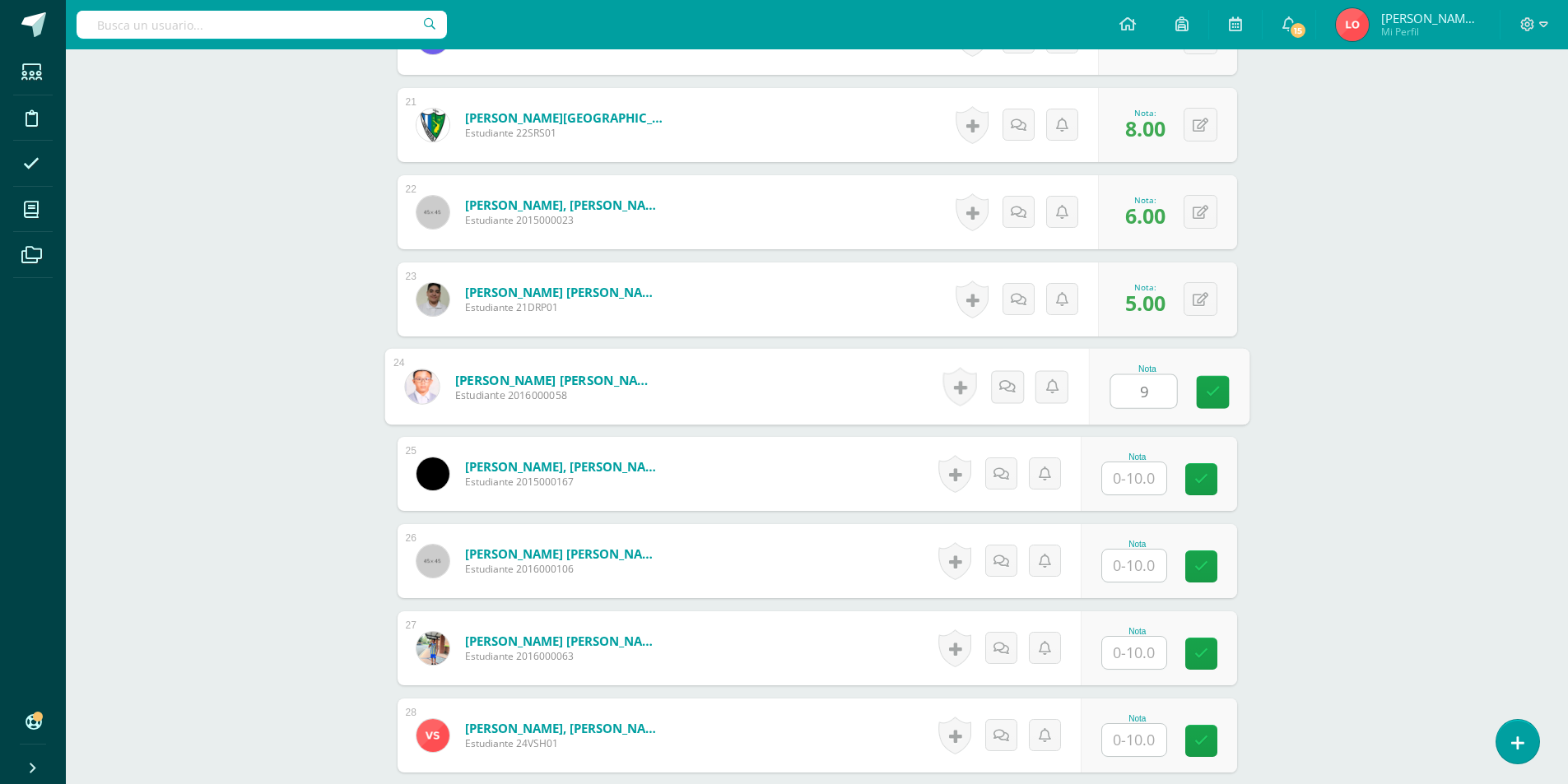 type on "9" 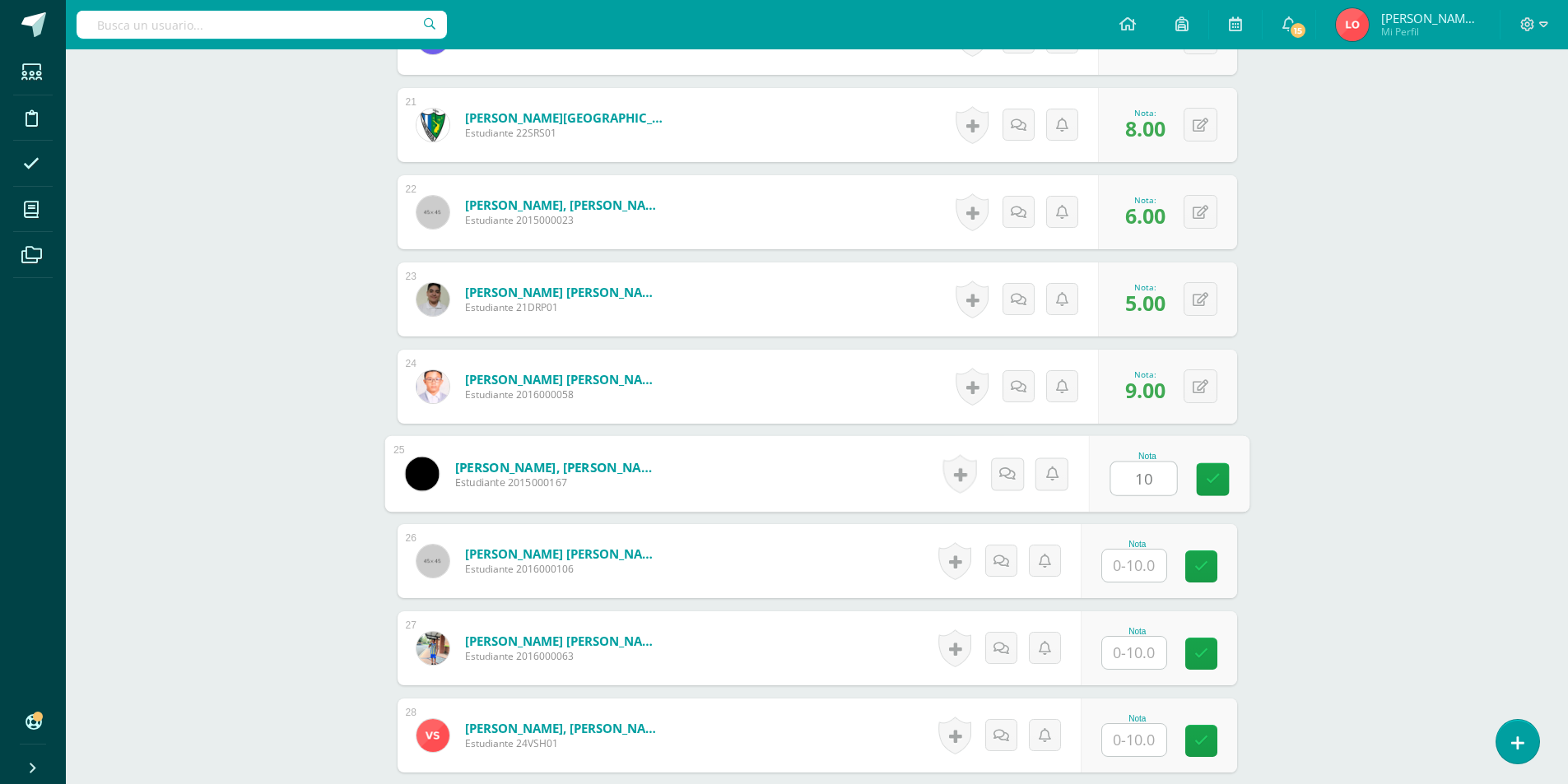 type on "10" 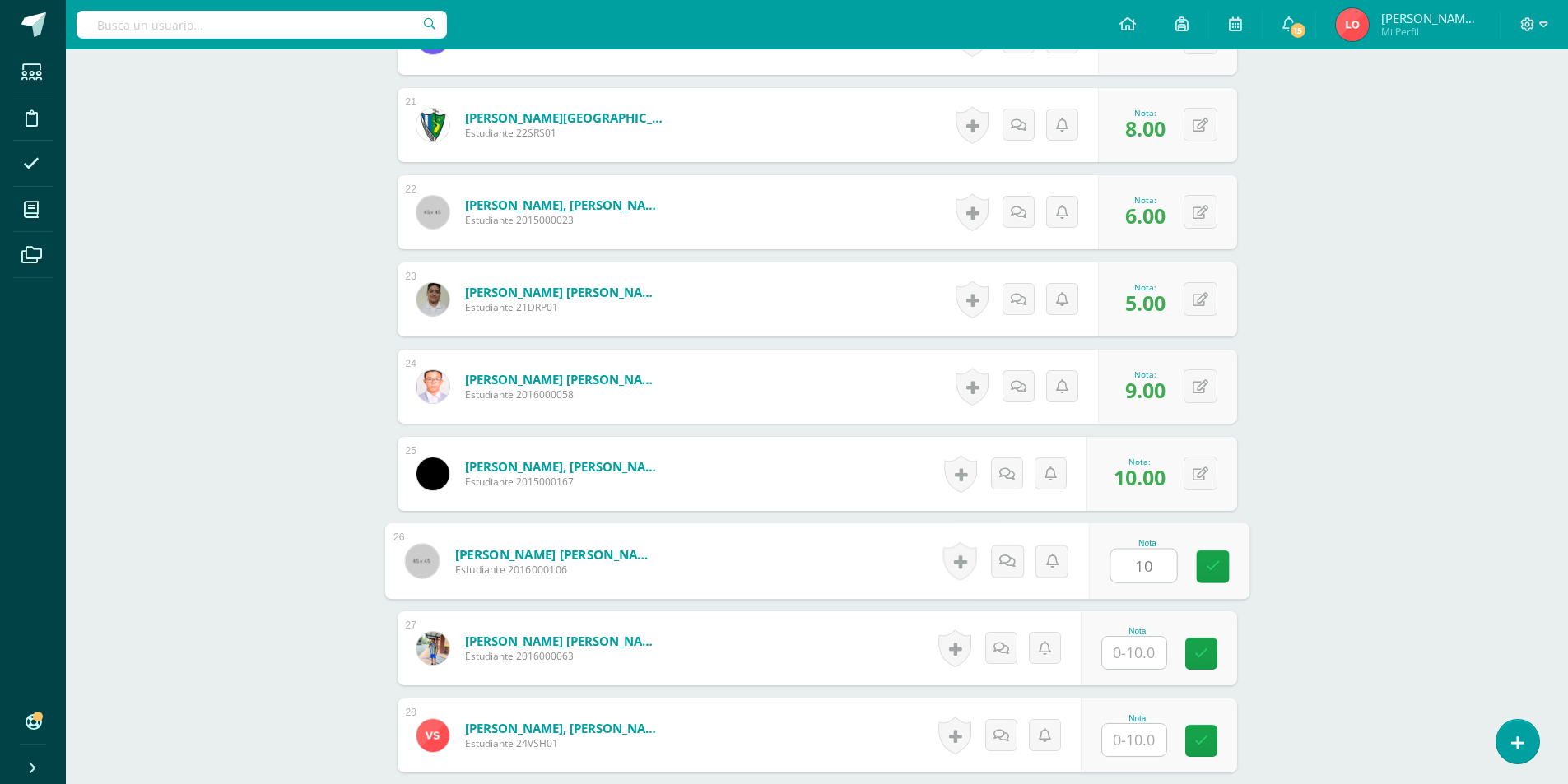 type on "10" 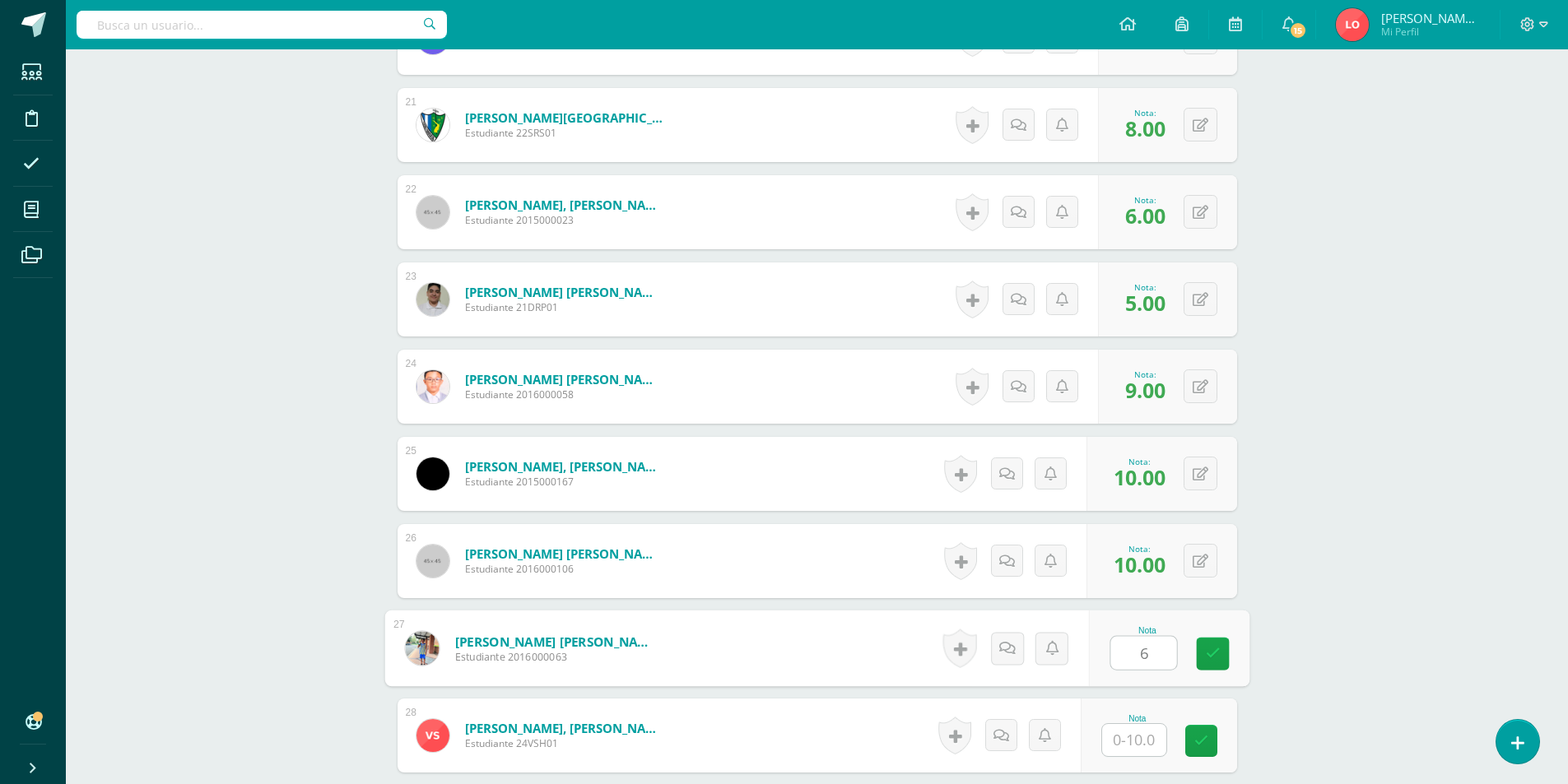 type on "6" 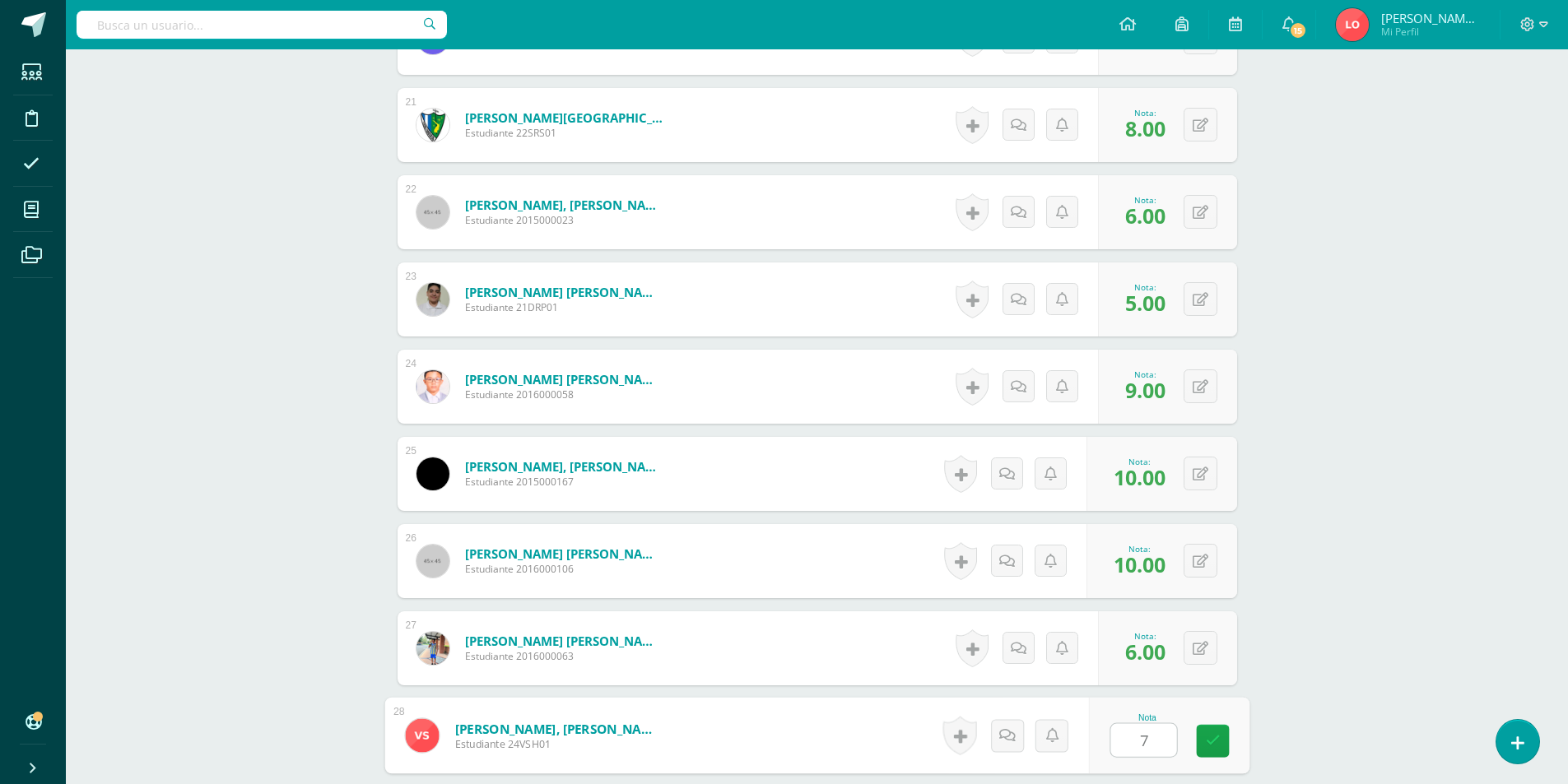 type on "7" 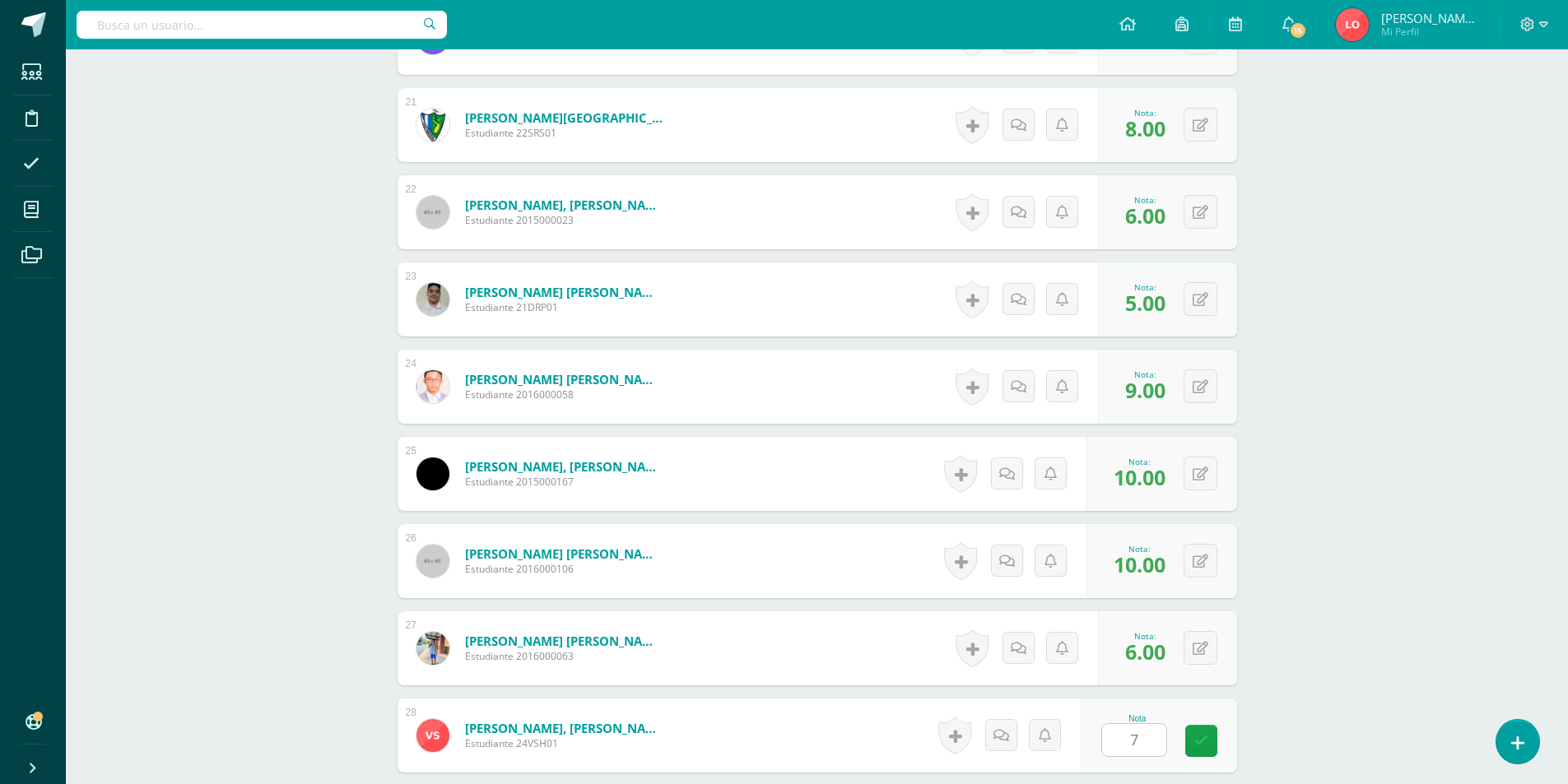 scroll, scrollTop: 2712, scrollLeft: 0, axis: vertical 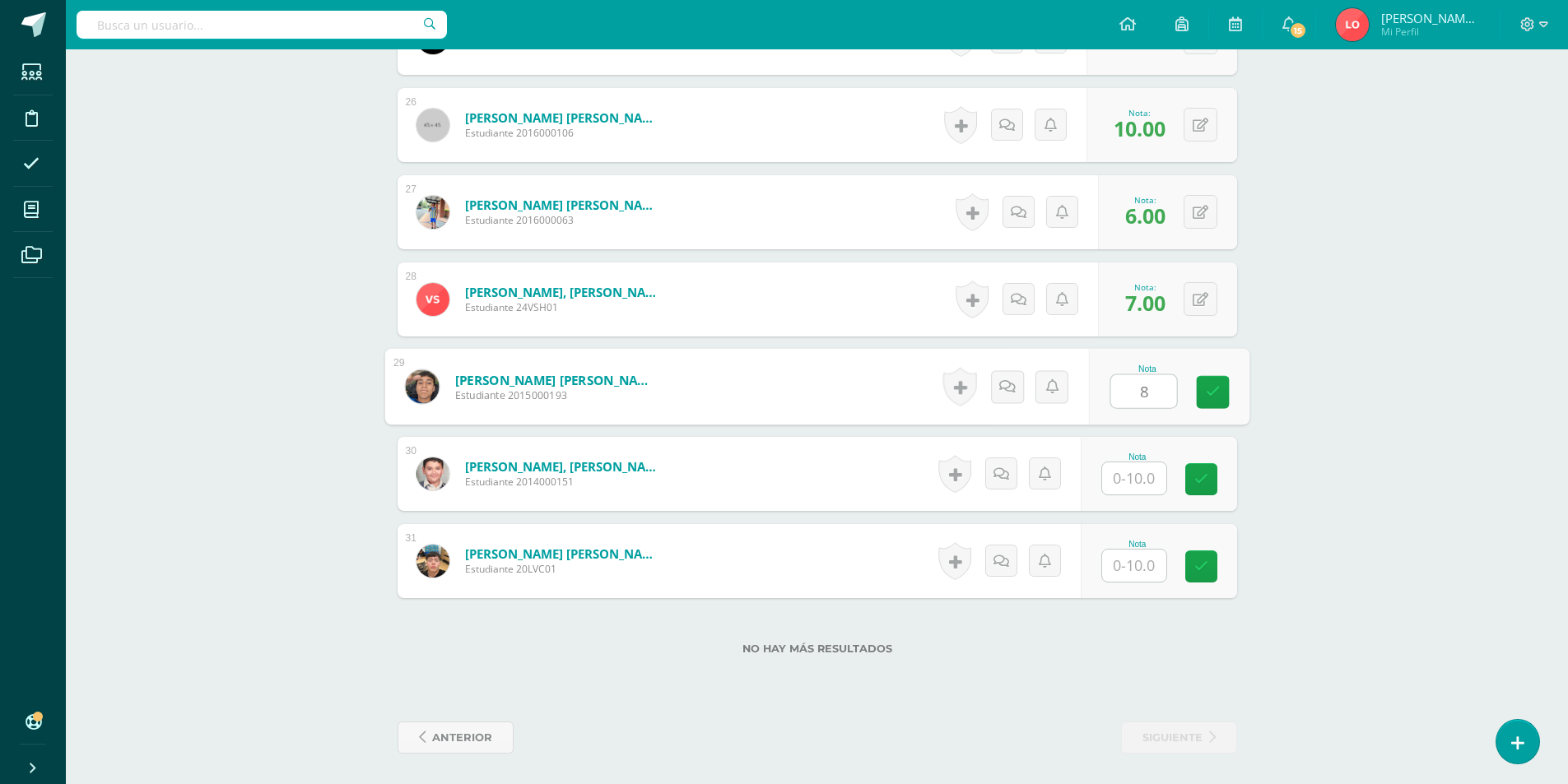 type on "8" 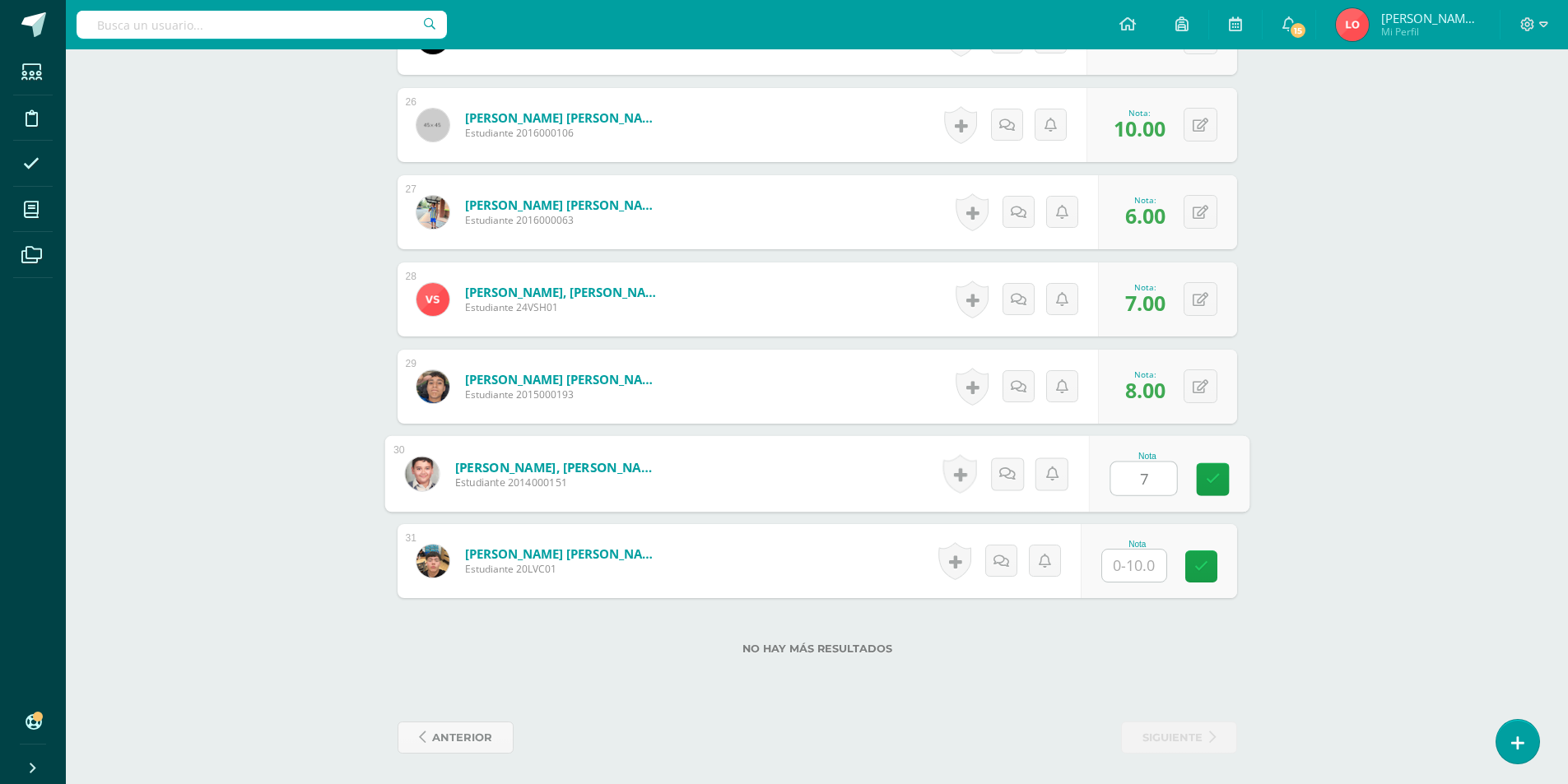 type on "7" 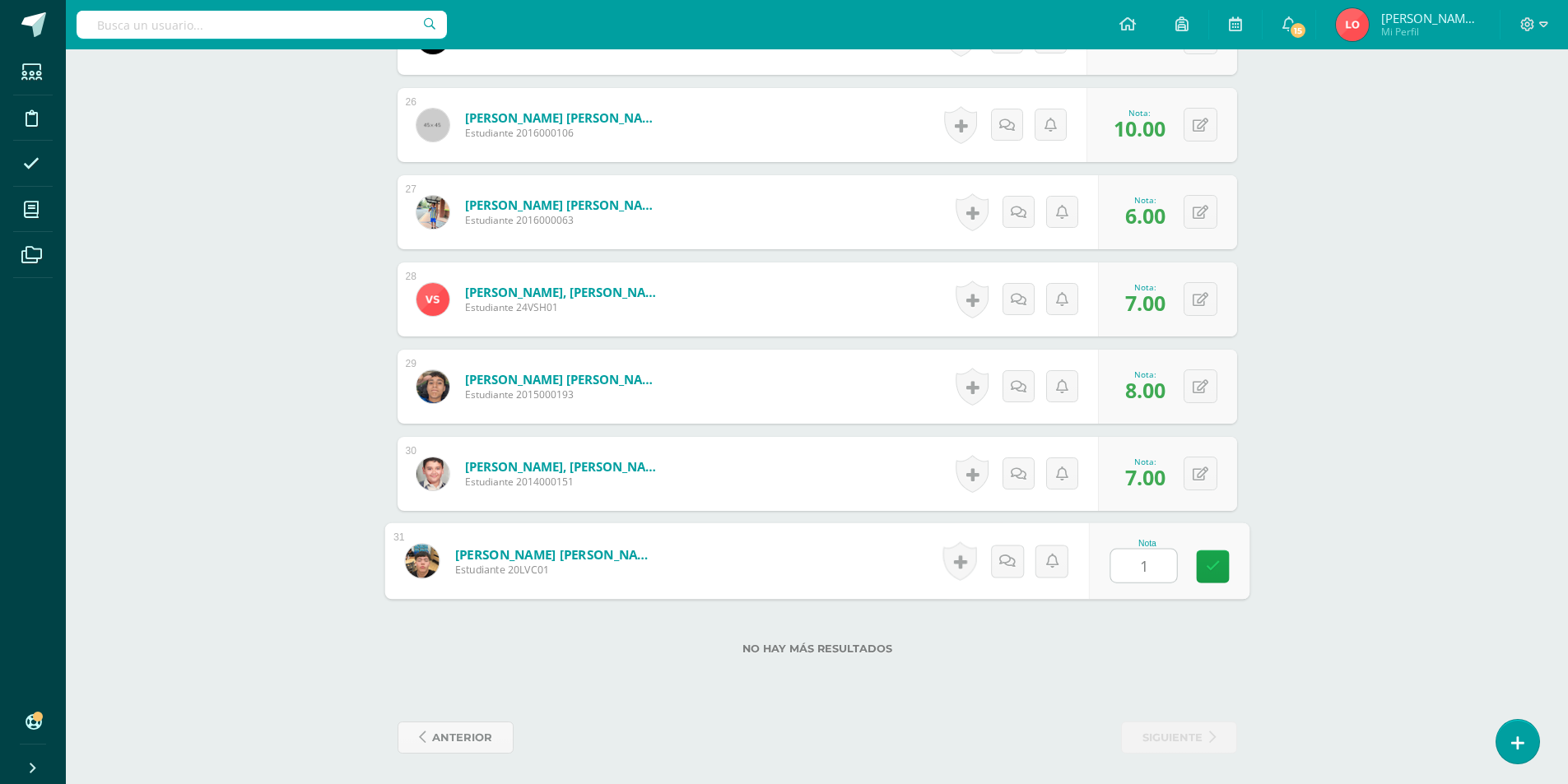 type on "10" 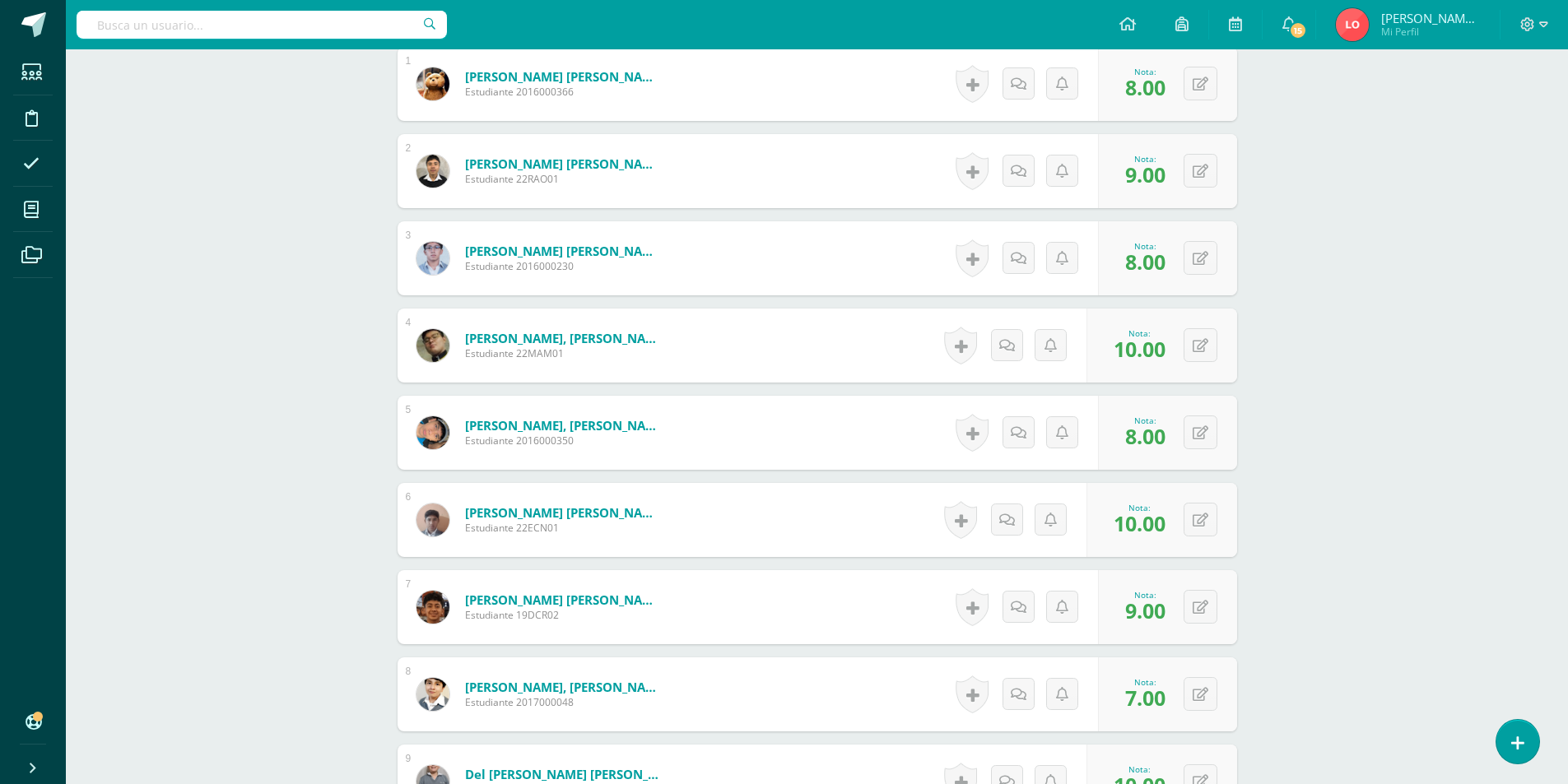 scroll, scrollTop: 0, scrollLeft: 0, axis: both 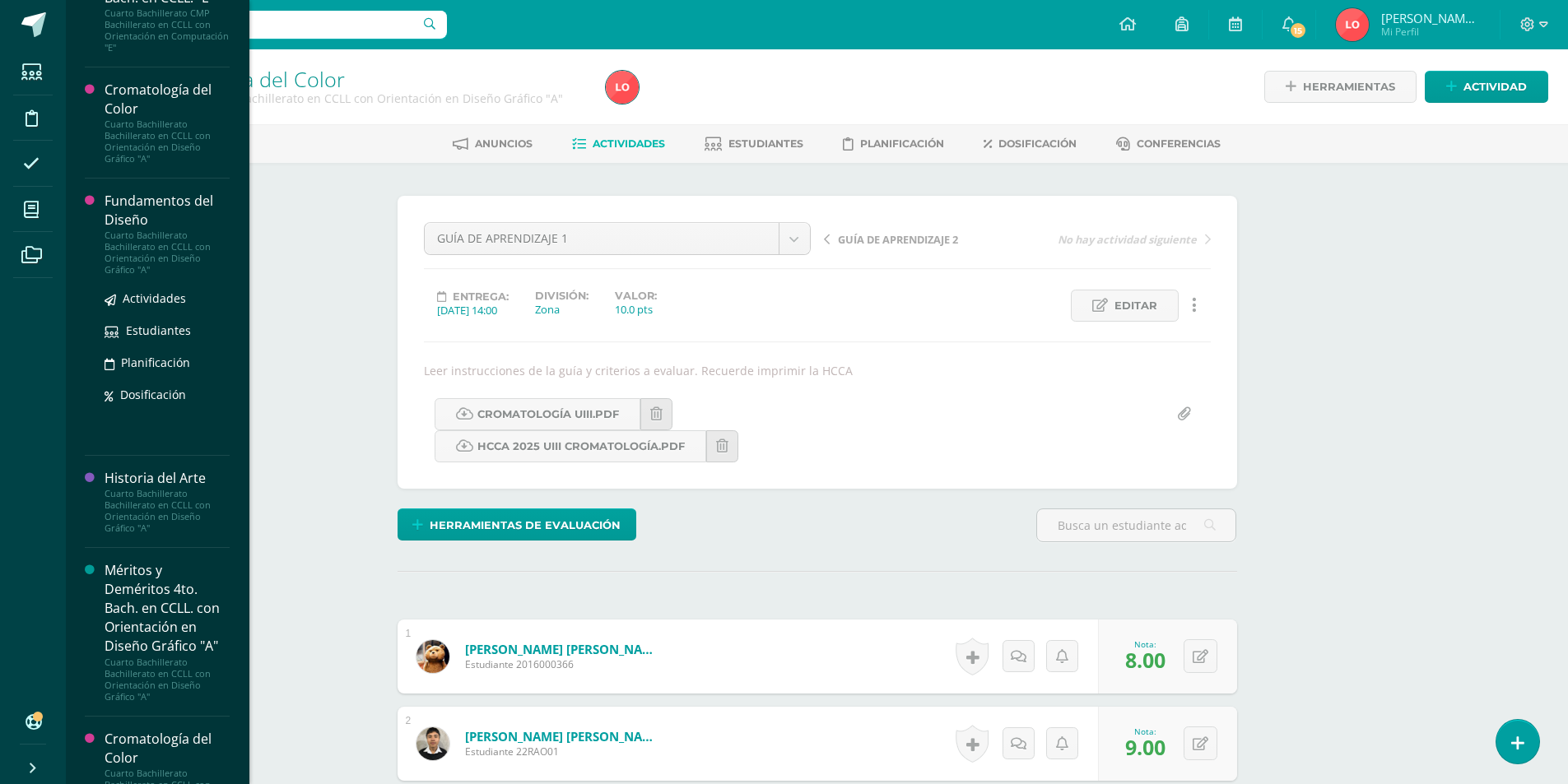 click on "Cuarto Bachillerato
Bachillerato en CCLL con Orientación en Diseño Gráfico
"A"" at bounding box center [167, 253] 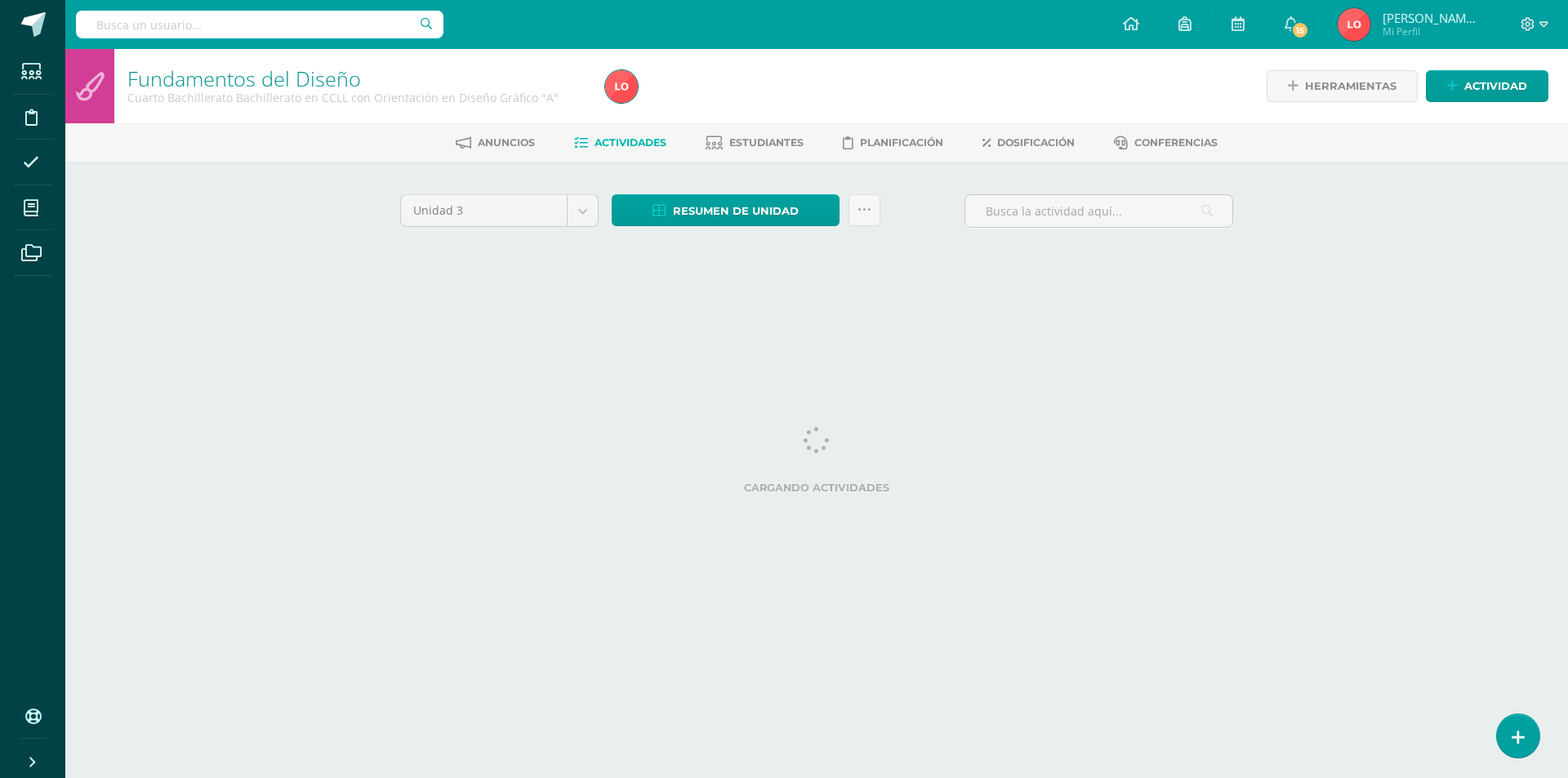 scroll, scrollTop: 0, scrollLeft: 0, axis: both 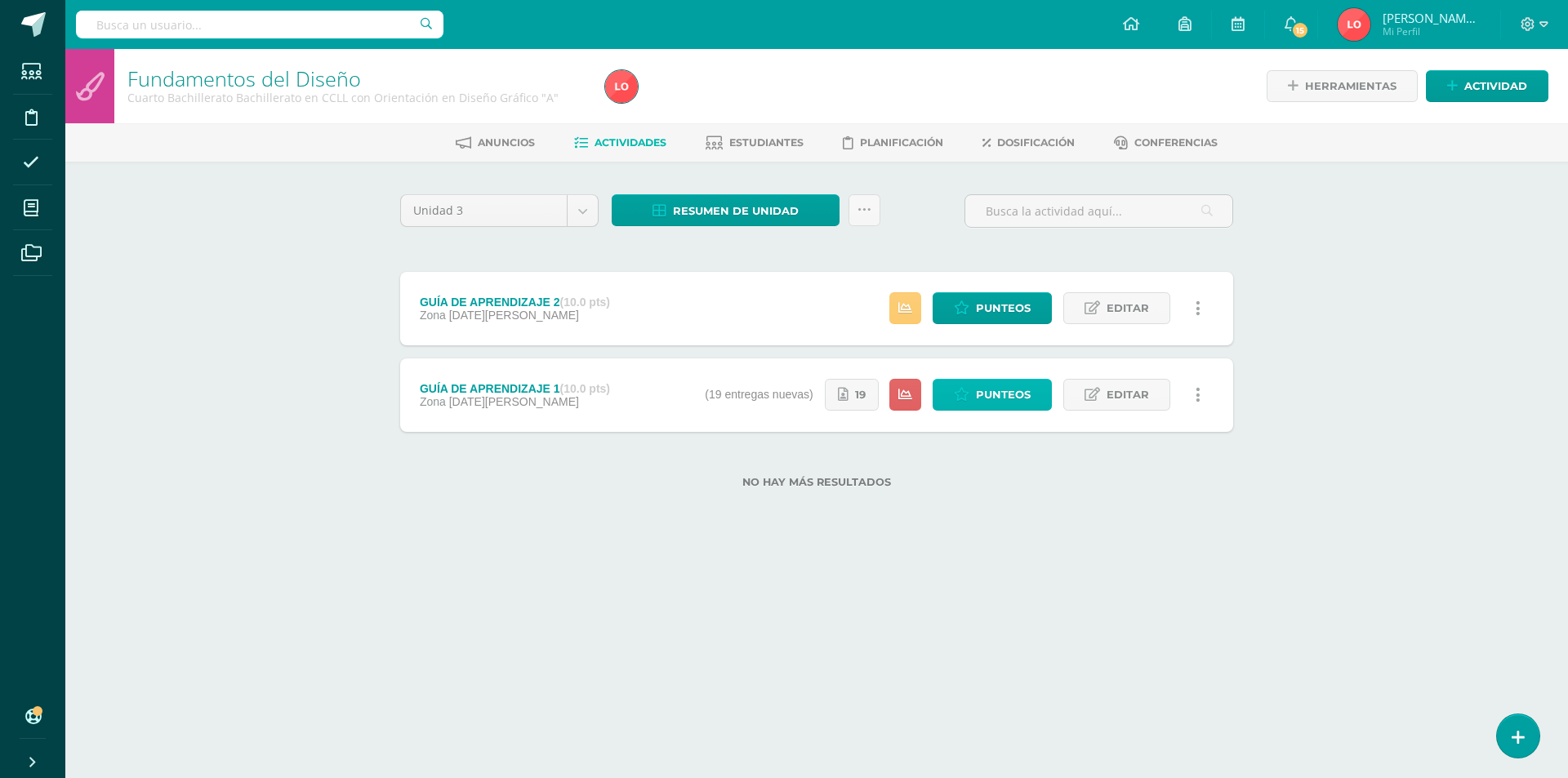 click on "Punteos" at bounding box center (992, 394) 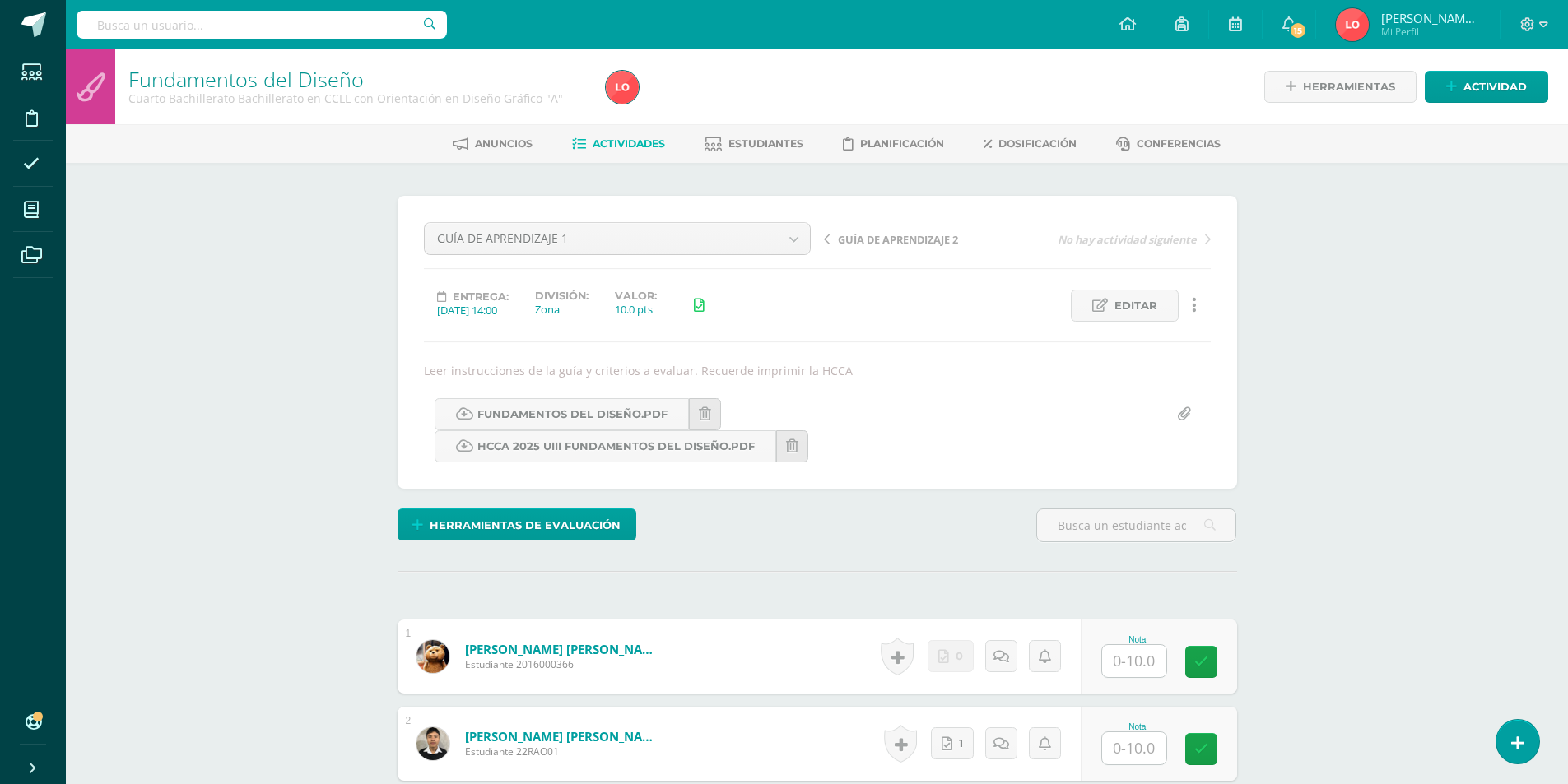 scroll, scrollTop: 329, scrollLeft: 0, axis: vertical 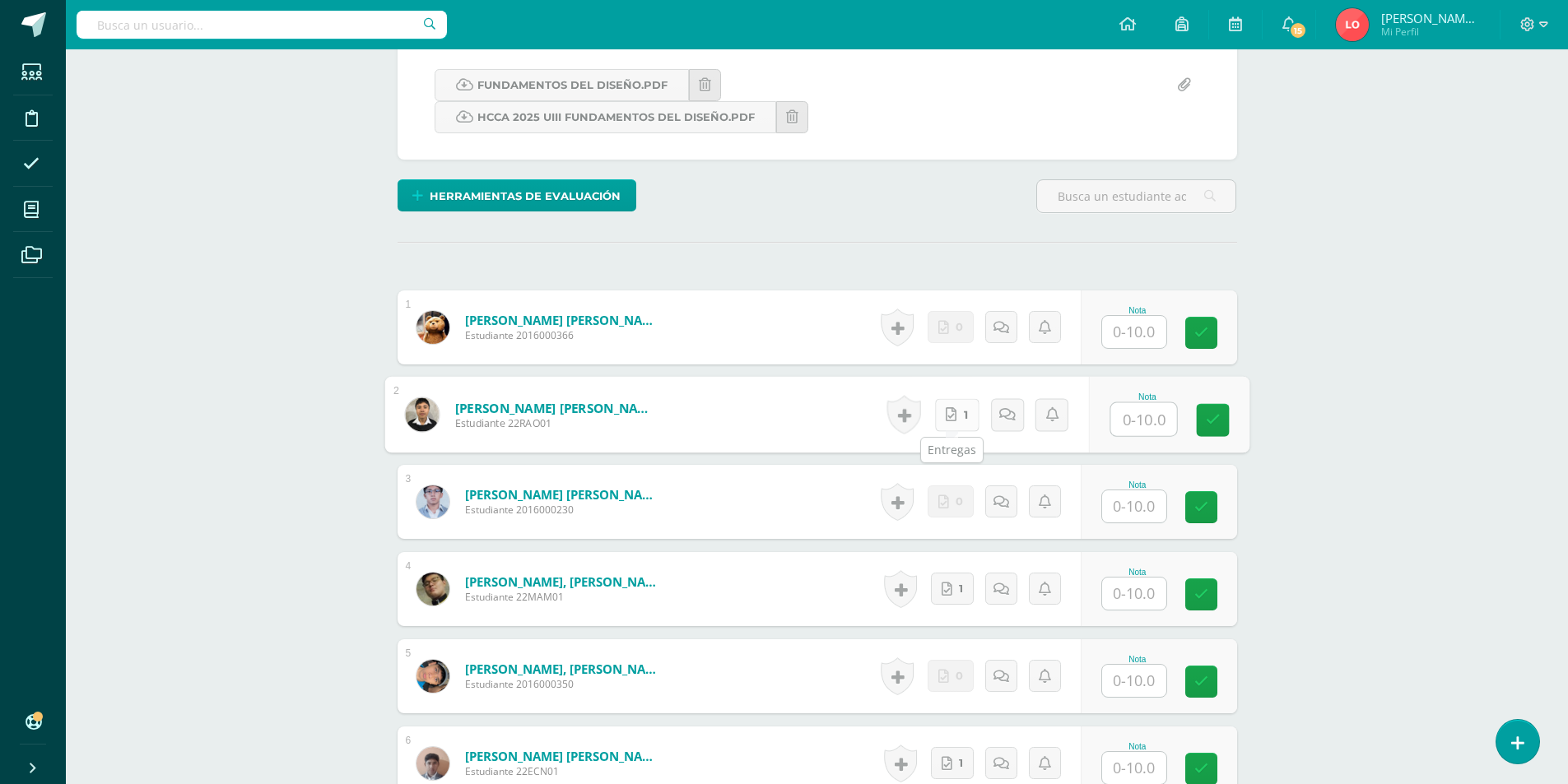 click on "1" at bounding box center (956, 415) 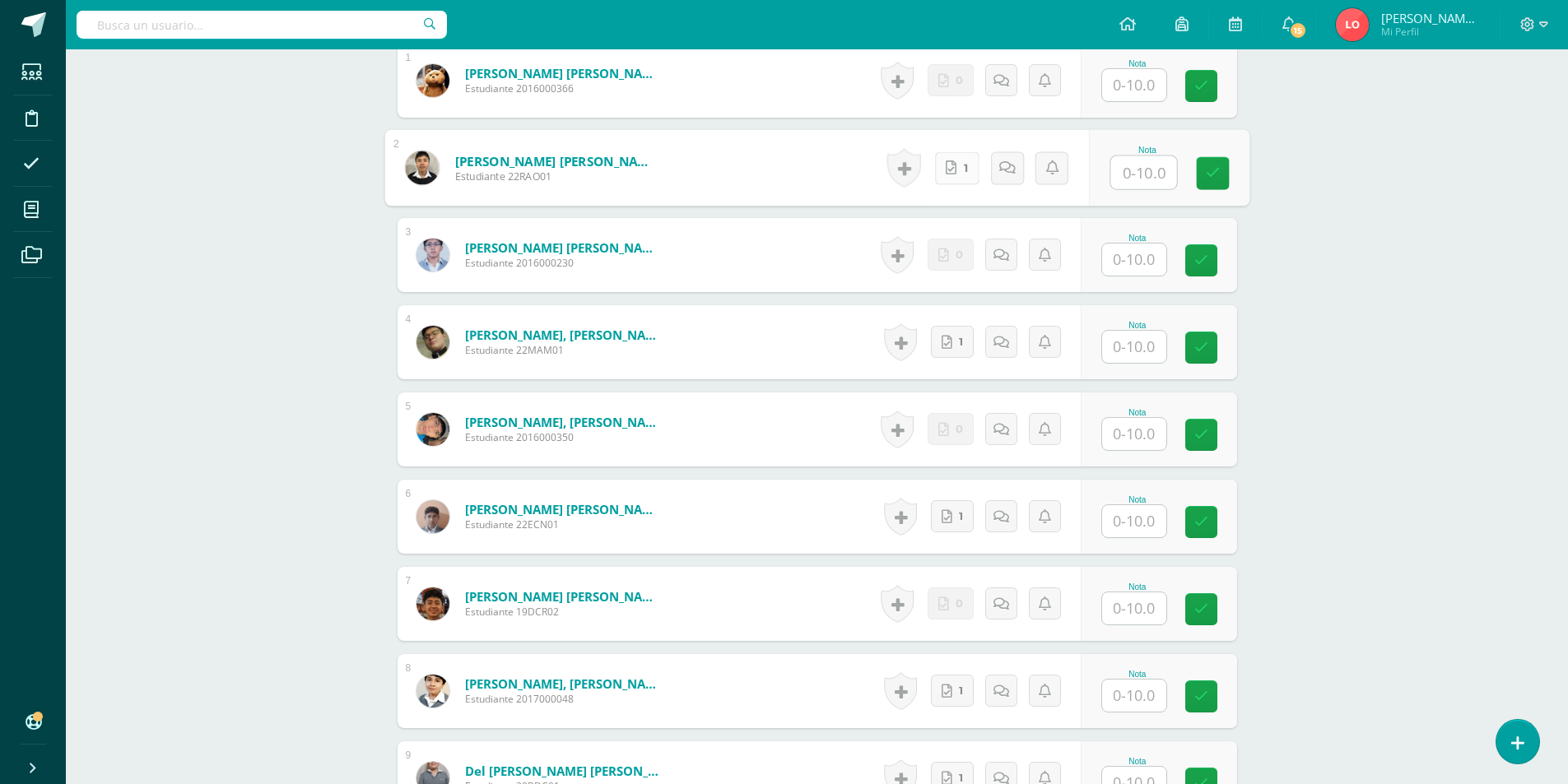 scroll, scrollTop: 247, scrollLeft: 0, axis: vertical 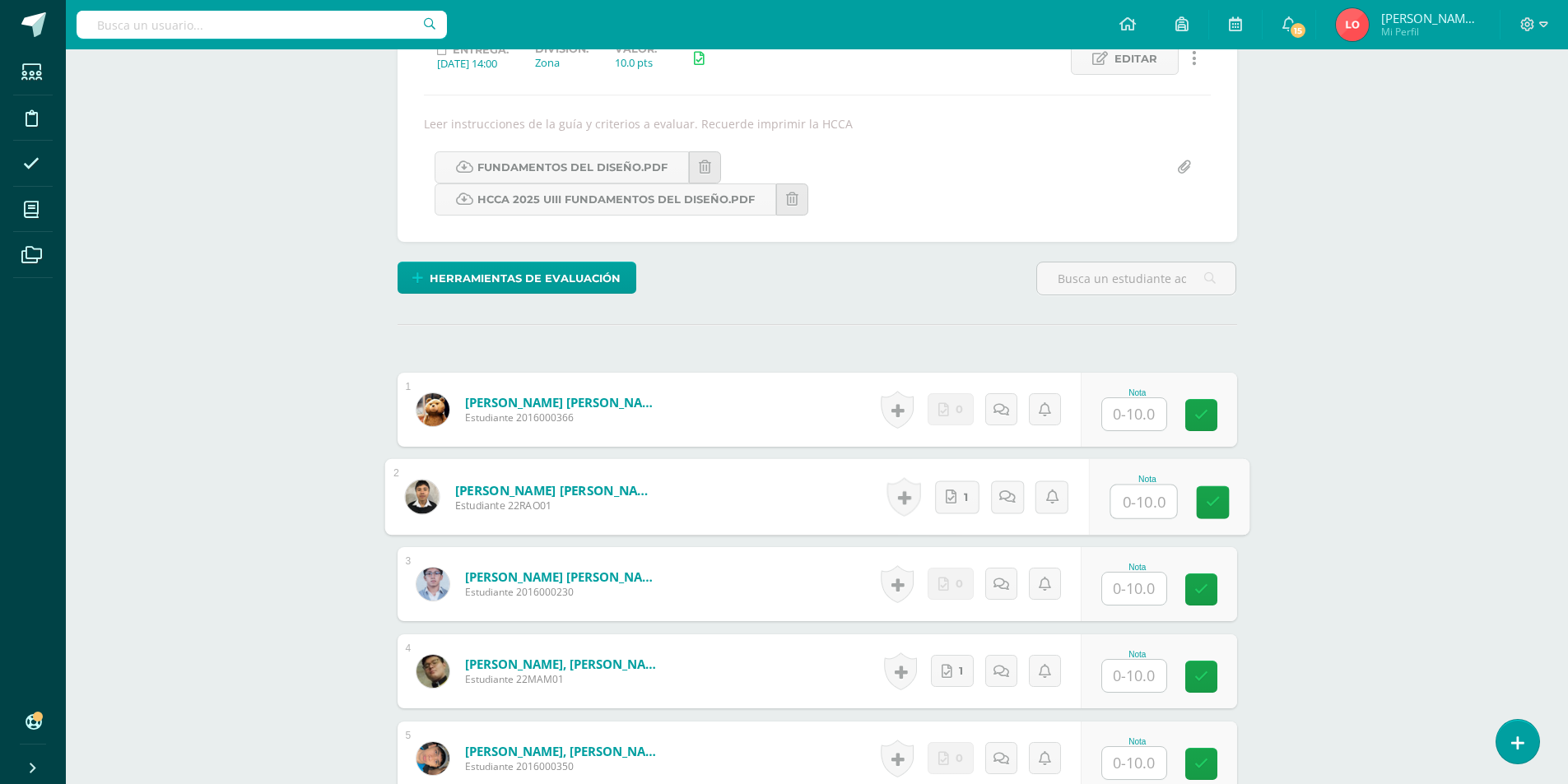 click at bounding box center (1134, 414) 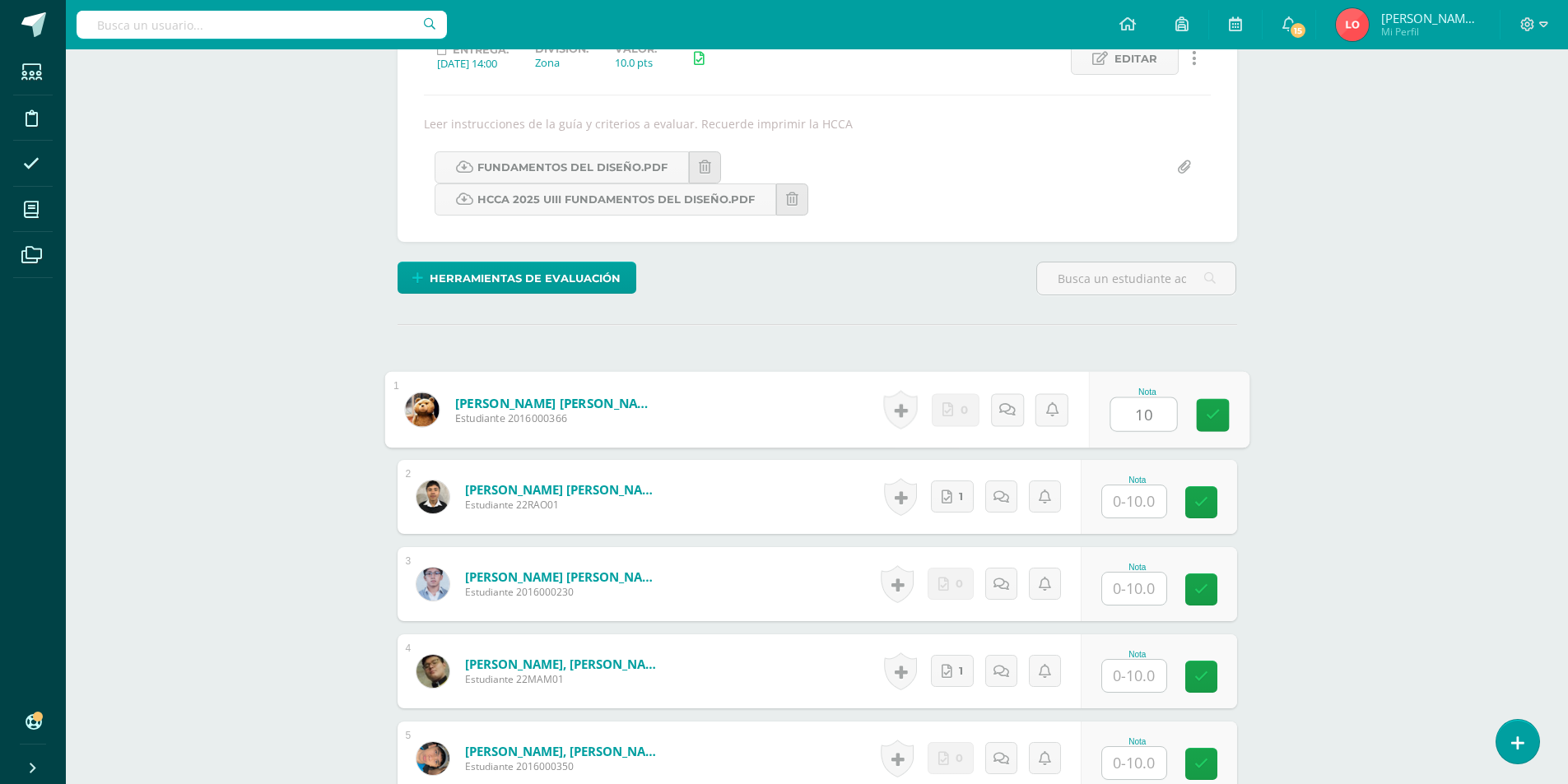 type on "10" 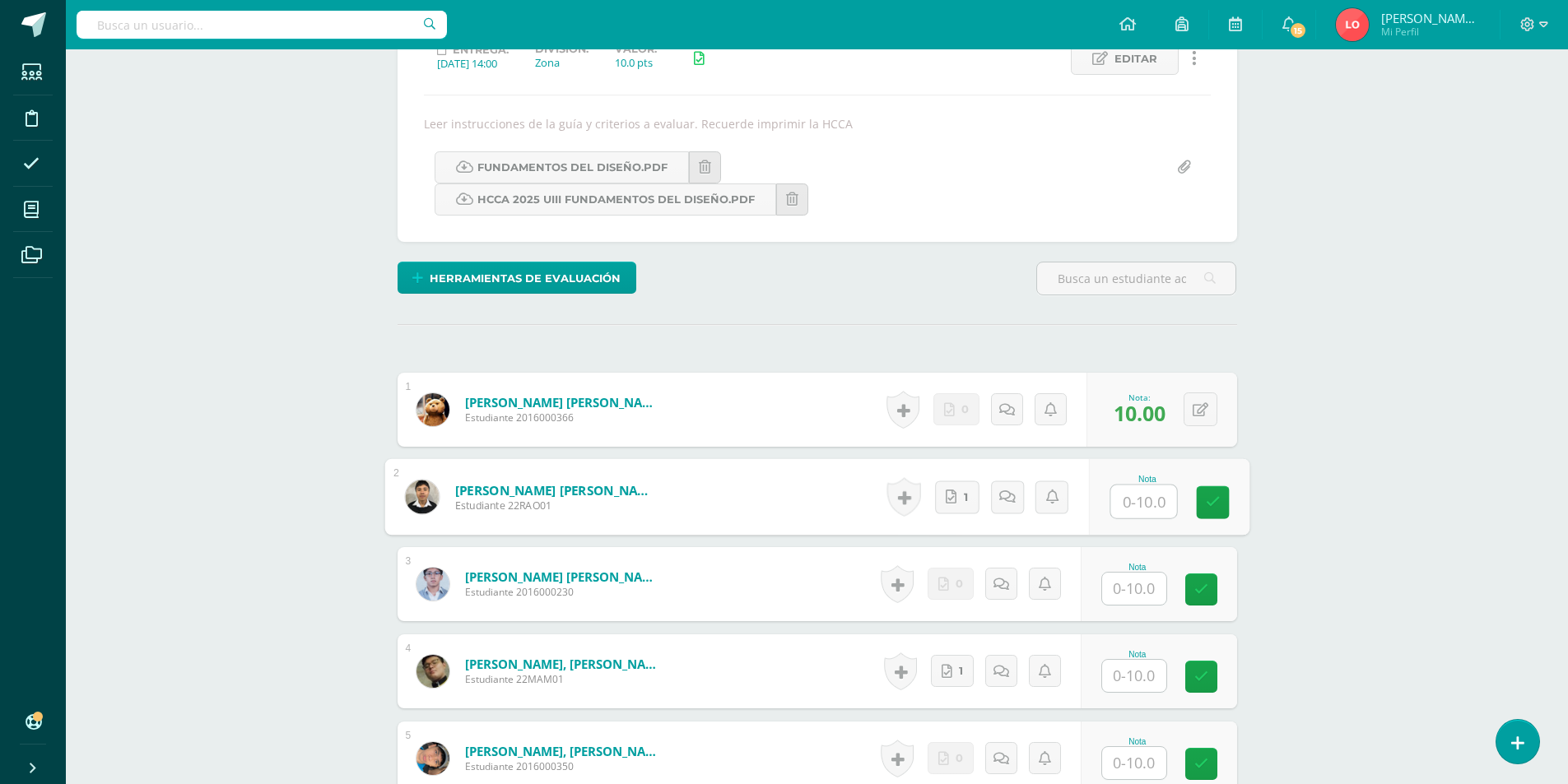 type on "9" 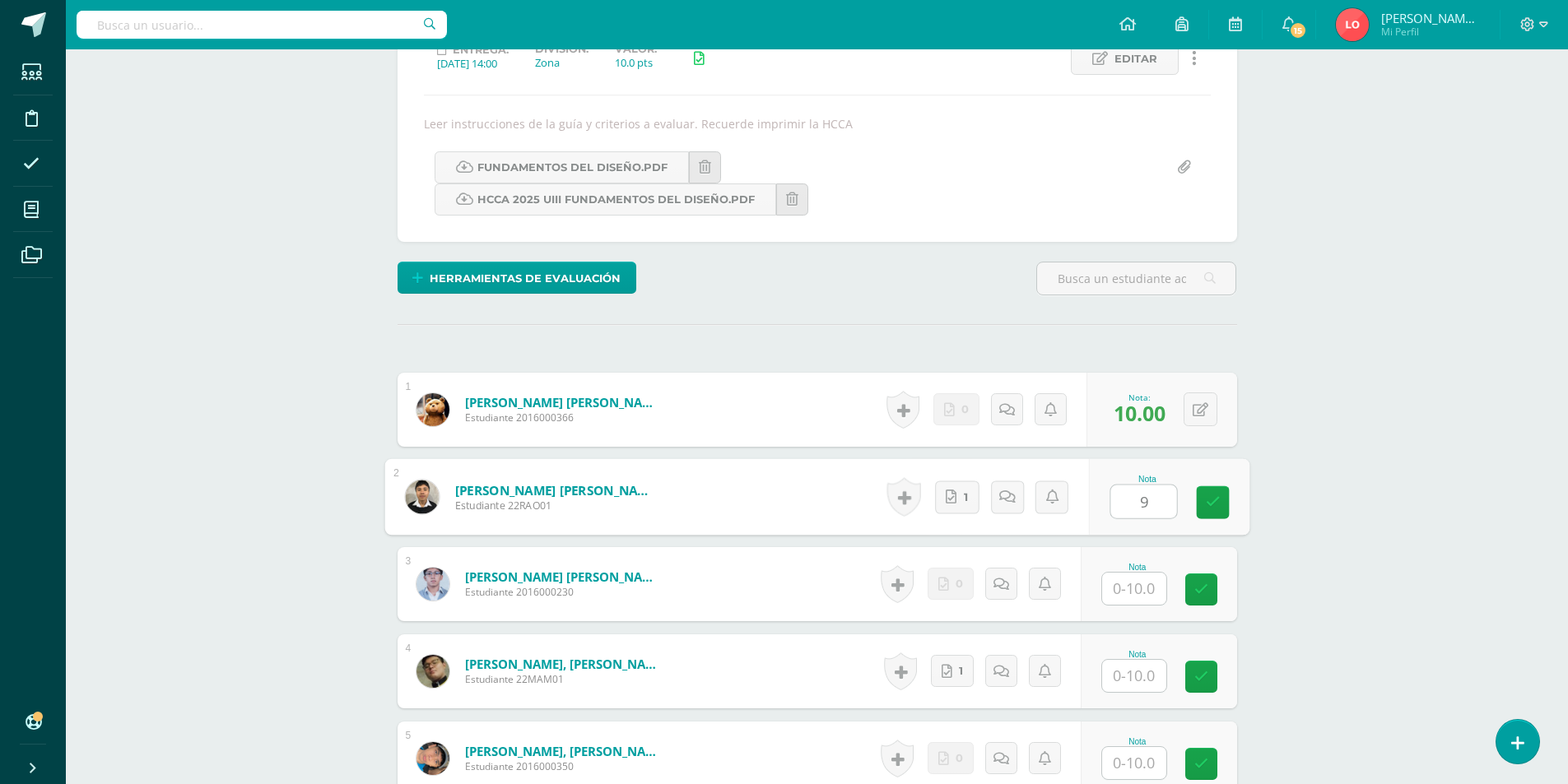 type on "9" 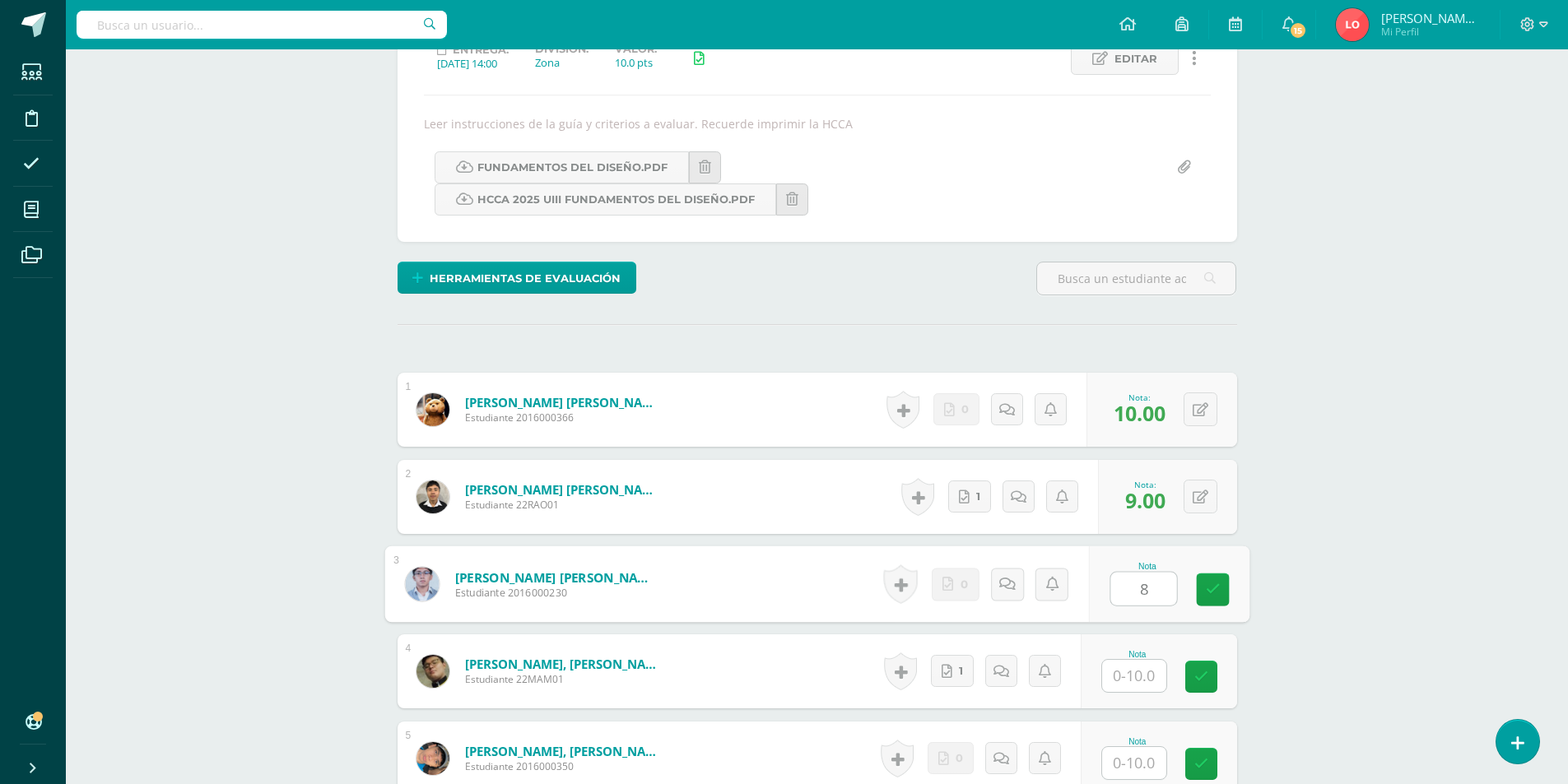 type on "8" 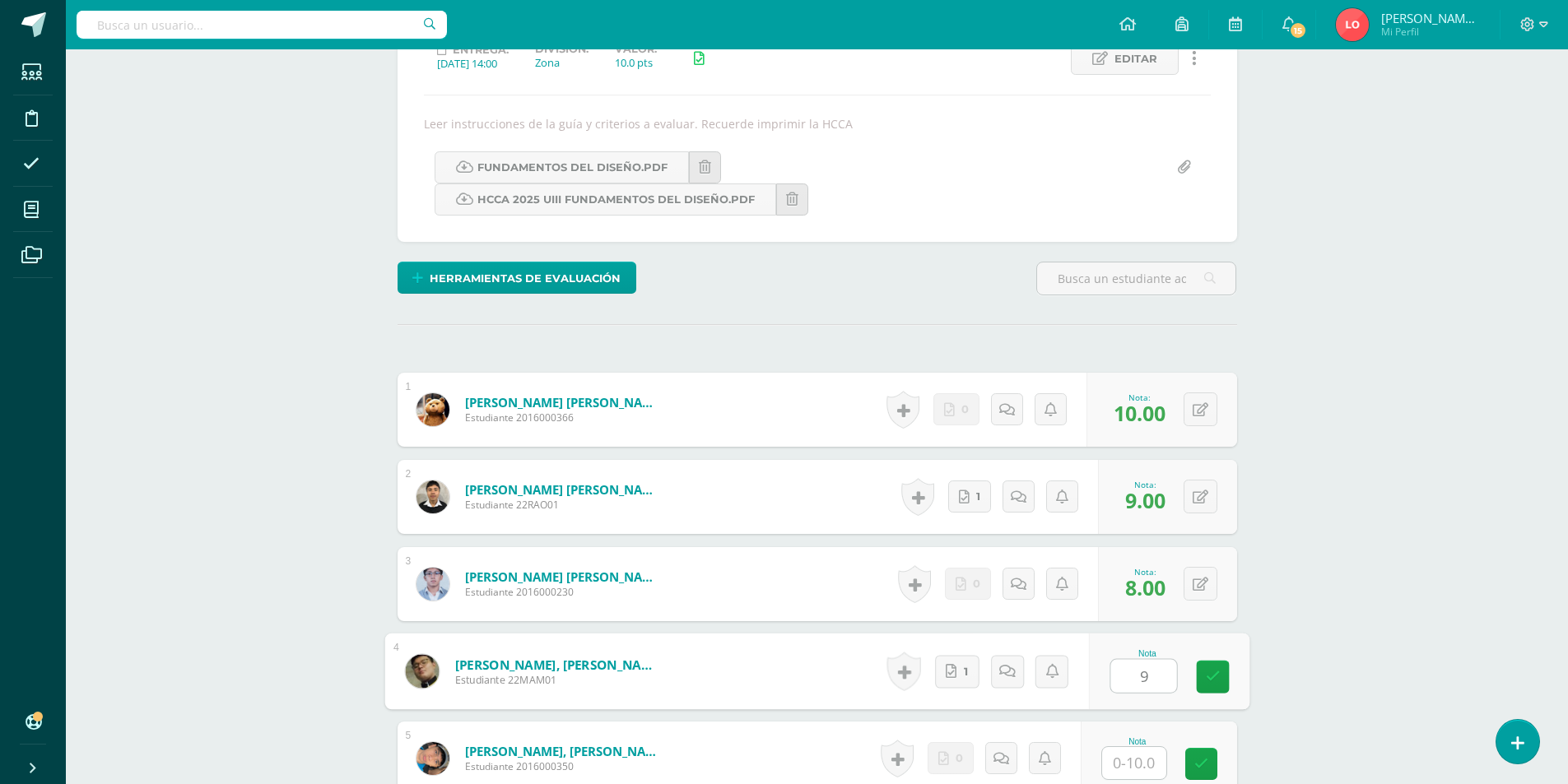 type on "9" 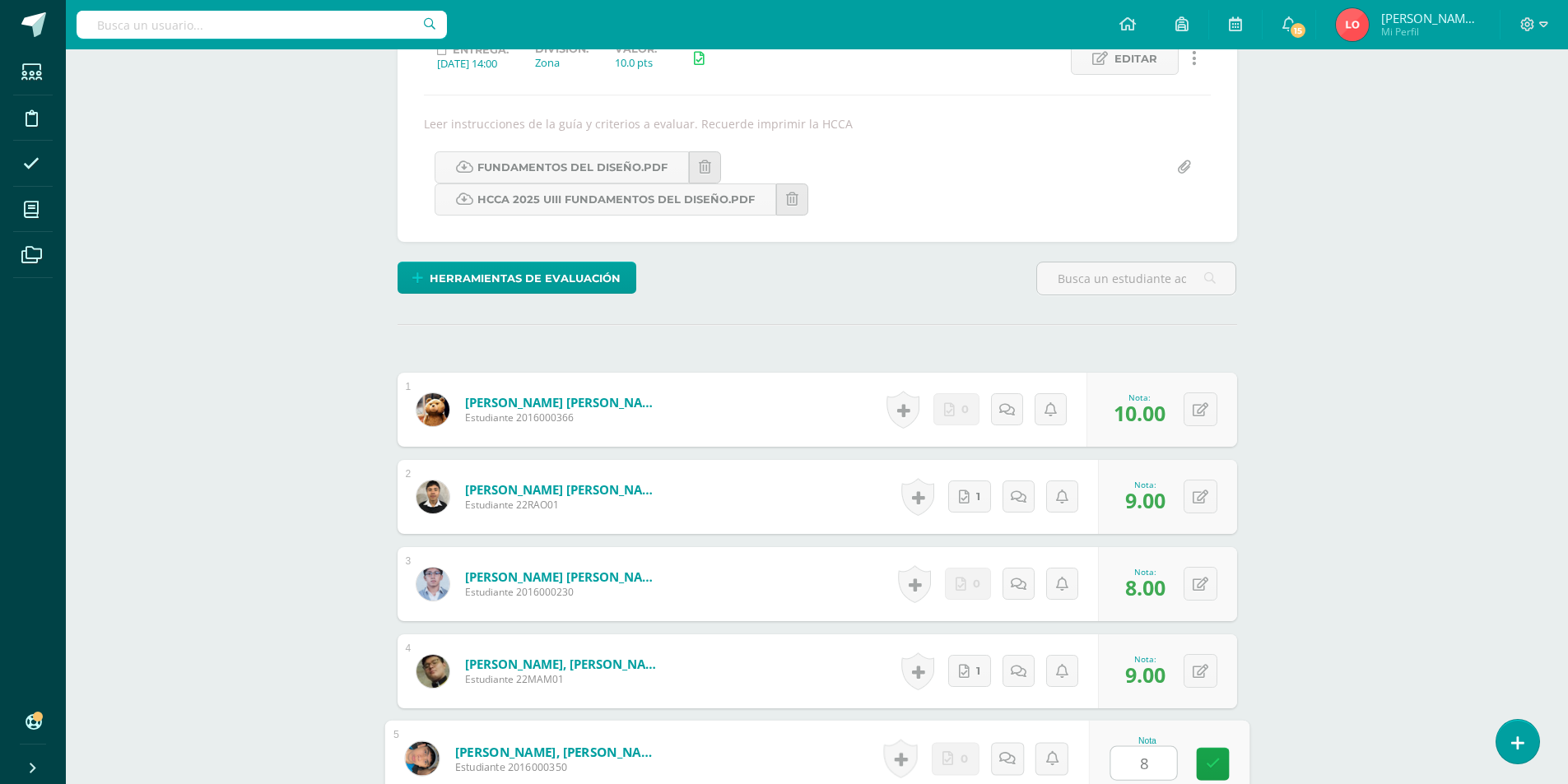 type on "8" 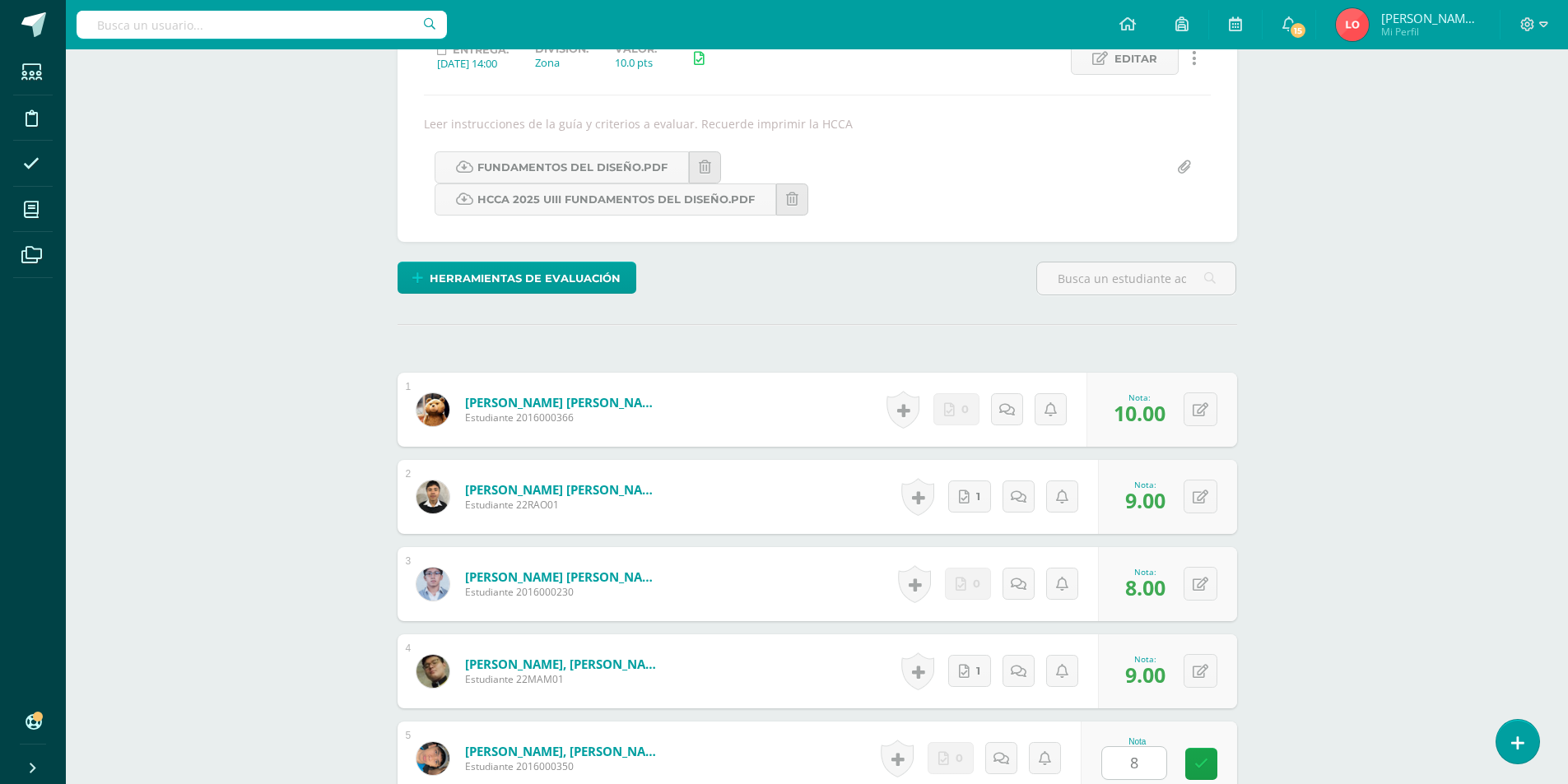 scroll, scrollTop: 706, scrollLeft: 0, axis: vertical 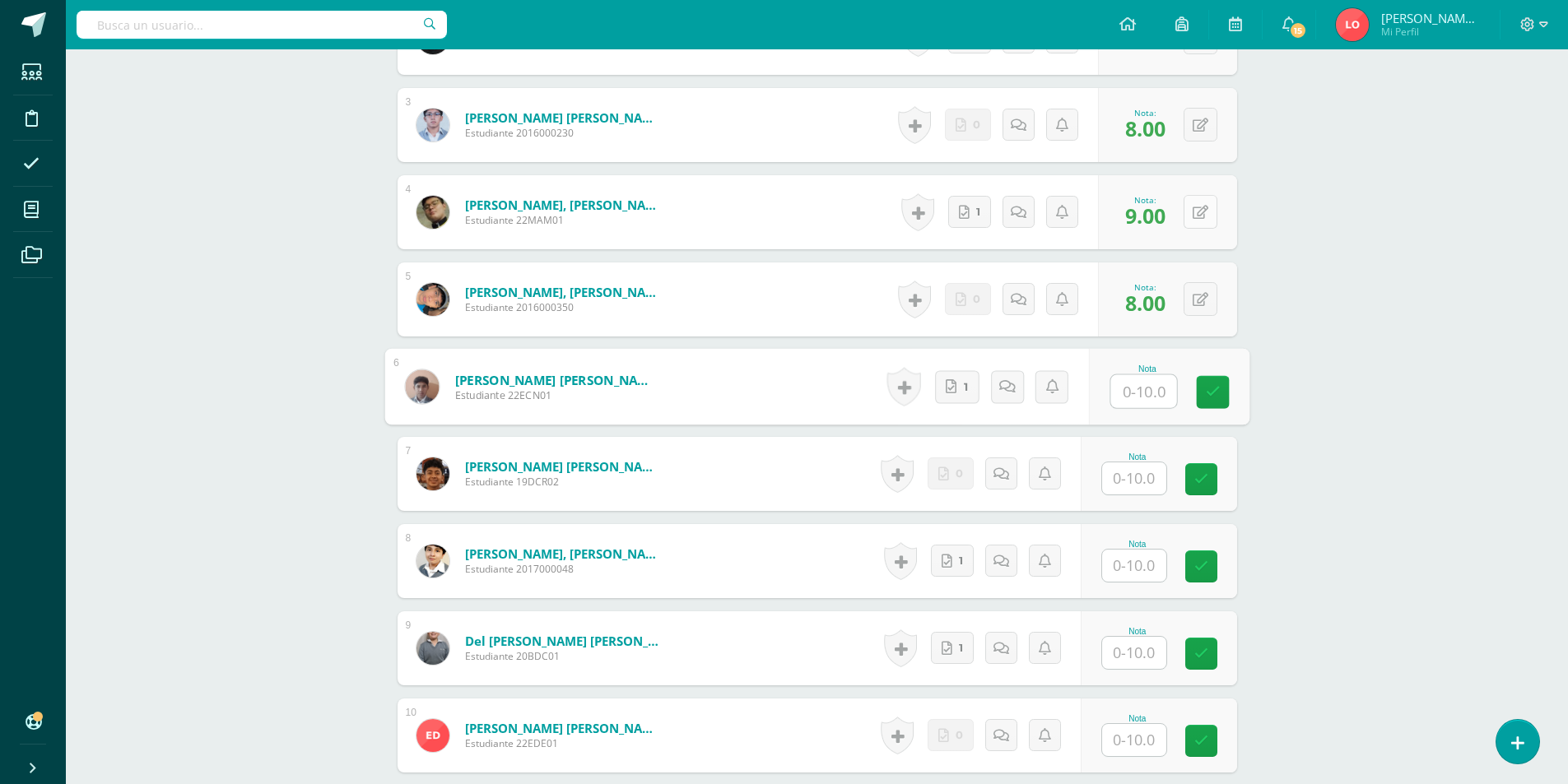 click at bounding box center (1200, 211) 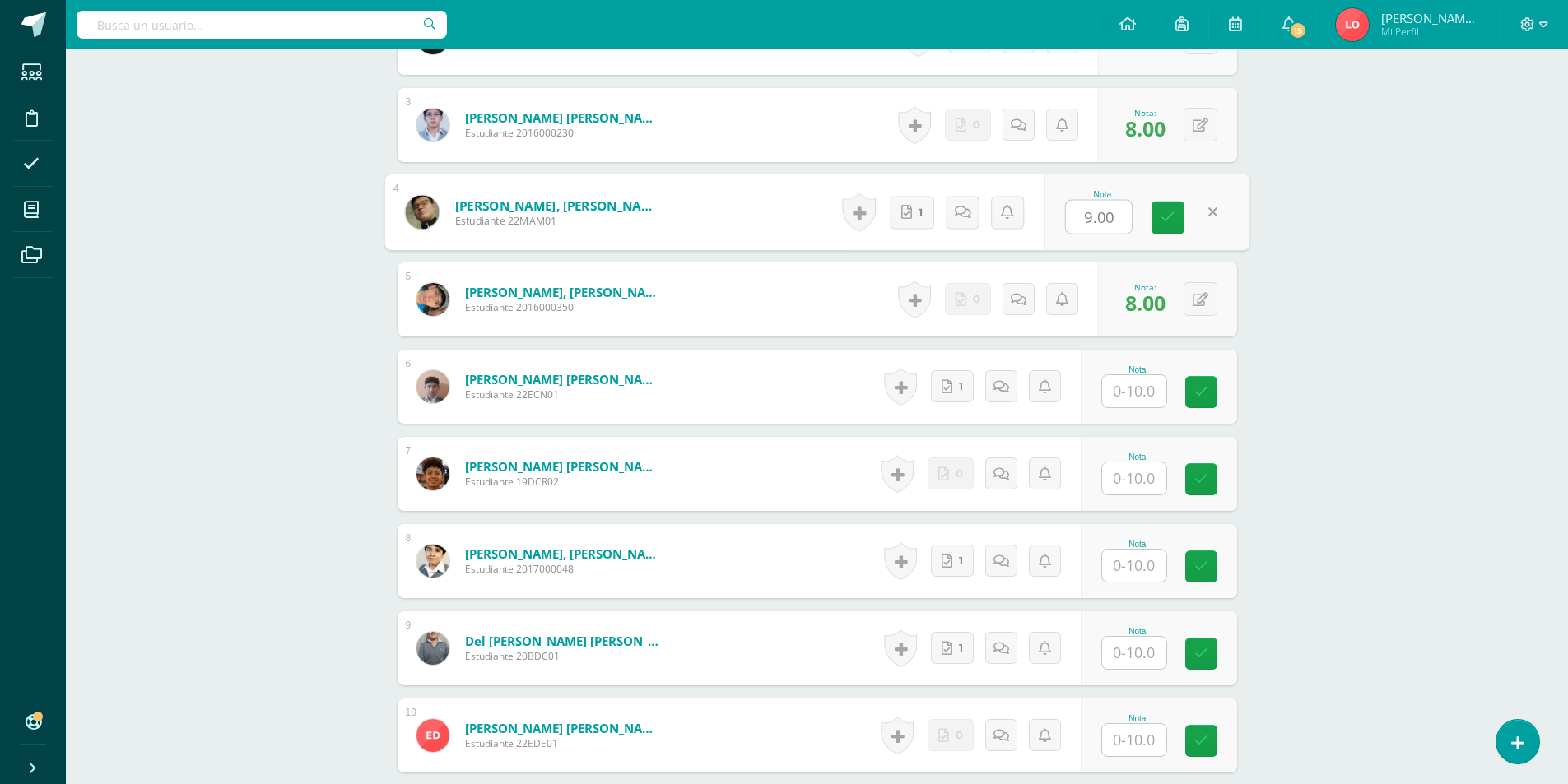 scroll, scrollTop: 377, scrollLeft: 0, axis: vertical 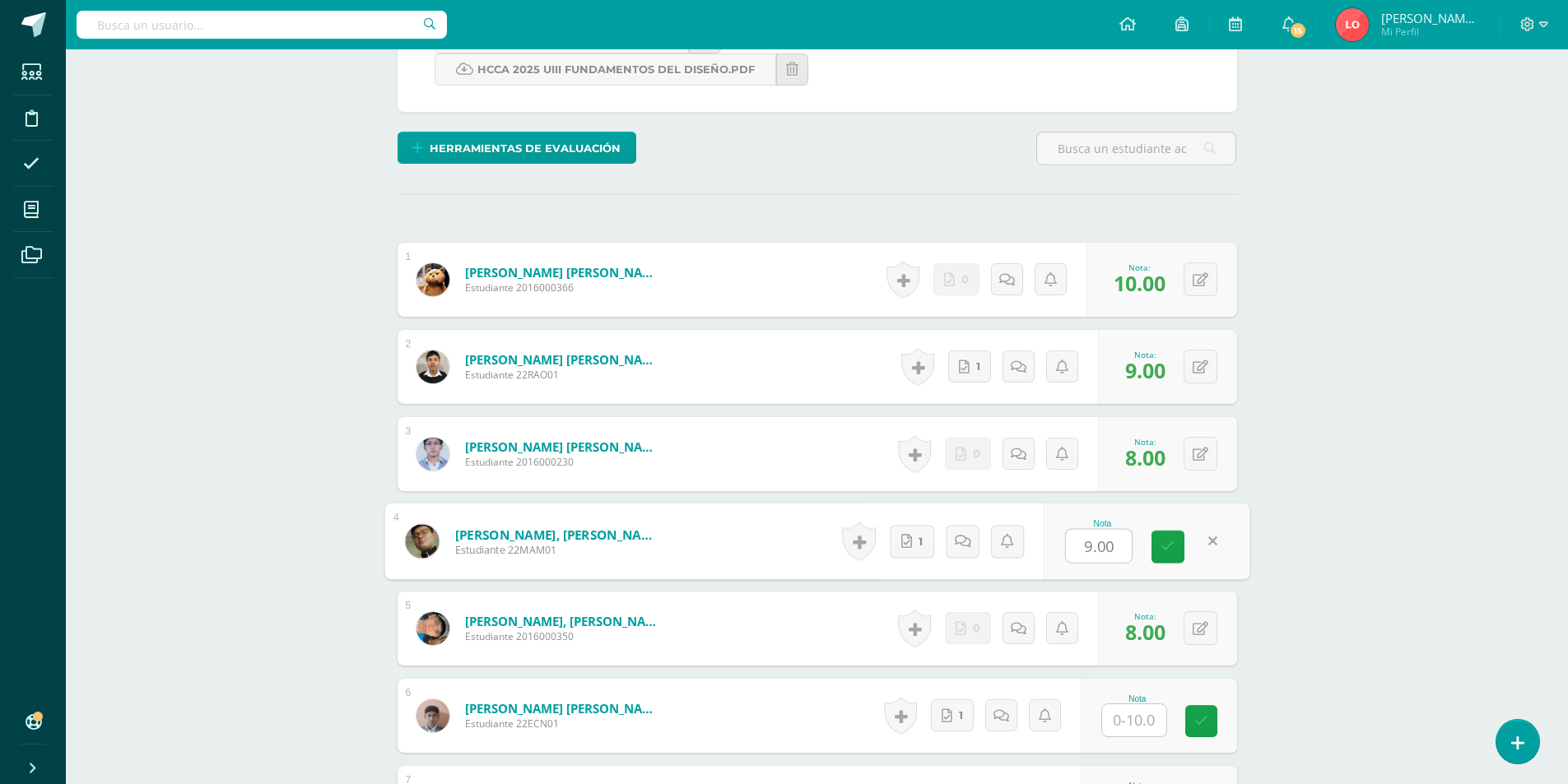 click on "Fundamentos del Diseño
Cuarto Bachillerato Bachillerato en CCLL con Orientación en Diseño Gráfico "A"
Herramientas
Detalle de asistencias
Actividad
Anuncios
Actividades
Estudiantes
Planificación
Dosificación
Conferencias
¿Estás seguro que quieres  eliminar  esta actividad?
Esto borrará la actividad y cualquier nota que hayas registrado
permanentemente. Esta acción no se puede revertir. Cancelar Eliminar
Administración de escalas de valoración
escala de valoración
Aún no has creado una escala de valoración.
Cancelar     1" at bounding box center [817, 1397] 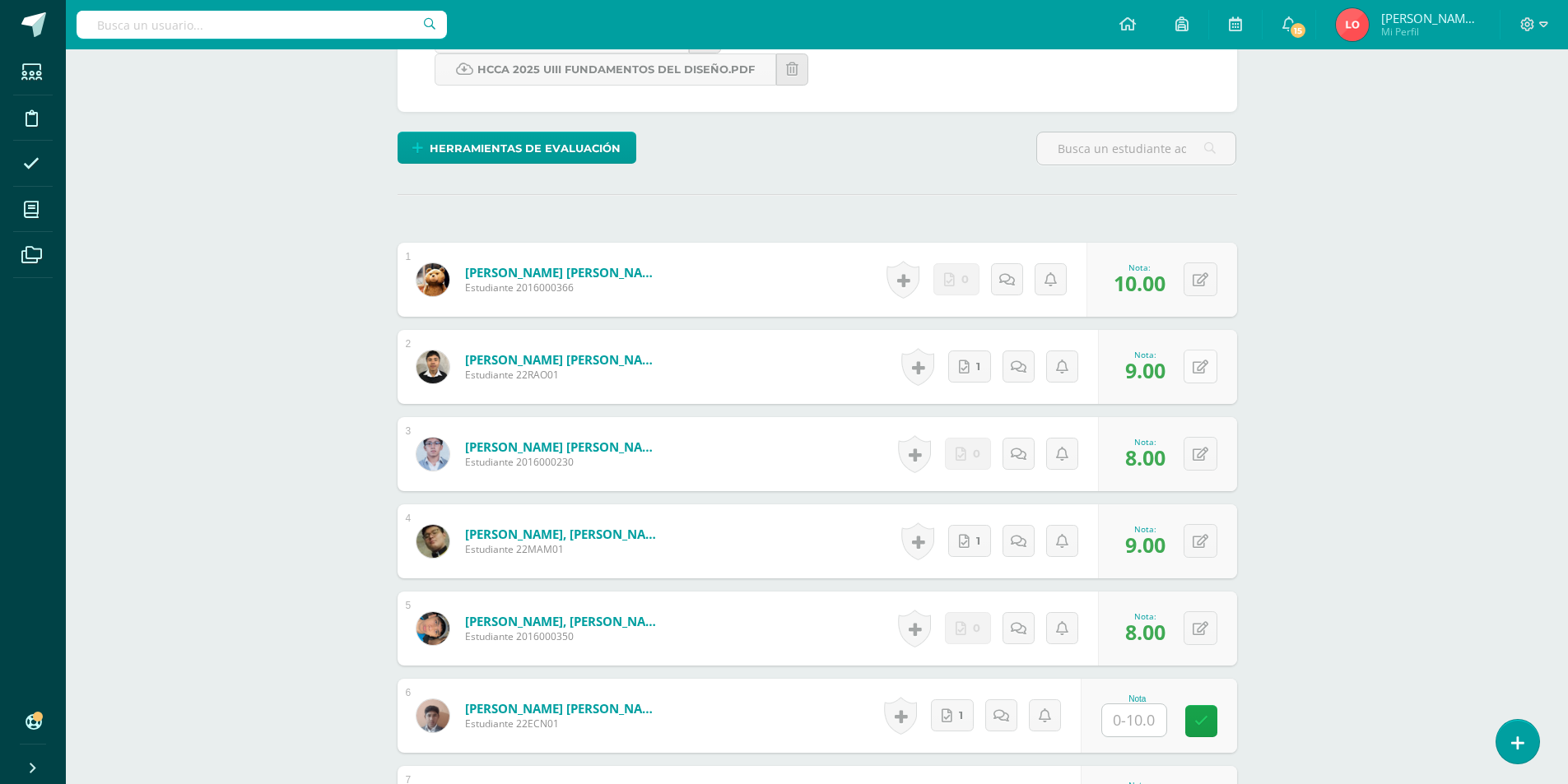 click at bounding box center [1200, 366] 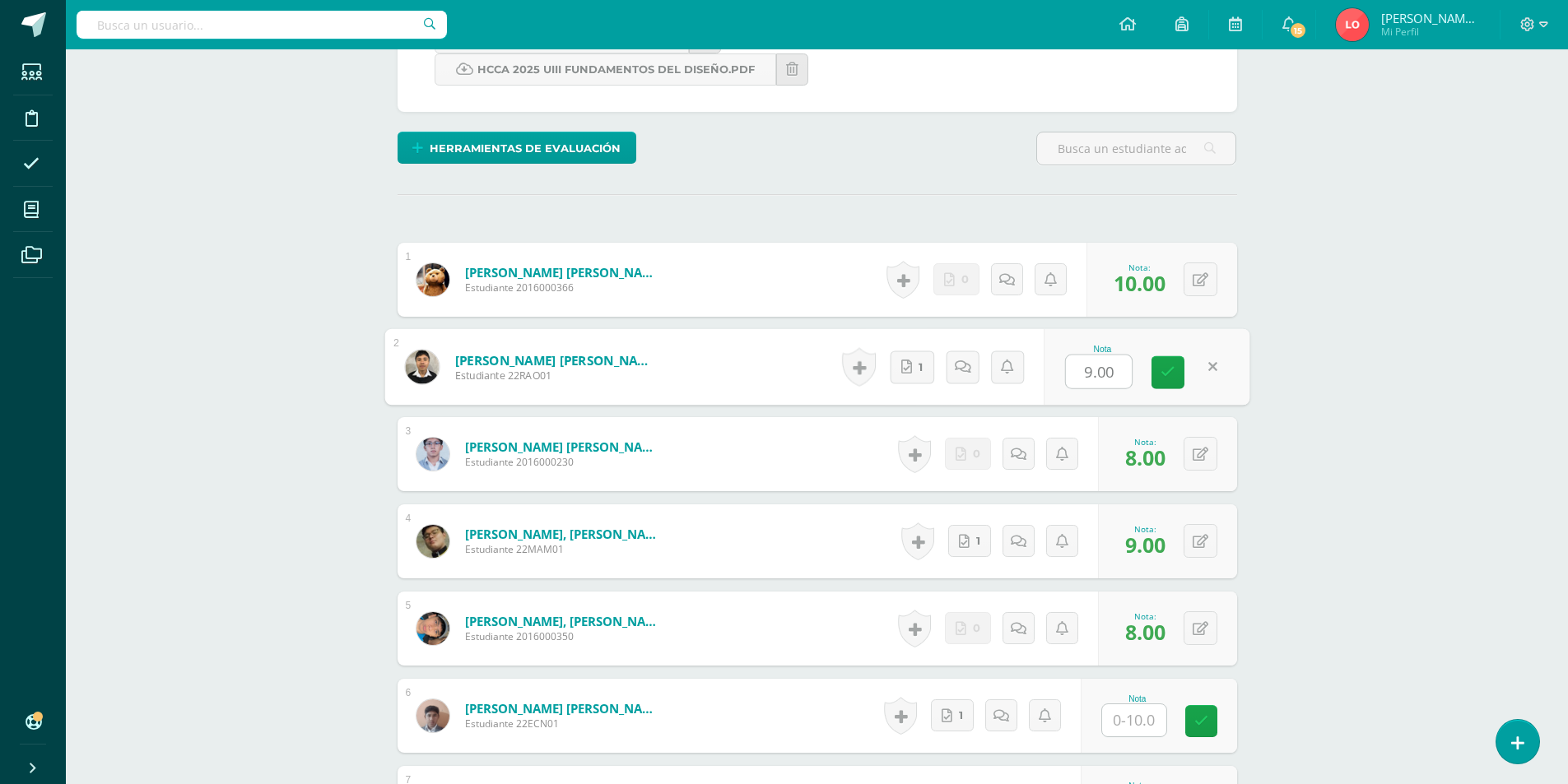 type on "8" 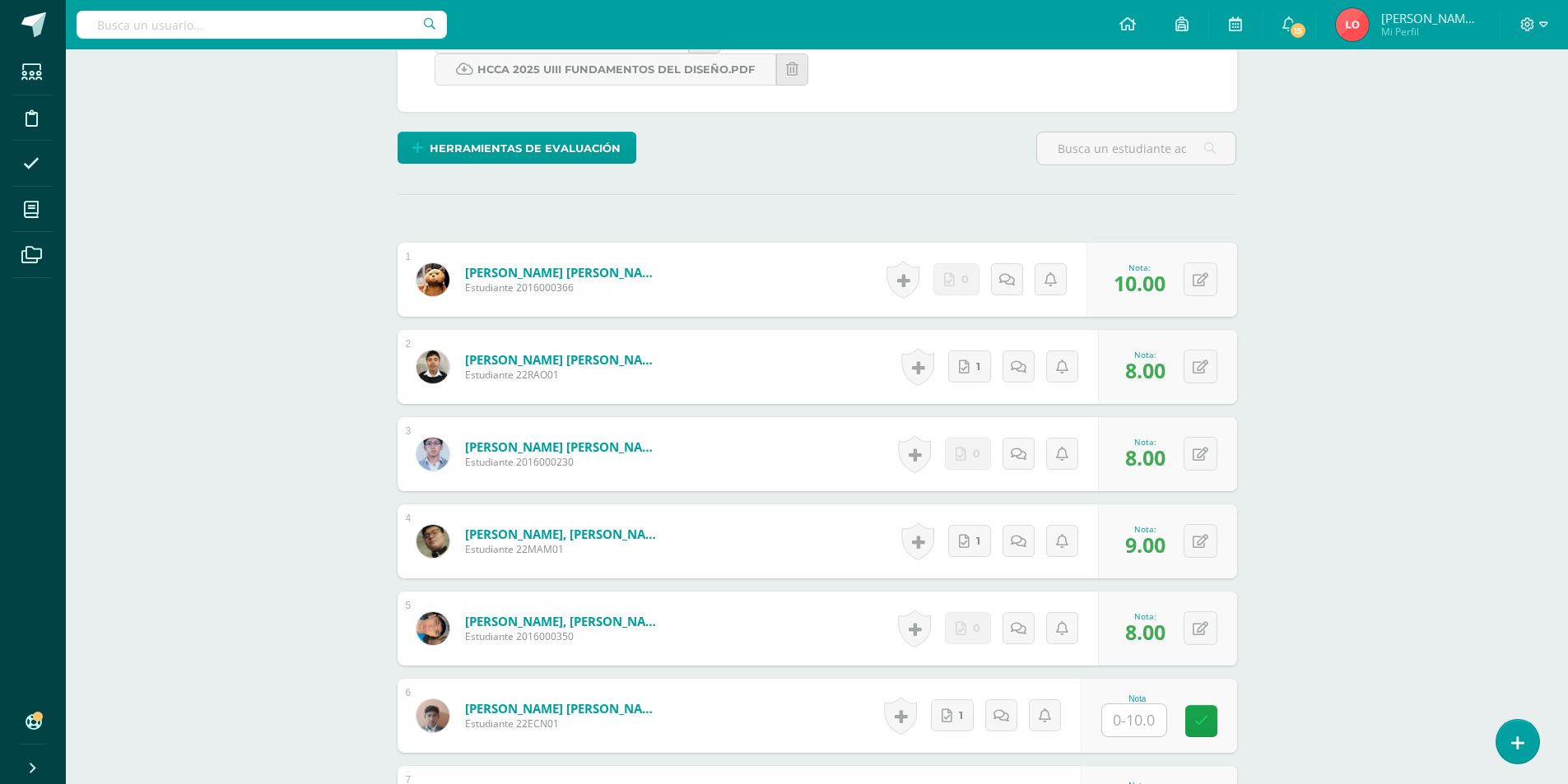 scroll, scrollTop: 706, scrollLeft: 0, axis: vertical 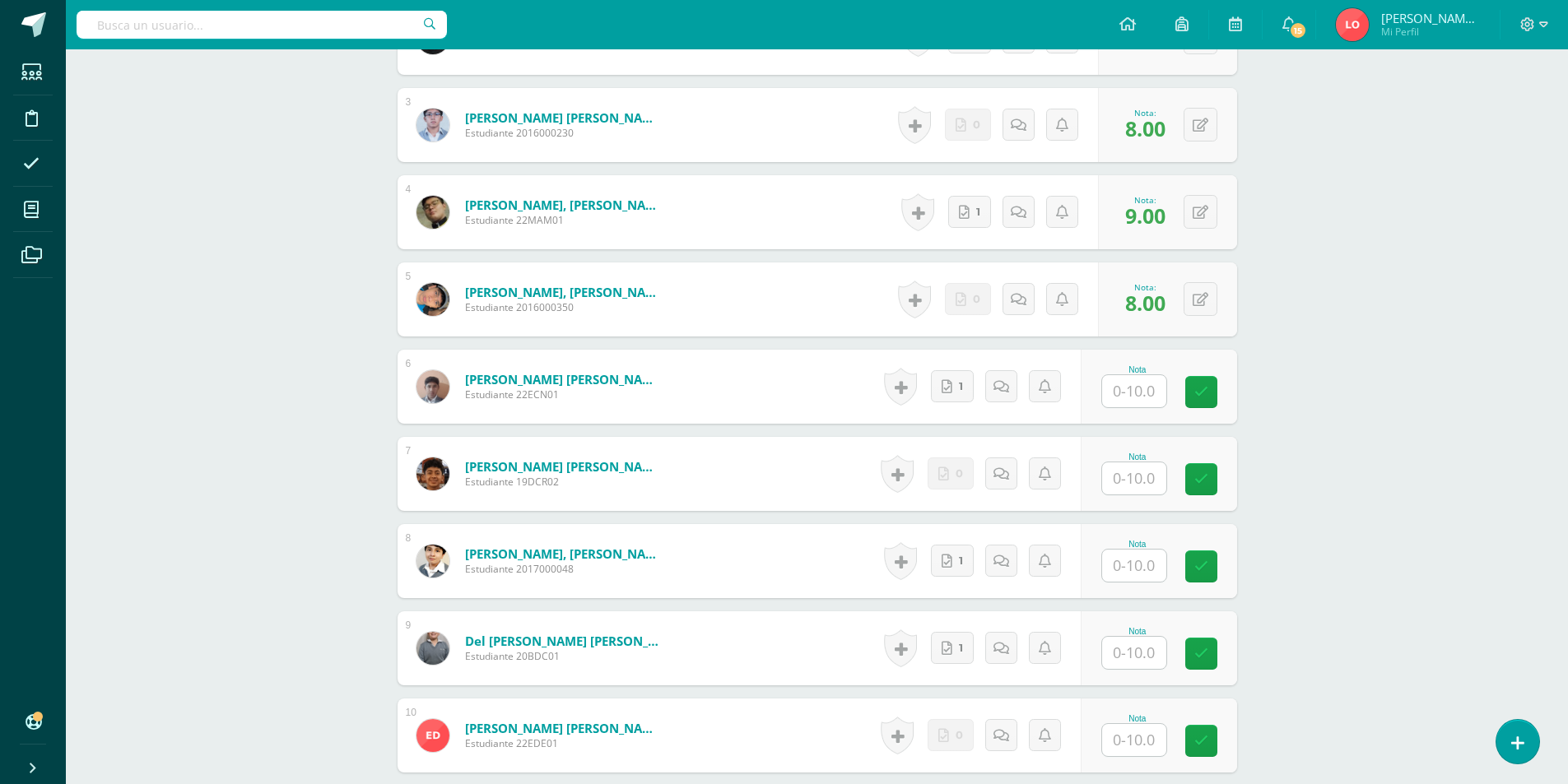 click at bounding box center [1134, 391] 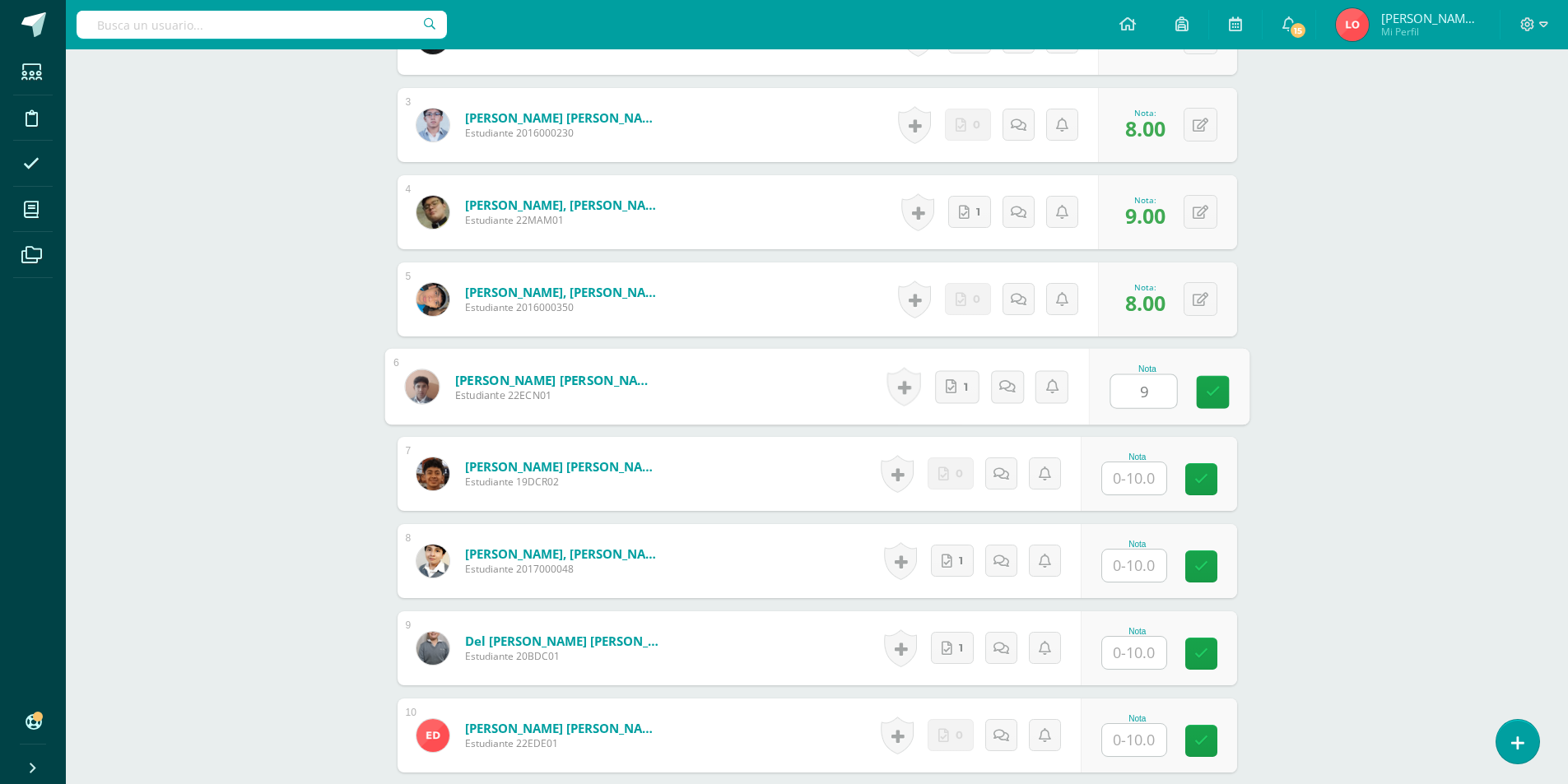 type on "9" 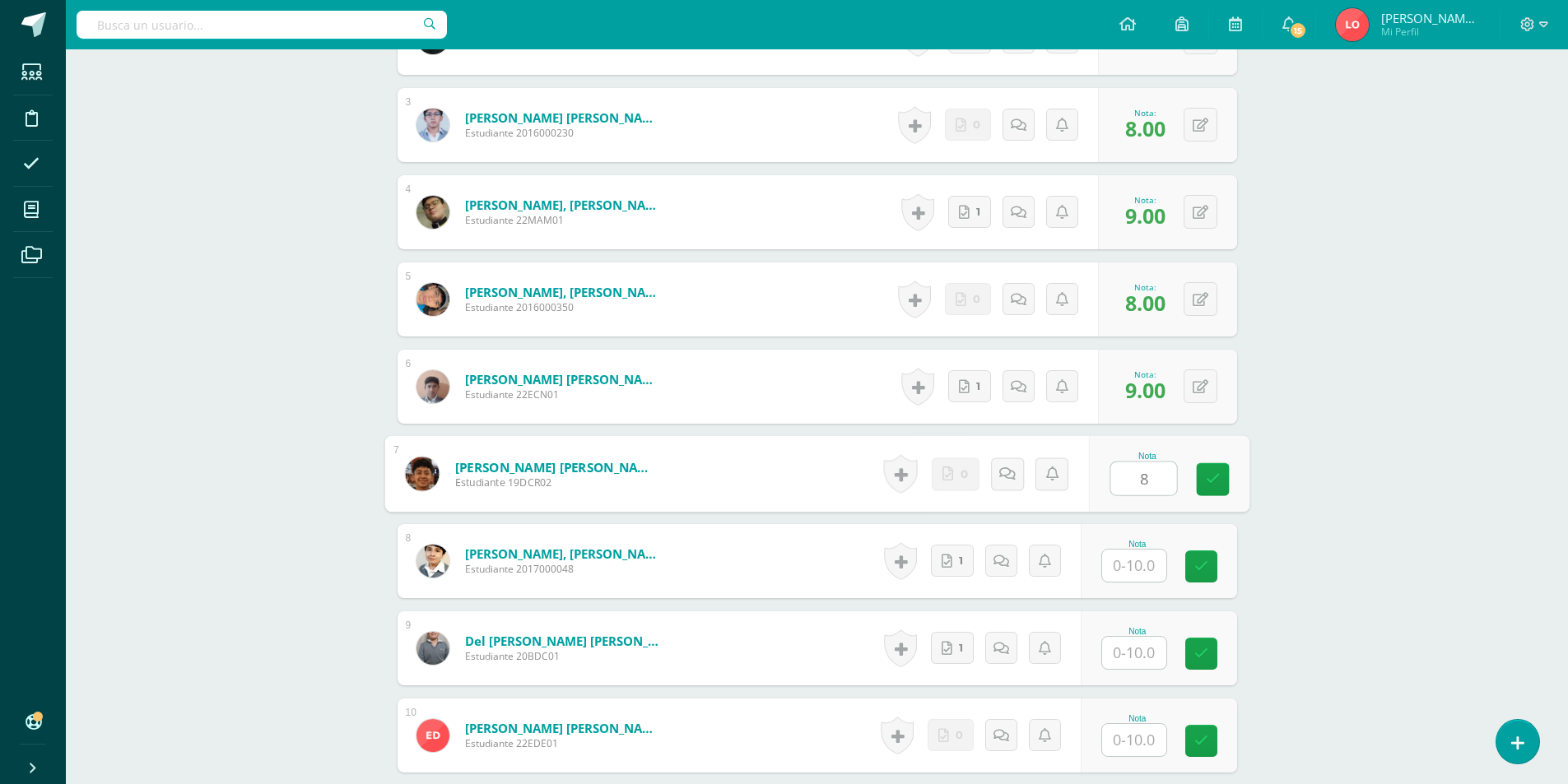 type on "8" 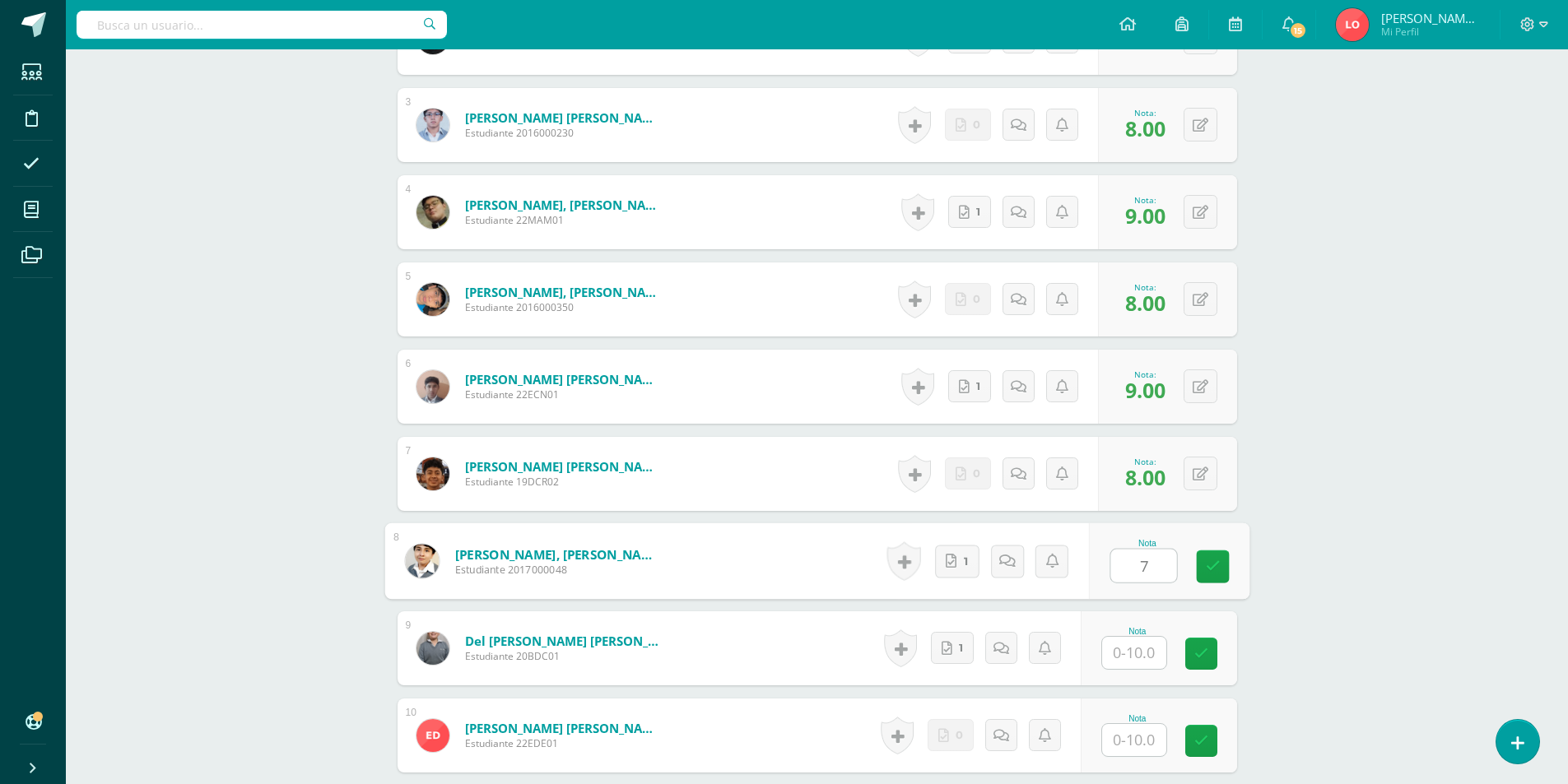 type on "7" 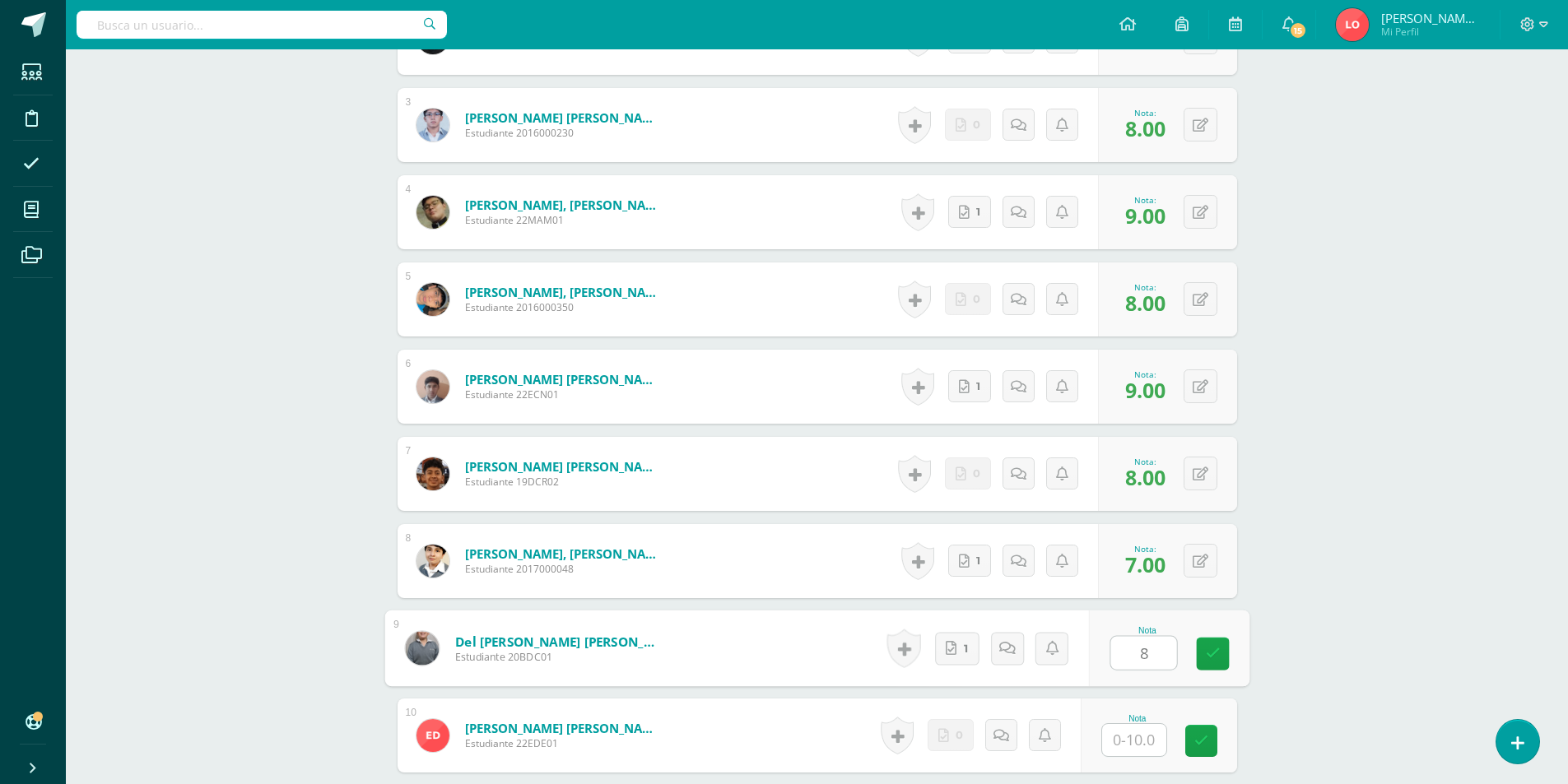 type on "8" 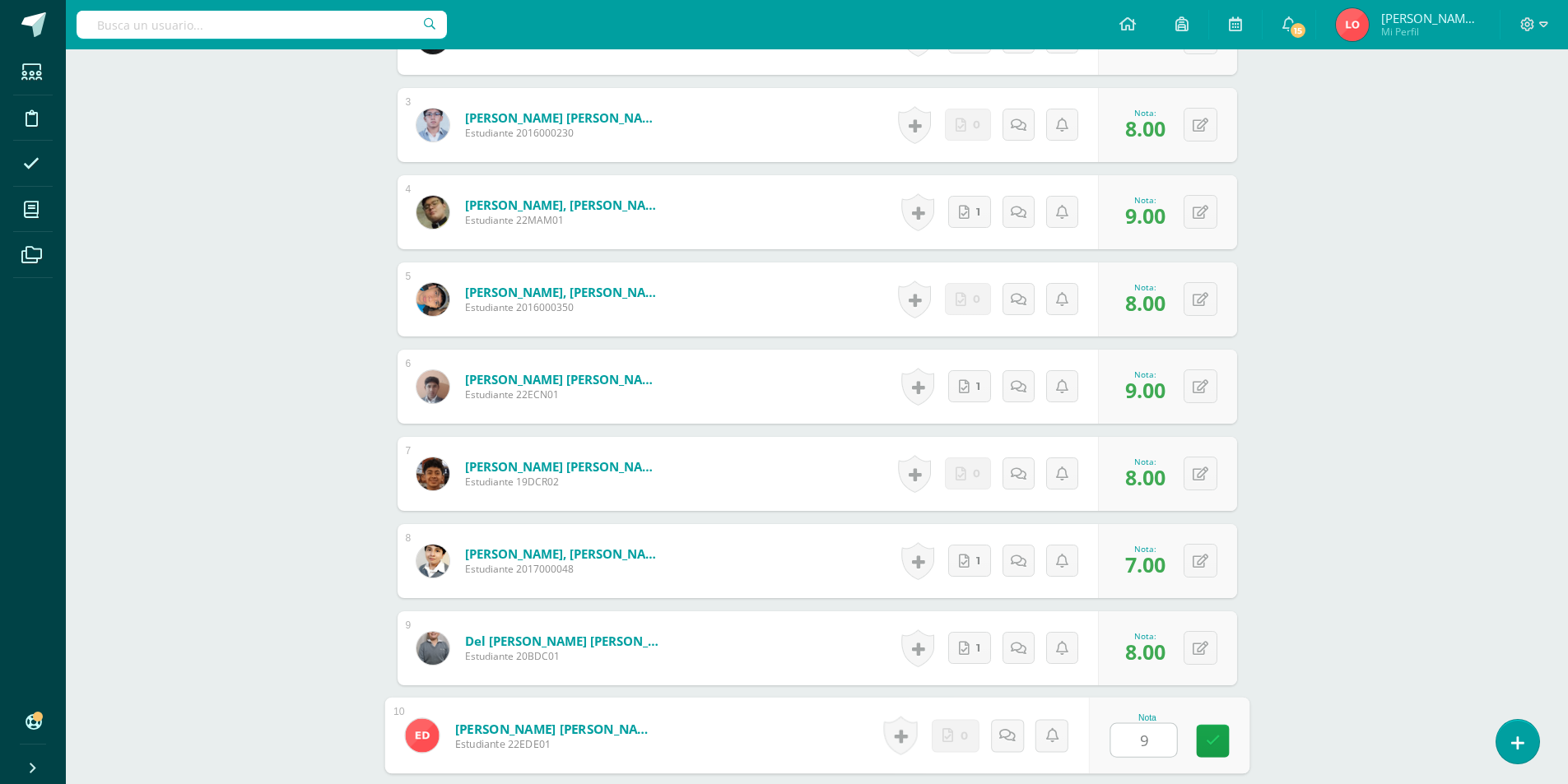type on "9" 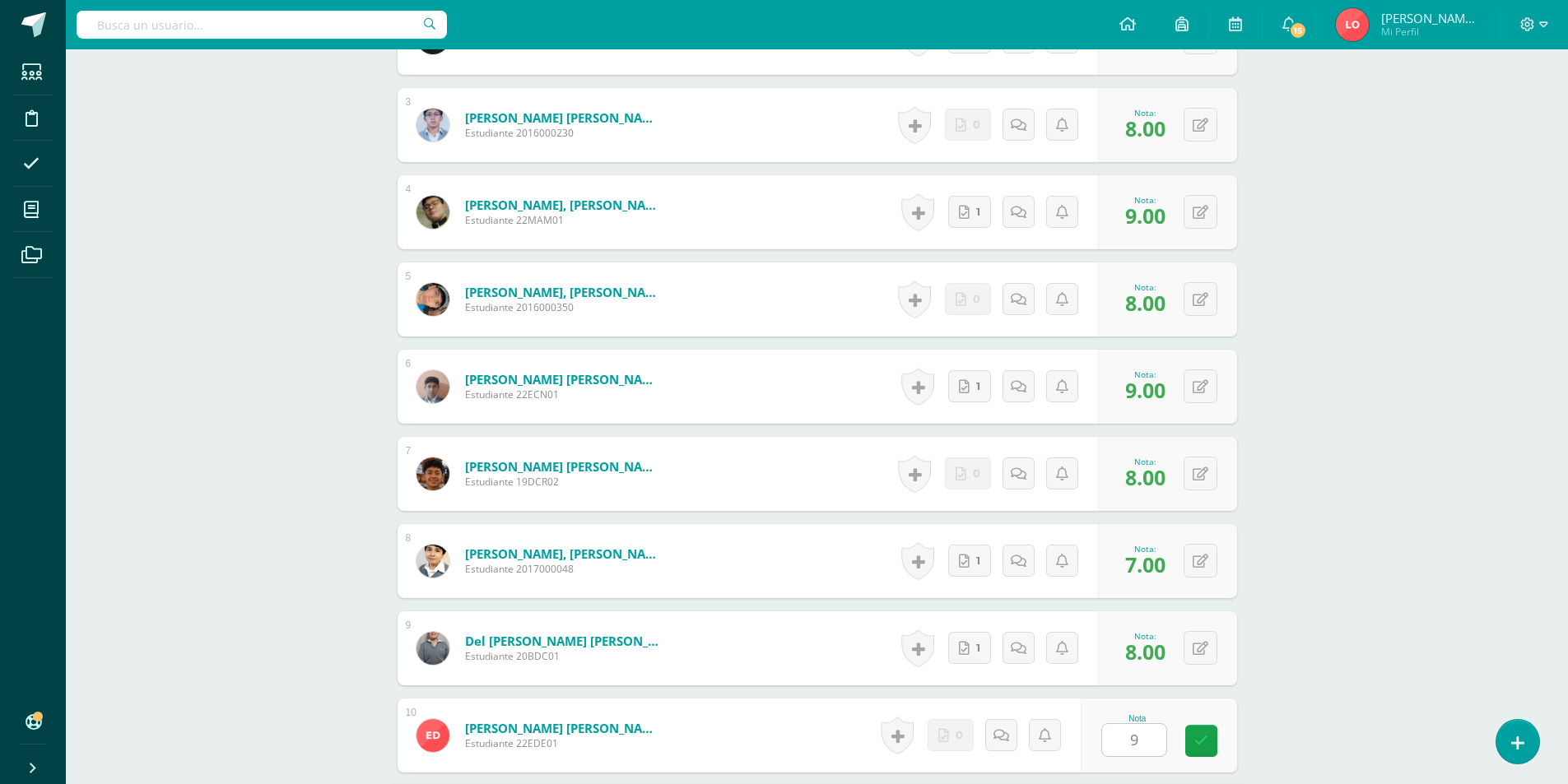 scroll, scrollTop: 1142, scrollLeft: 0, axis: vertical 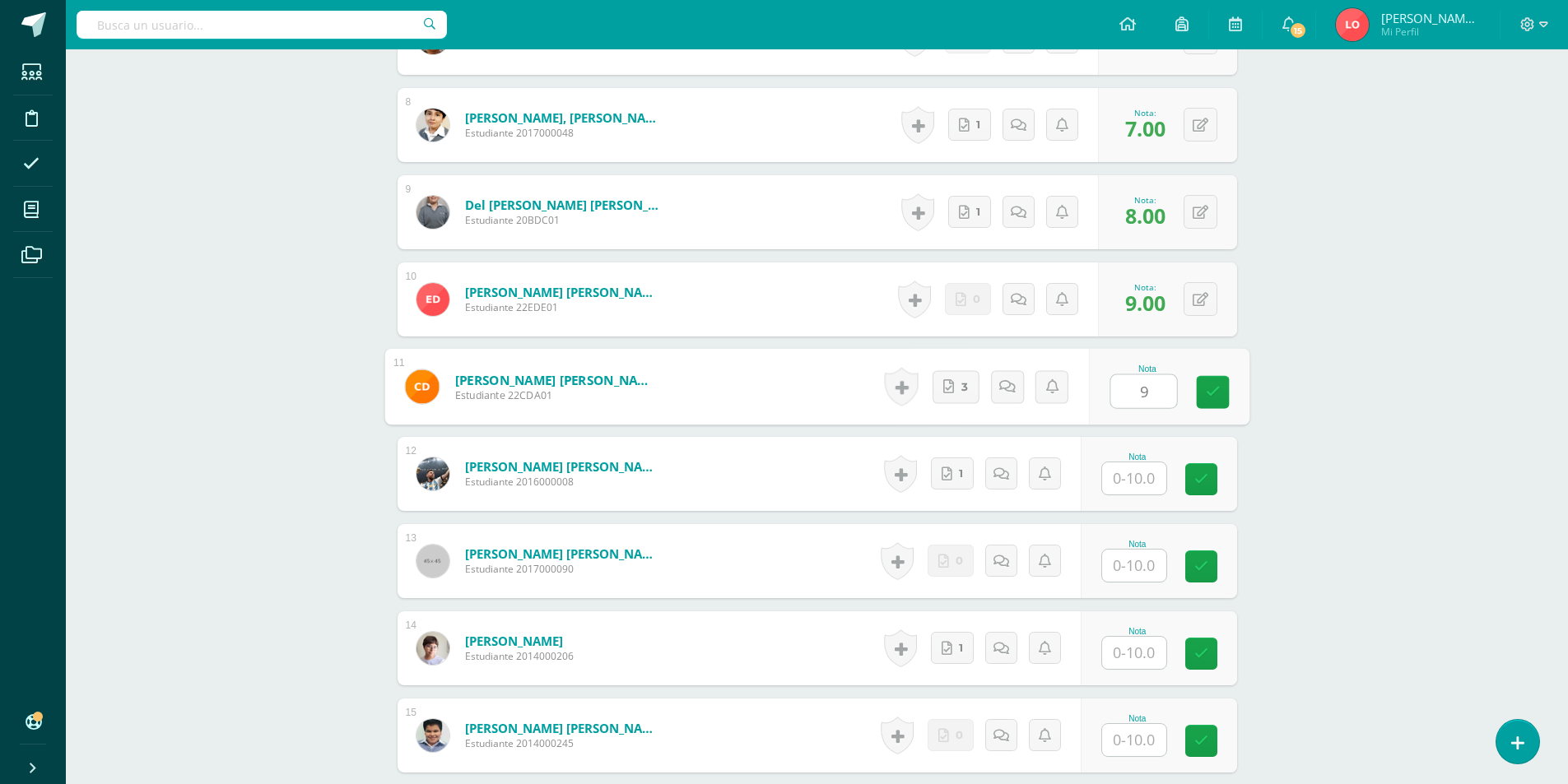 type on "9" 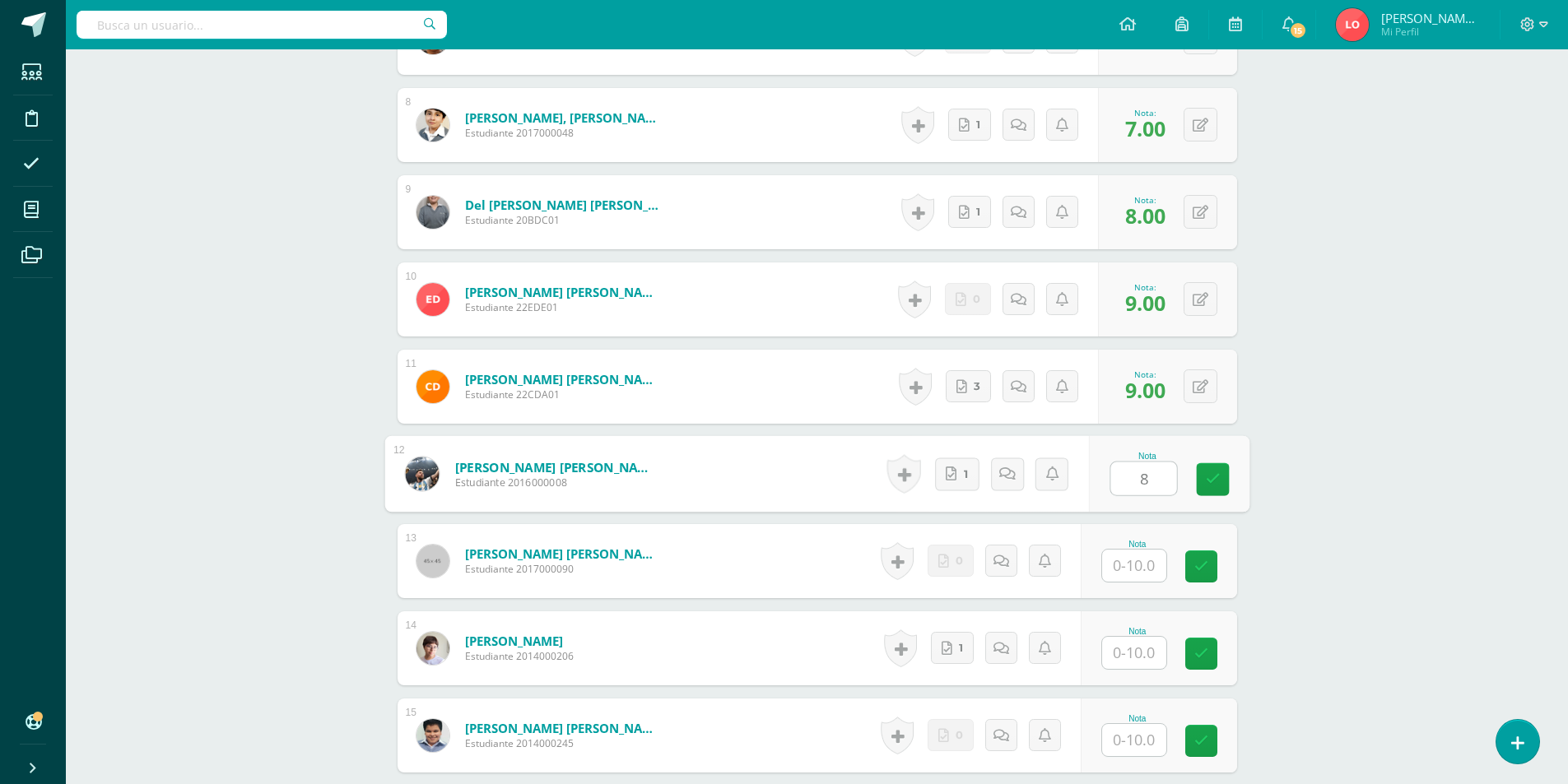 type on "8" 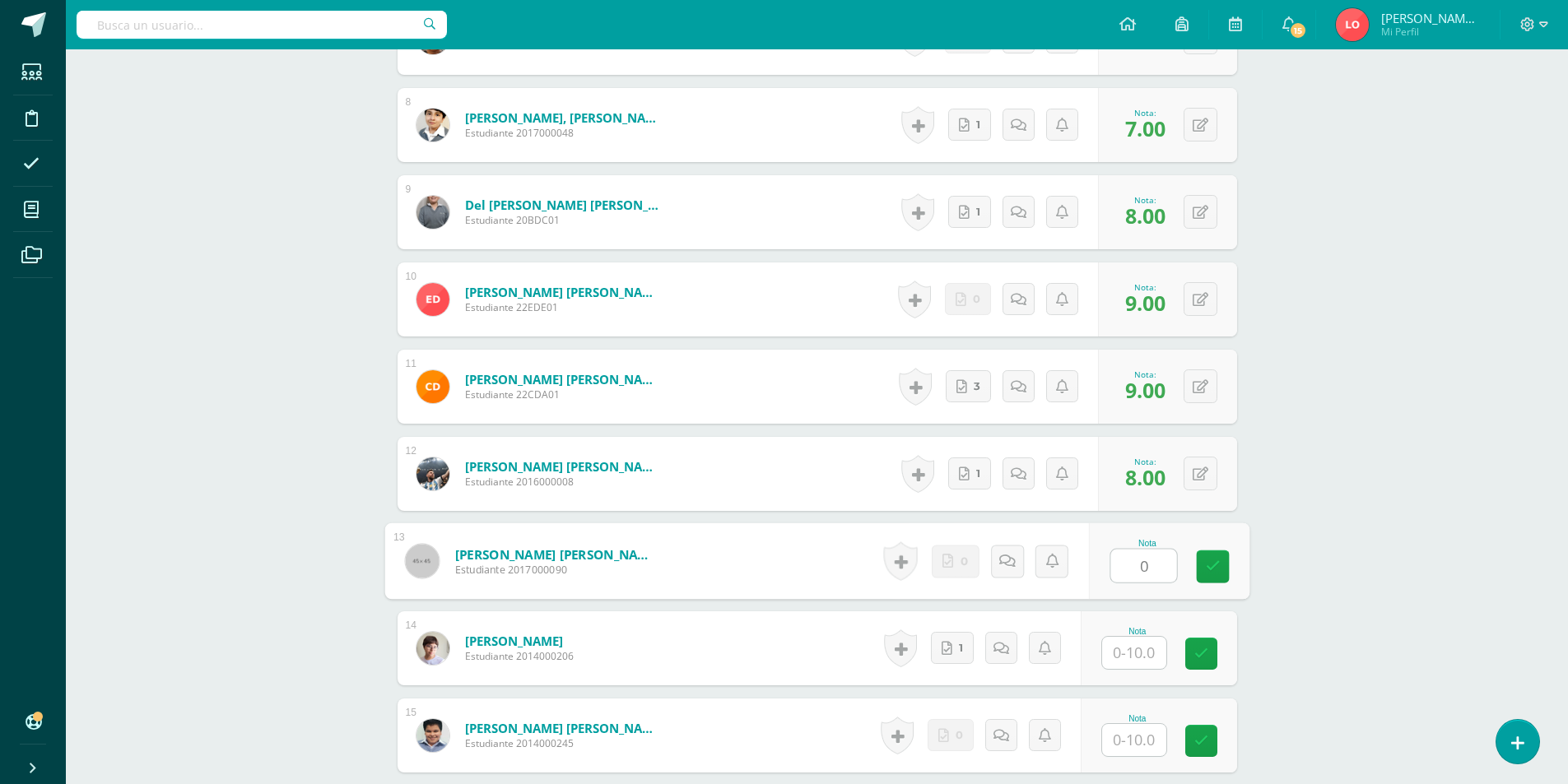 type on "0" 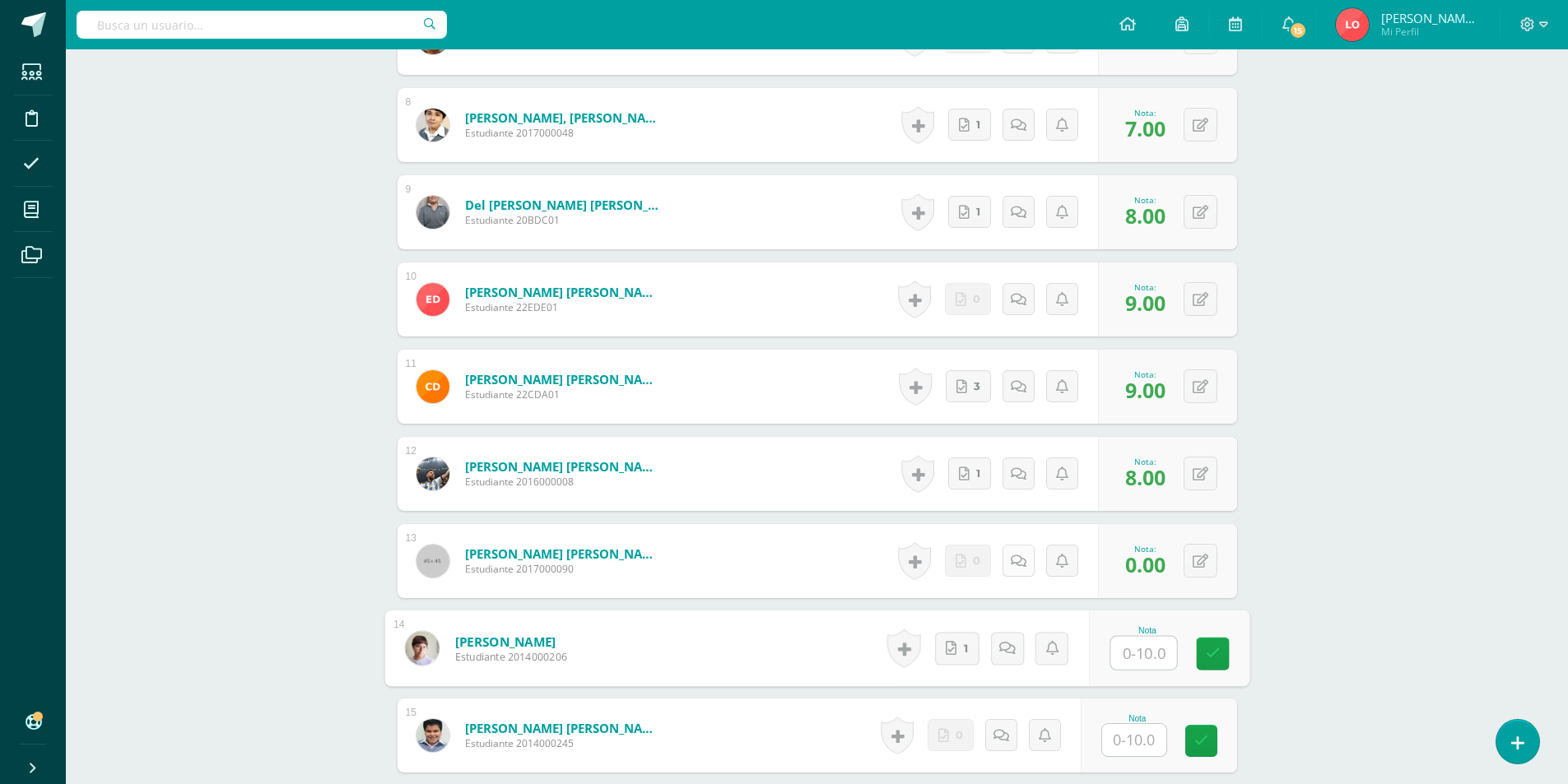 click at bounding box center [1018, 560] 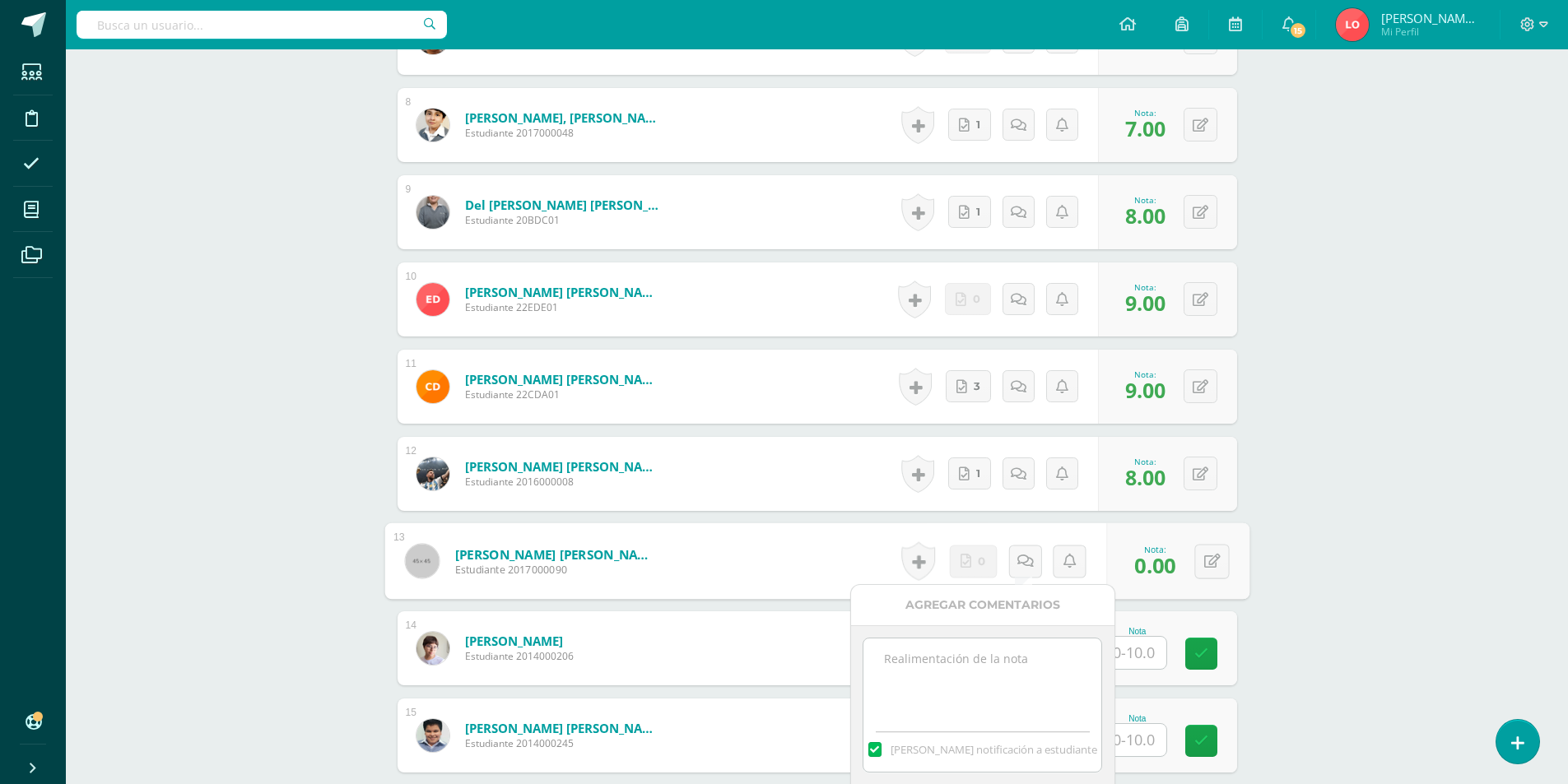 click at bounding box center (982, 680) 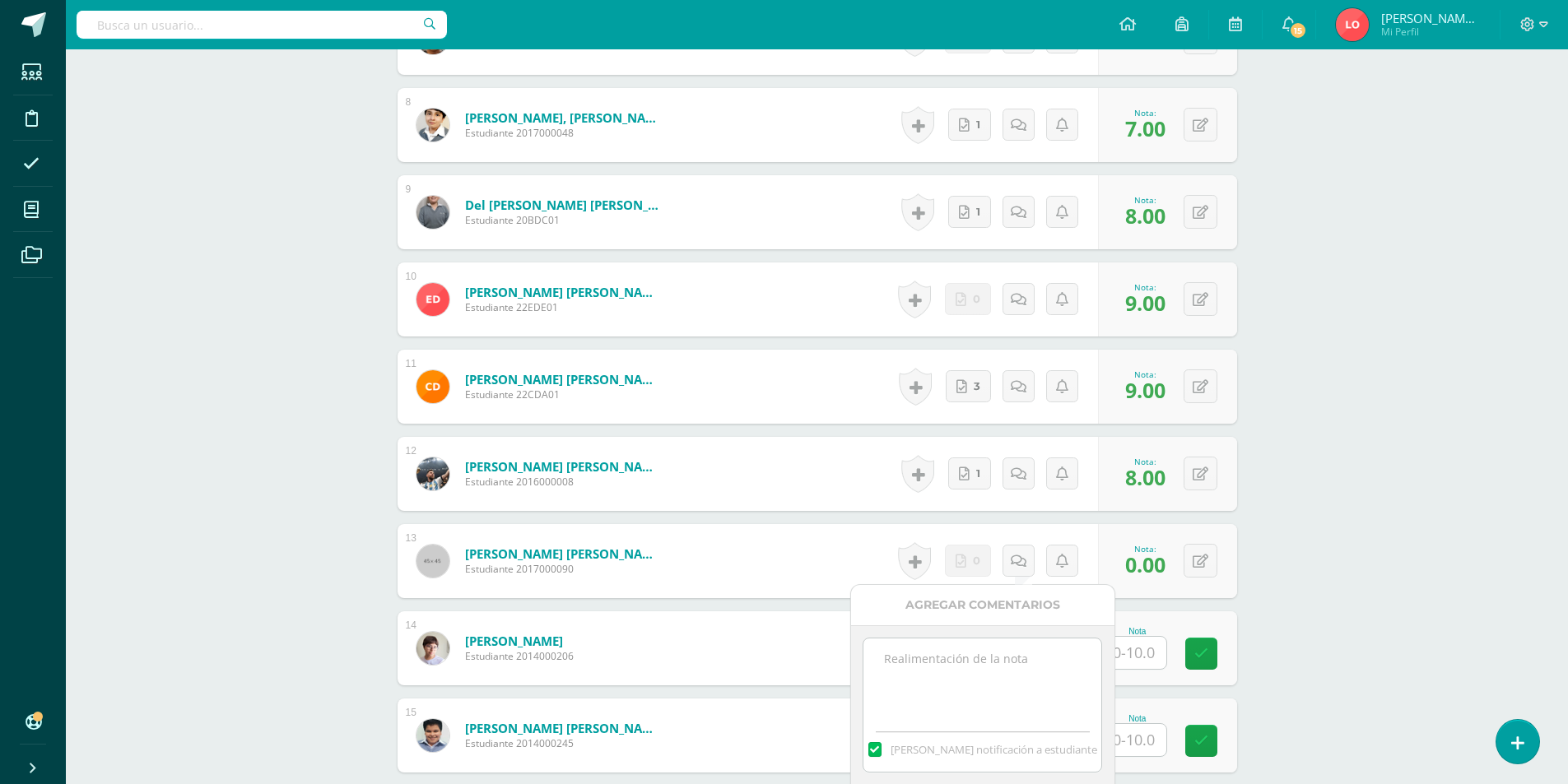 paste on "No entregado" 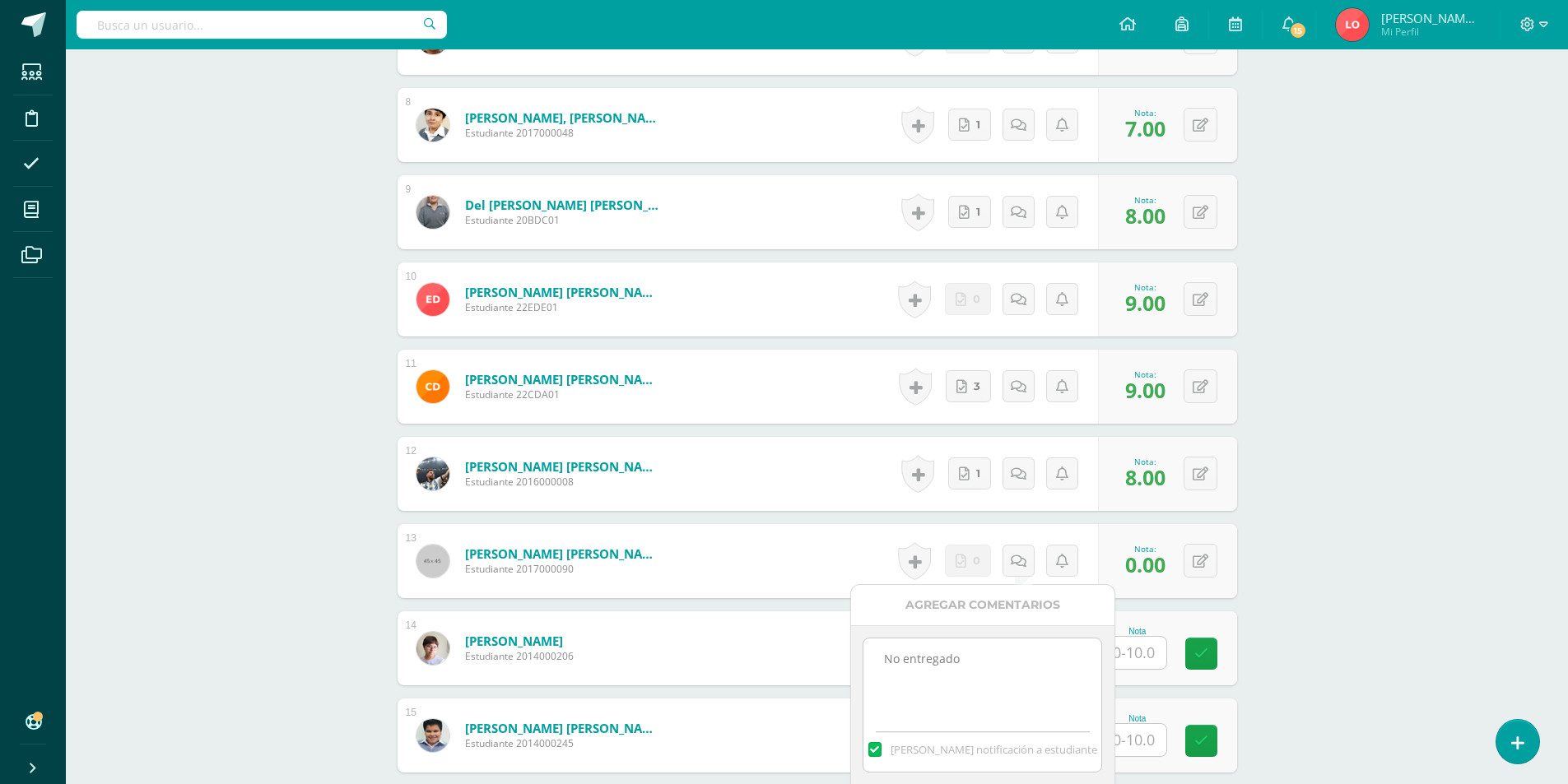 scroll, scrollTop: 1471, scrollLeft: 0, axis: vertical 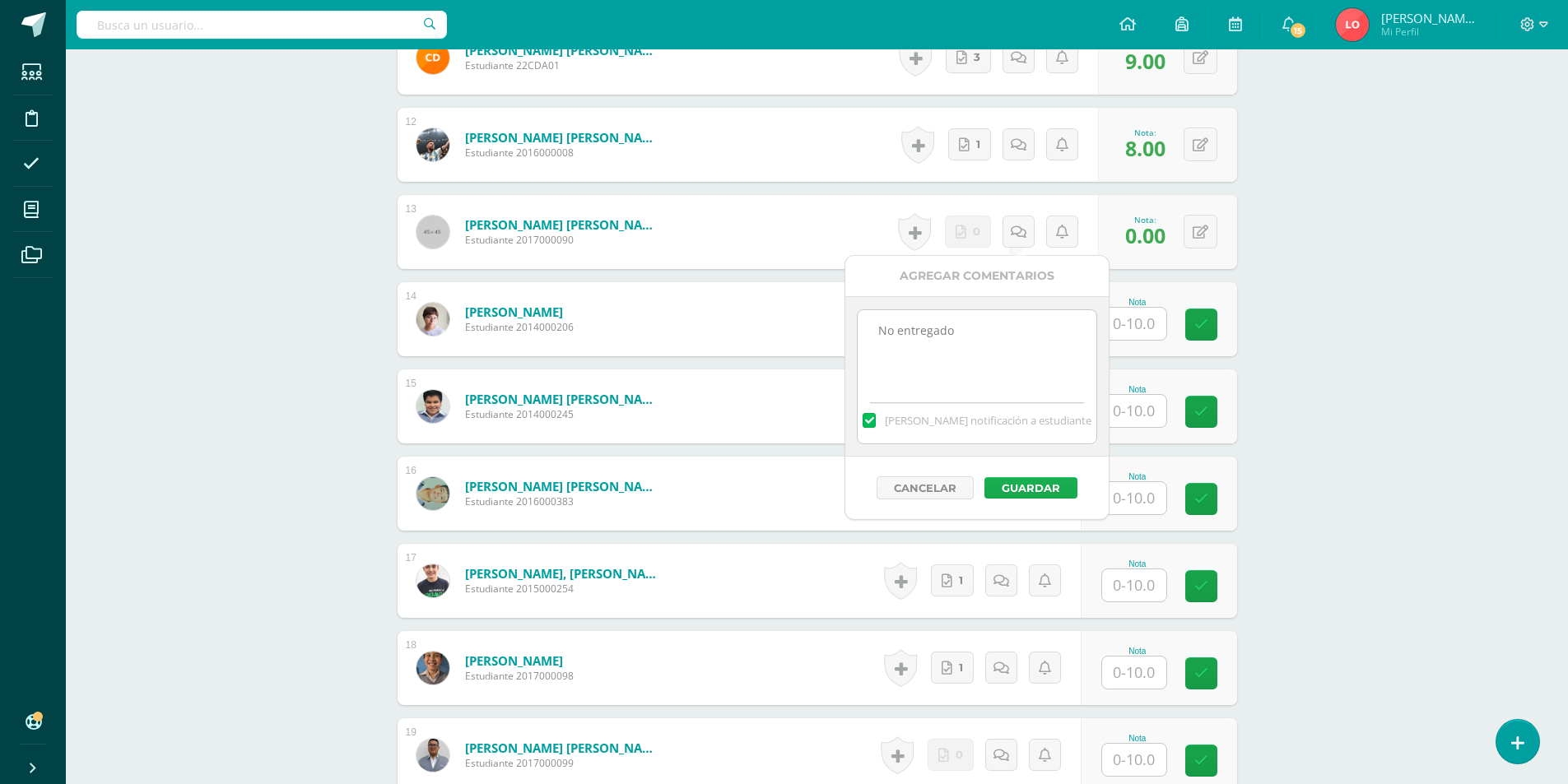 type on "No entregado" 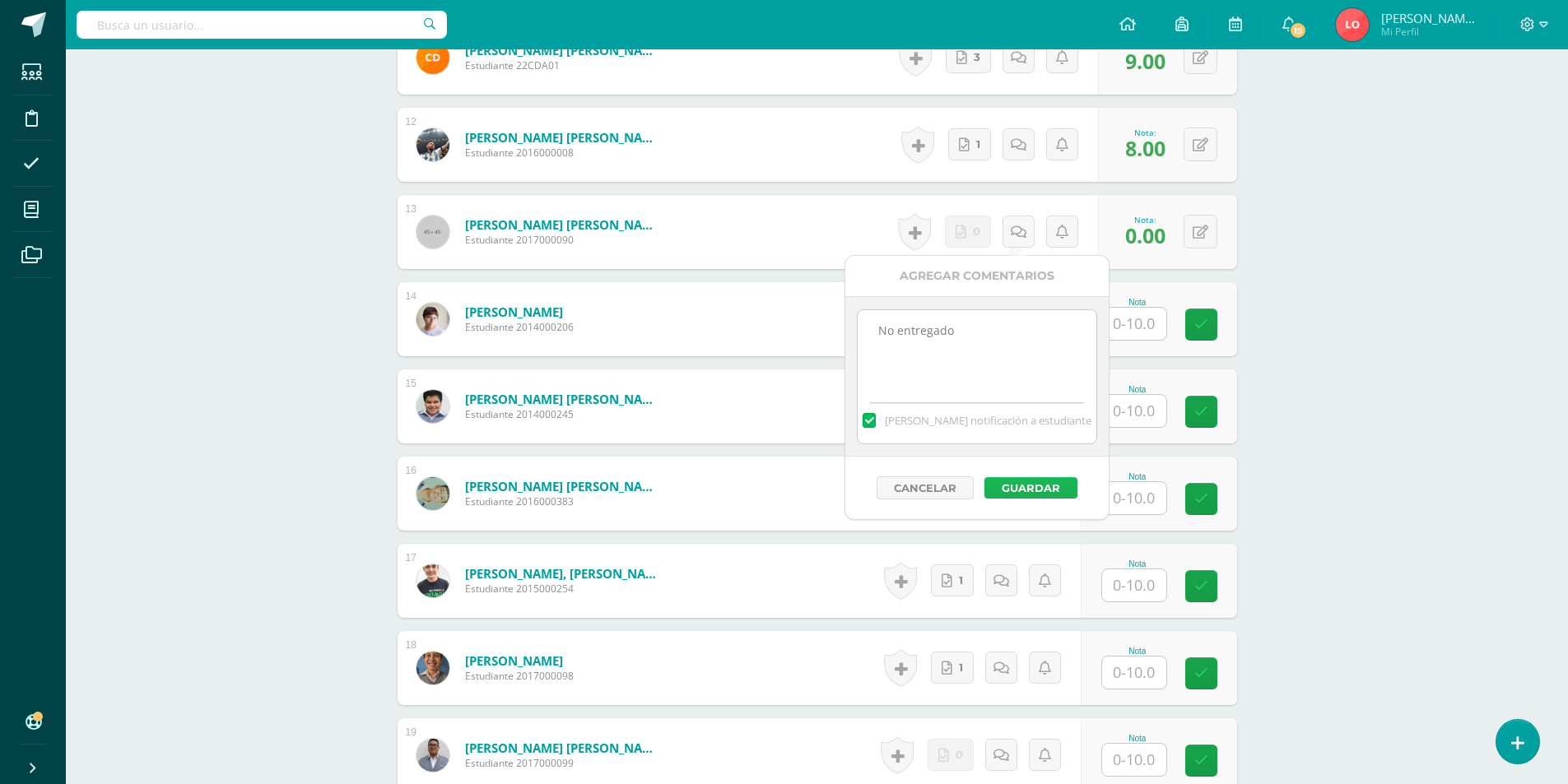 click on "Guardar" at bounding box center (1031, 488) 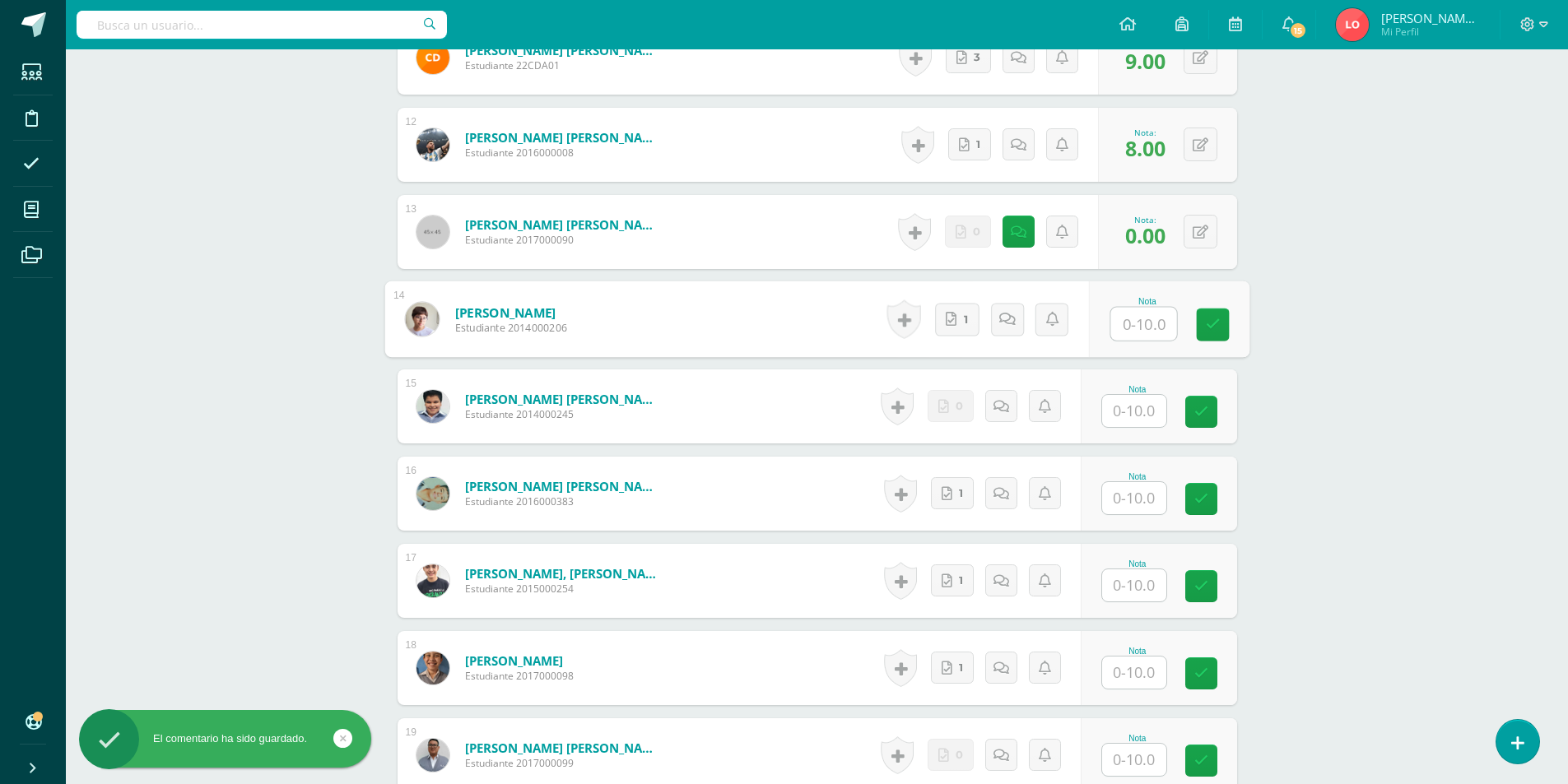 click at bounding box center [1143, 324] 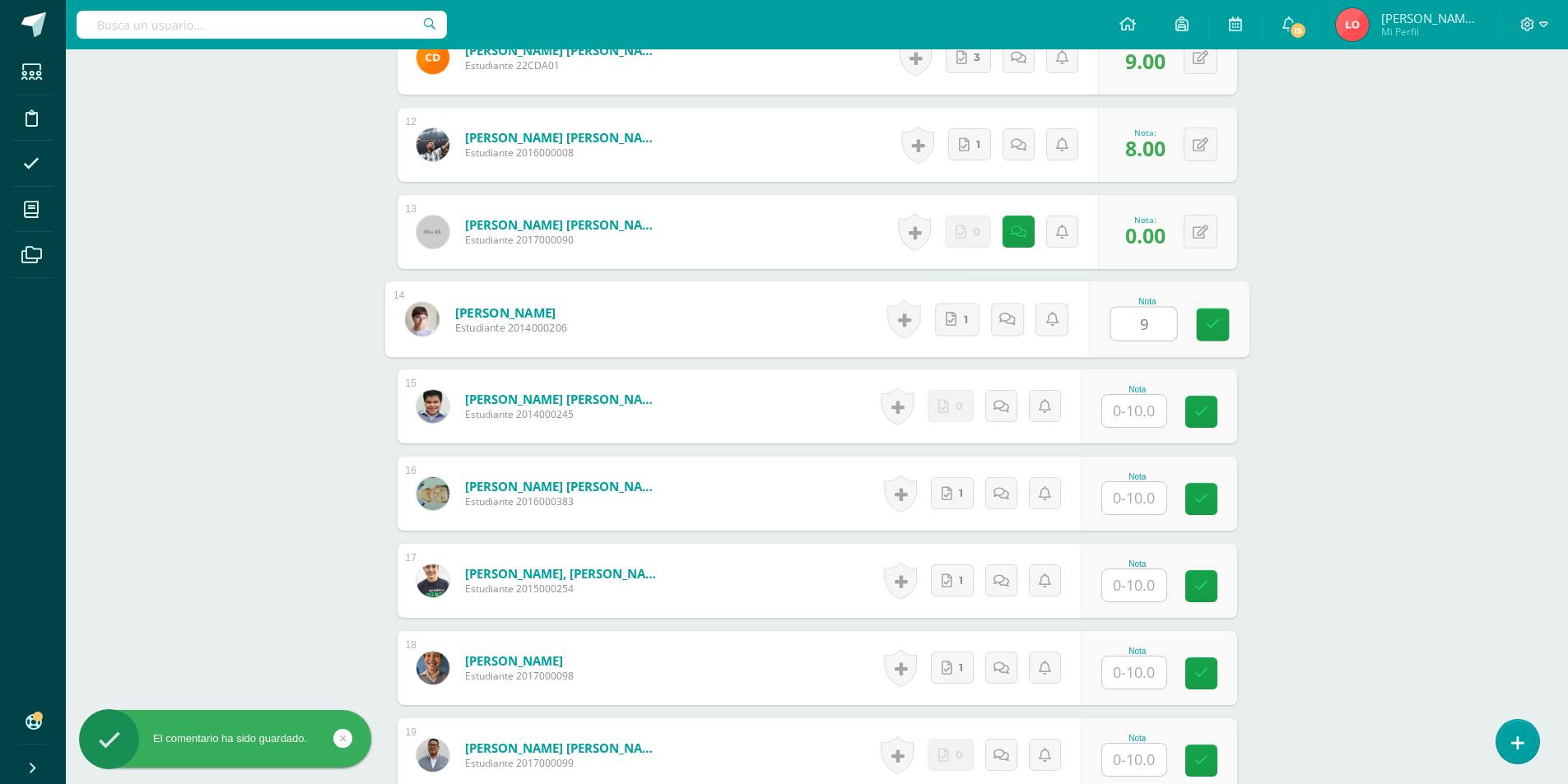 type on "9" 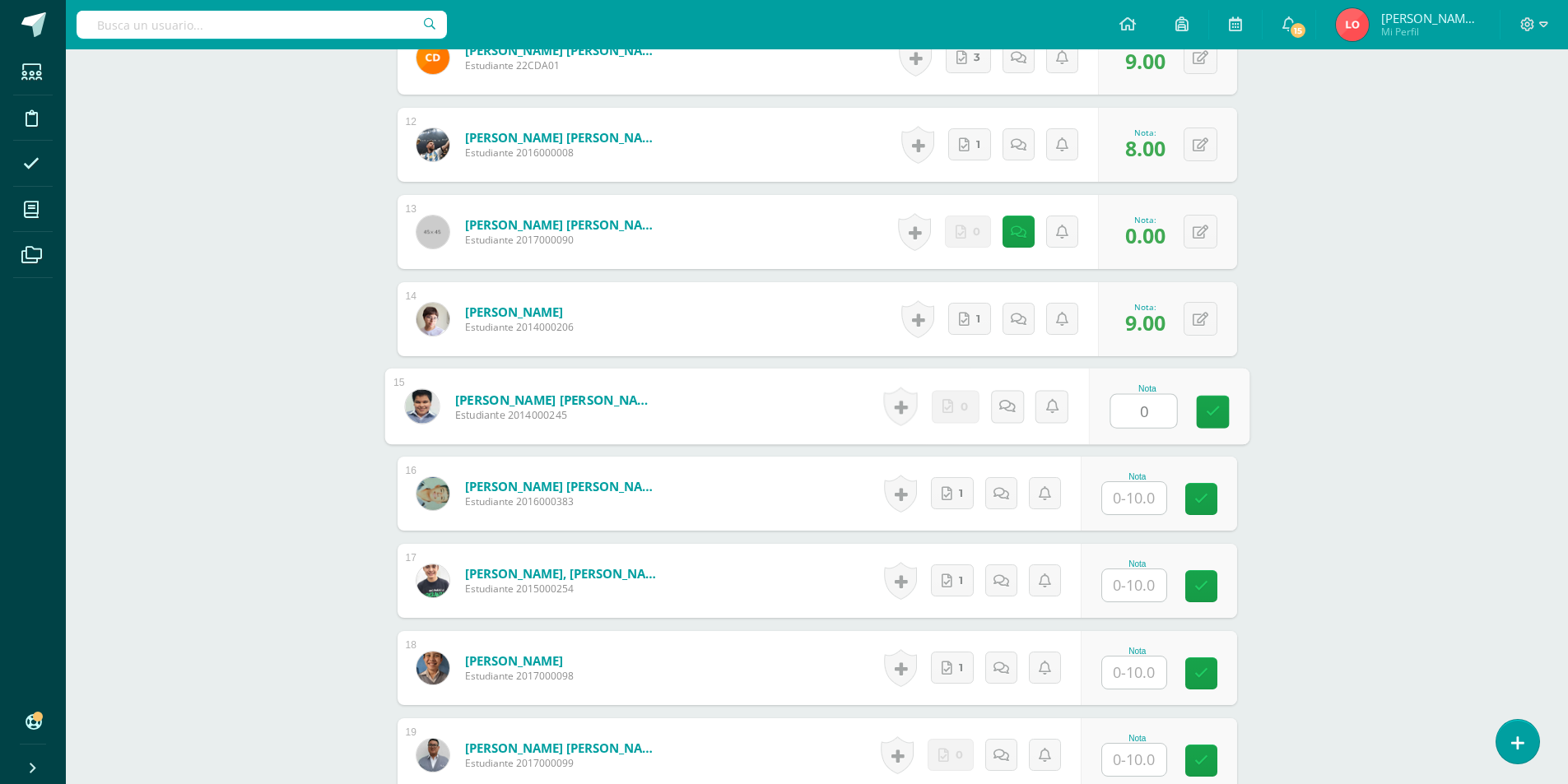 type on "0" 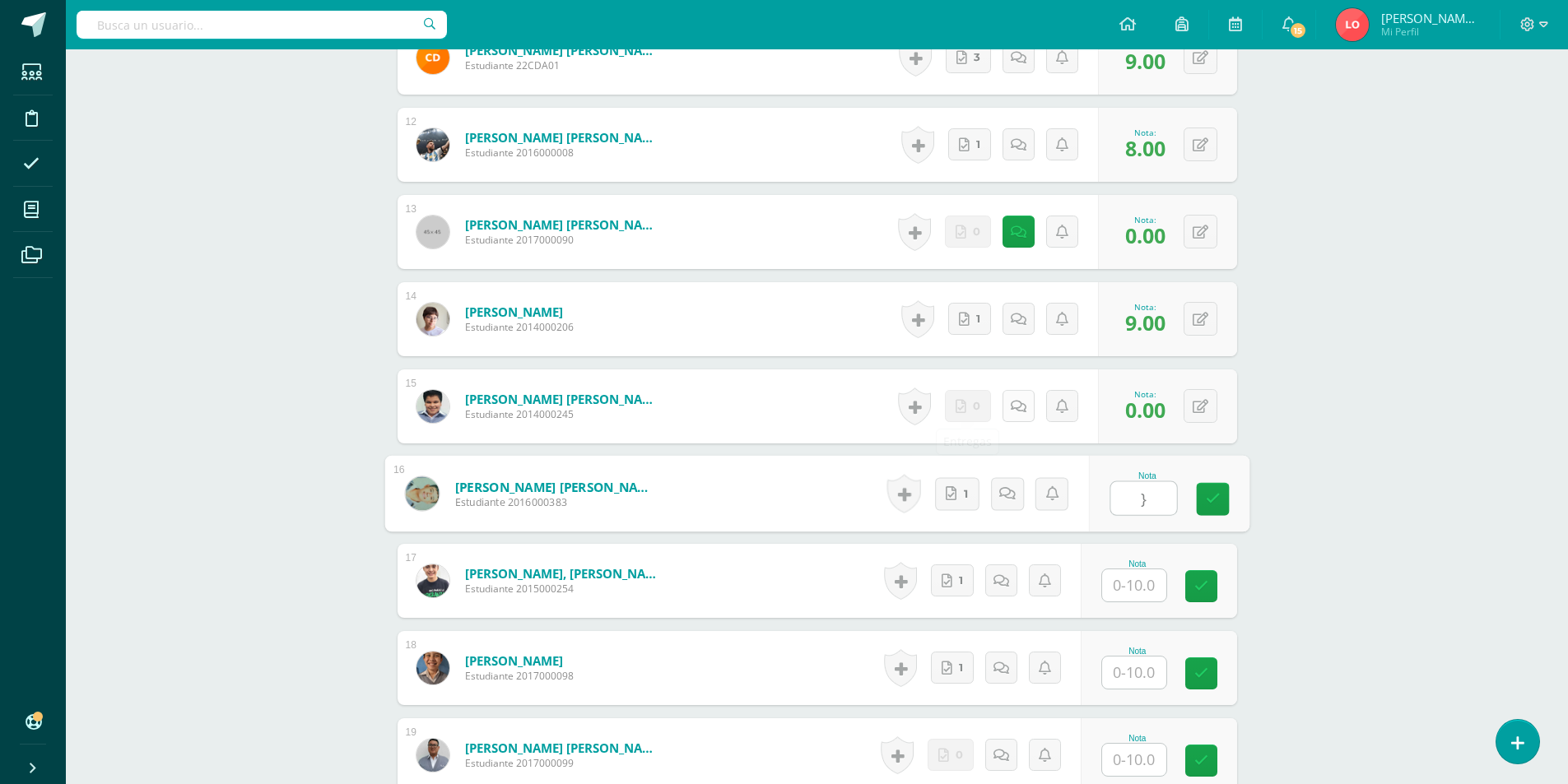 type on "}" 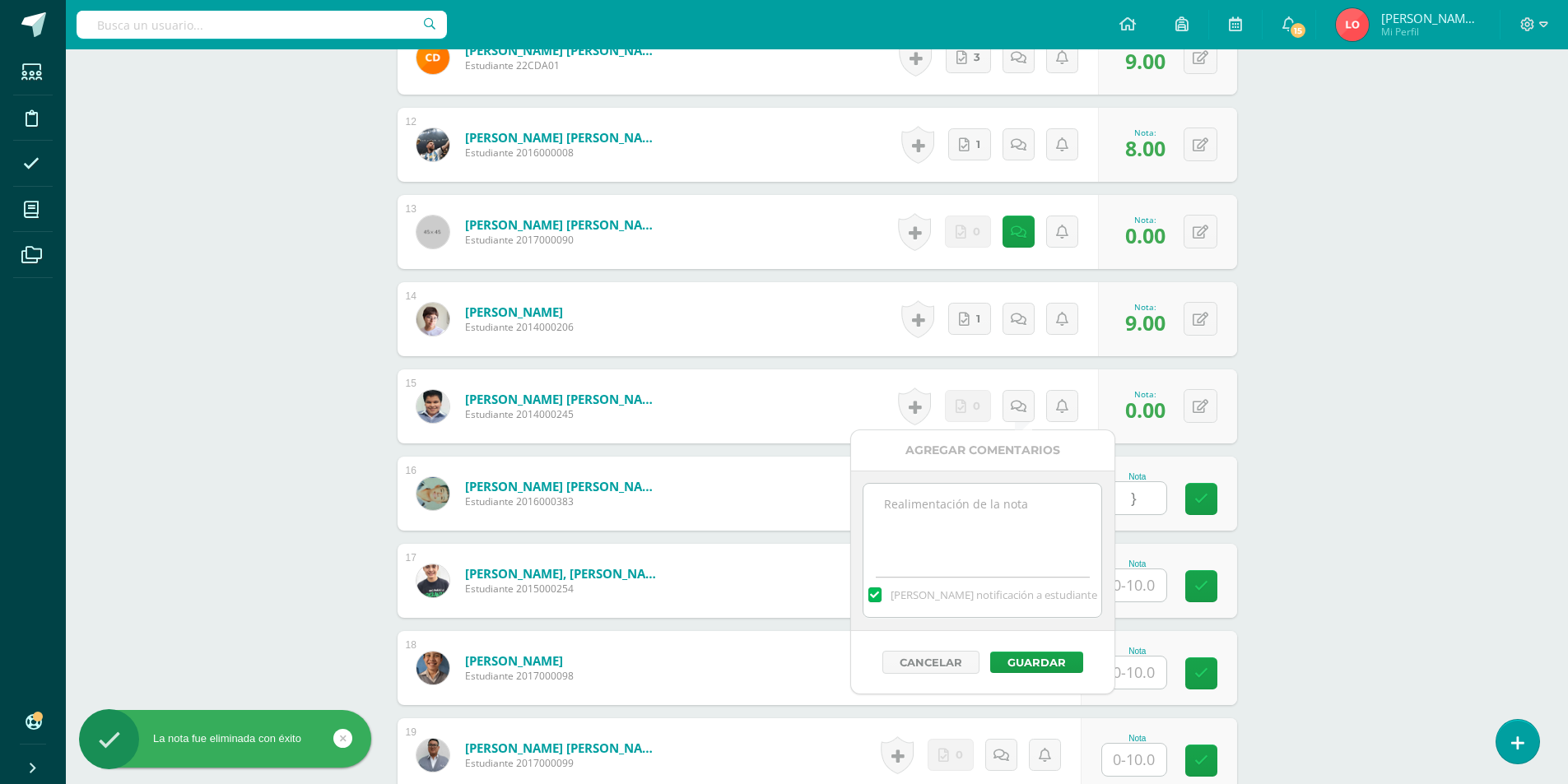 click at bounding box center (982, 525) 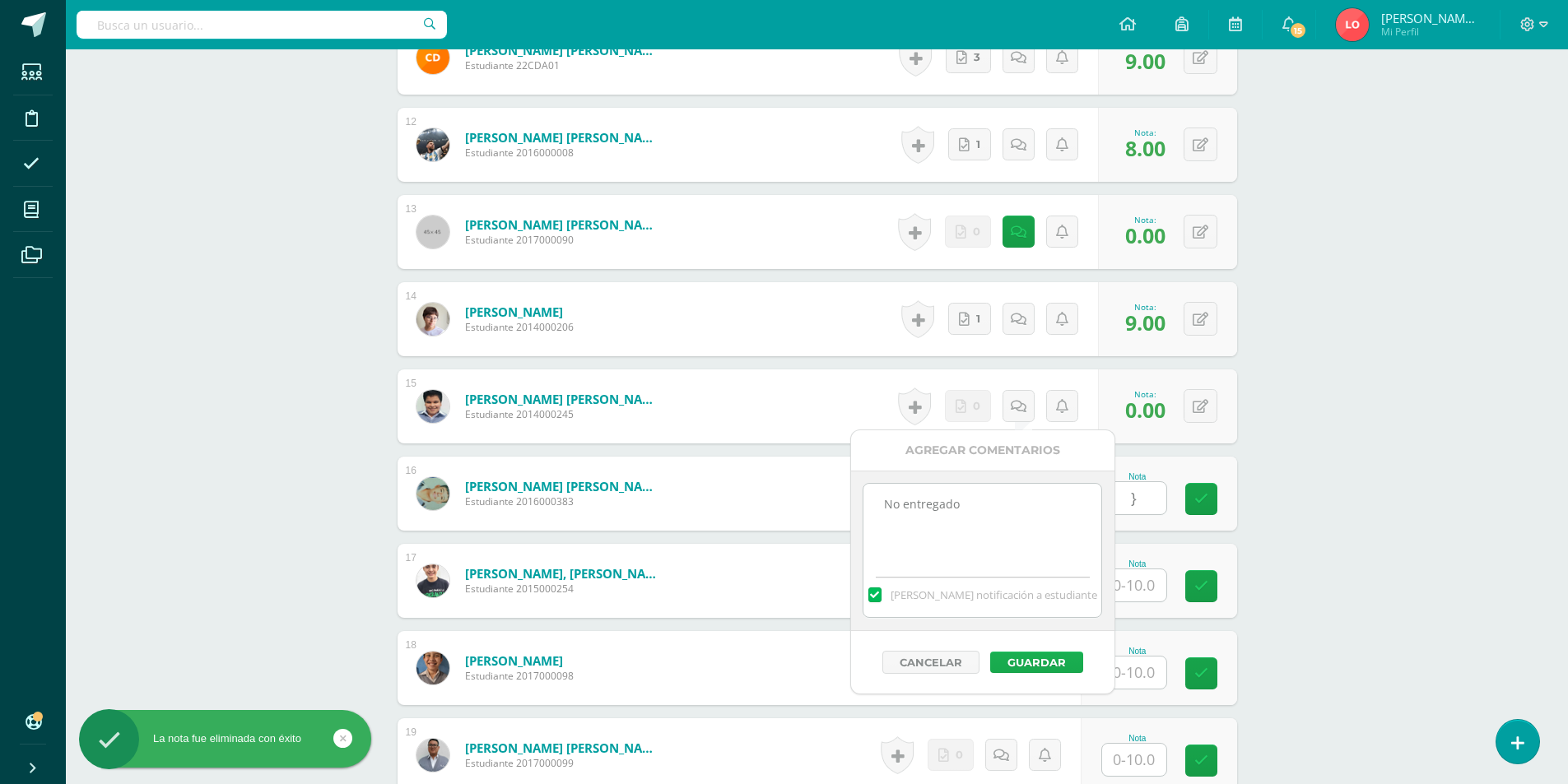 type on "No entregado" 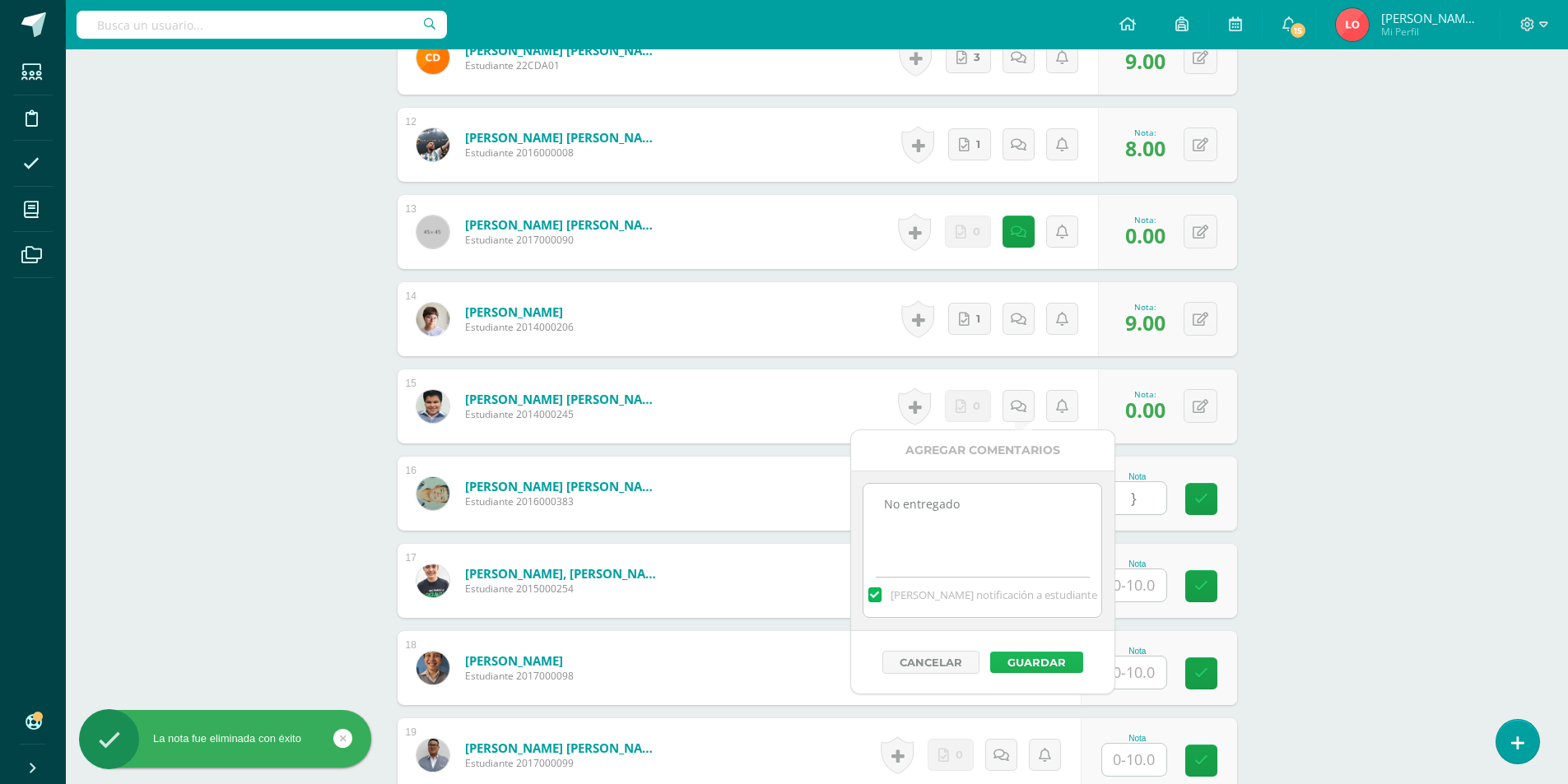 click on "Guardar" at bounding box center [1036, 662] 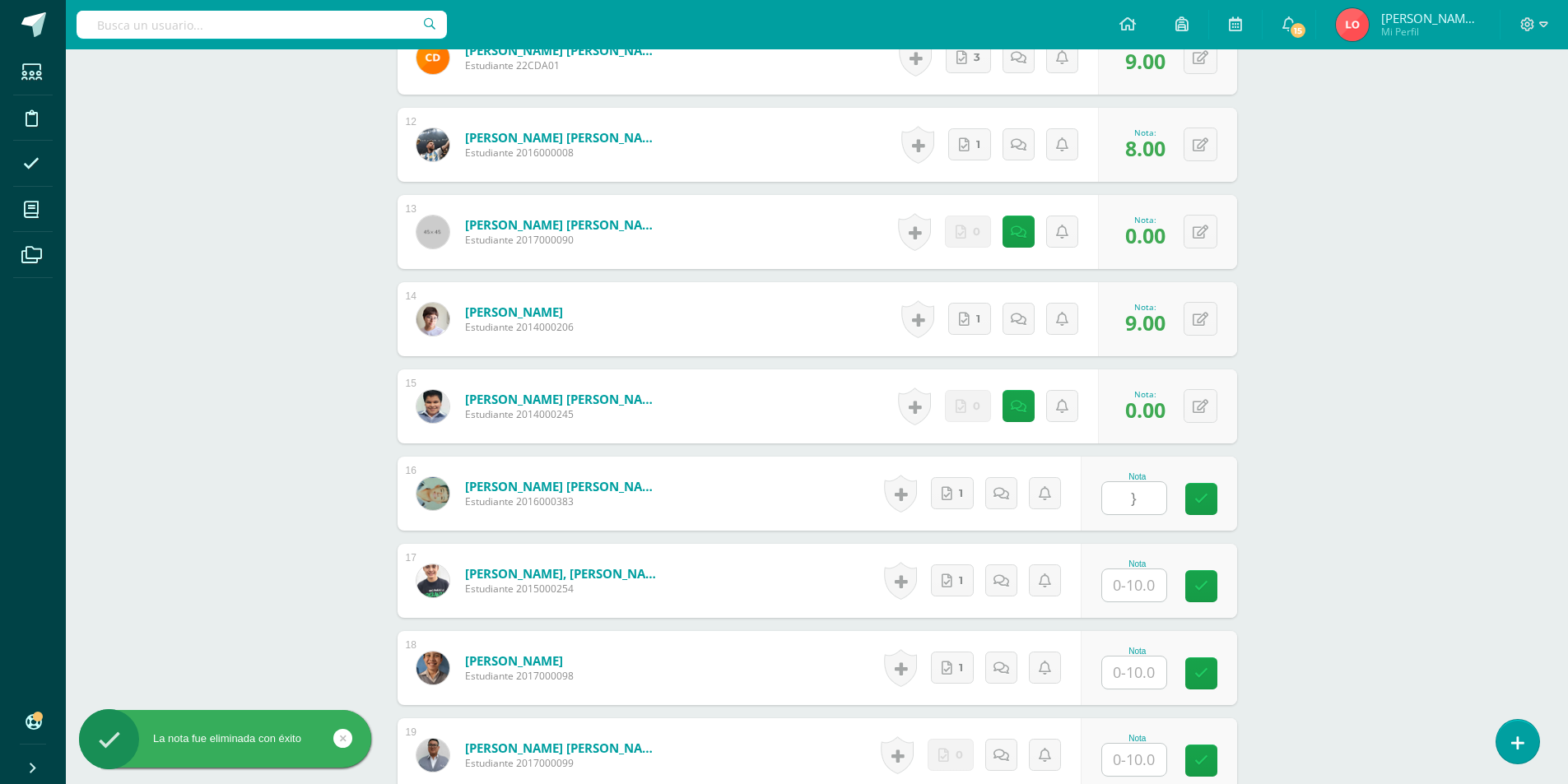 click on "}" at bounding box center (1134, 498) 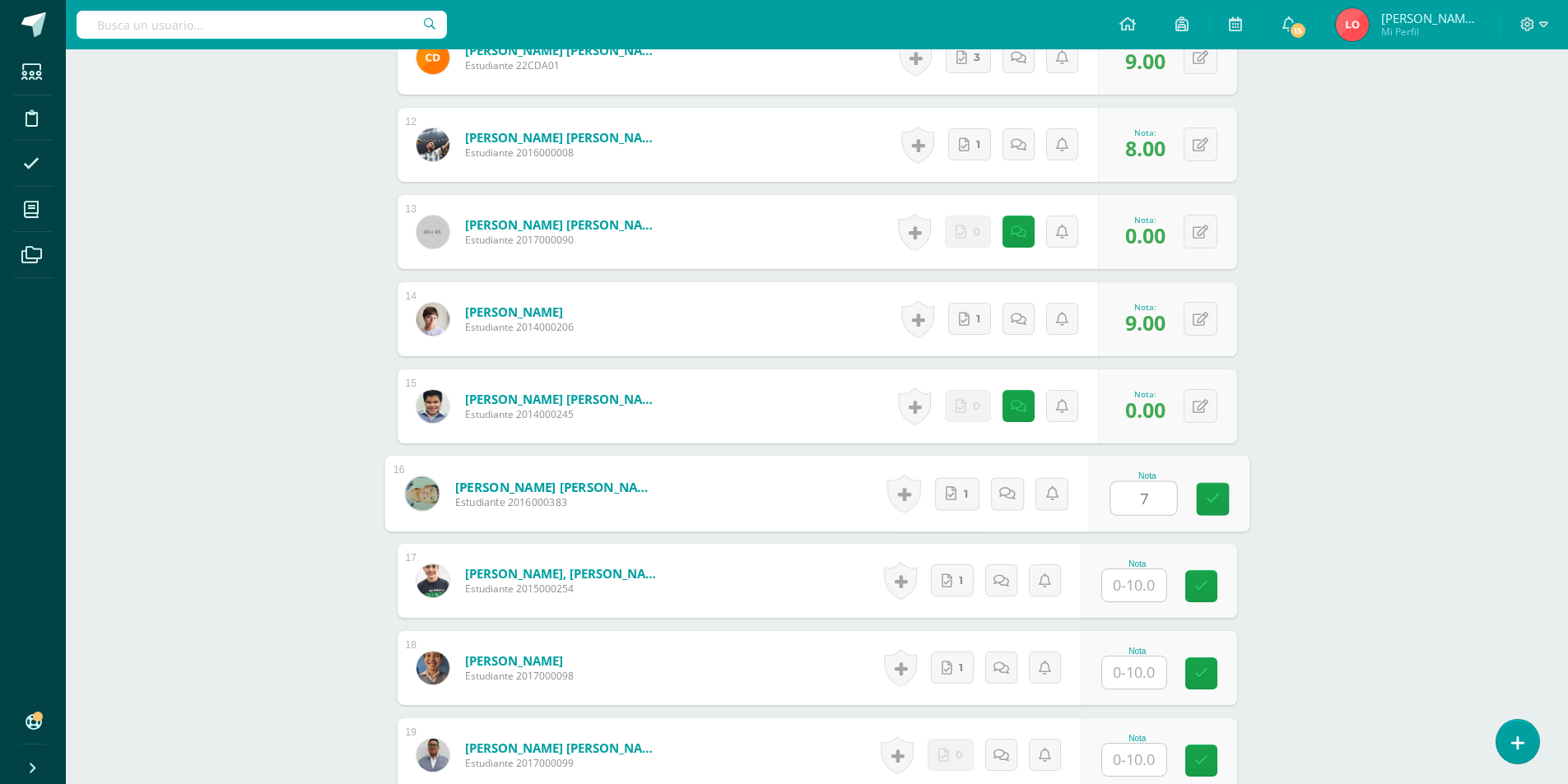 type on "7" 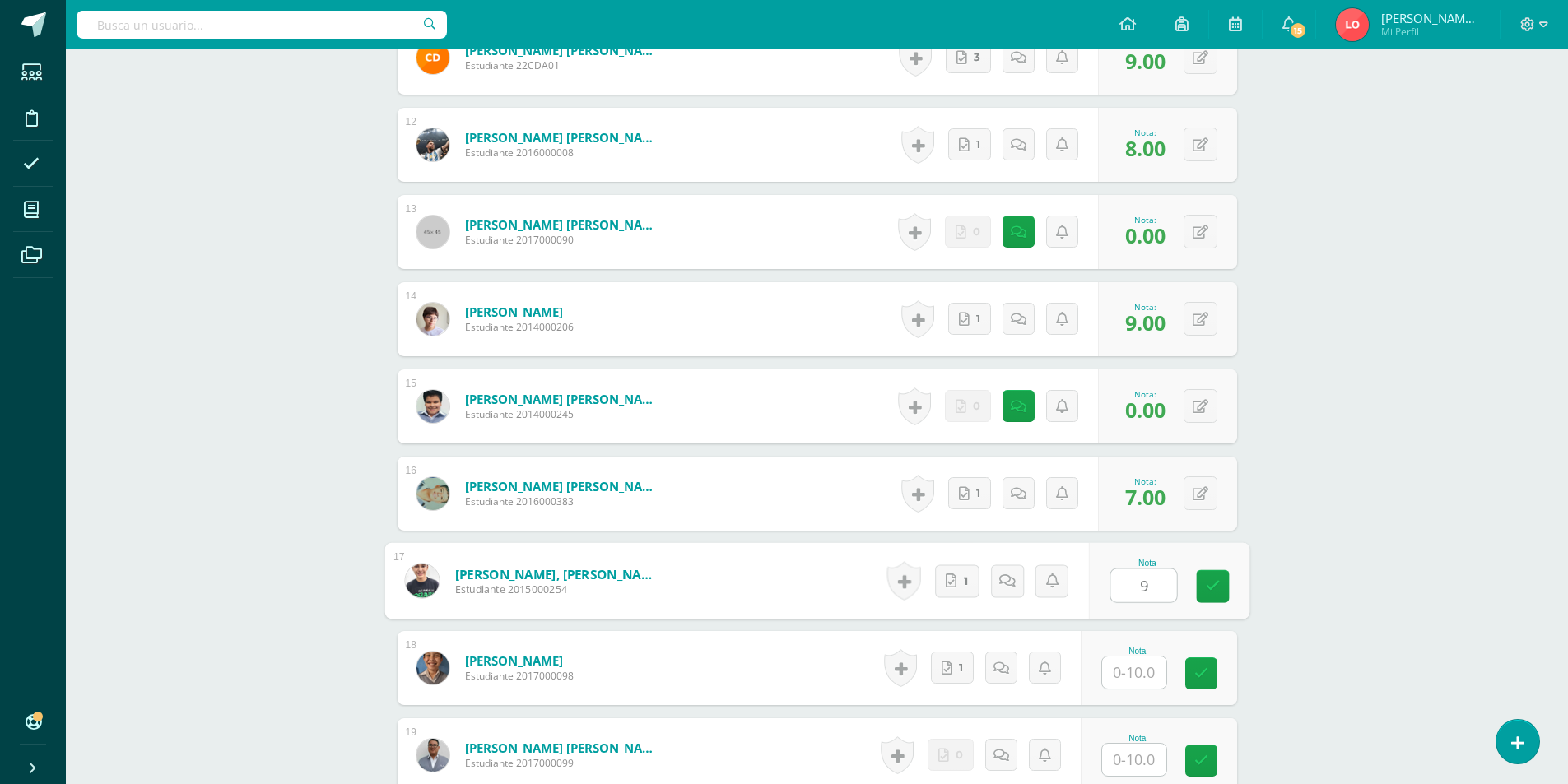 type on "9" 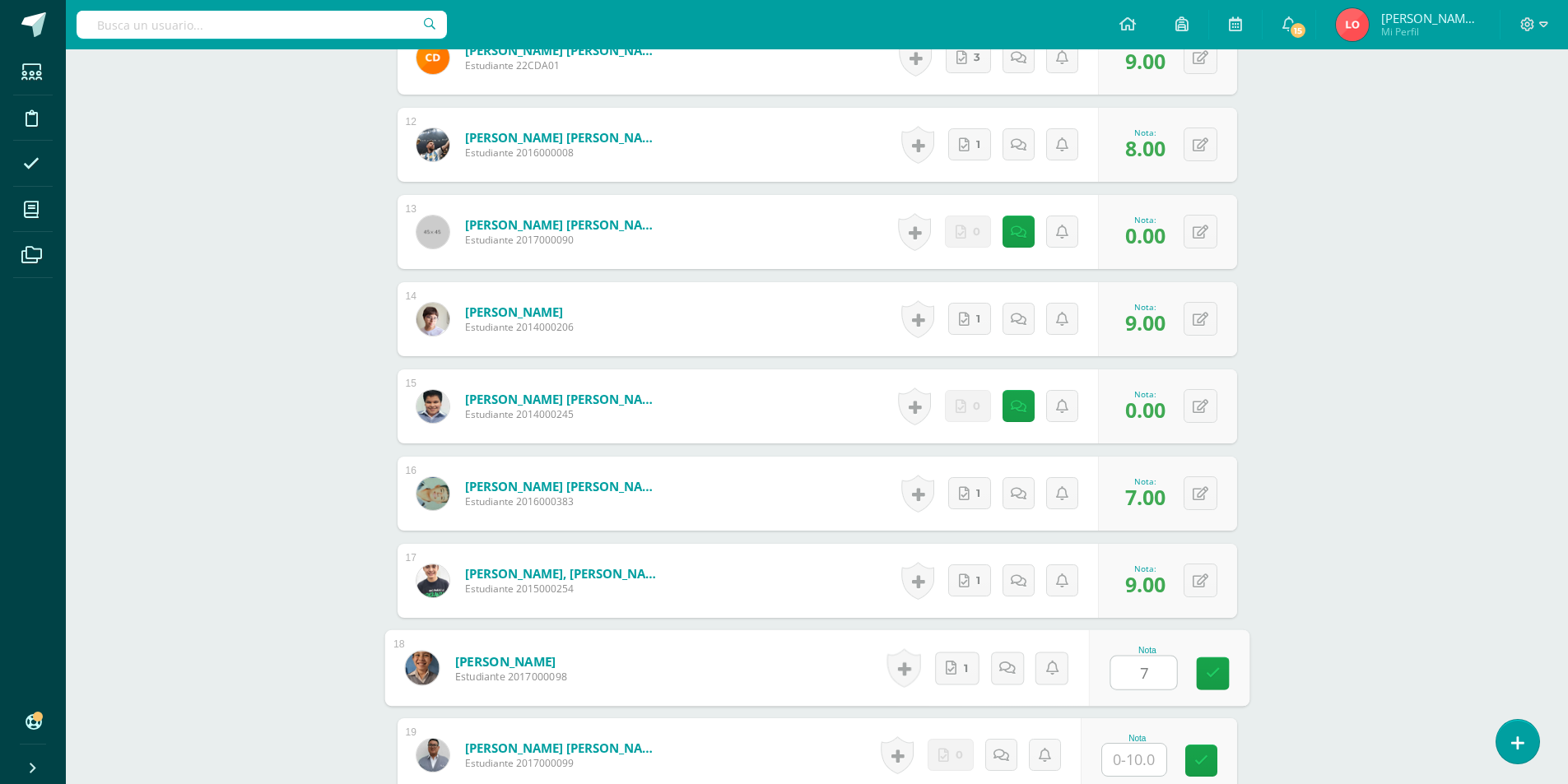 type on "7" 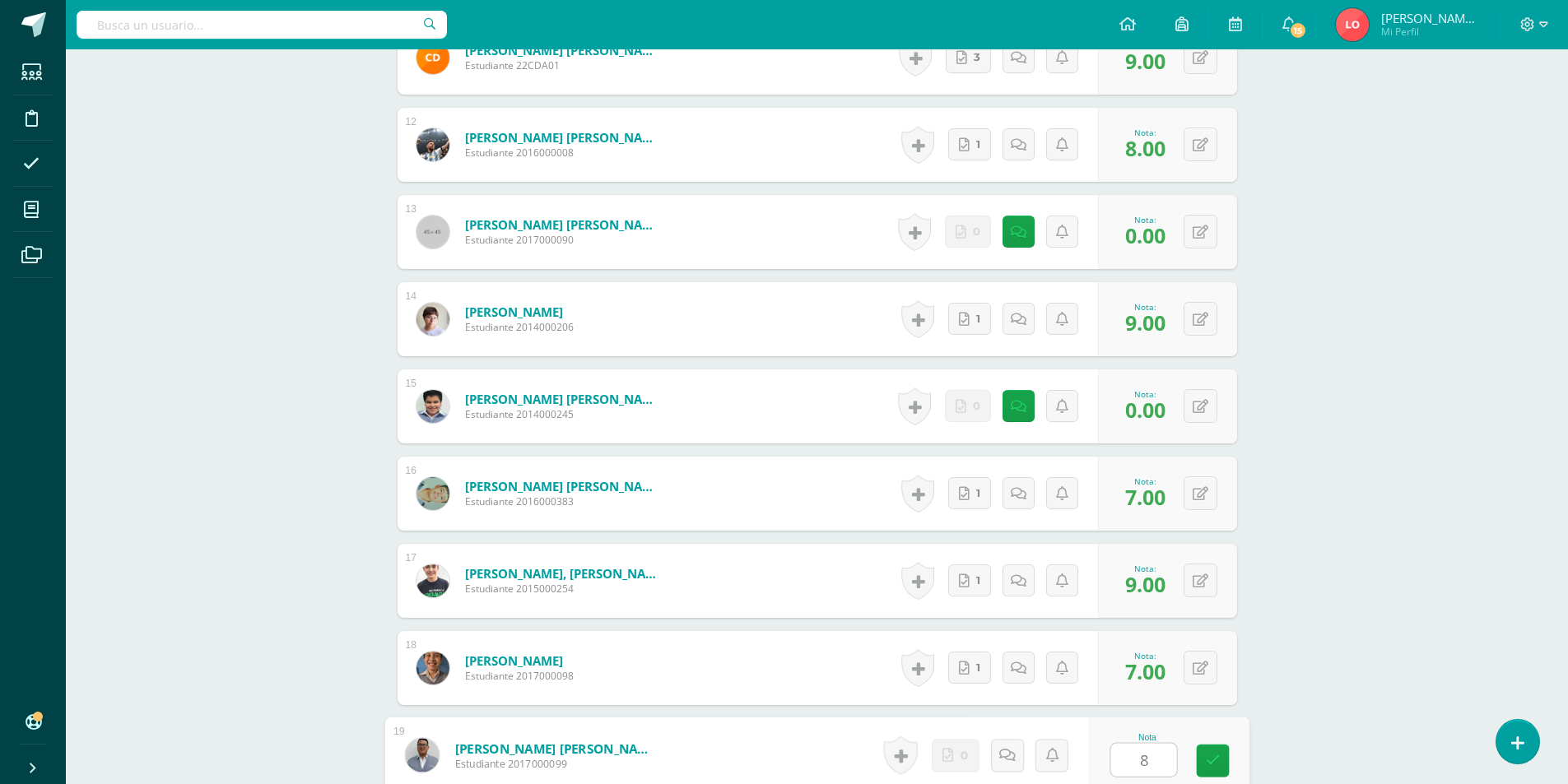 type on "8" 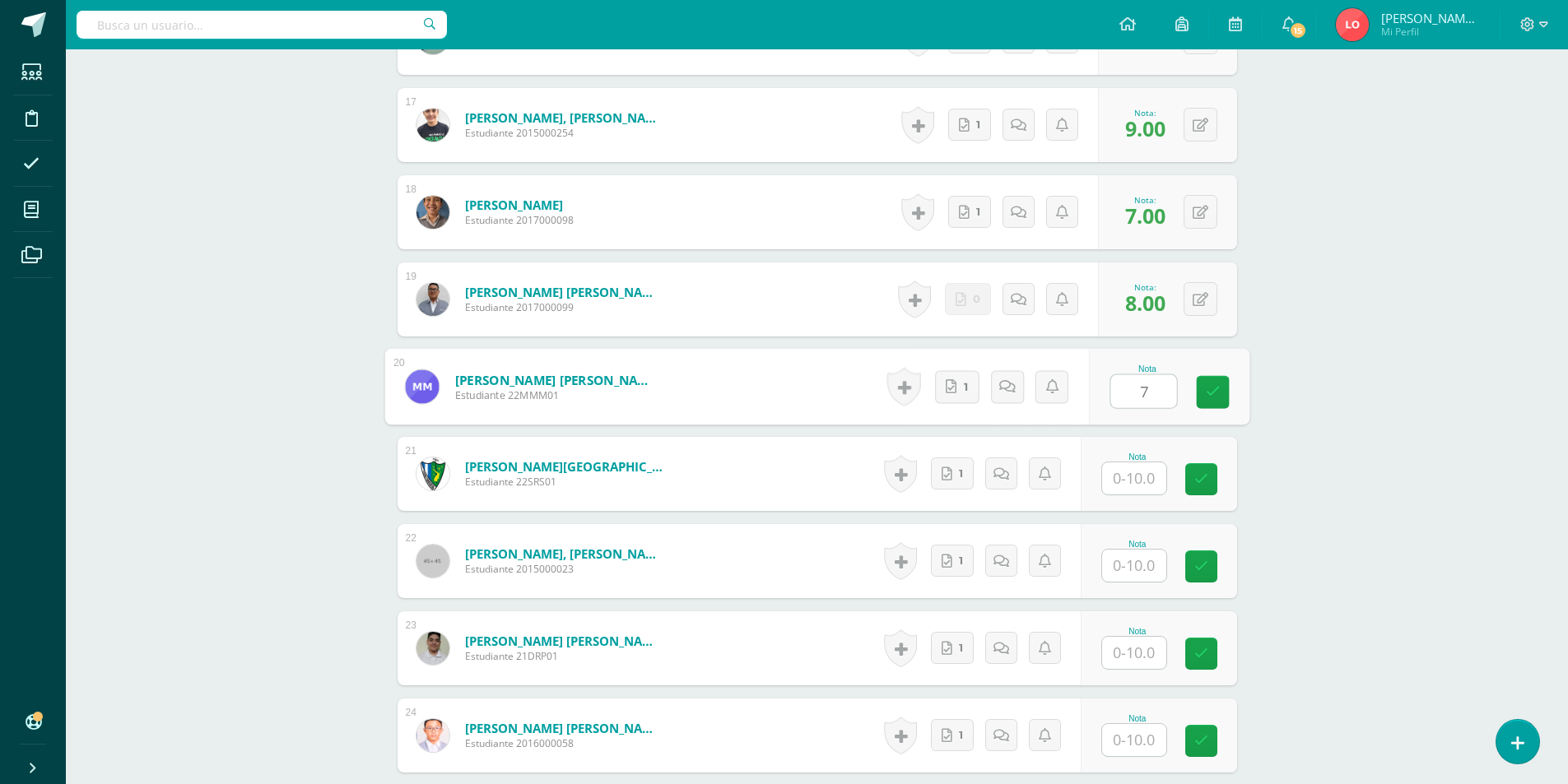 type on "7" 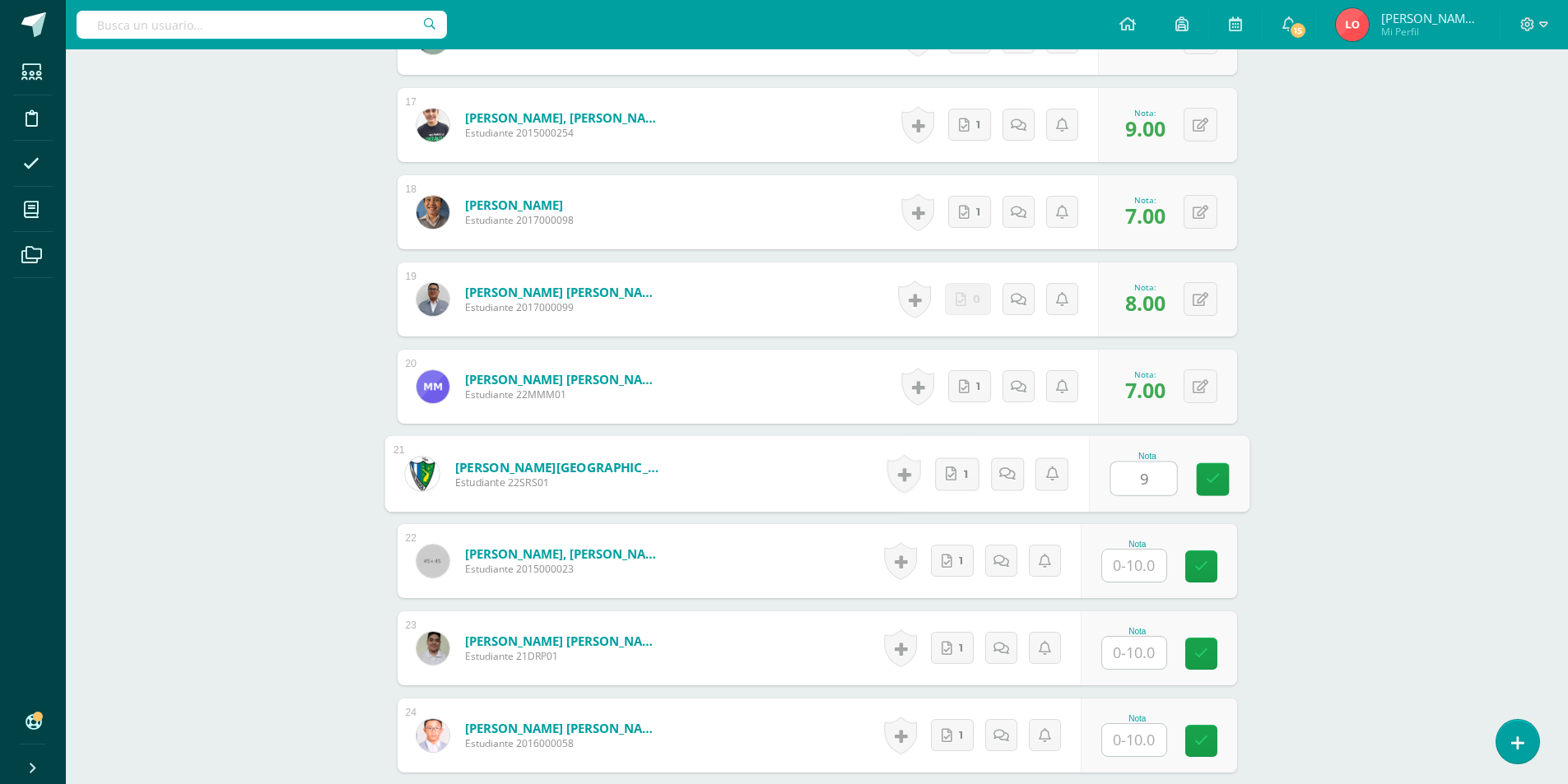 type on "9" 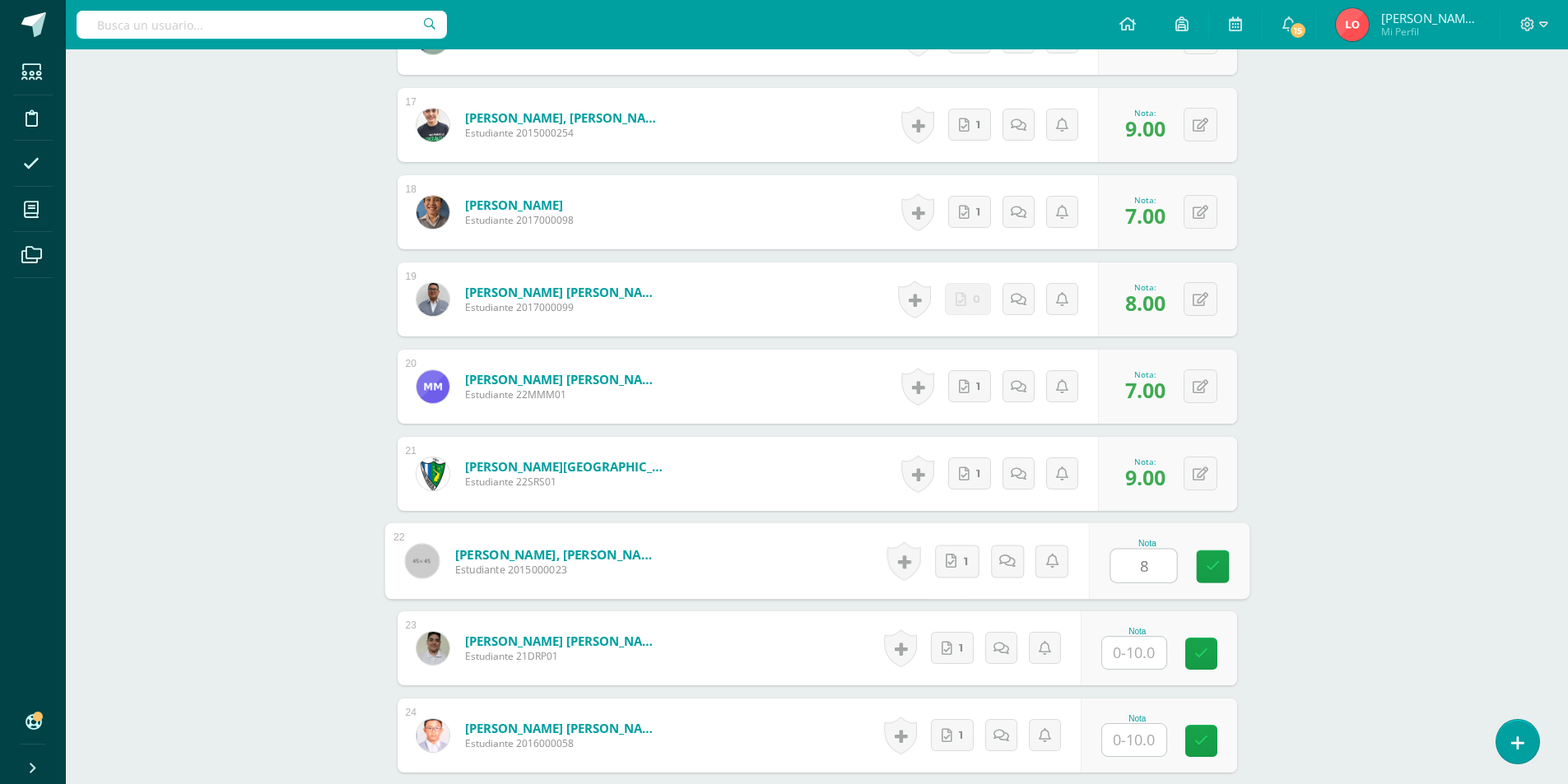 type on "8" 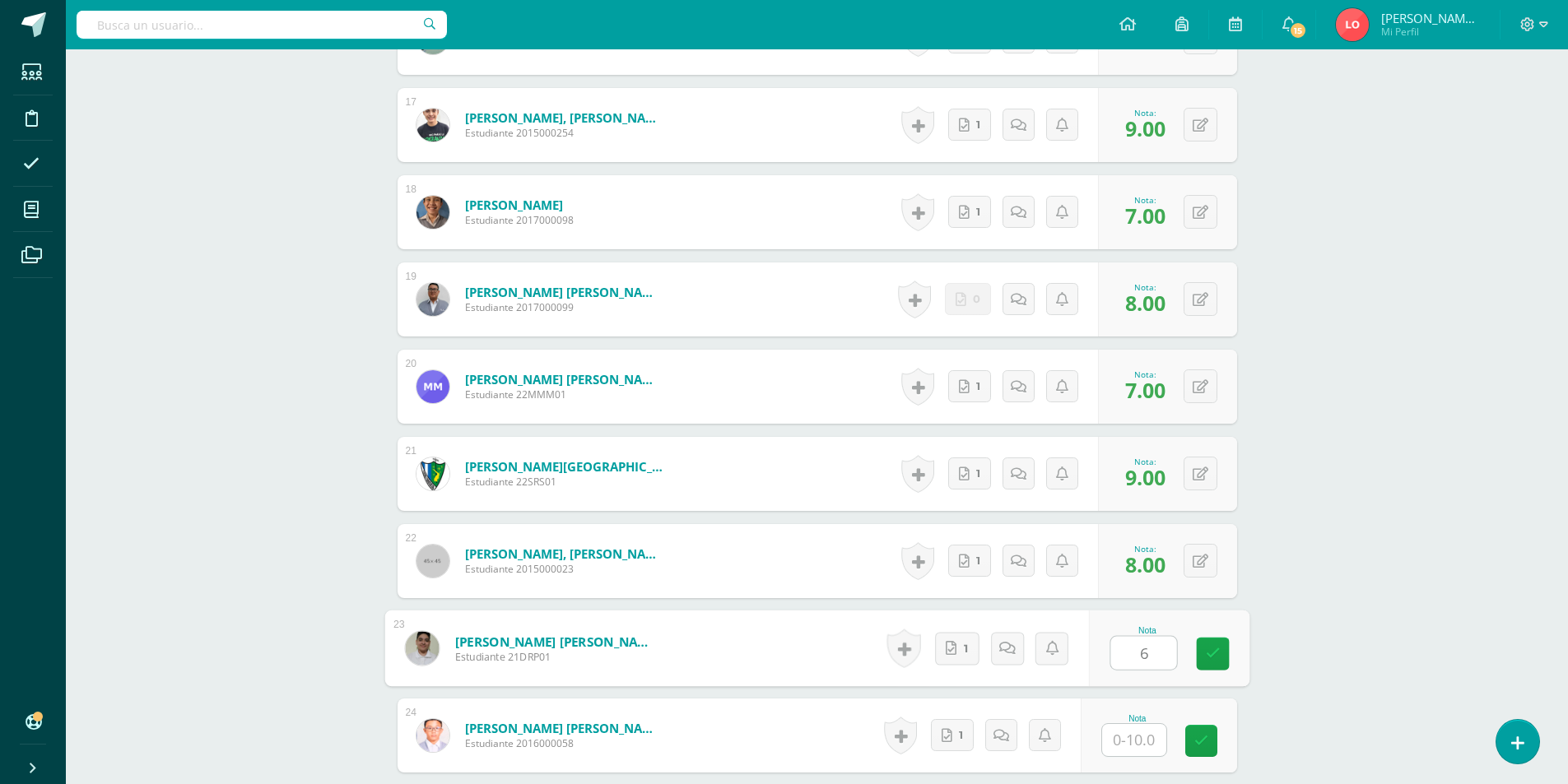 type on "6" 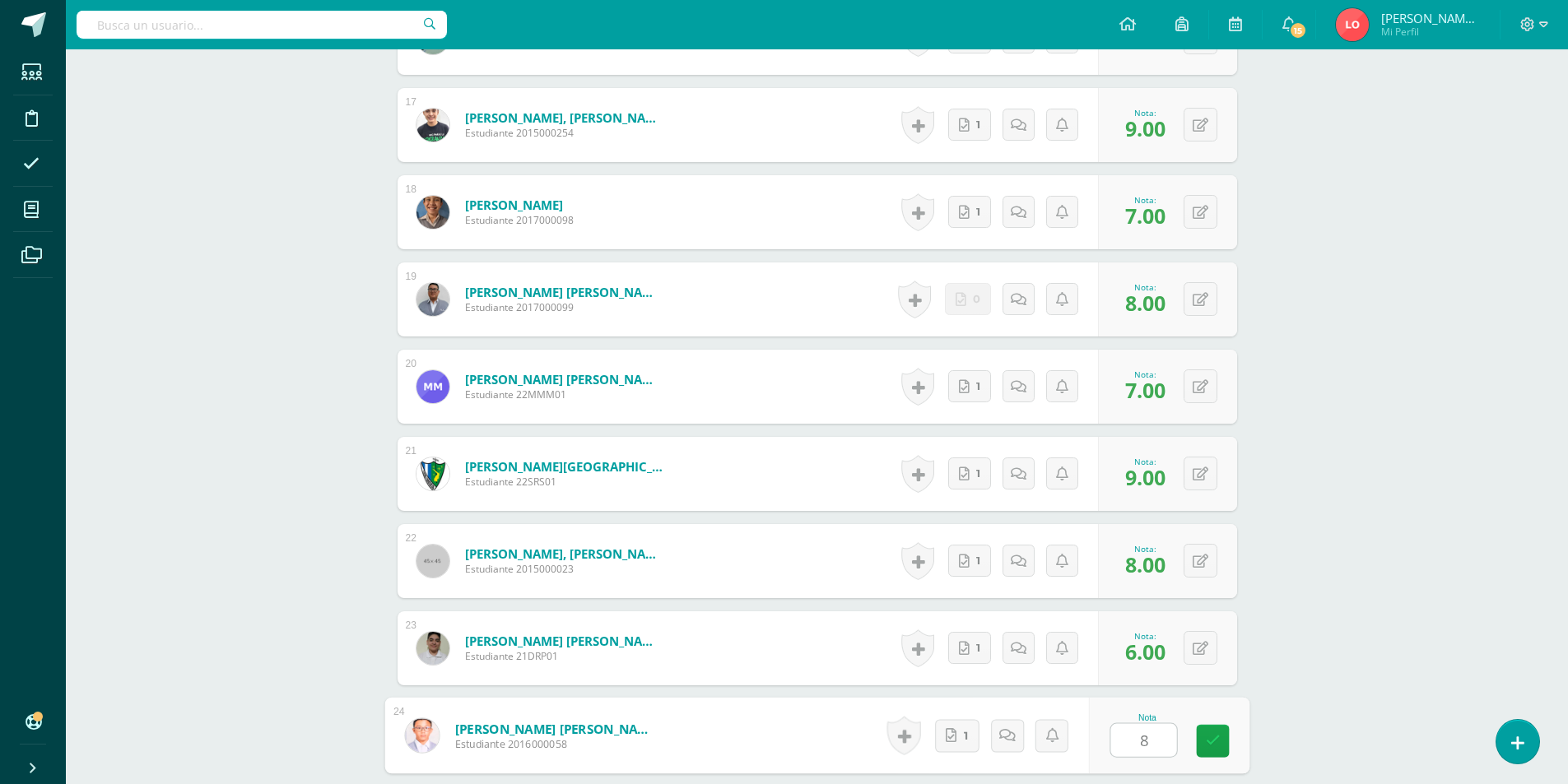 type on "8" 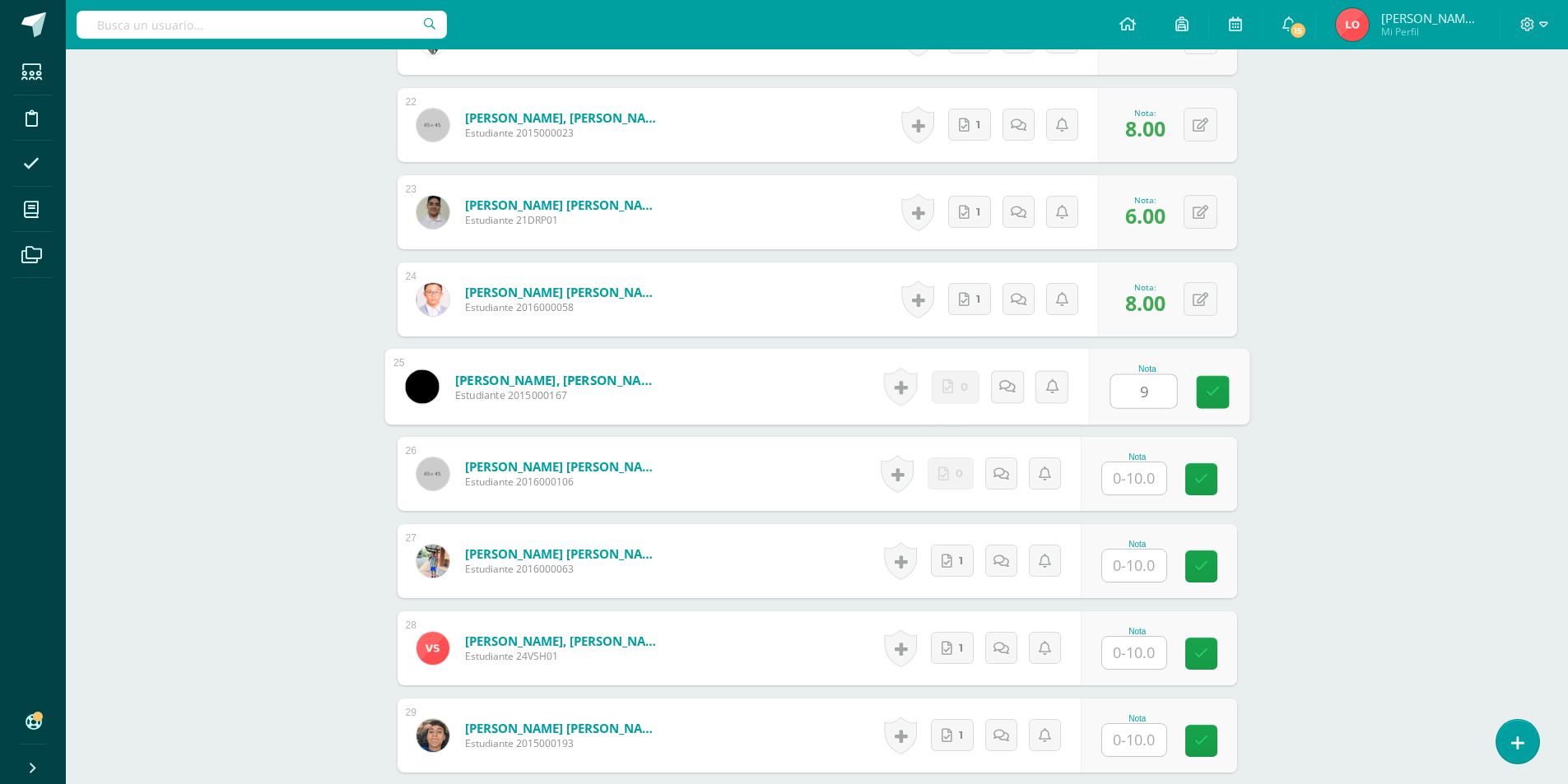 type on "9" 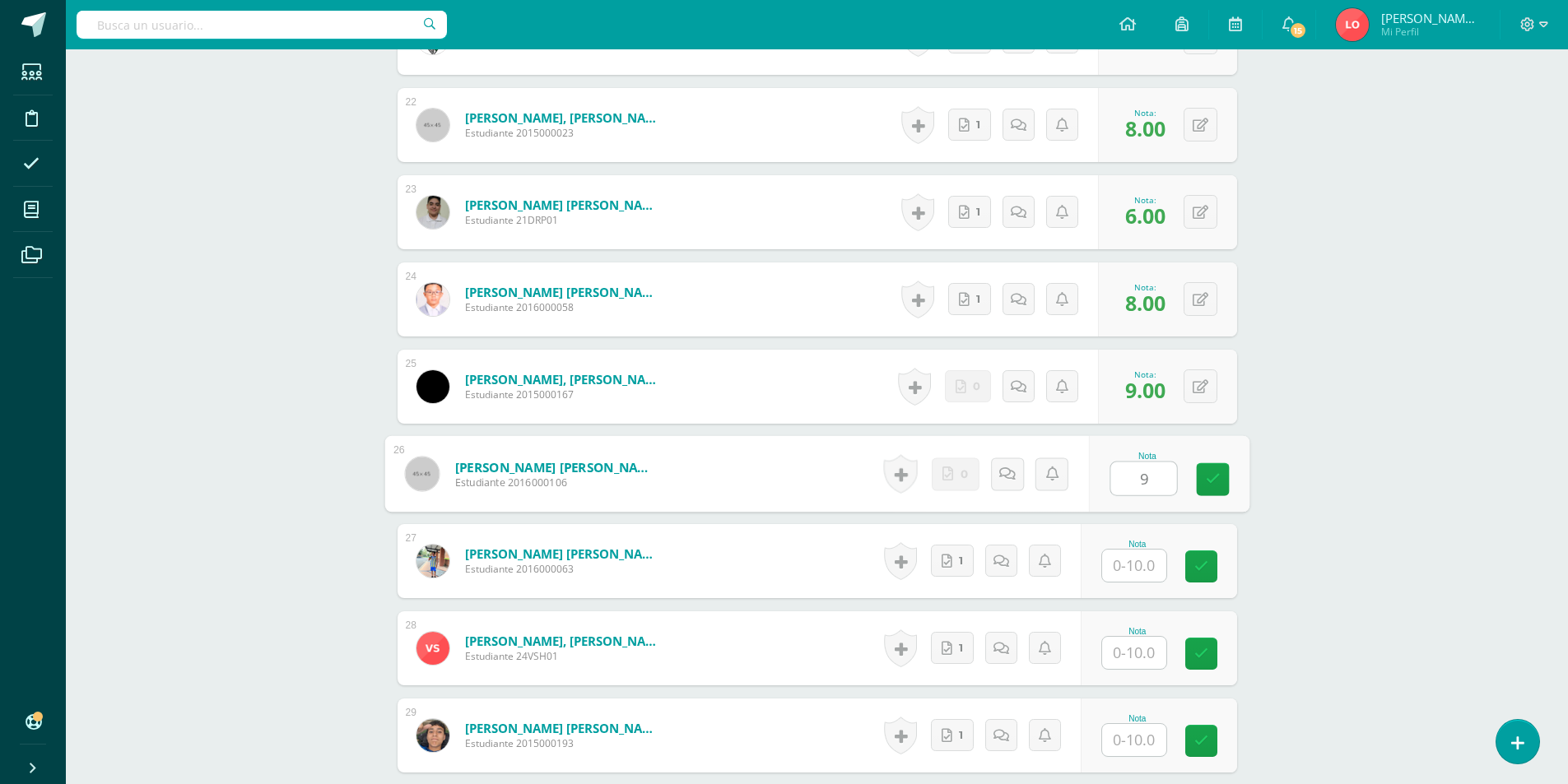 type on "9" 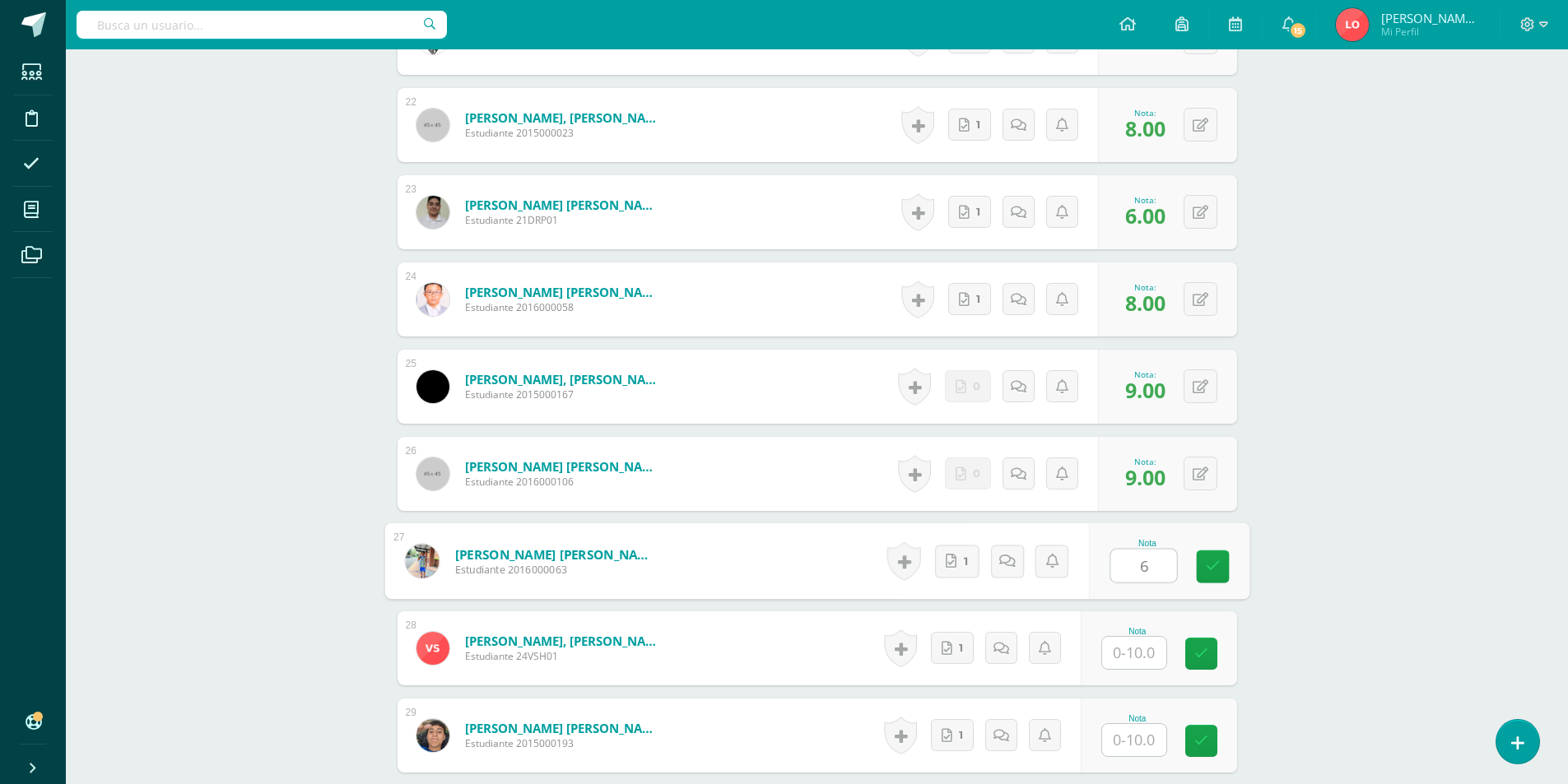 type on "6" 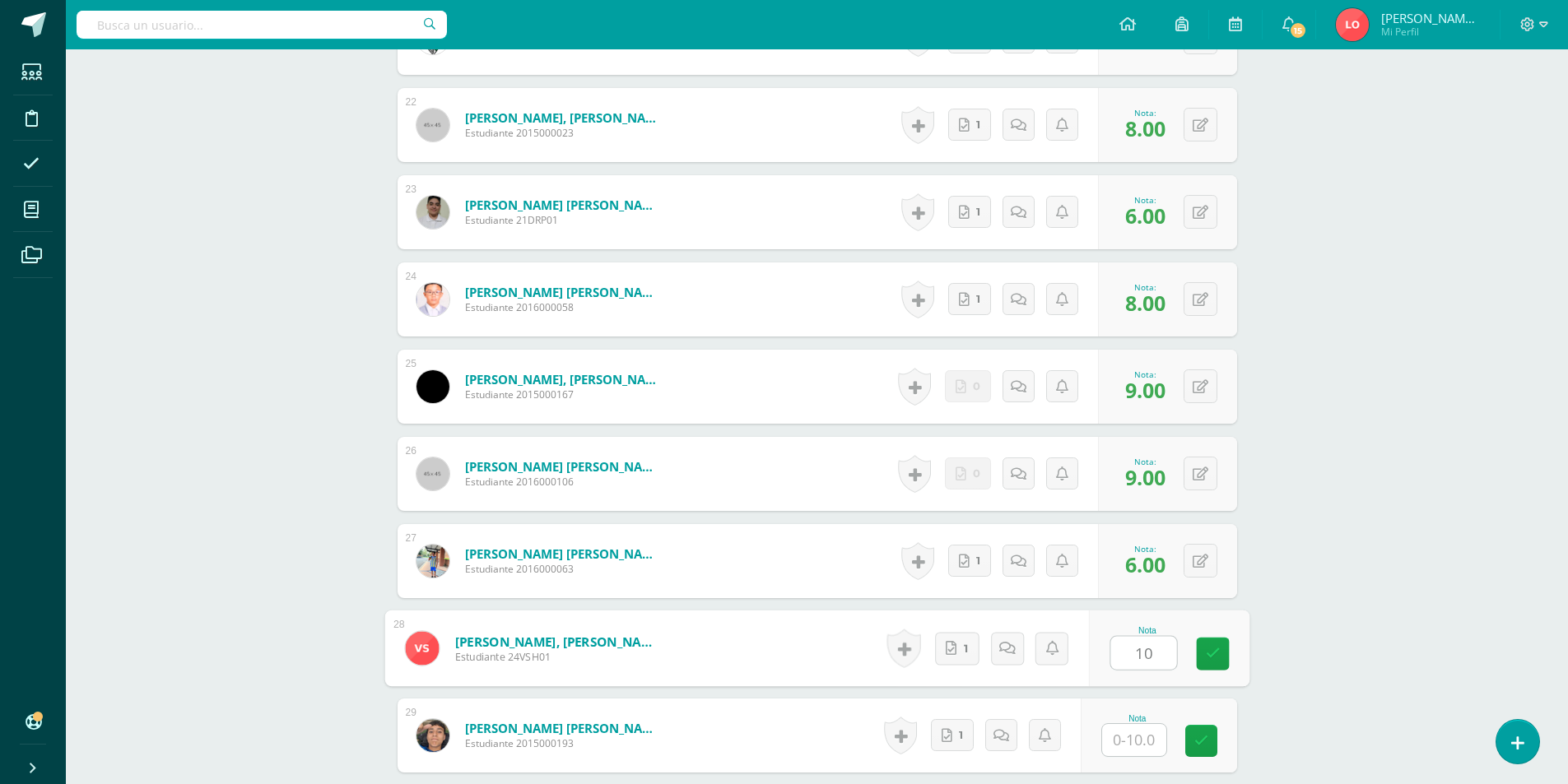 type on "10" 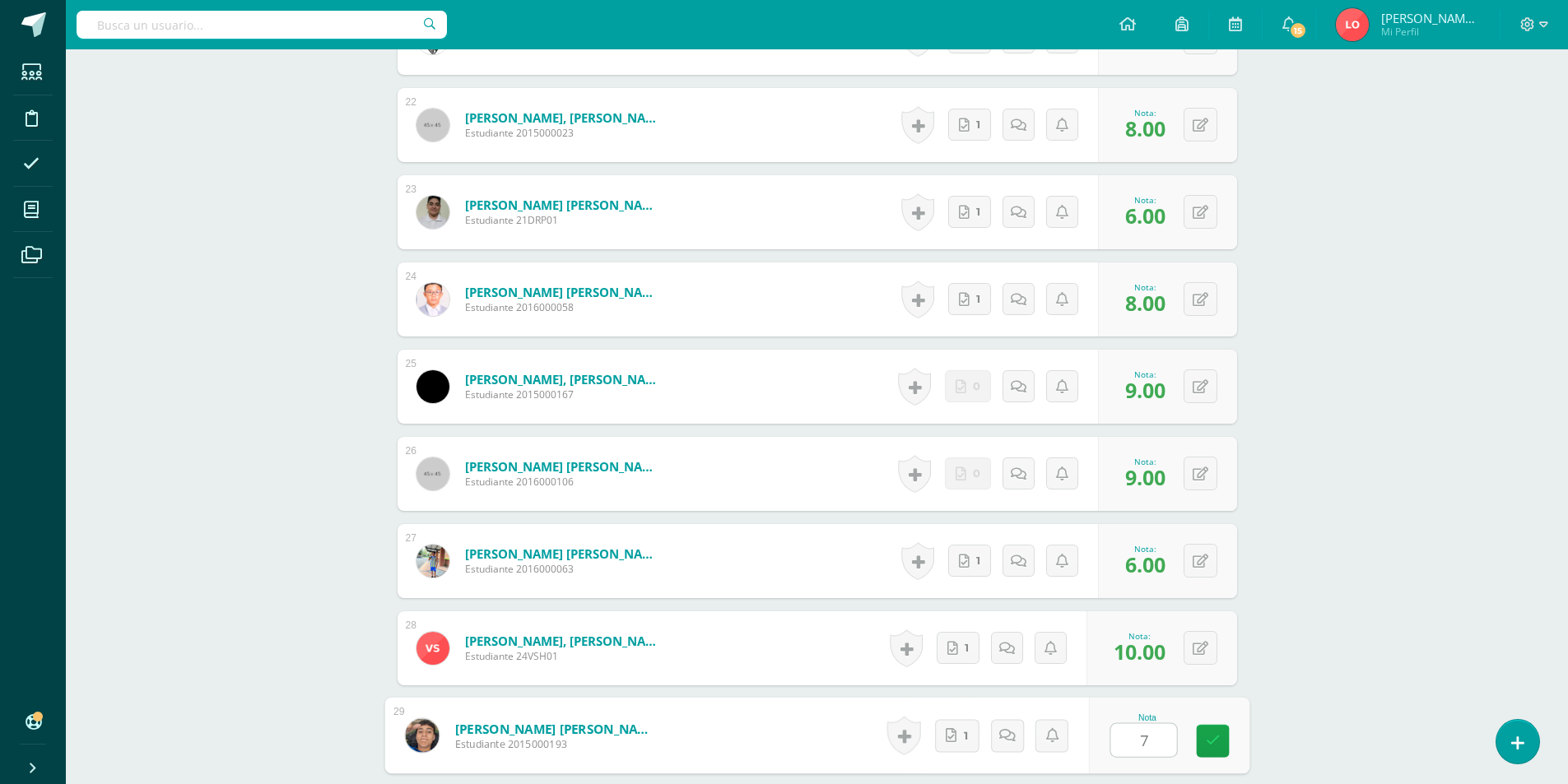 type on "7" 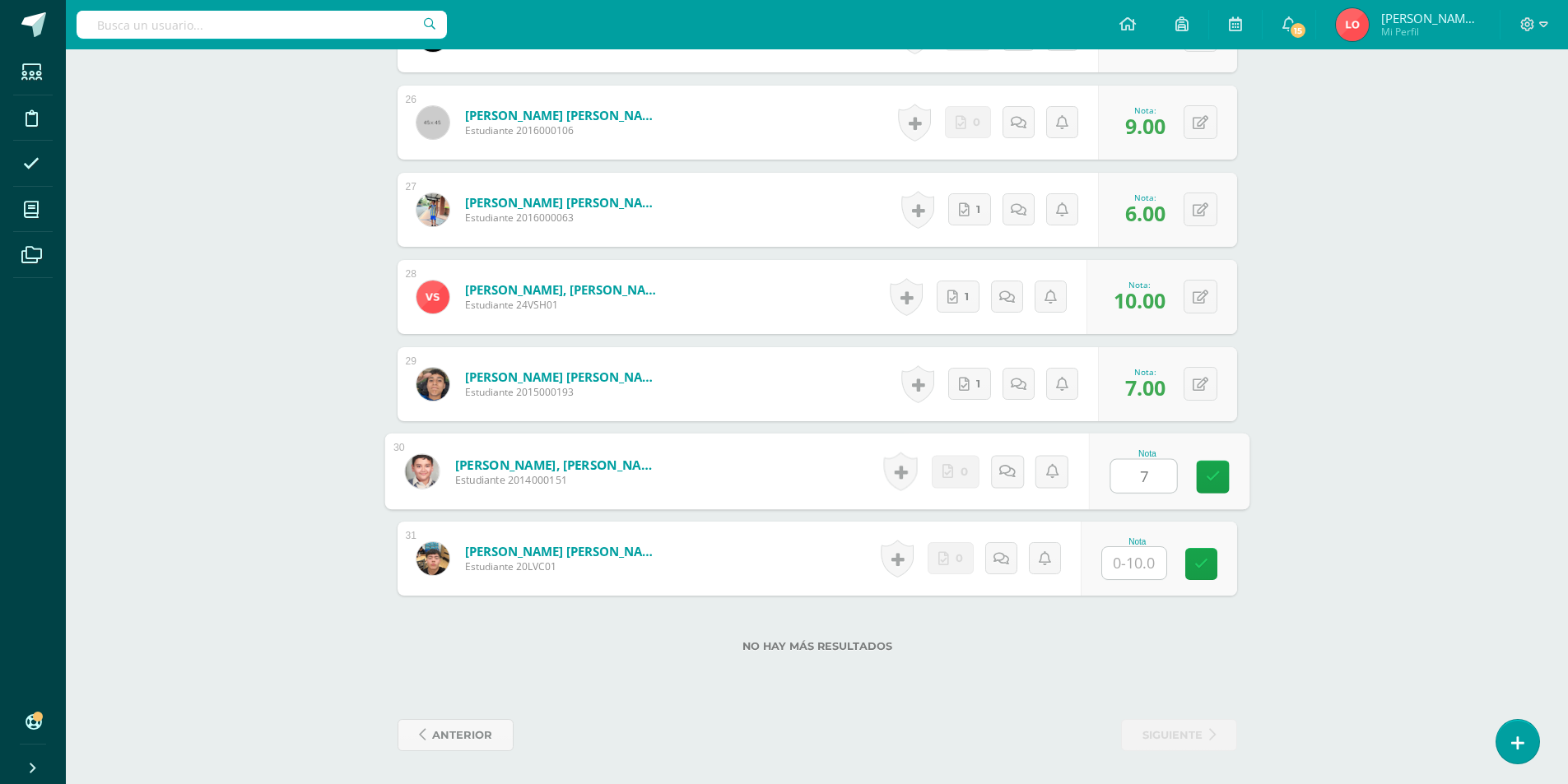 type on "7" 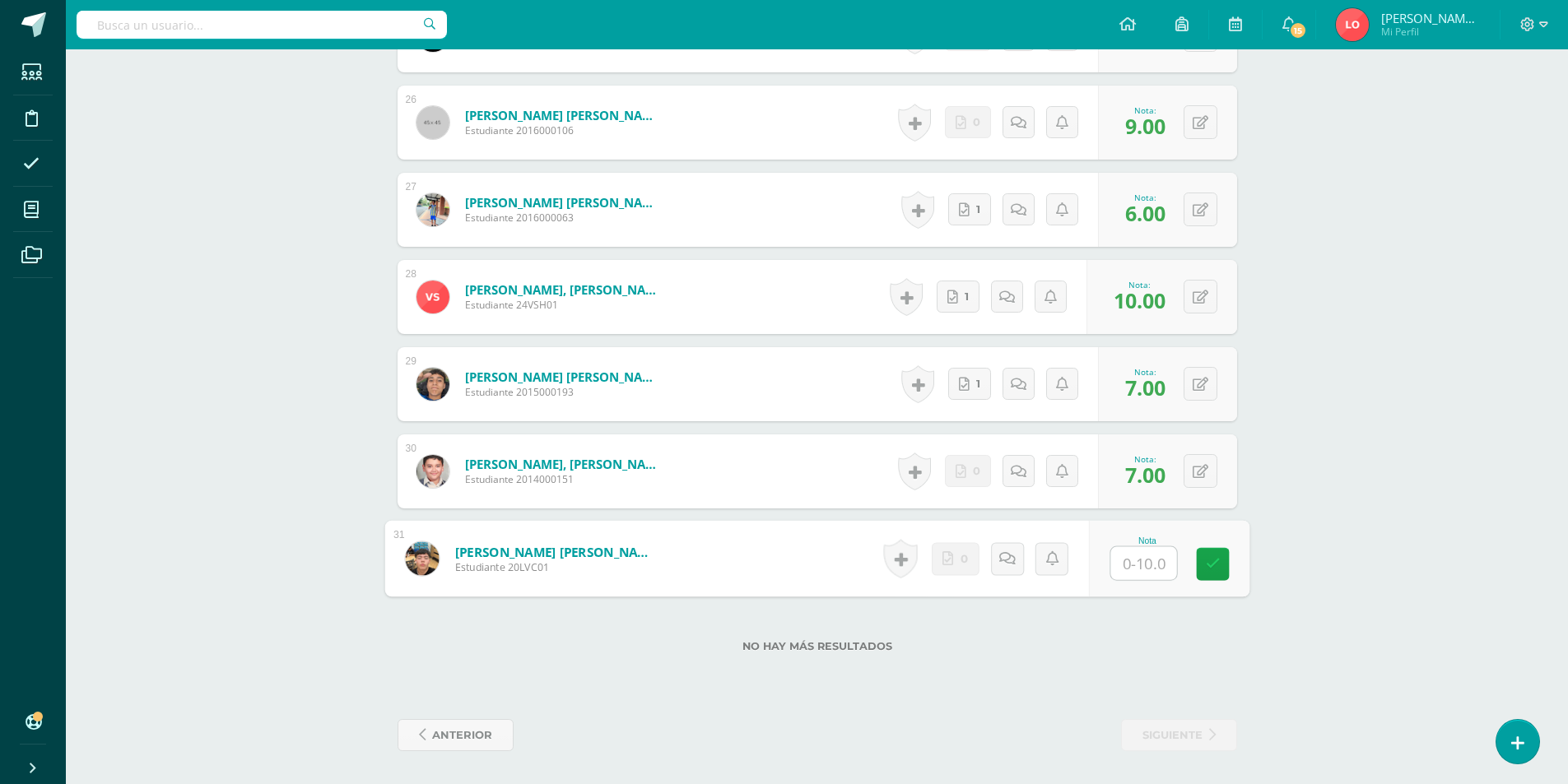 type on "9" 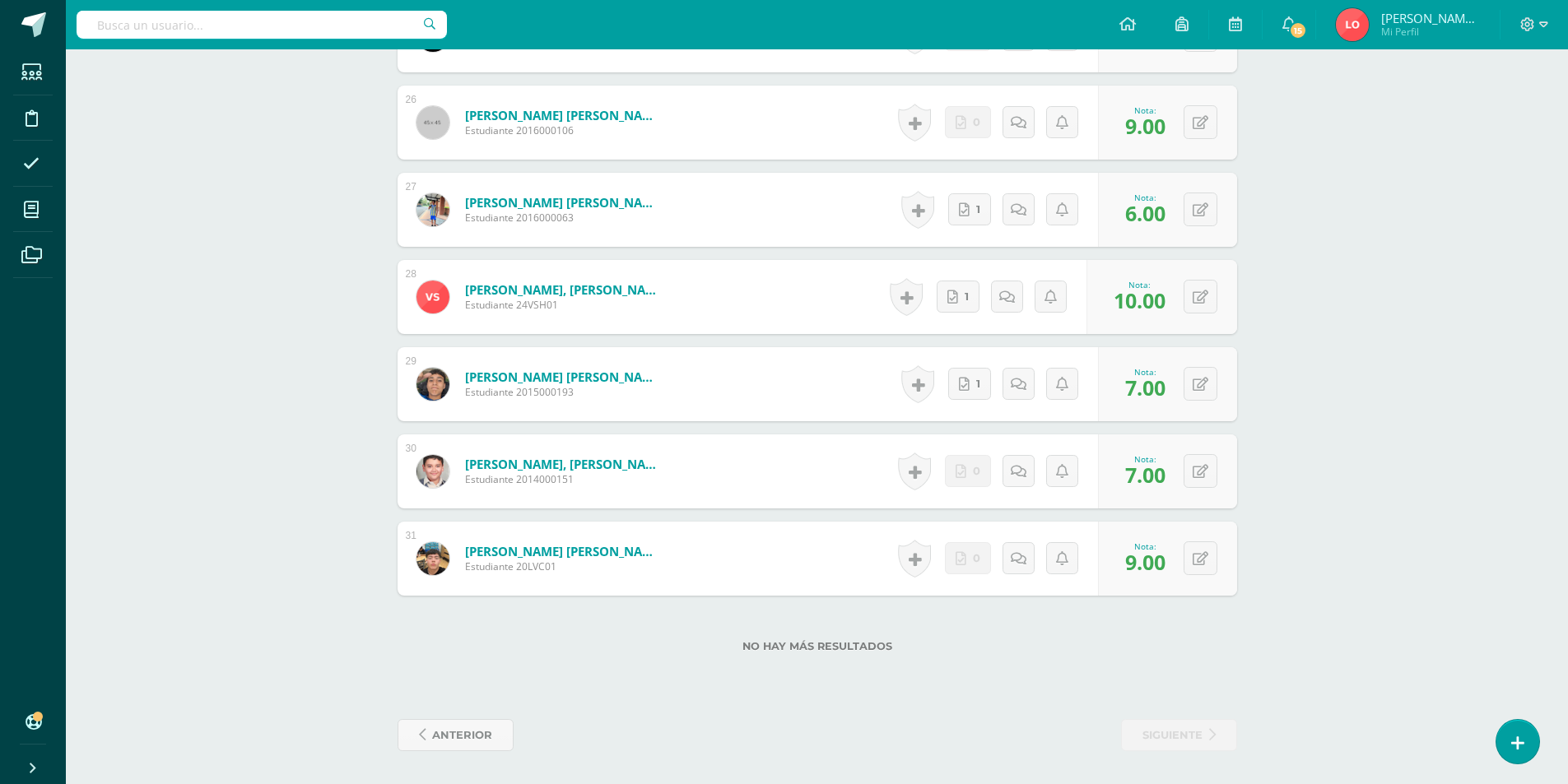 click on "Fundamentos del Diseño
Cuarto Bachillerato Bachillerato en CCLL con Orientación en Diseño Gráfico "A"
Herramientas
Detalle de asistencias
Actividad
Anuncios
Actividades
Estudiantes
Planificación
Dosificación
Conferencias
¿Estás seguro que quieres  eliminar  esta actividad?
Esto borrará la actividad y cualquier nota que hayas registrado
permanentemente. Esta acción no se puede revertir. Cancelar Eliminar
Administración de escalas de valoración
escala de valoración
Aún no has creado una escala de valoración.
Cancelar     1" at bounding box center [817, -940] 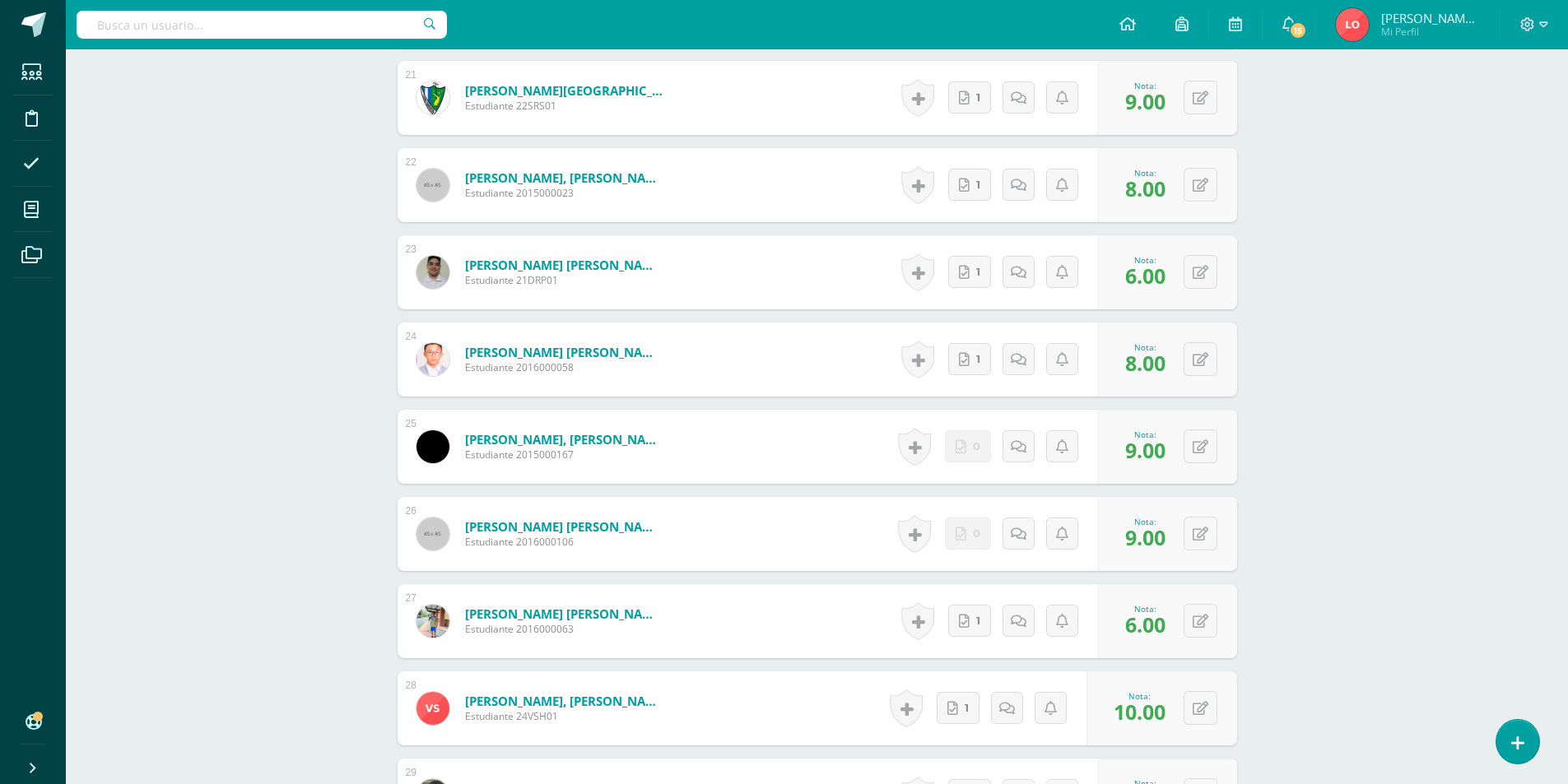 scroll, scrollTop: 2714, scrollLeft: 0, axis: vertical 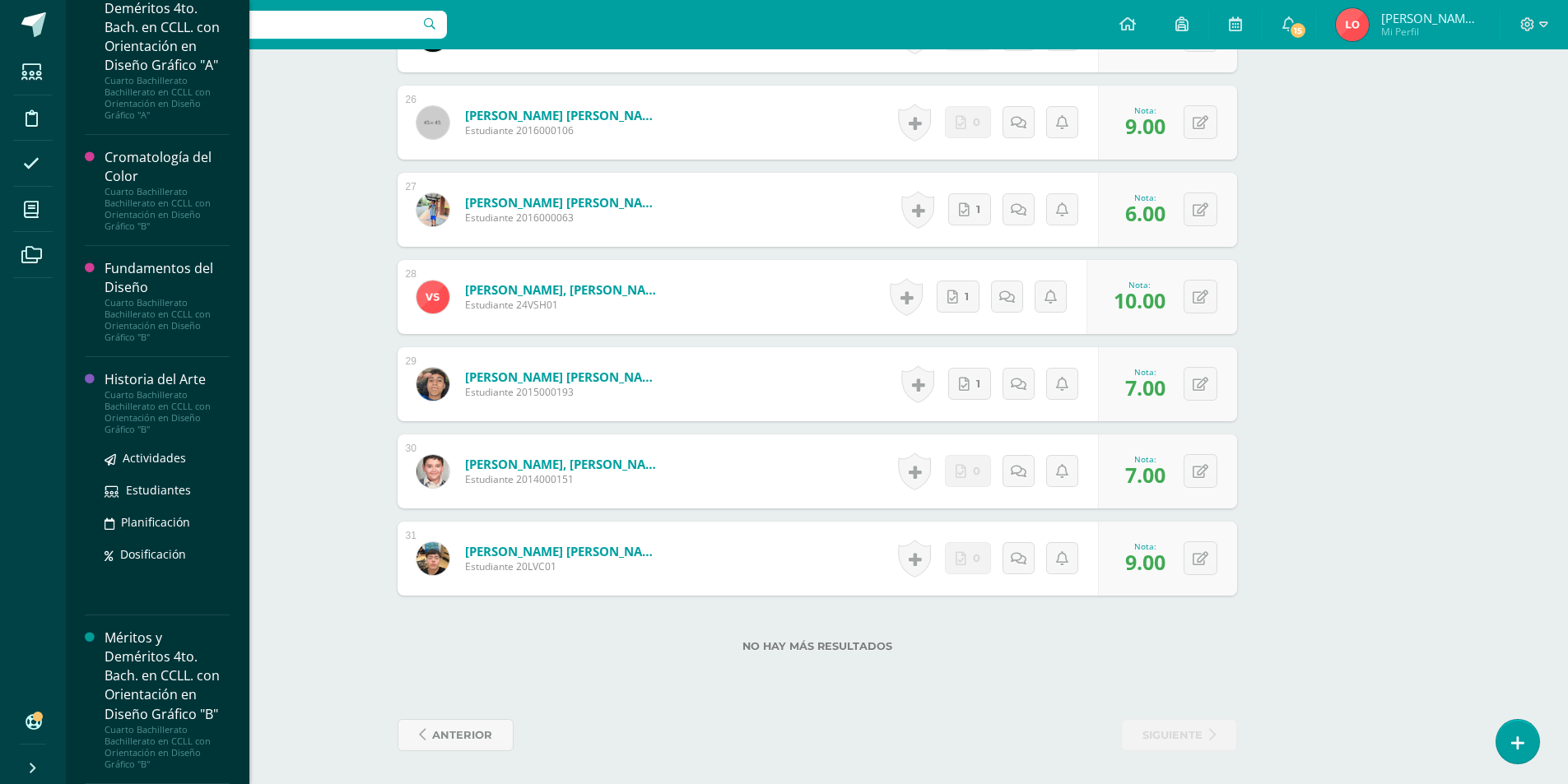 click on "Cuarto Bachillerato
Bachillerato en CCLL con Orientación en Diseño Gráfico
"B"" at bounding box center [167, 412] 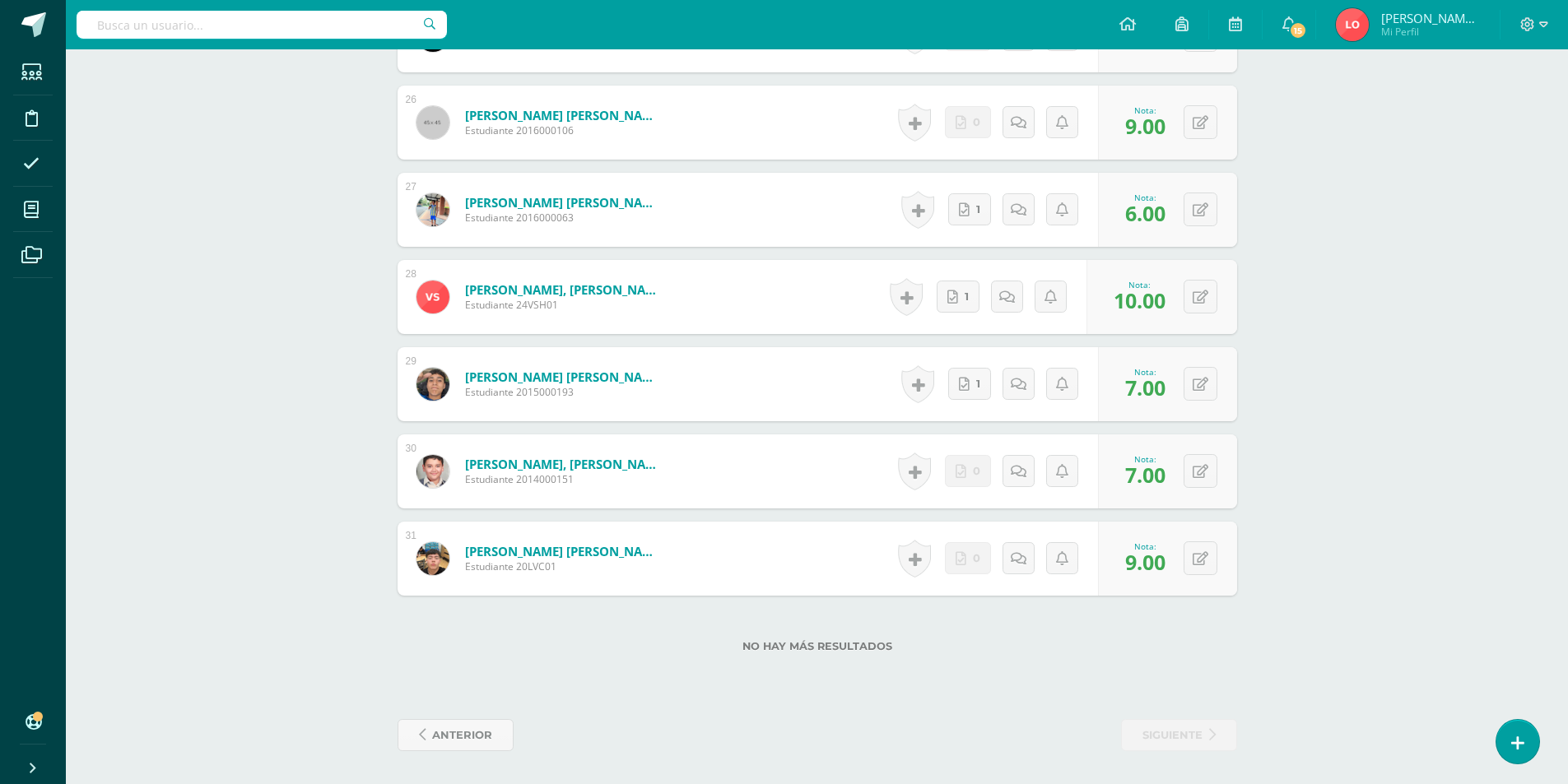 scroll, scrollTop: 1327, scrollLeft: 0, axis: vertical 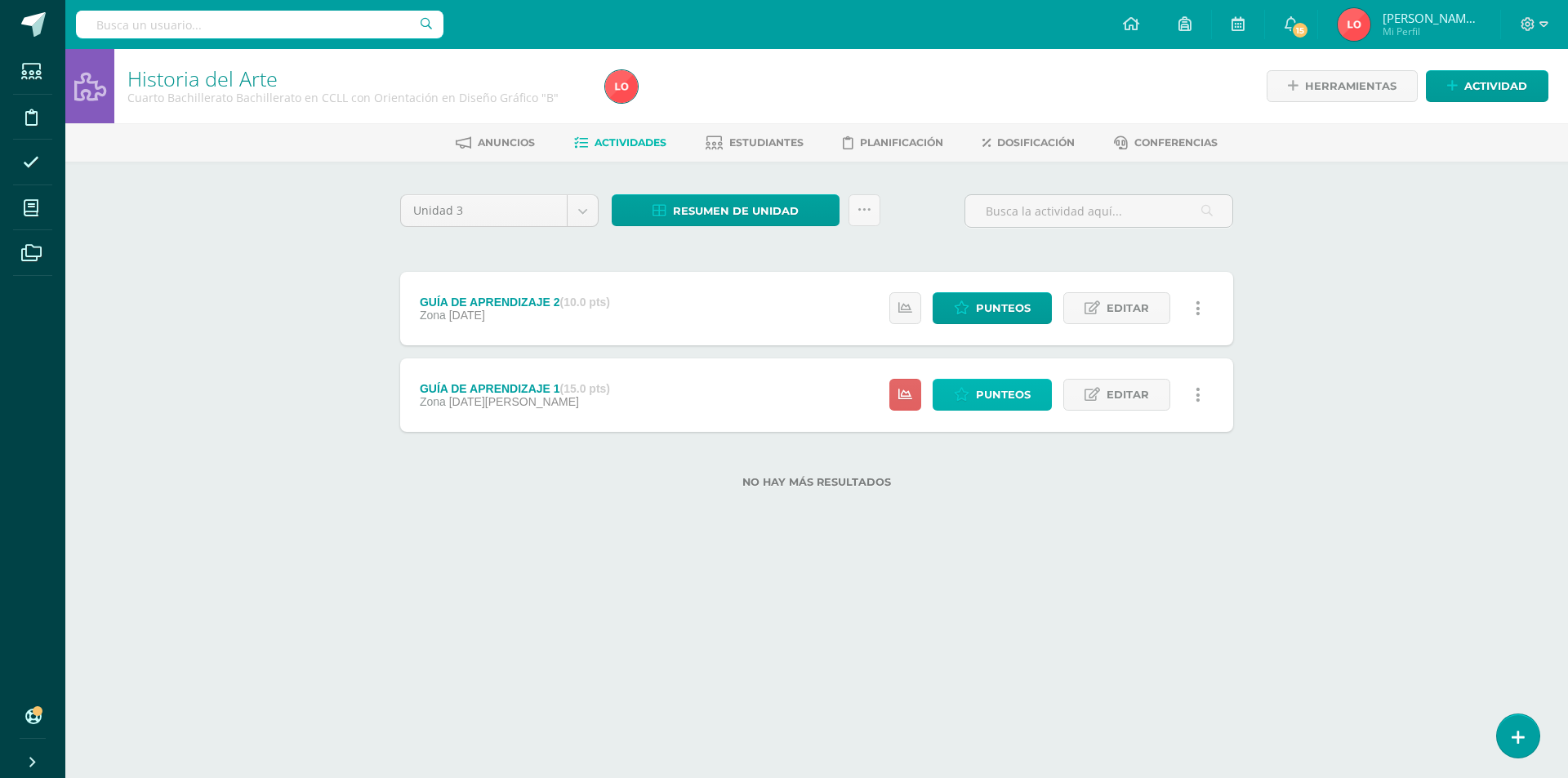 click on "Punteos" 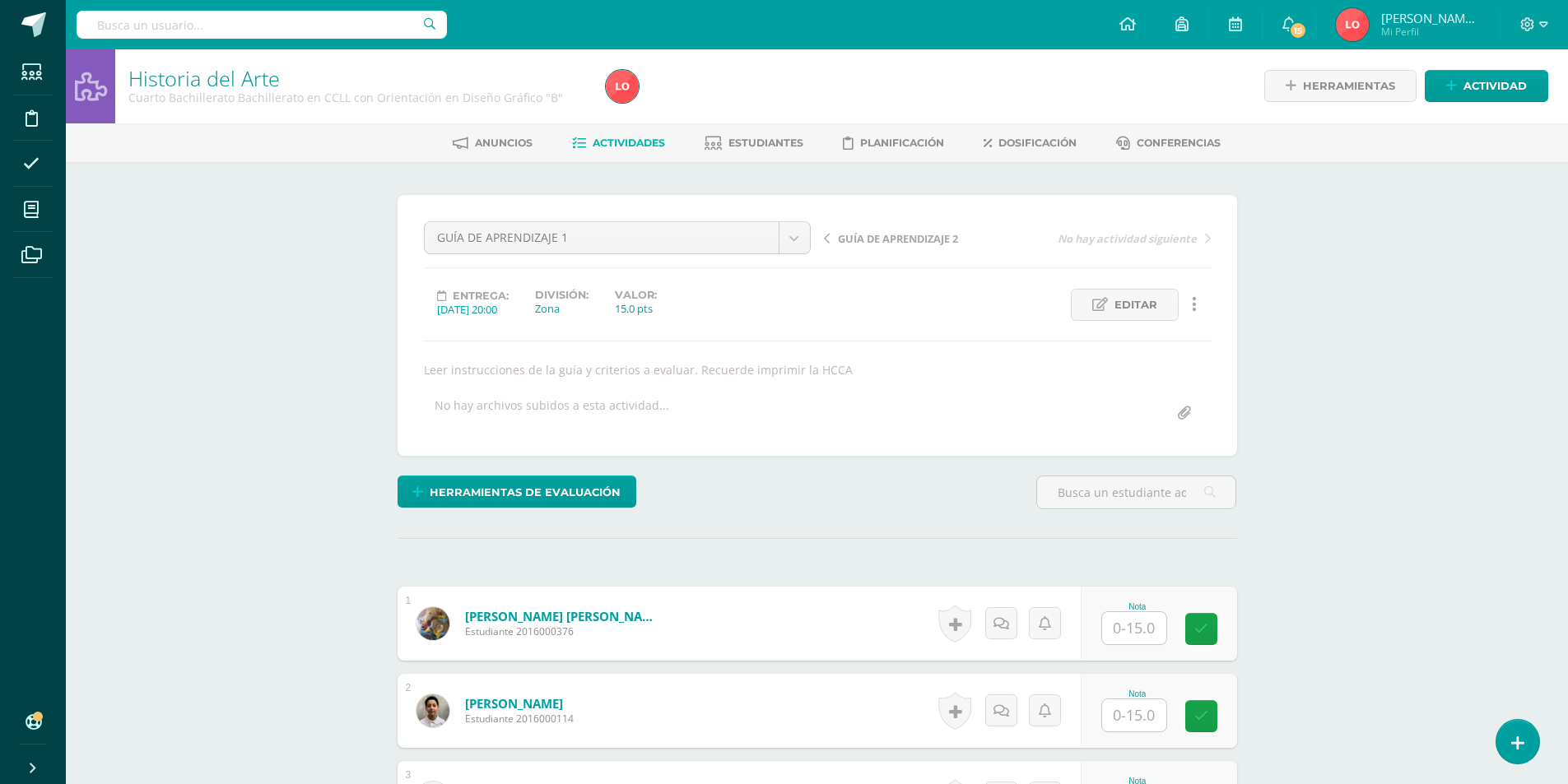 scroll, scrollTop: 248, scrollLeft: 0, axis: vertical 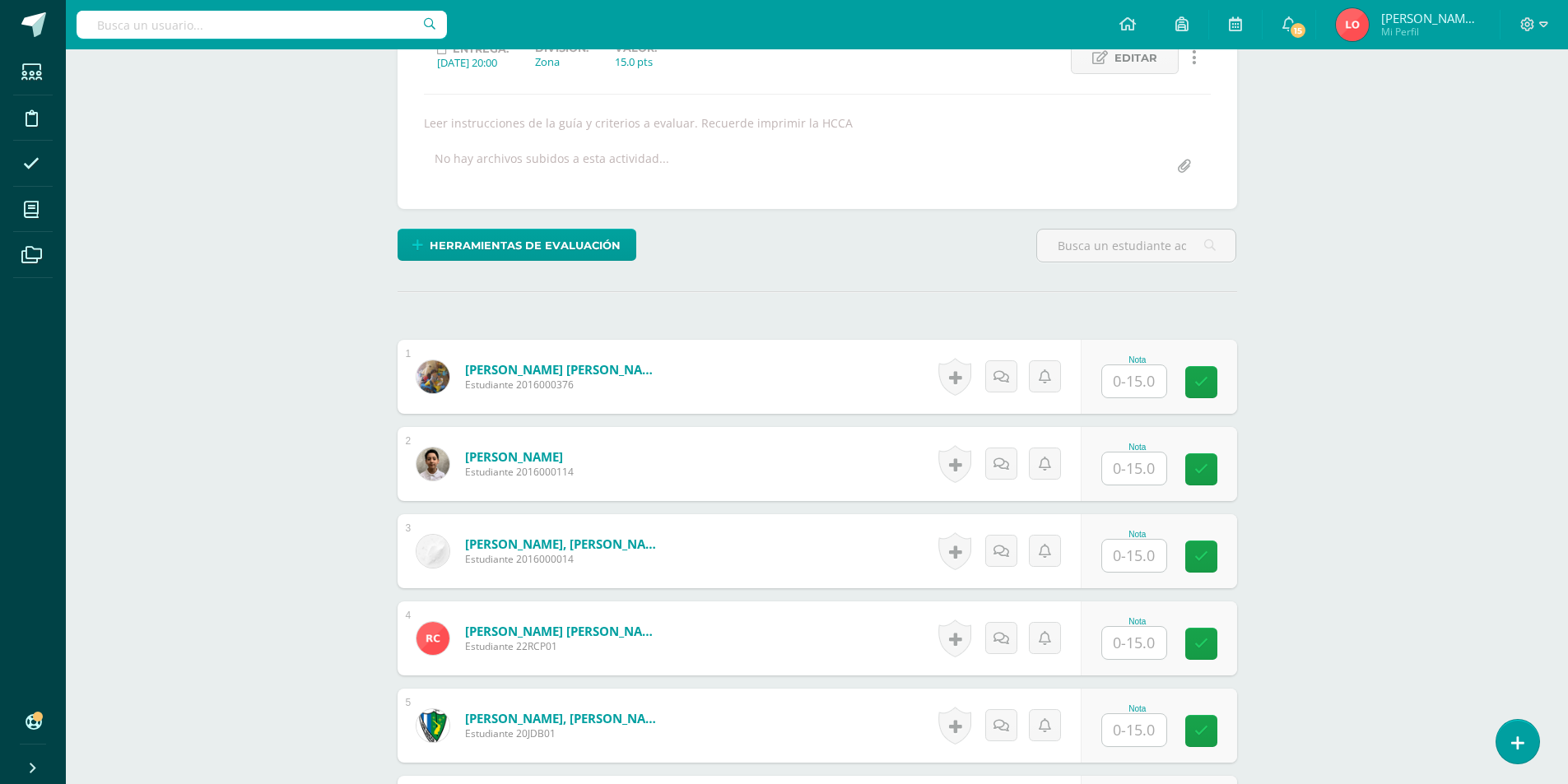 click at bounding box center (1134, 381) 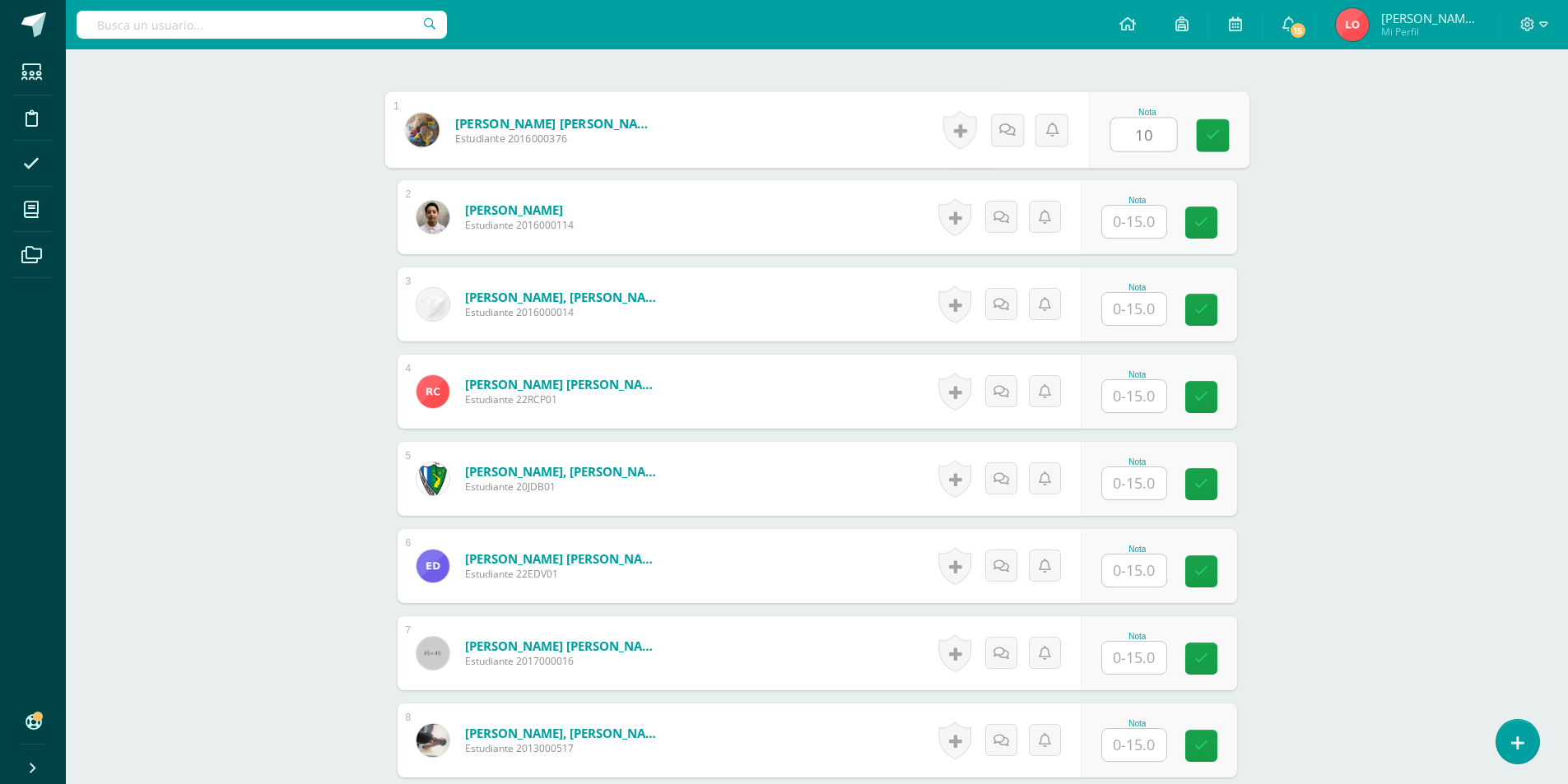 scroll, scrollTop: 0, scrollLeft: 0, axis: both 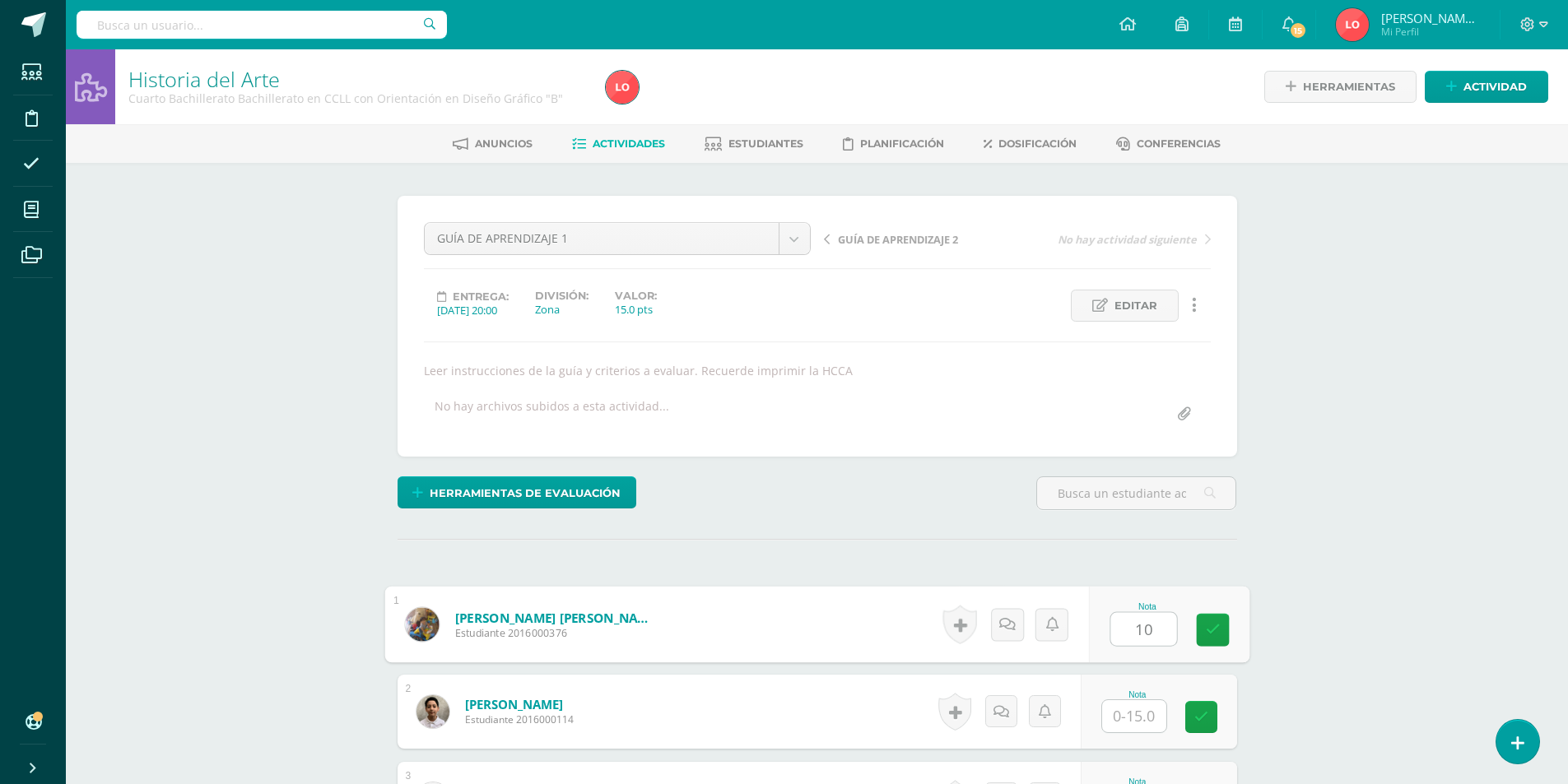 type on "1" 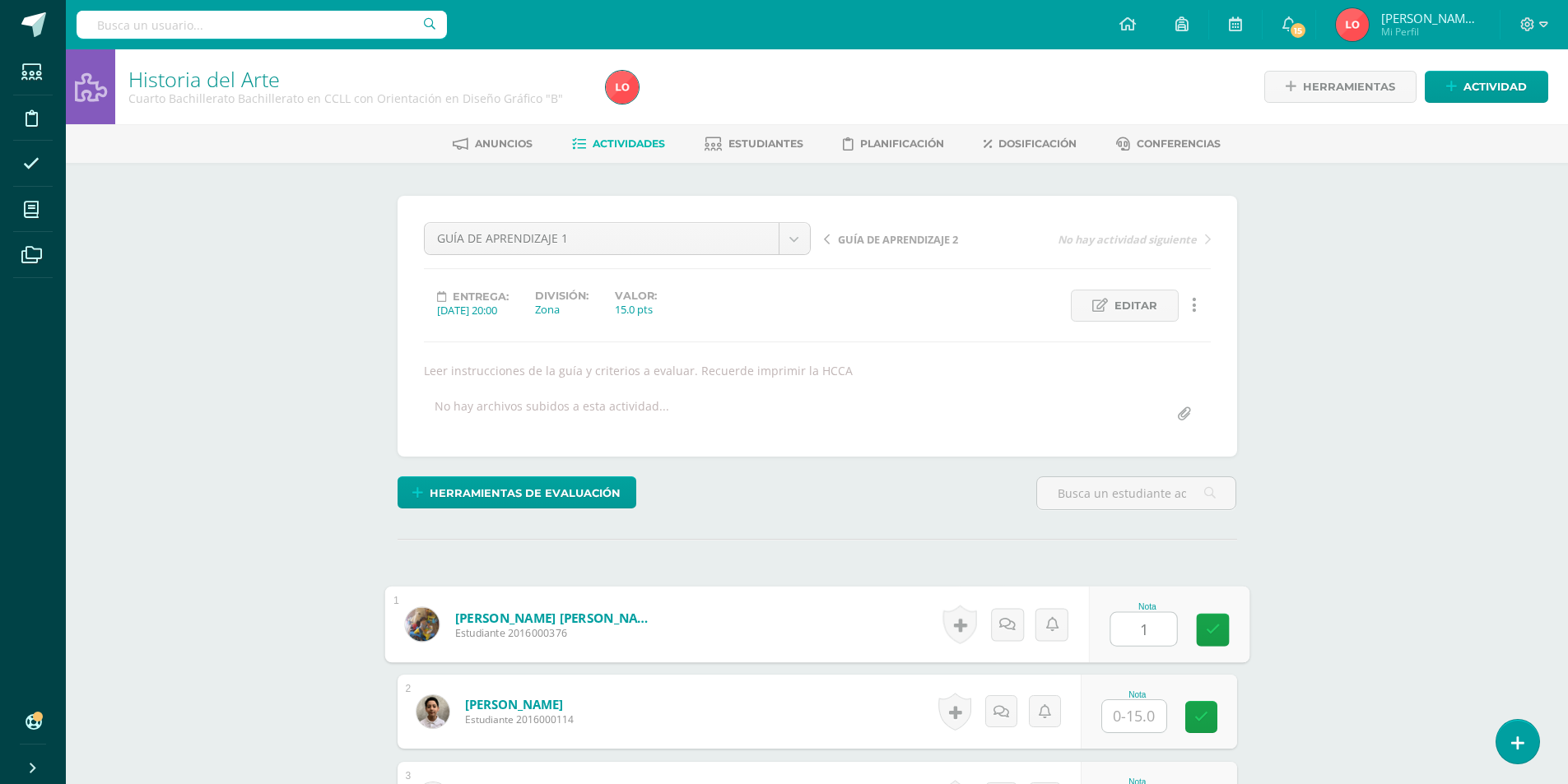 type 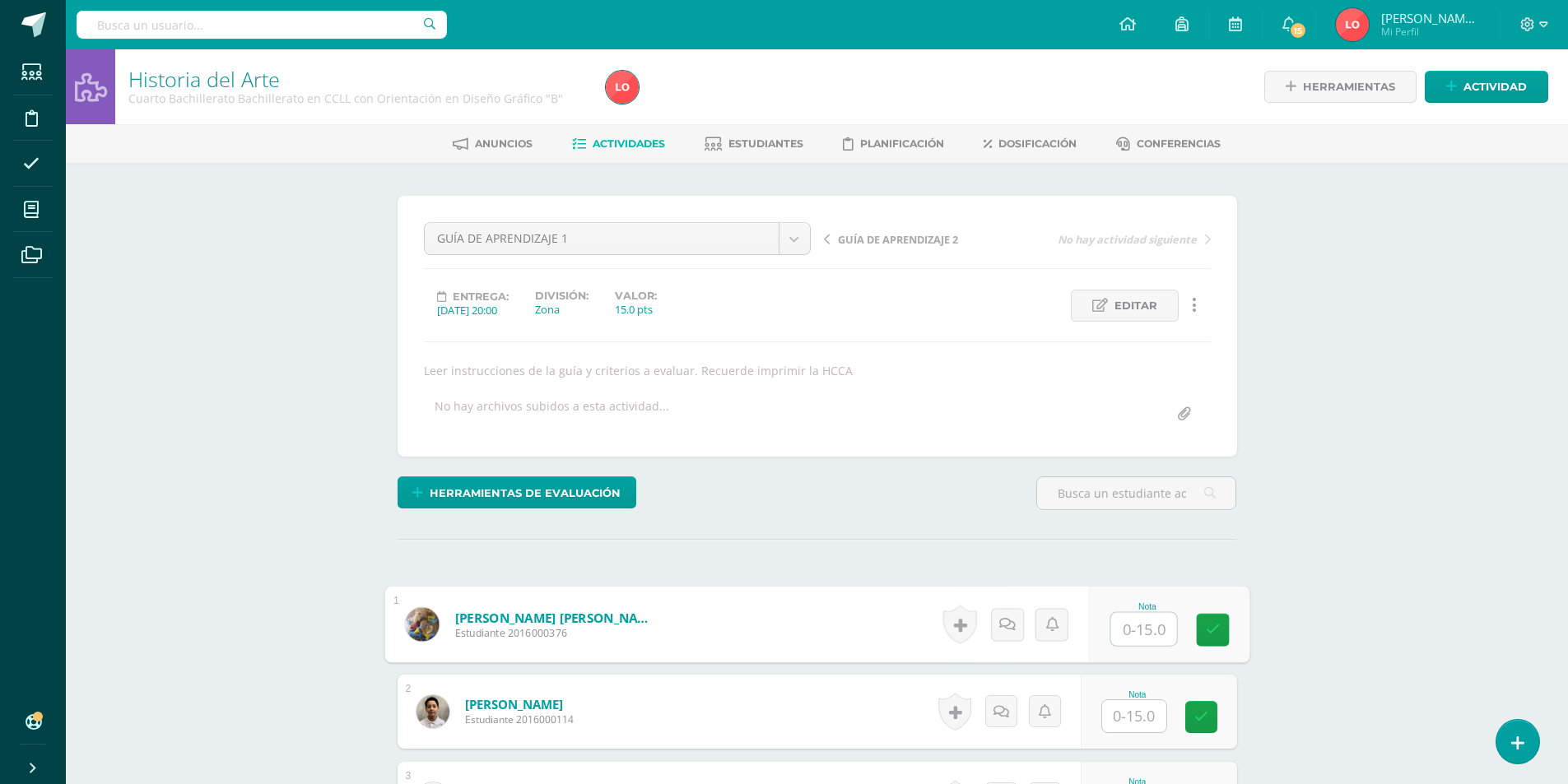 click on "Historia del Arte
Cuarto Bachillerato Bachillerato en CCLL con Orientación en Diseño Gráfico "B"
Herramientas
Detalle de asistencias
Actividad
Anuncios
Actividades
Estudiantes
Planificación
Dosificación
Conferencias
¿Estás seguro que quieres  eliminar  esta actividad?
Esto borrará la actividad y cualquier nota que hayas registrado
permanentemente. Esta acción no se puede revertir. Cancelar Eliminar
Administración de escalas de valoración
escala de valoración
Aún no has creado una escala de valoración.
Cancelar Cancelar 1" at bounding box center (817, 1844) 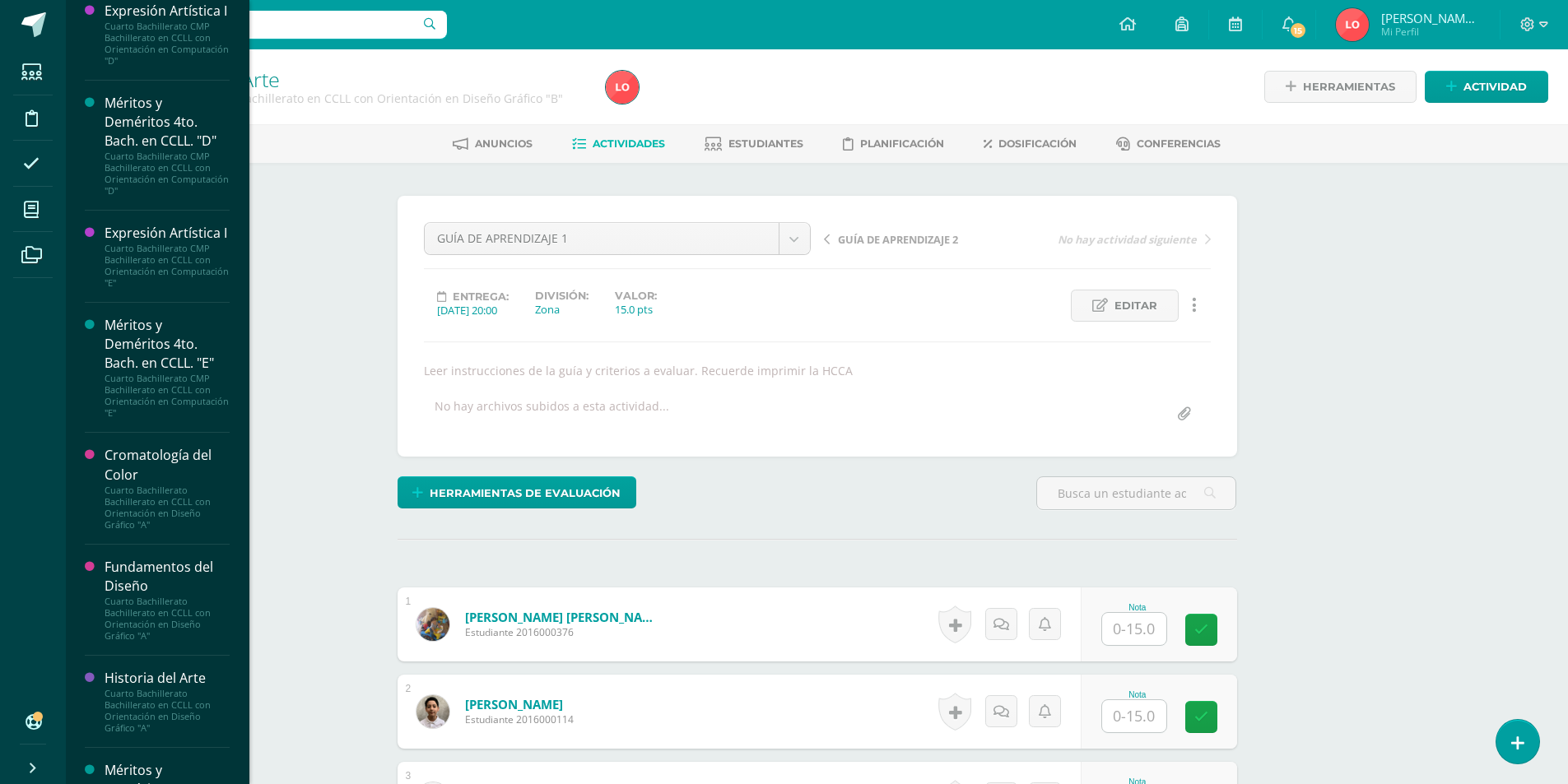 scroll, scrollTop: 1068, scrollLeft: 0, axis: vertical 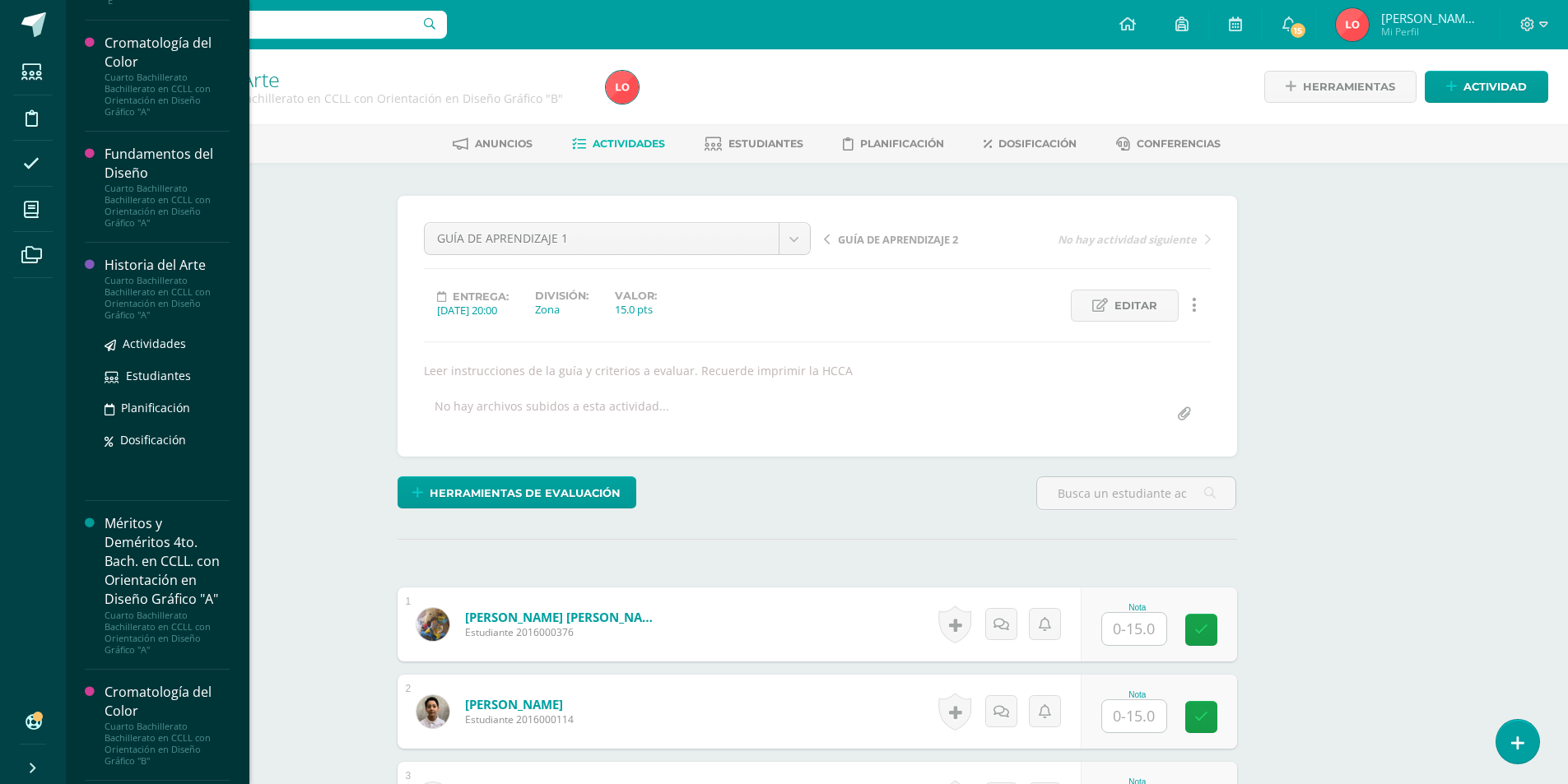 click on "Cuarto Bachillerato
Bachillerato en CCLL con Orientación en Diseño Gráfico
"A"" at bounding box center (167, 298) 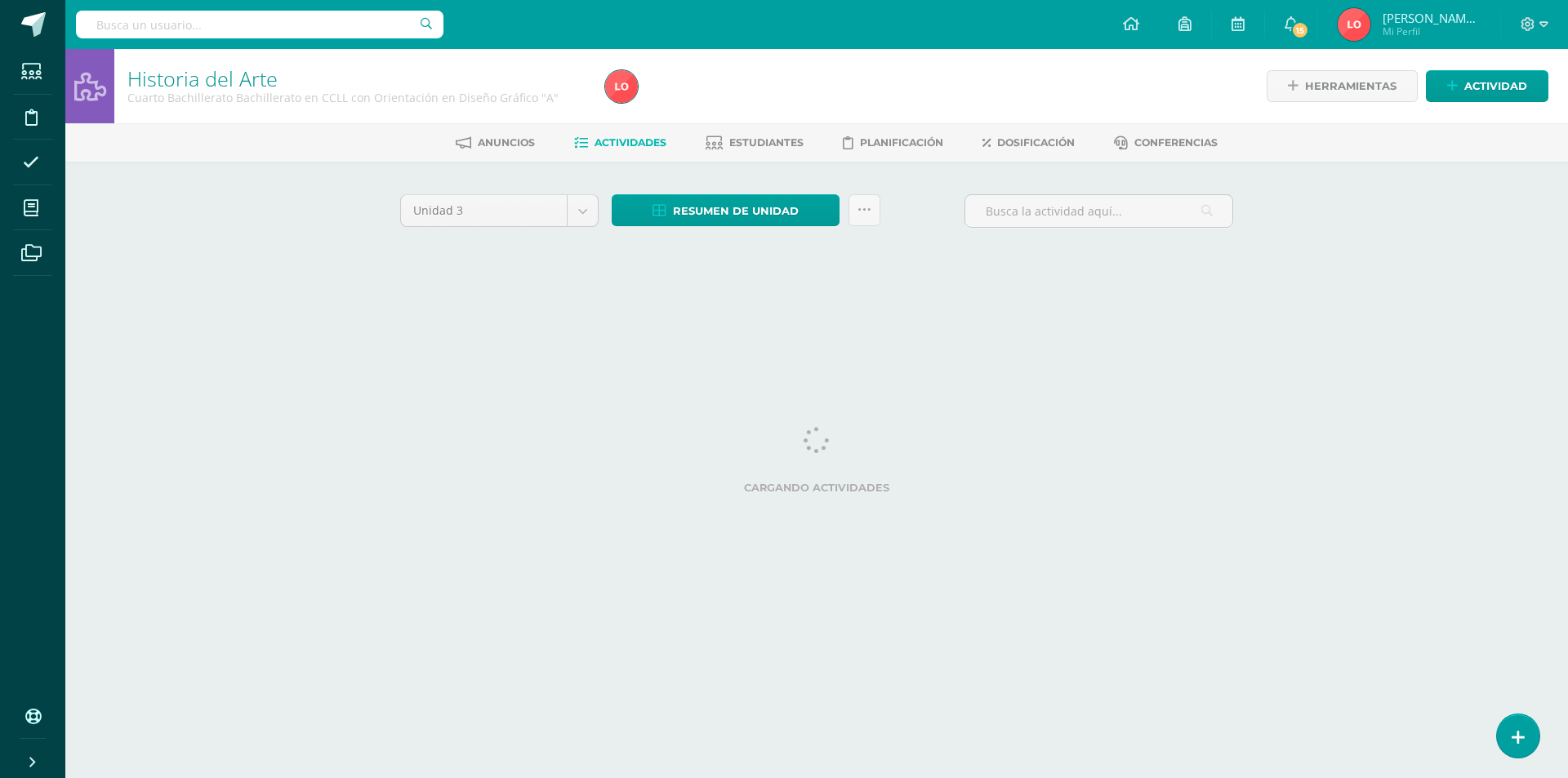 scroll, scrollTop: 0, scrollLeft: 0, axis: both 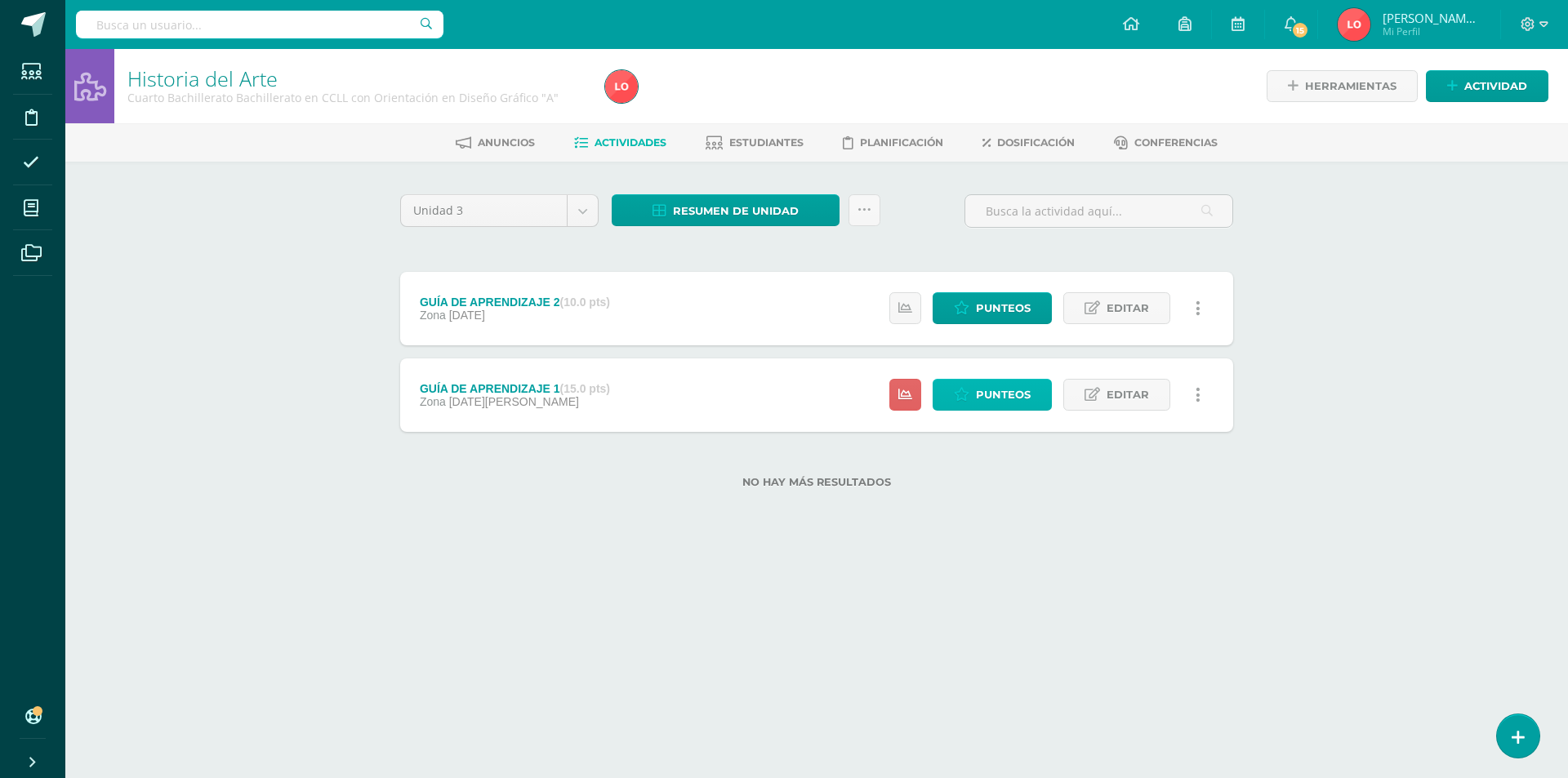 click on "Punteos" at bounding box center [1003, 394] 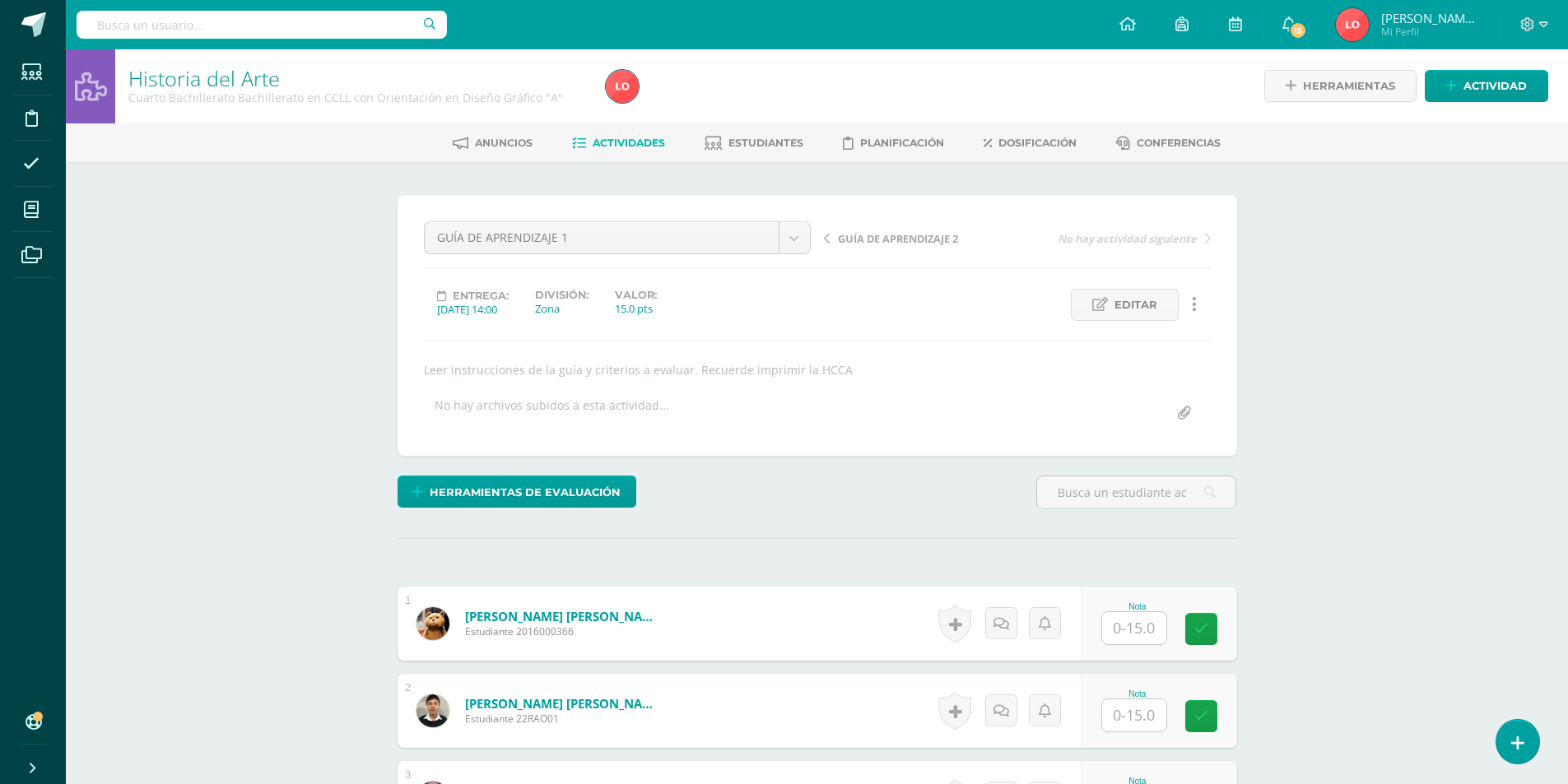 scroll, scrollTop: 412, scrollLeft: 0, axis: vertical 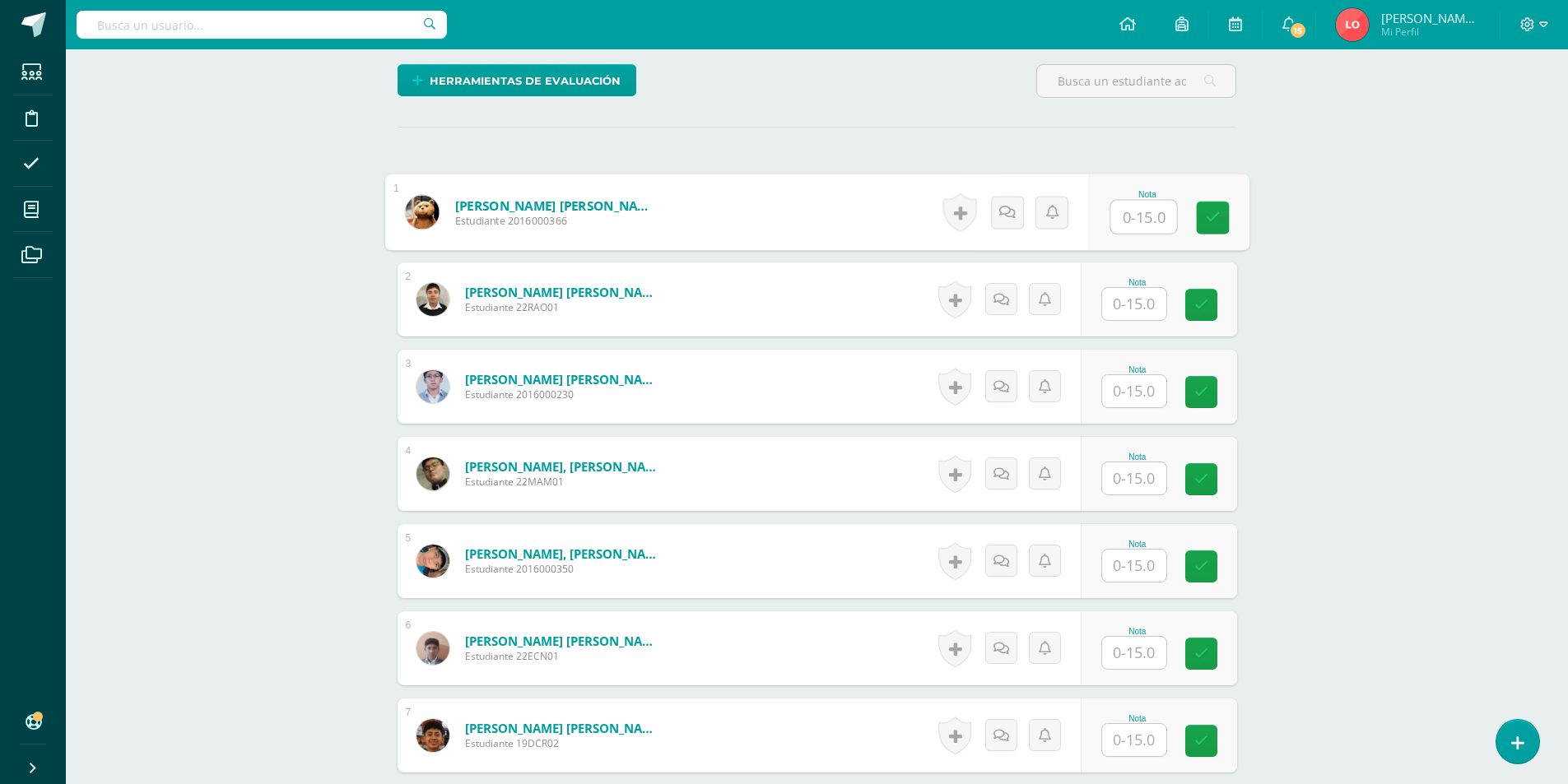 click at bounding box center (1143, 217) 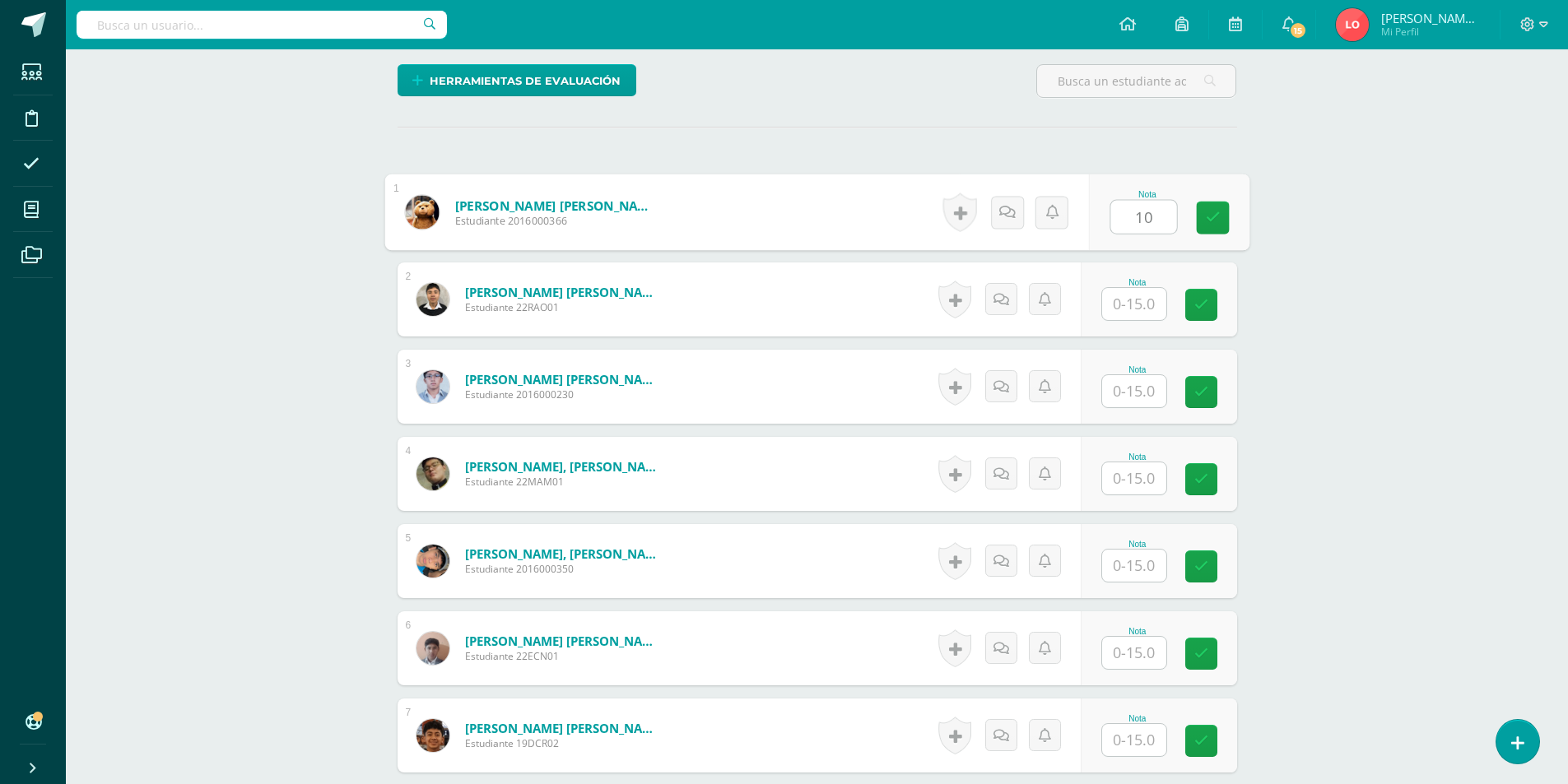 type on "10" 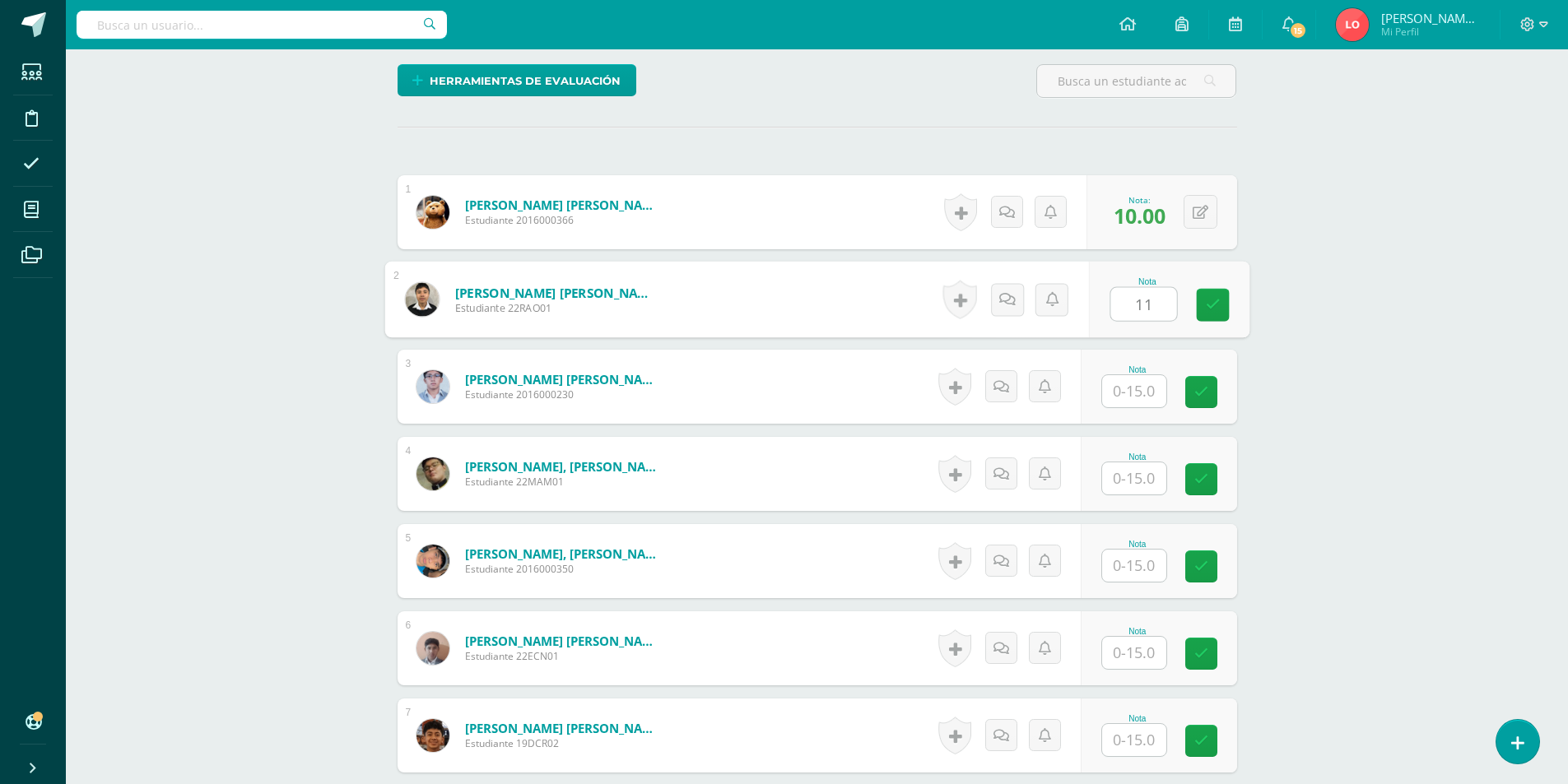 type on "11" 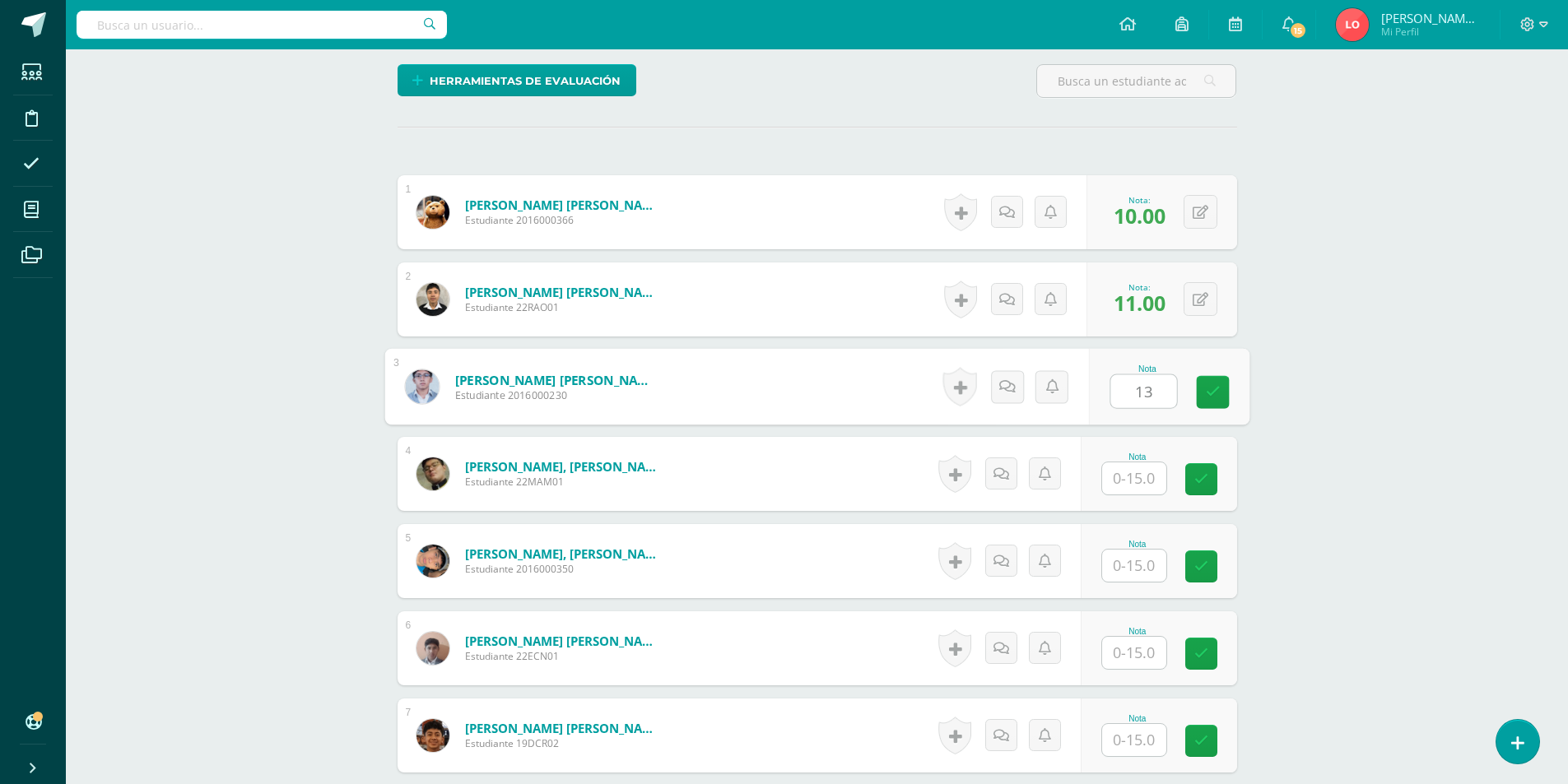 type on "13" 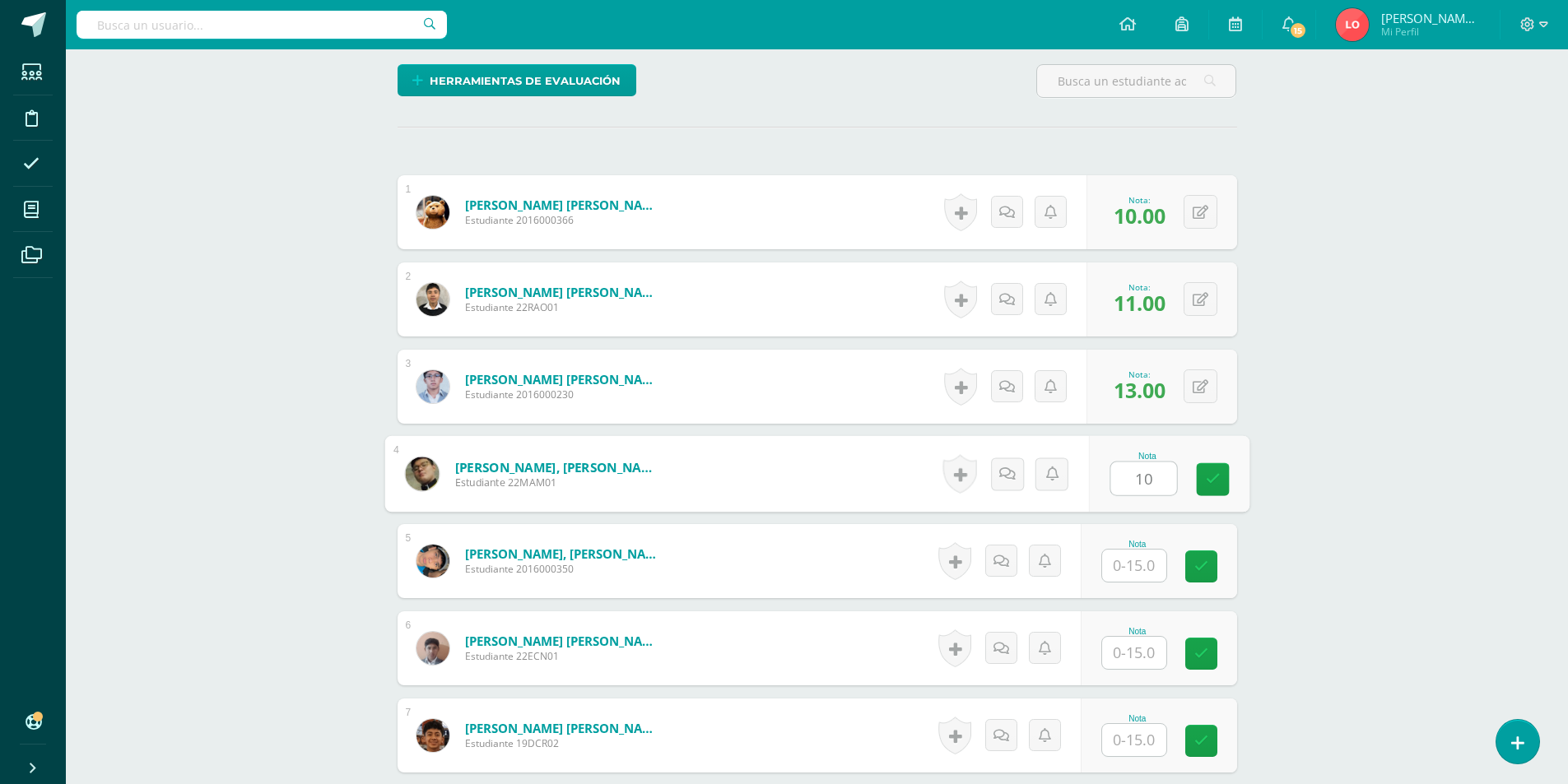 type on "10" 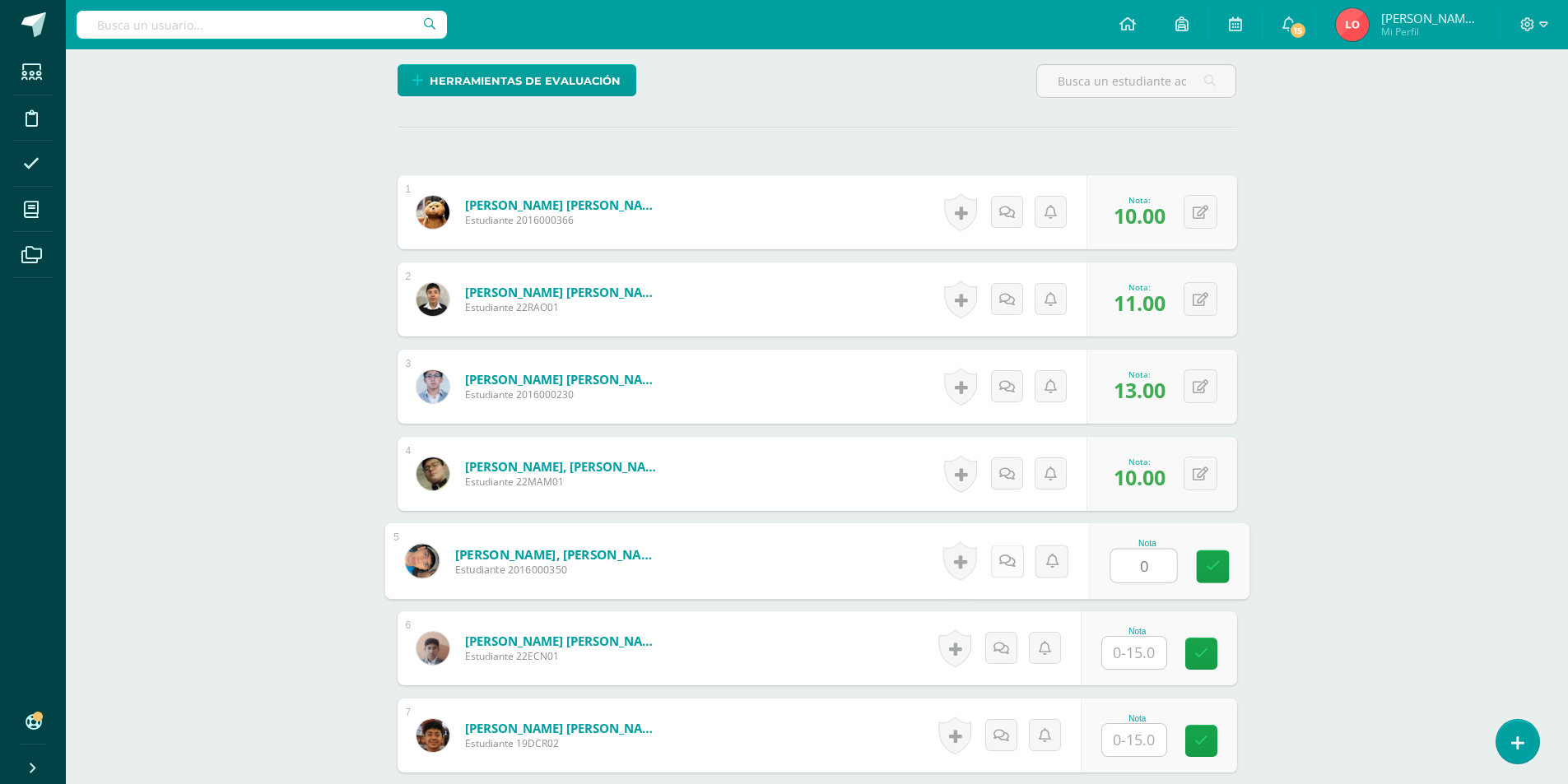 type on "0" 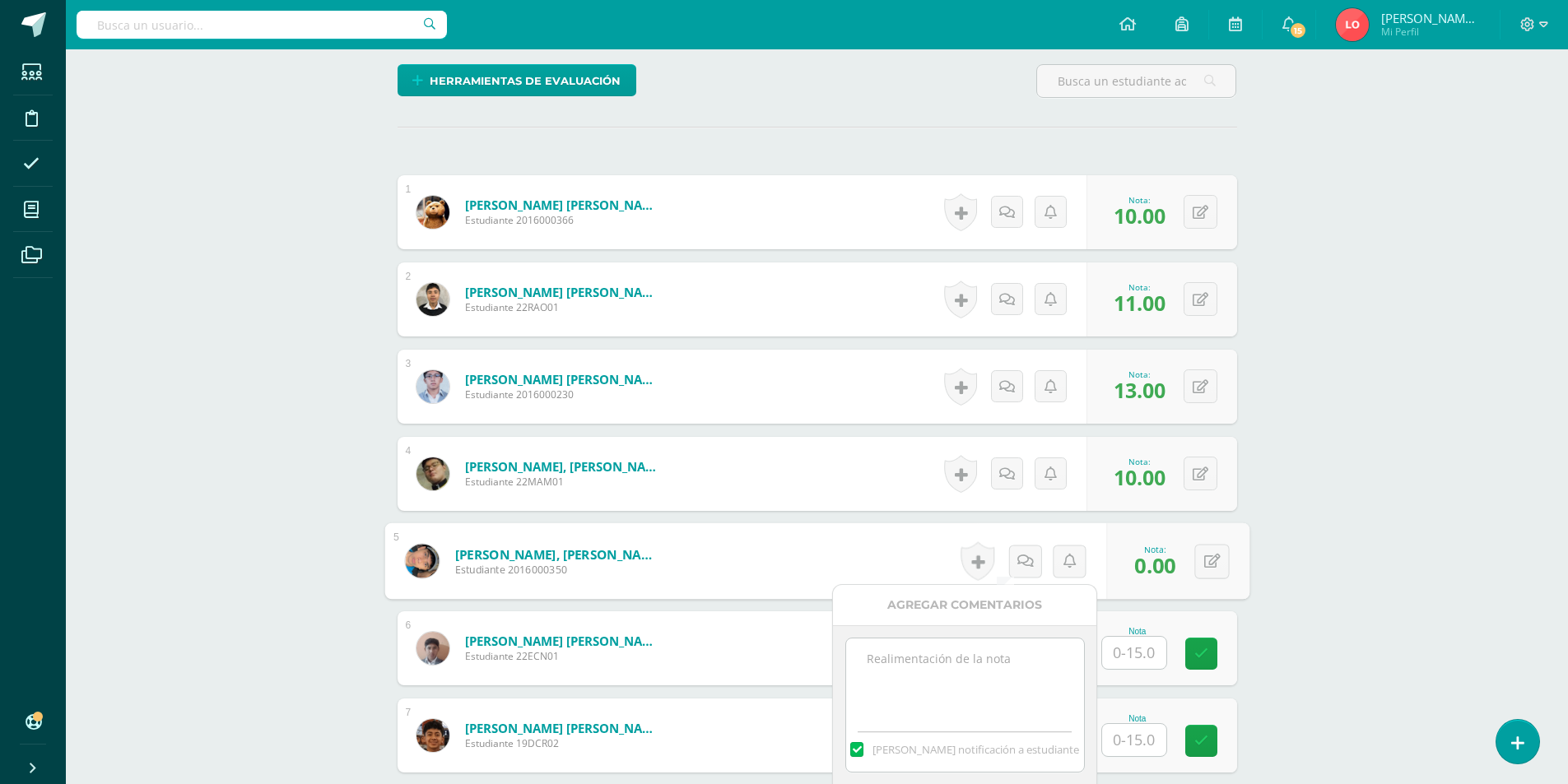 click at bounding box center (965, 680) 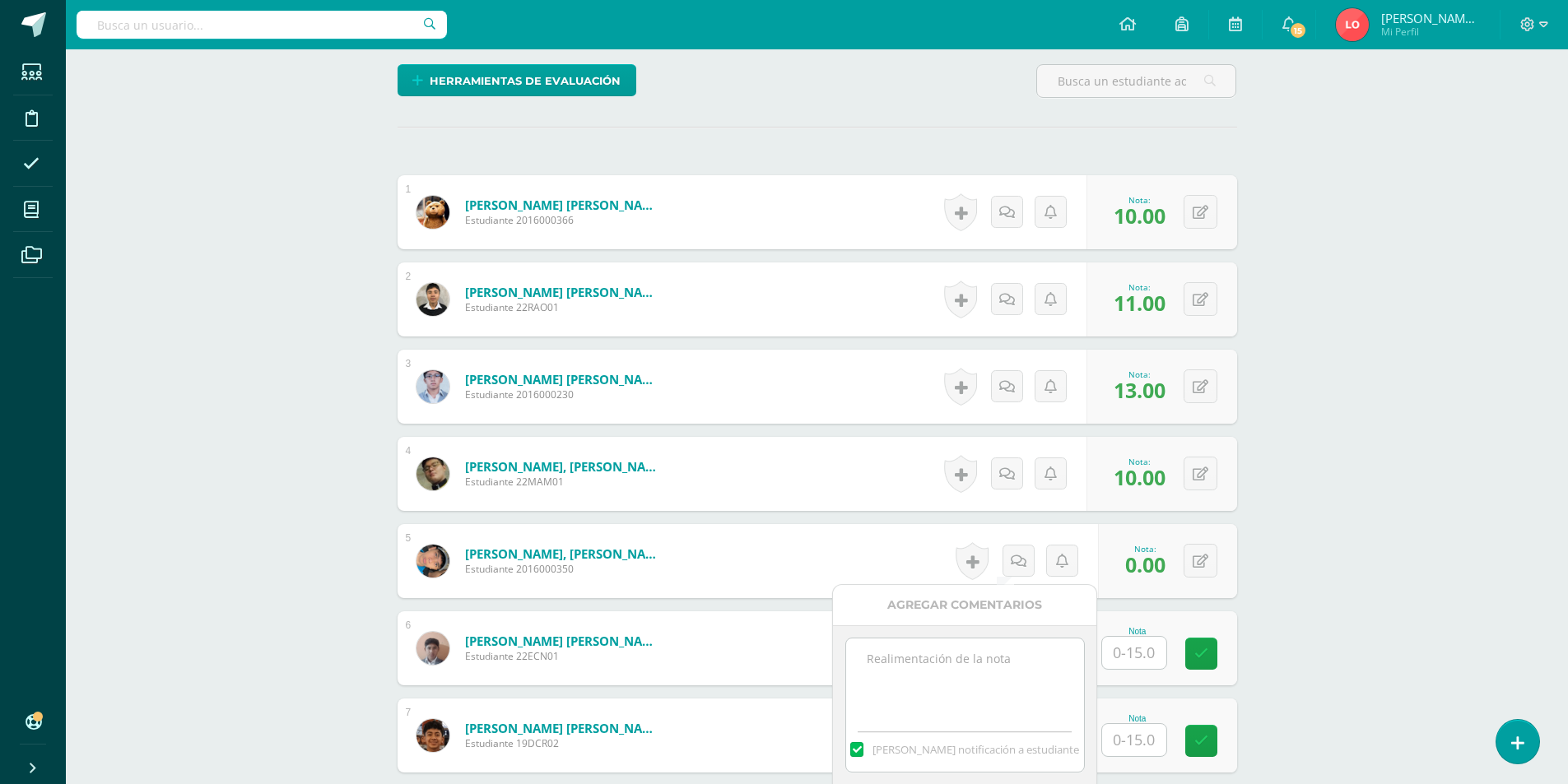 scroll, scrollTop: 741, scrollLeft: 0, axis: vertical 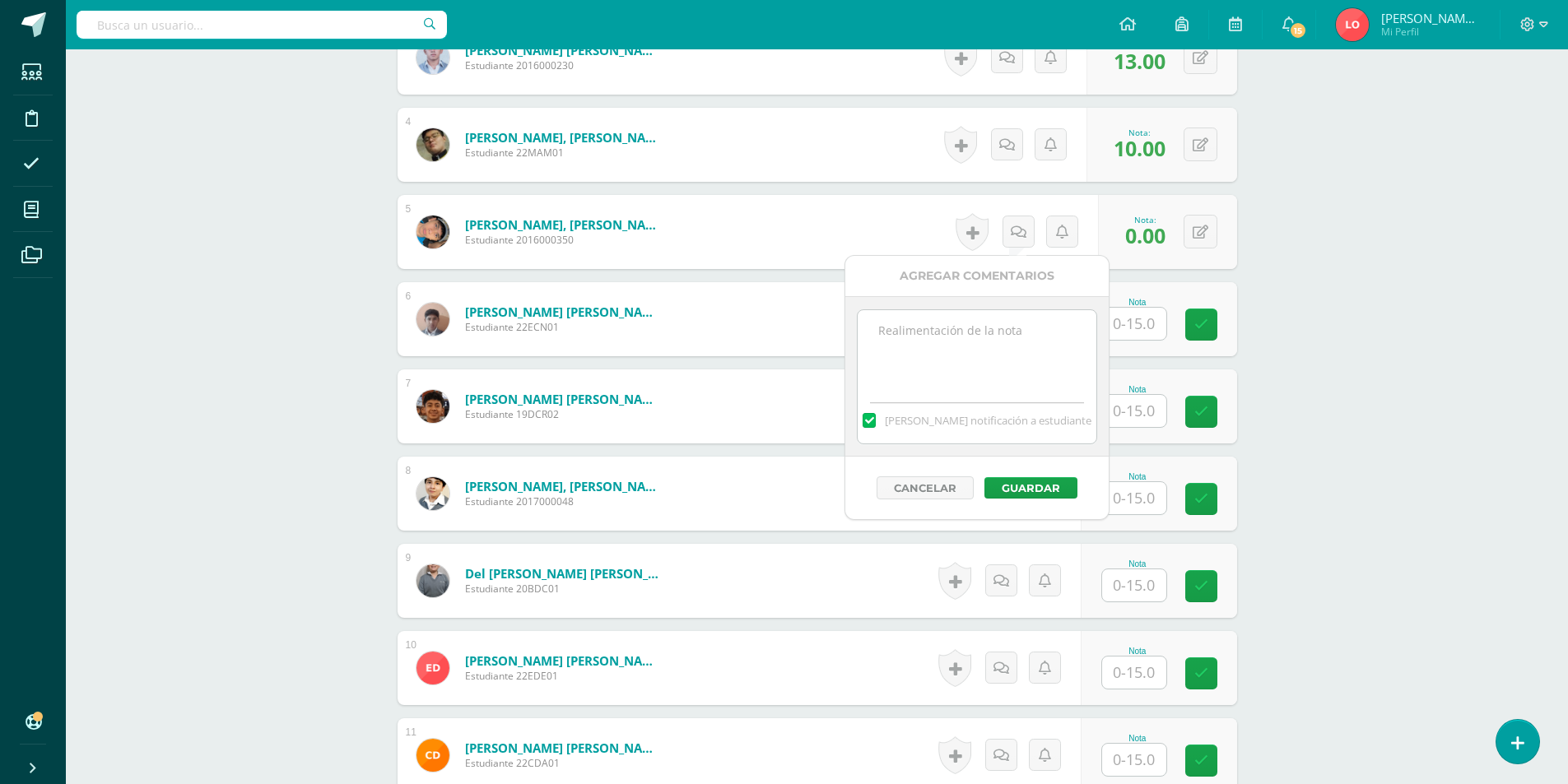 click at bounding box center [1134, 323] 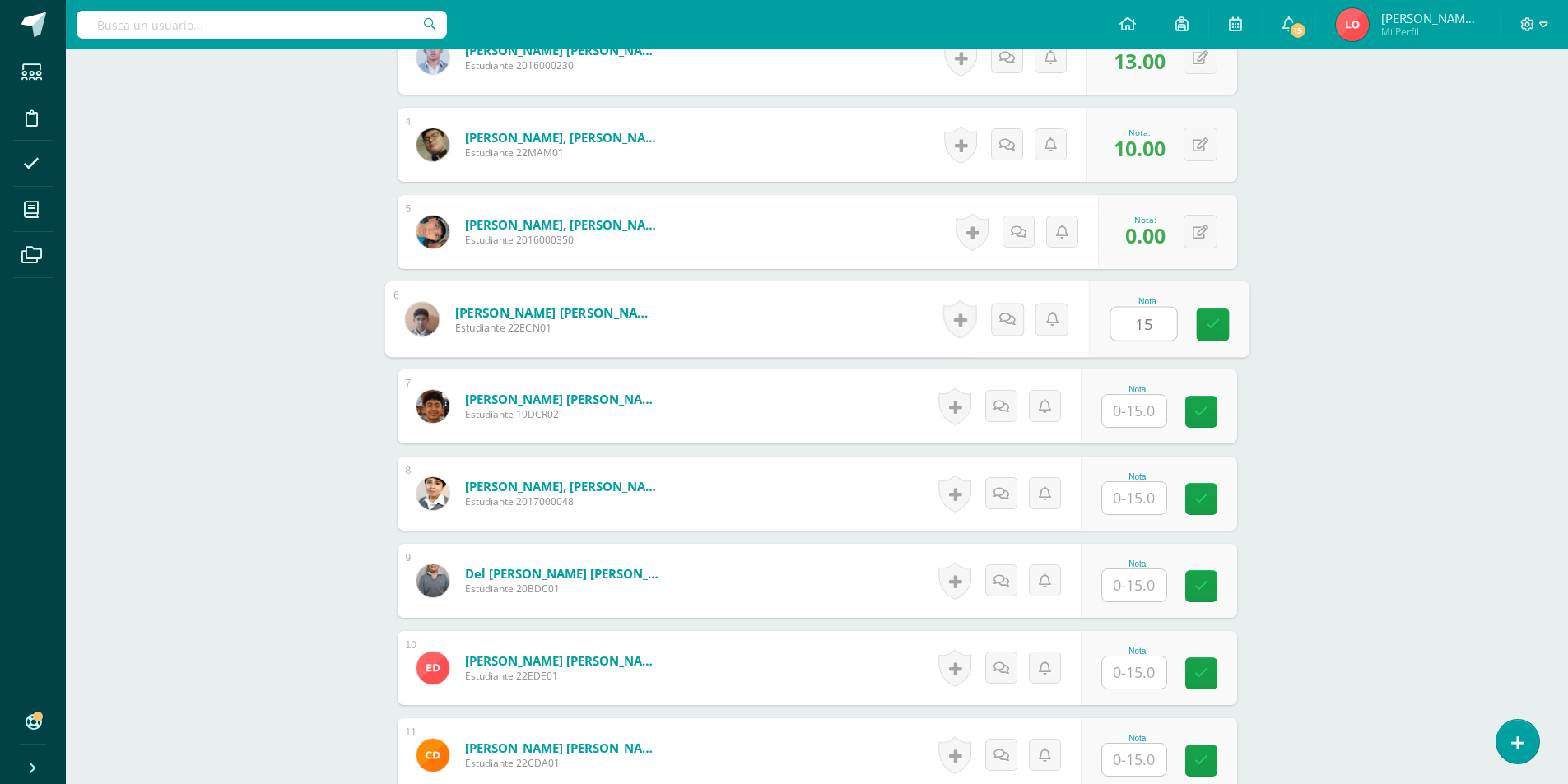 type on "15" 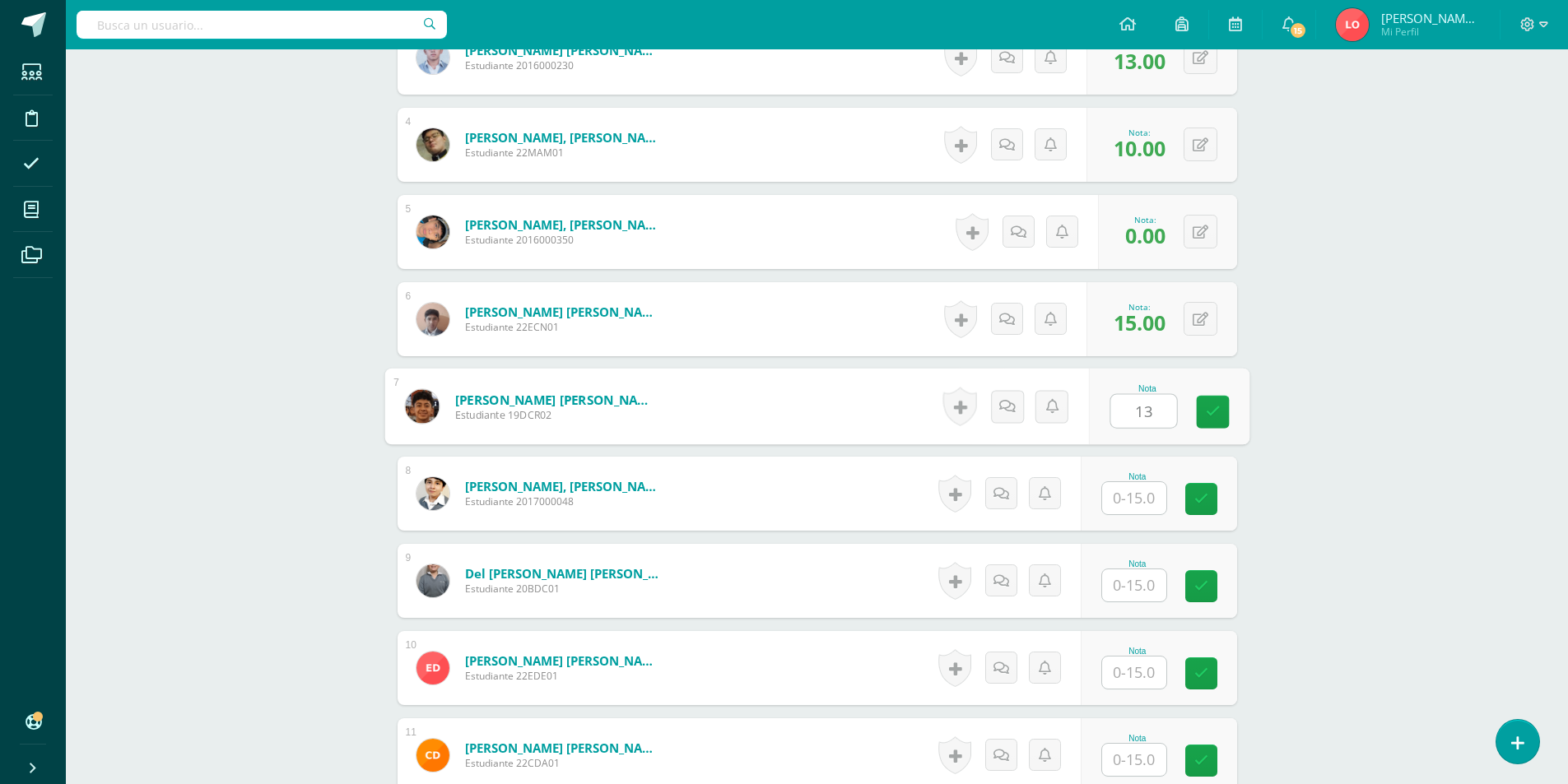 type on "13" 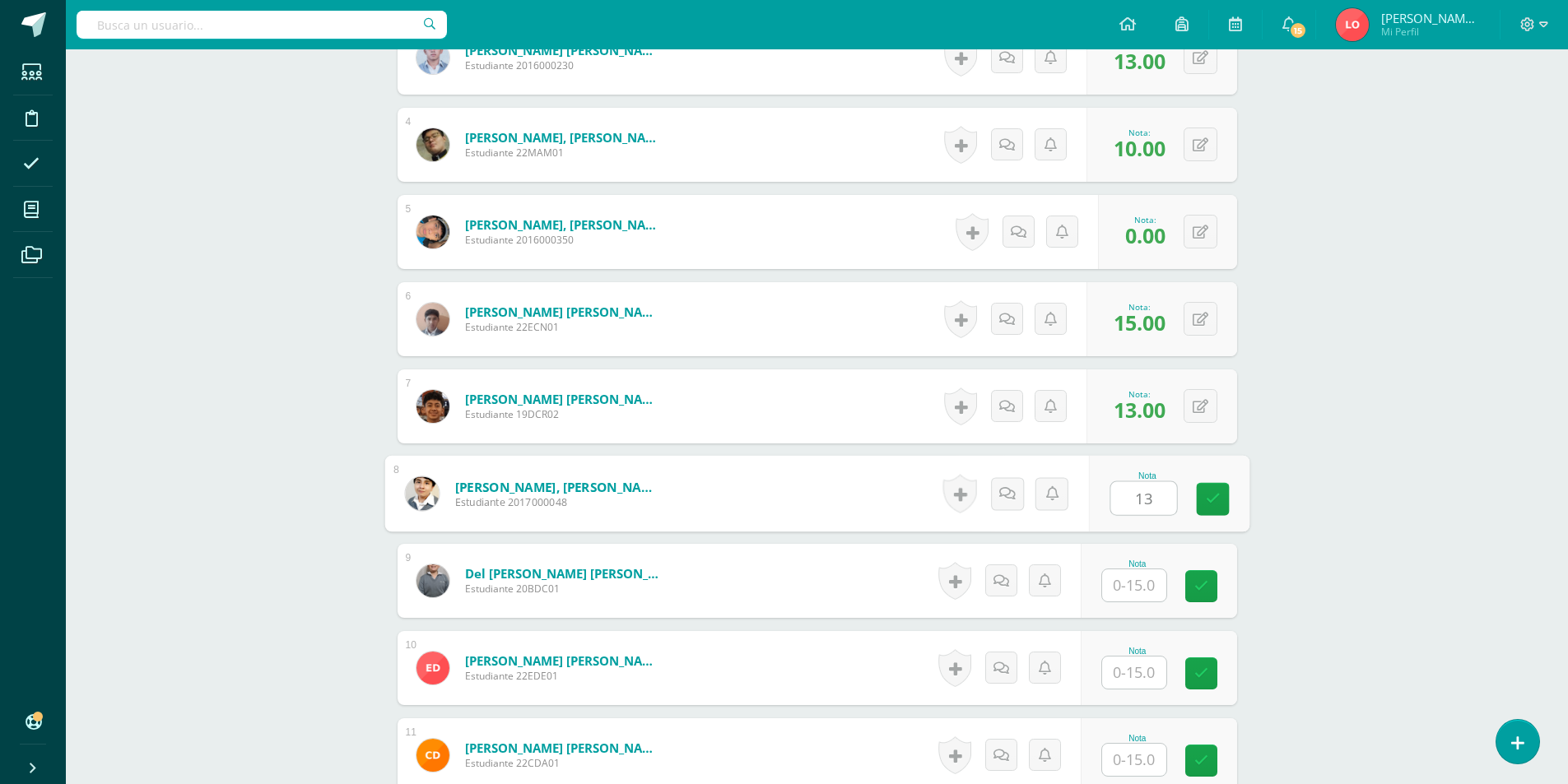 type on "13" 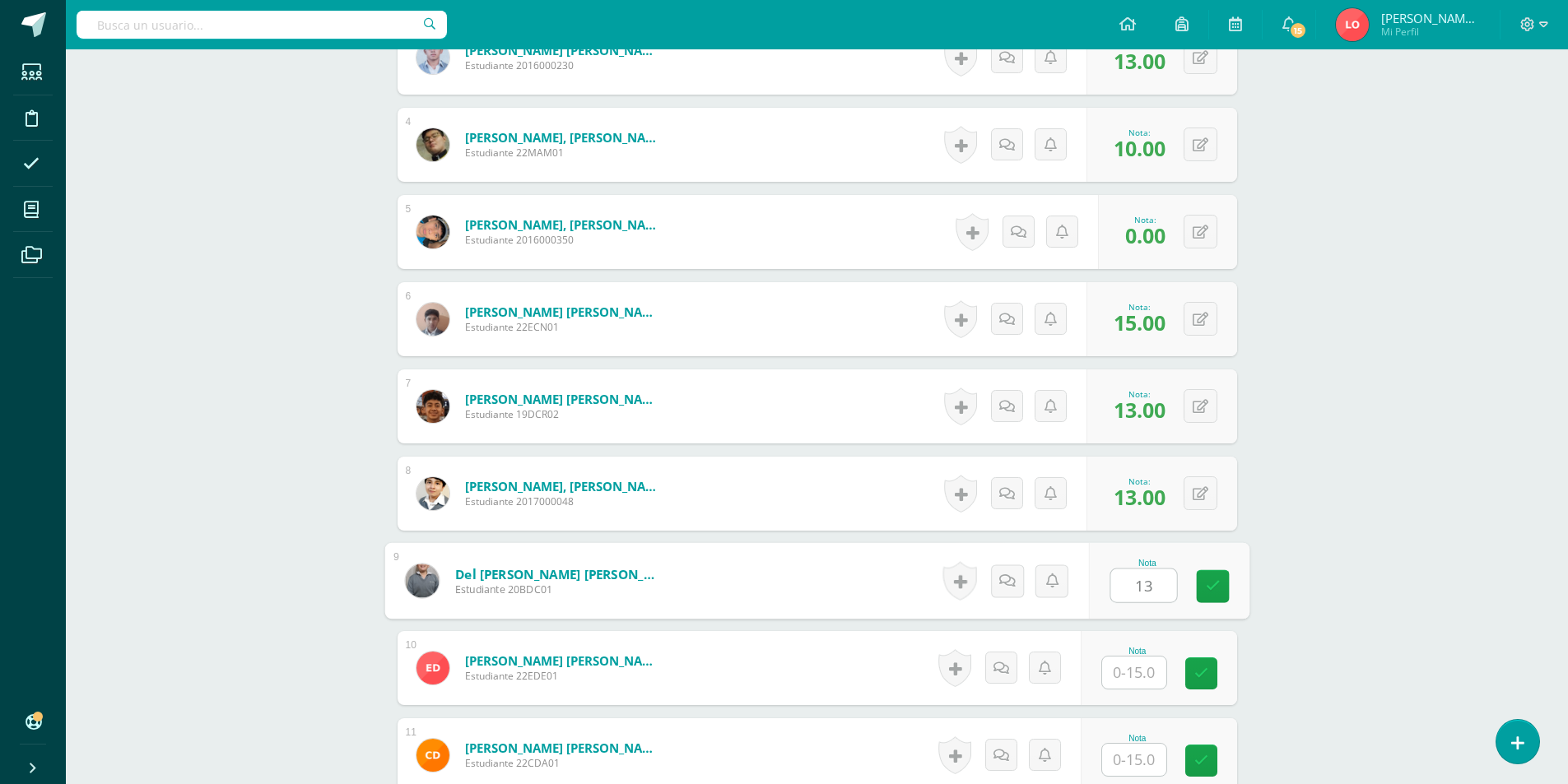 type on "13" 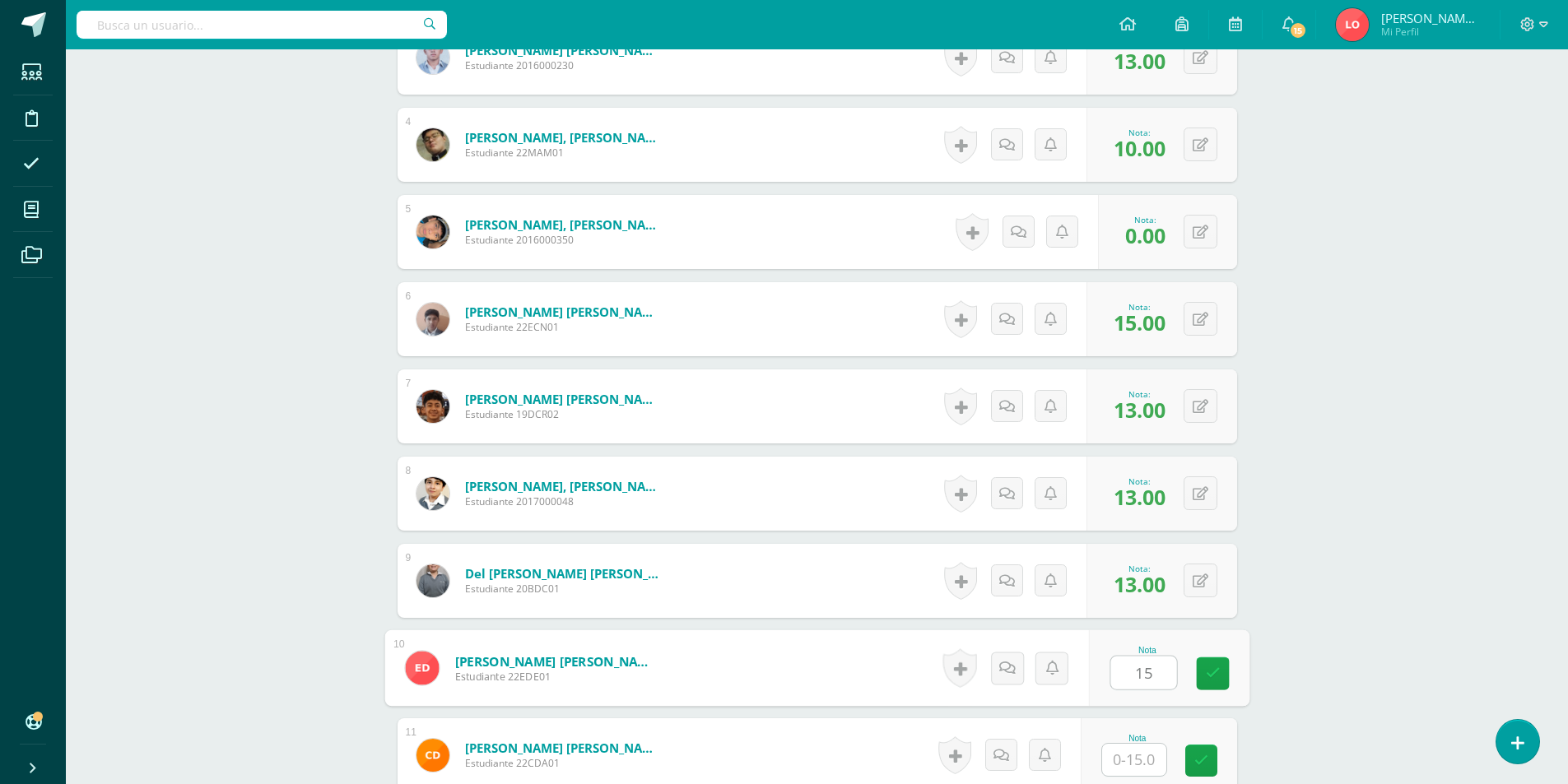 type on "15" 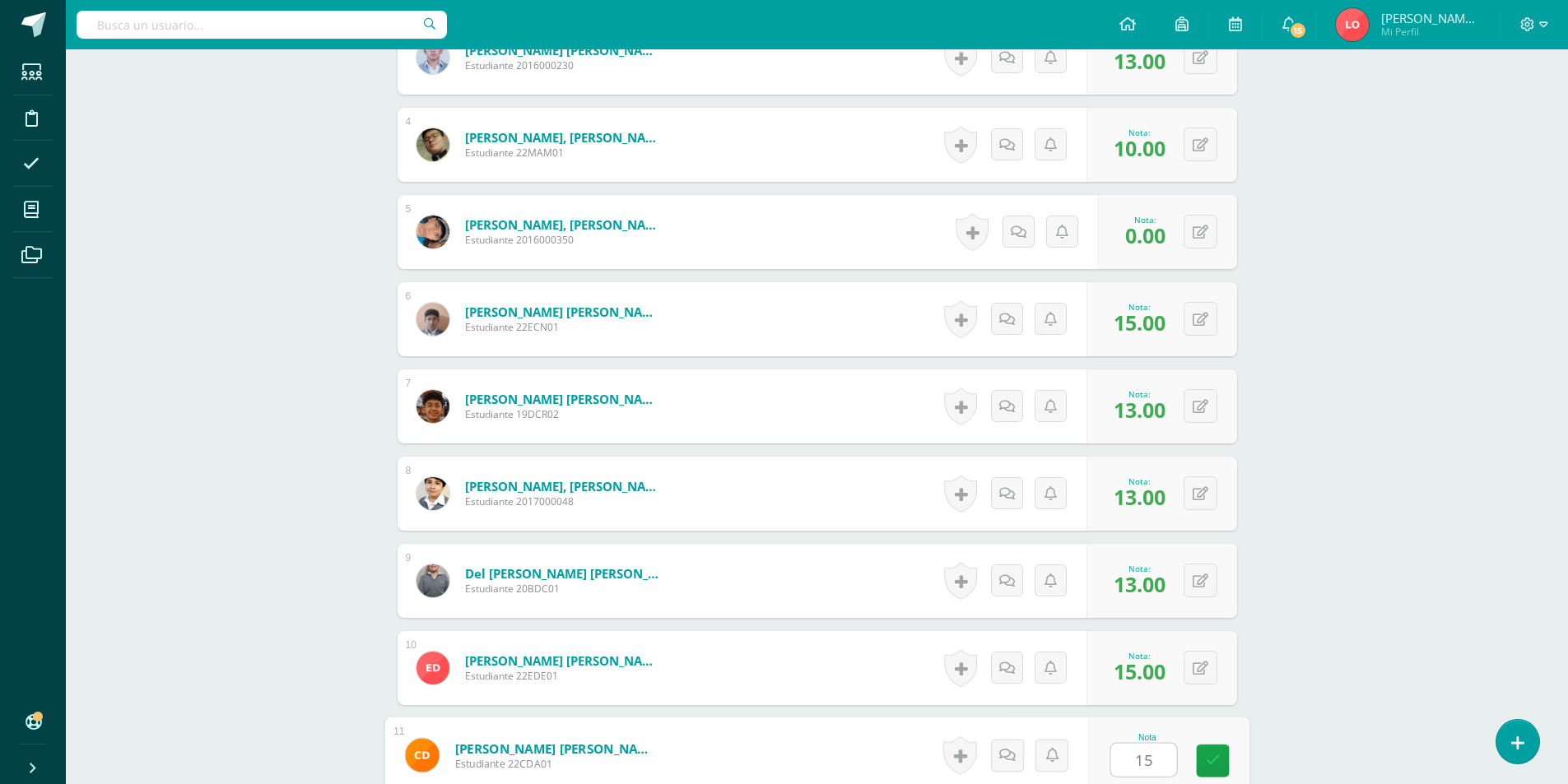 type on "15" 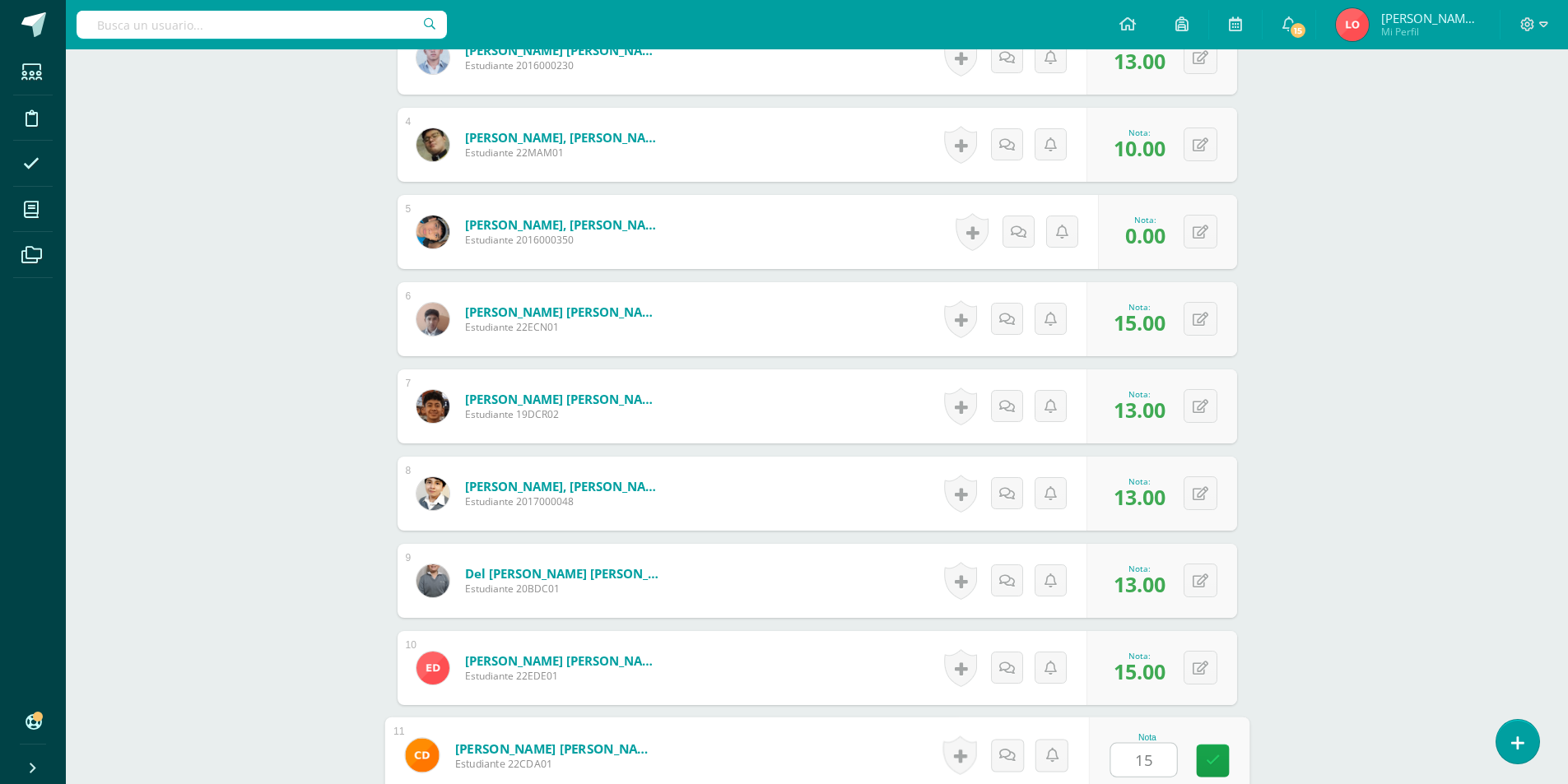 scroll, scrollTop: 1197, scrollLeft: 0, axis: vertical 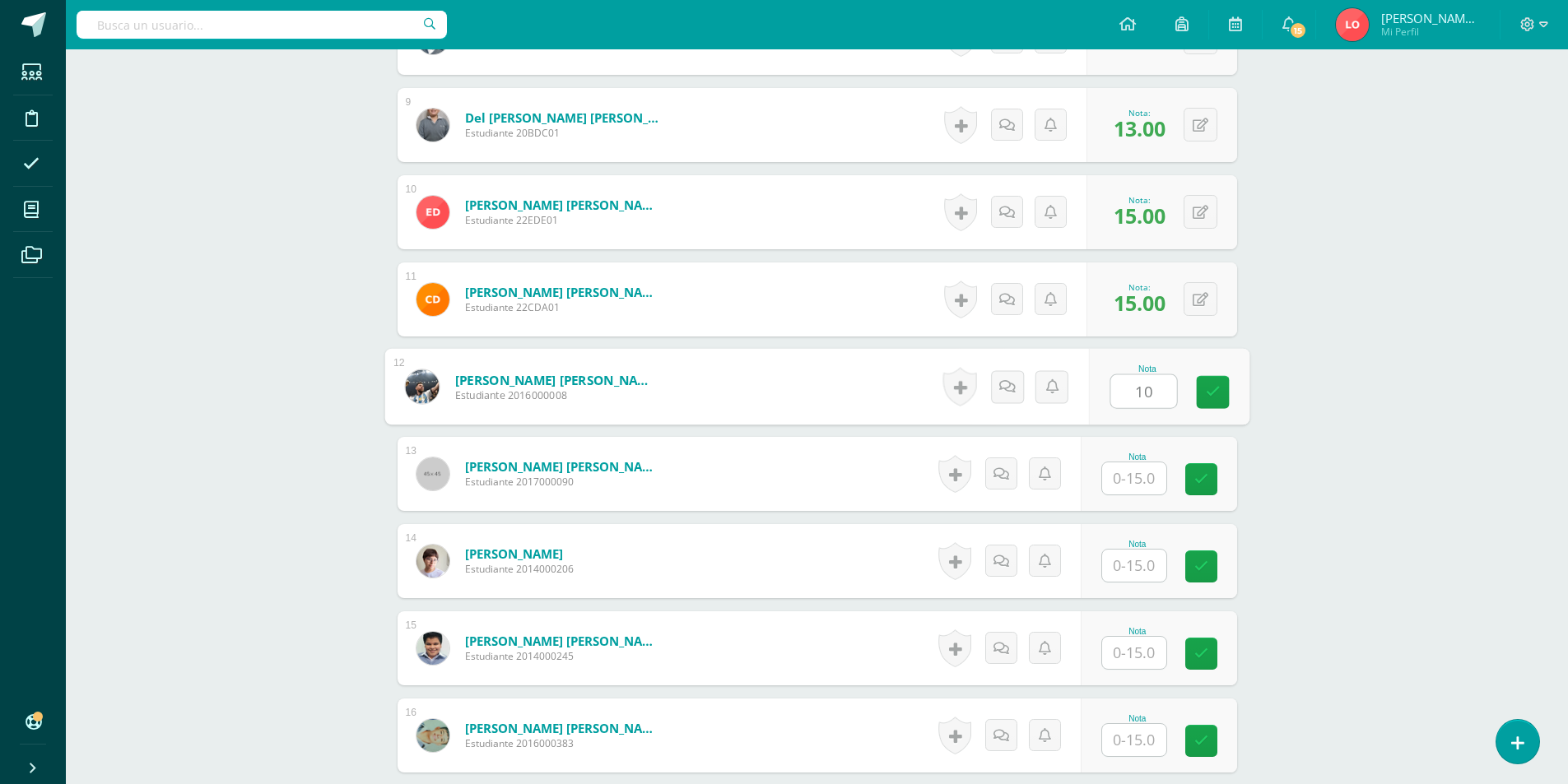 type on "10" 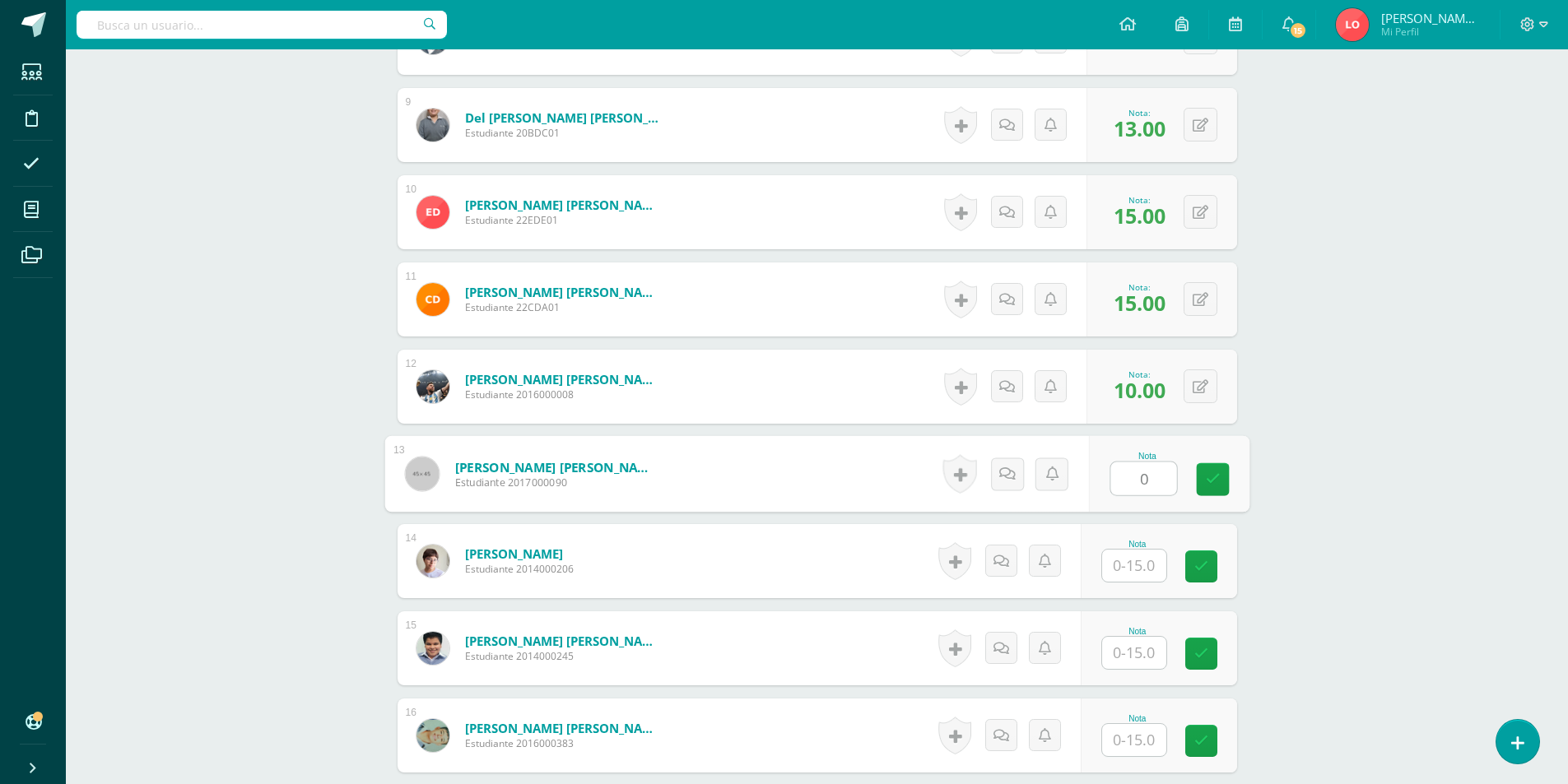 type on "0" 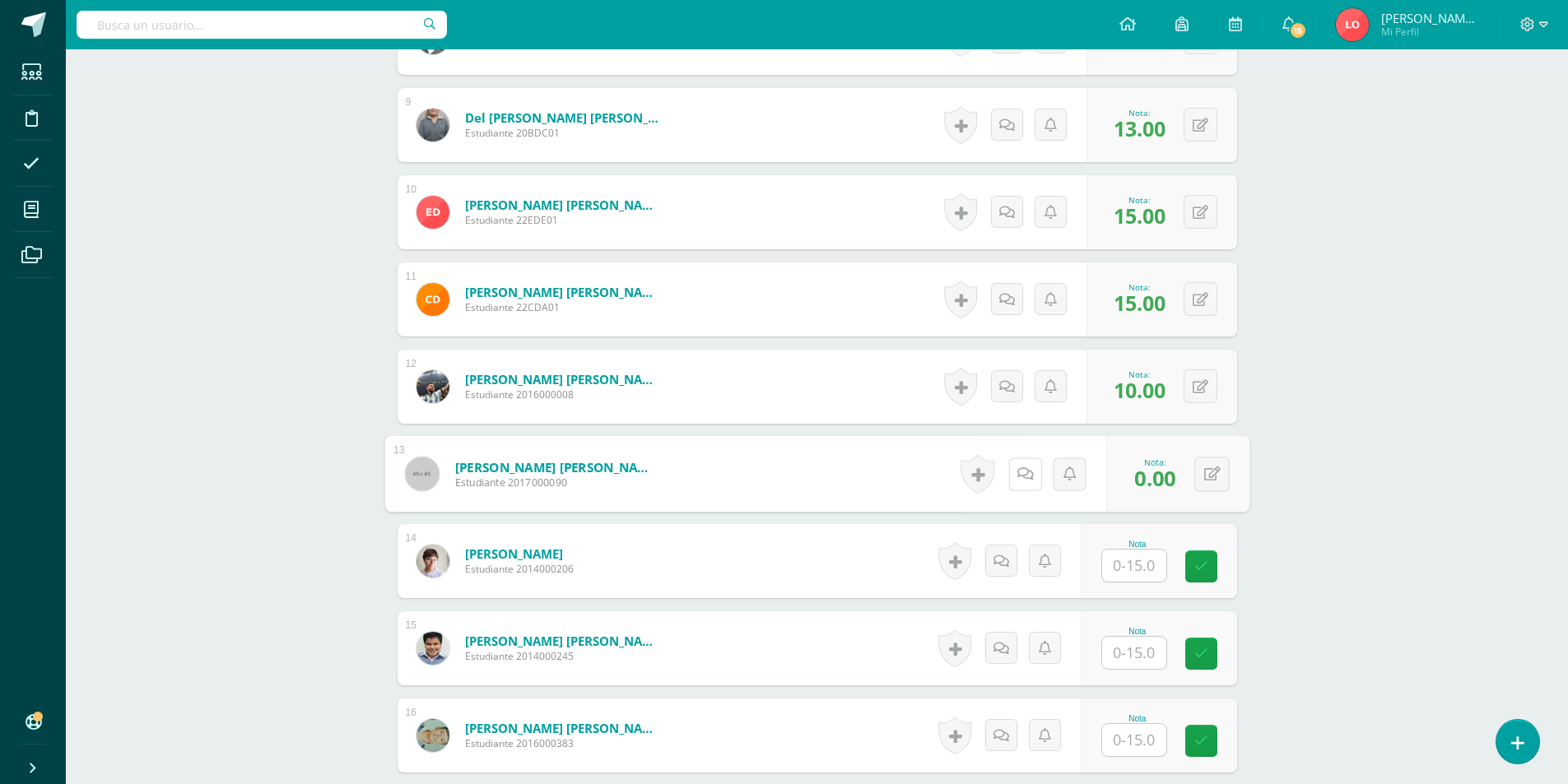 click on "Historial de actividad
No hay historial para esta actividad
Agregar Comentarios
[PERSON_NAME] notificación a estudiante
Cancelar
Guardar" at bounding box center (1030, 474) 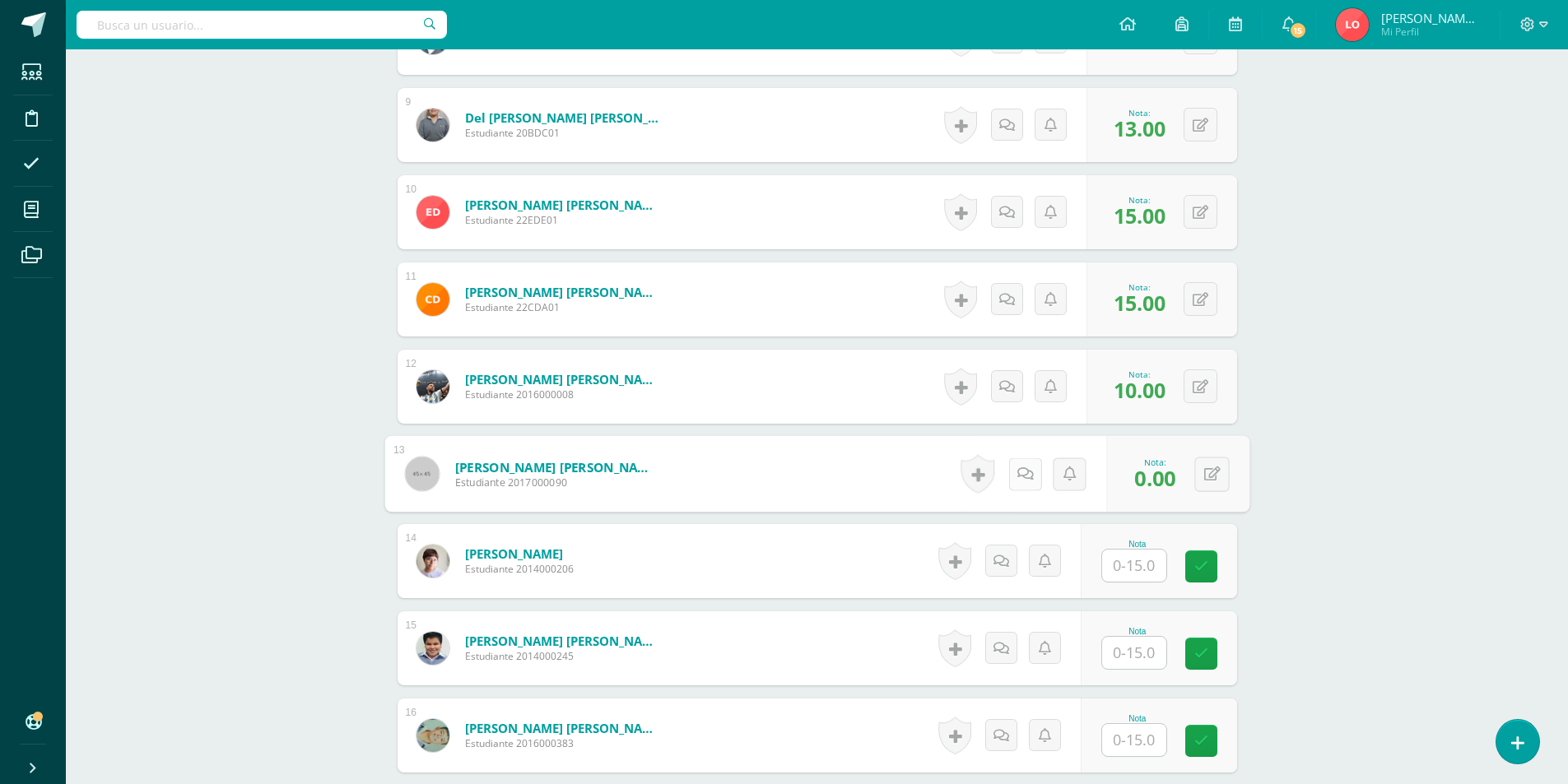 click at bounding box center (1025, 473) 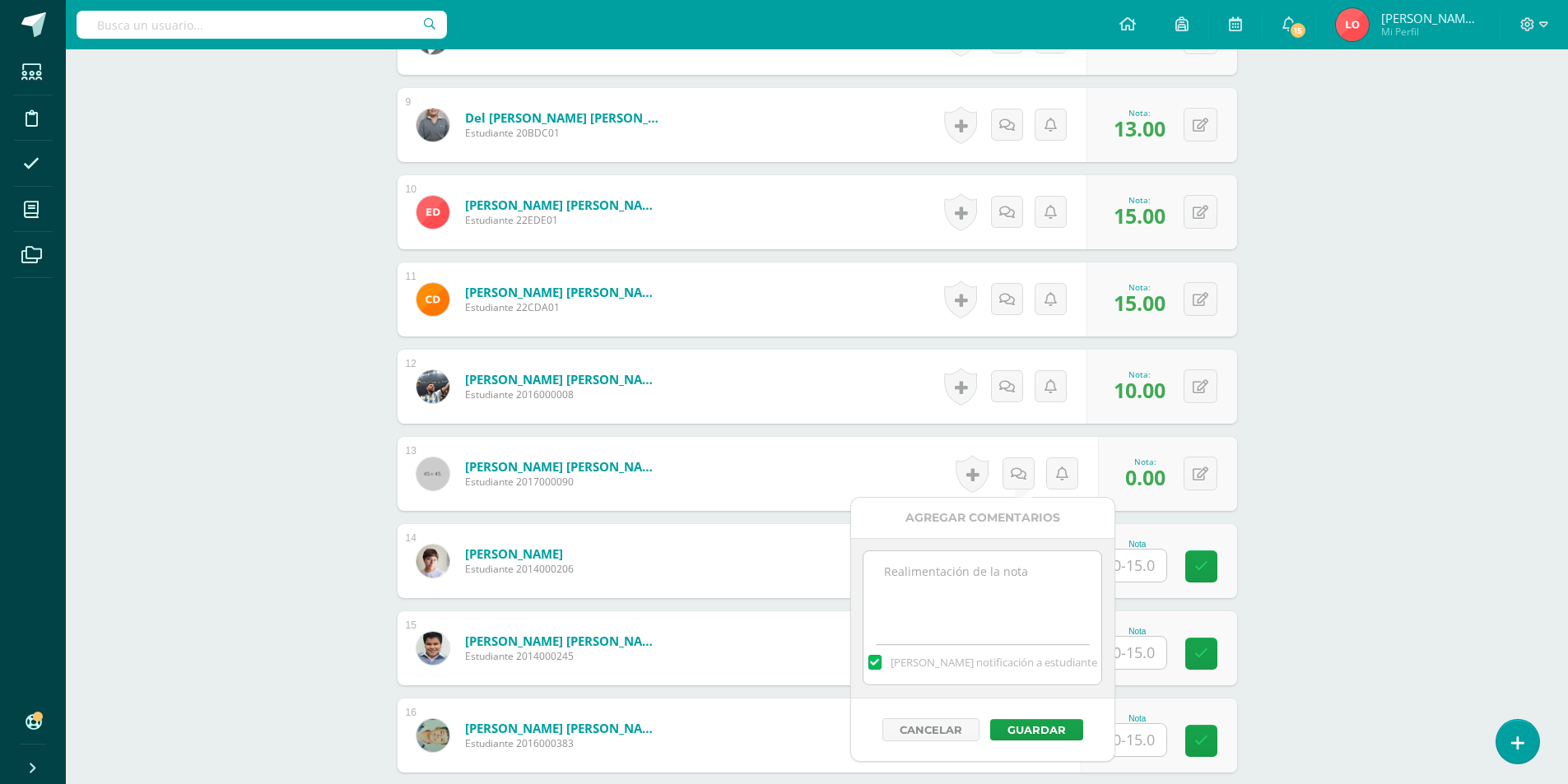 click at bounding box center [982, 592] 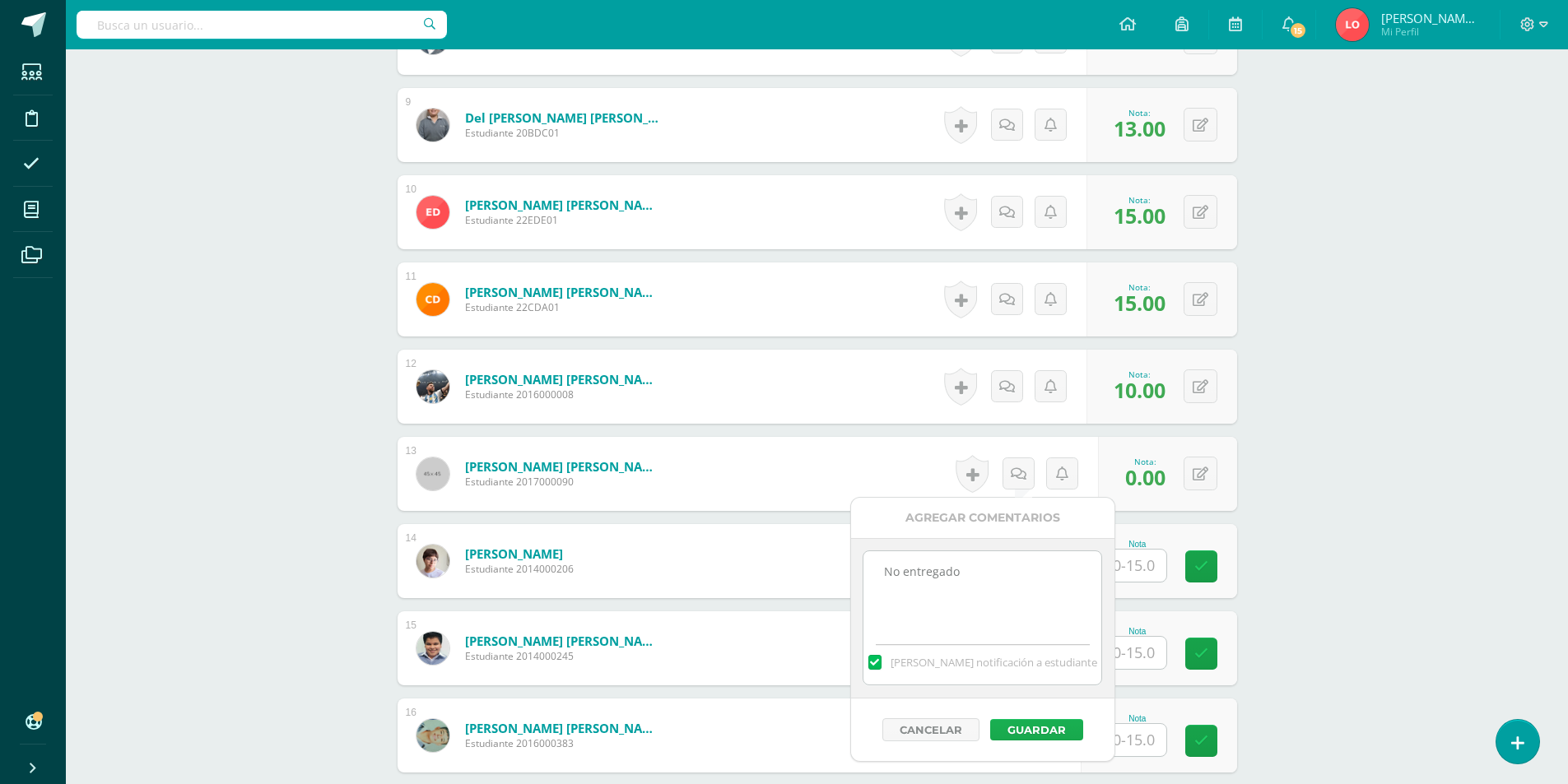 type on "No entregado" 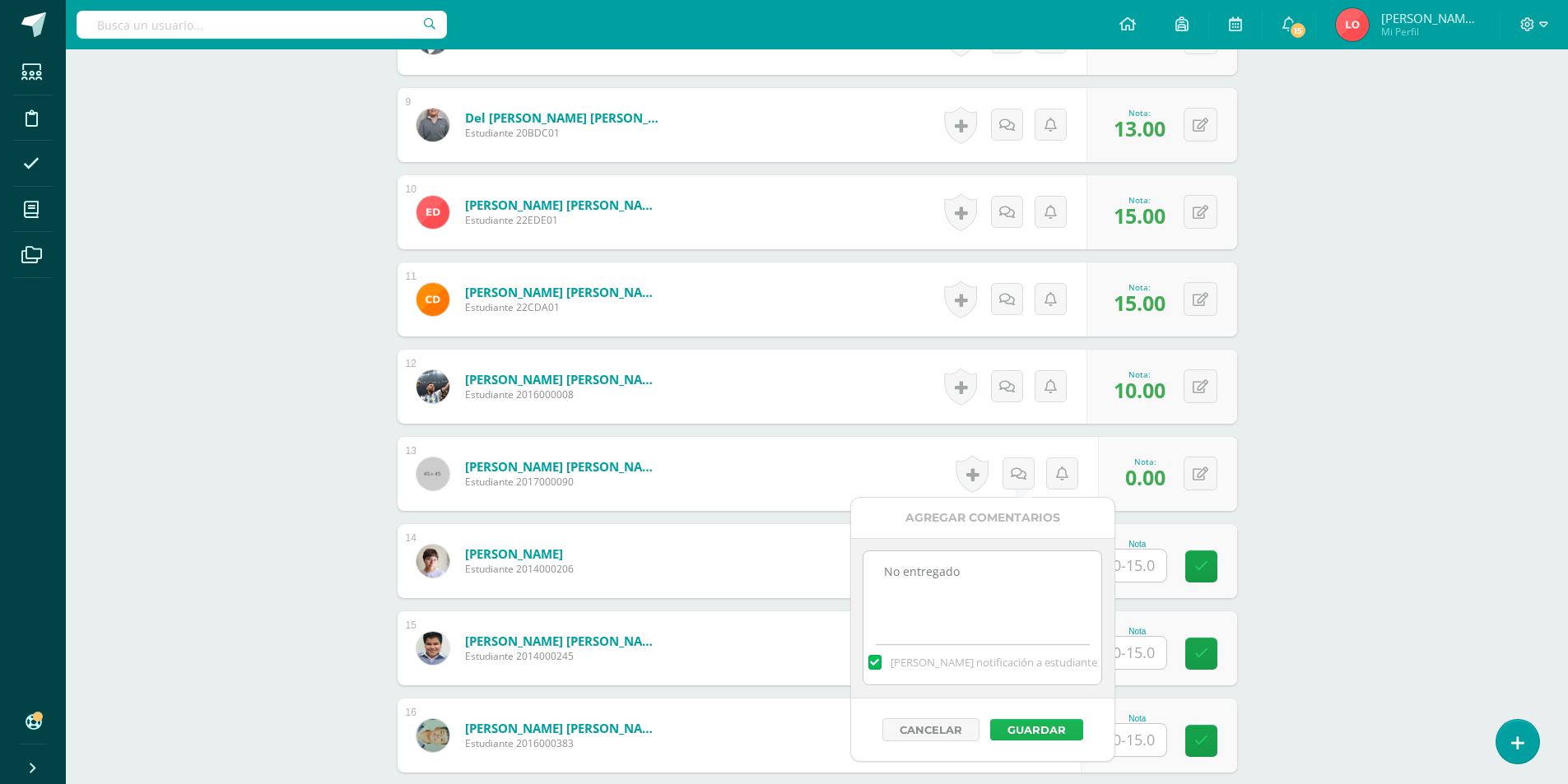 click on "Guardar" at bounding box center (1036, 730) 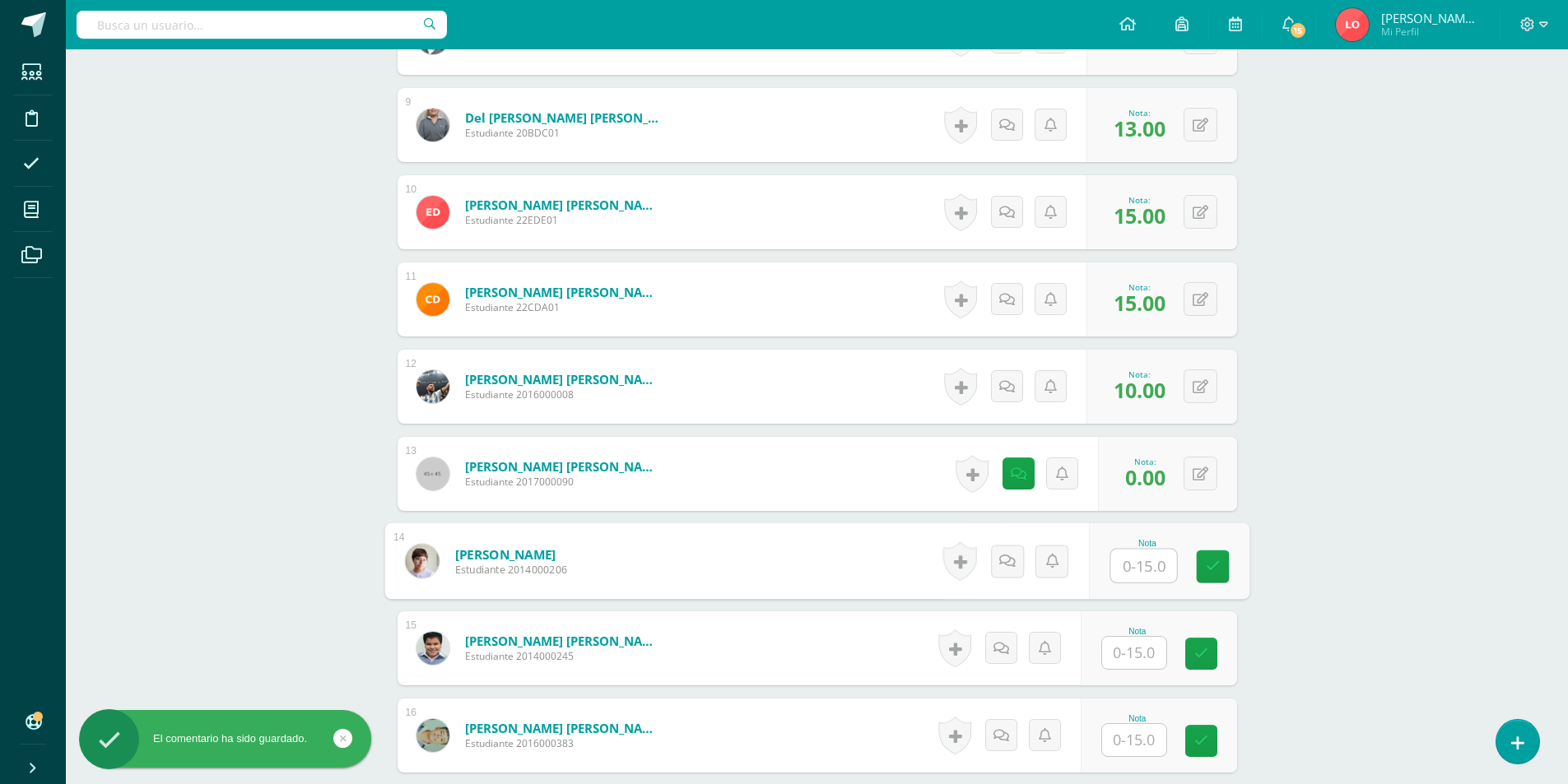 click at bounding box center (1143, 566) 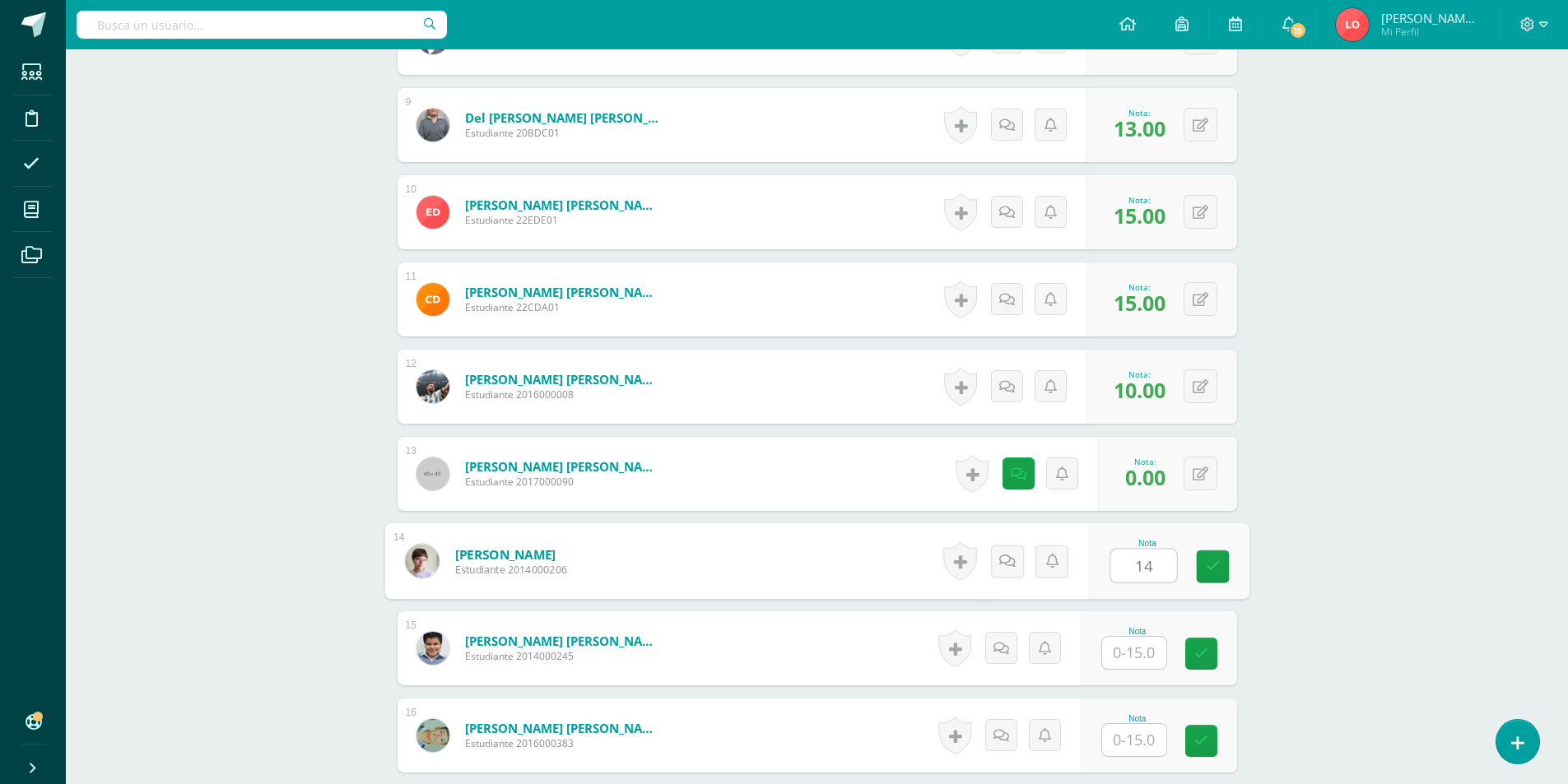 type on "14" 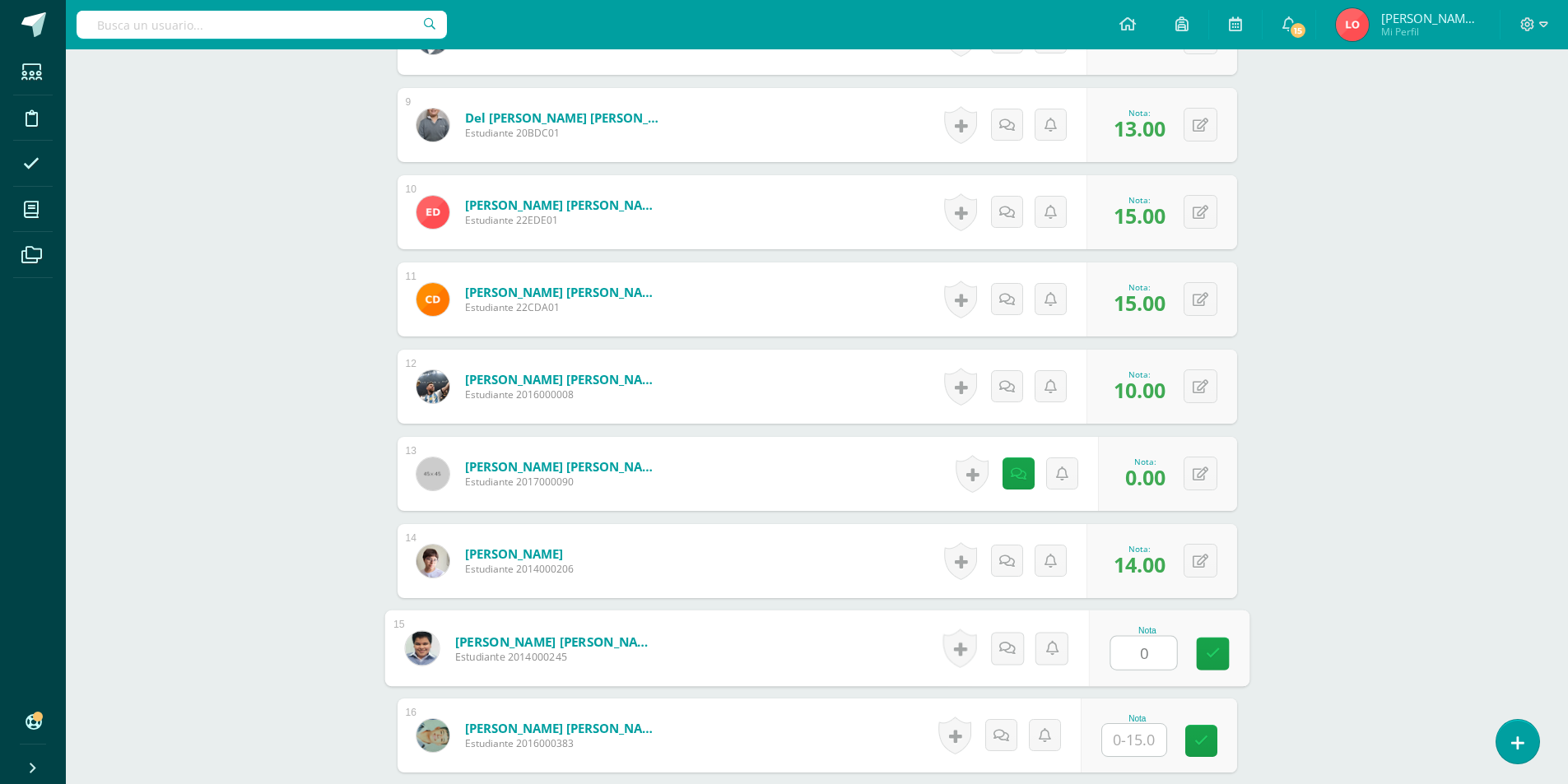 type on "0" 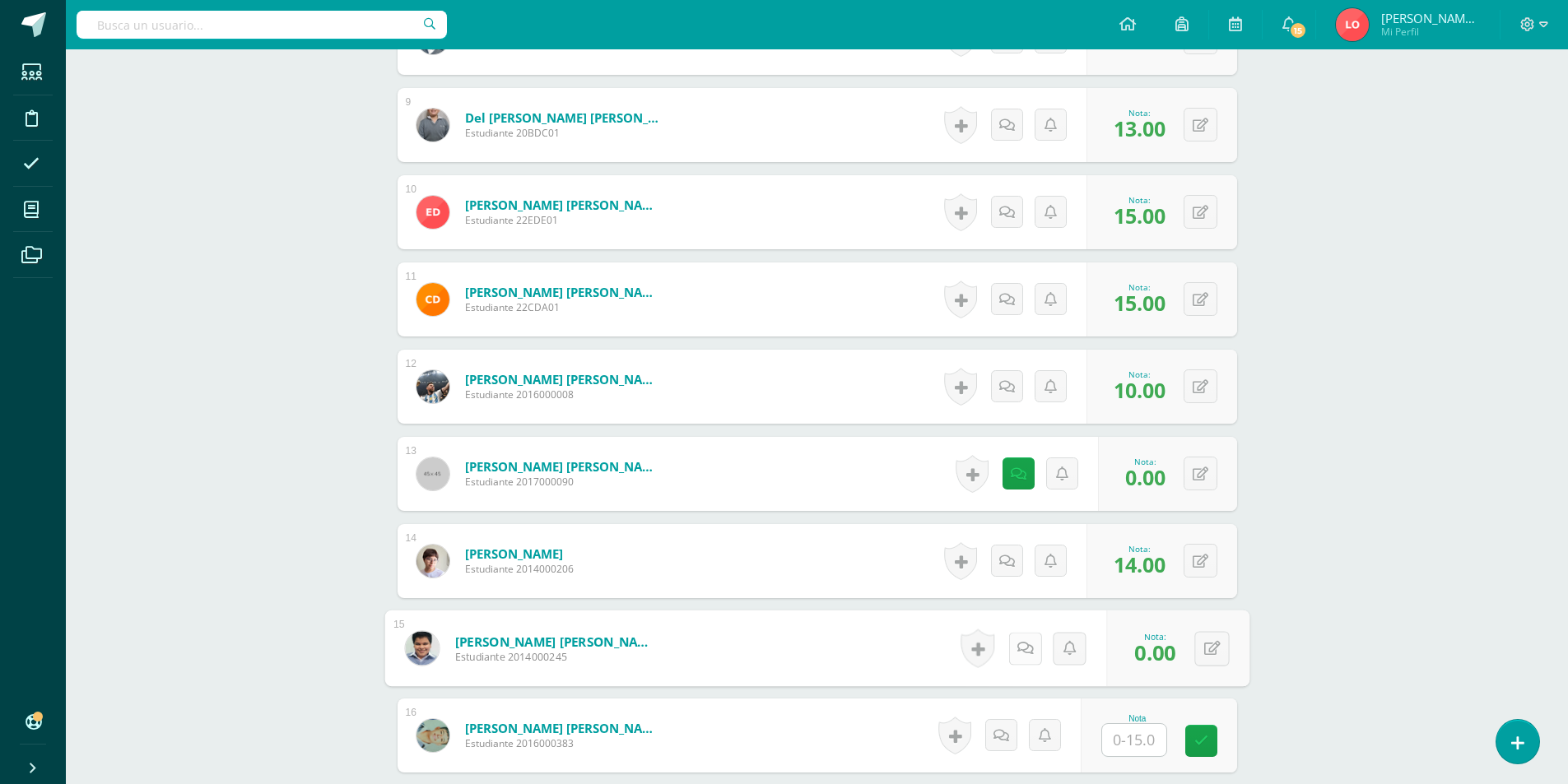 click at bounding box center [1025, 647] 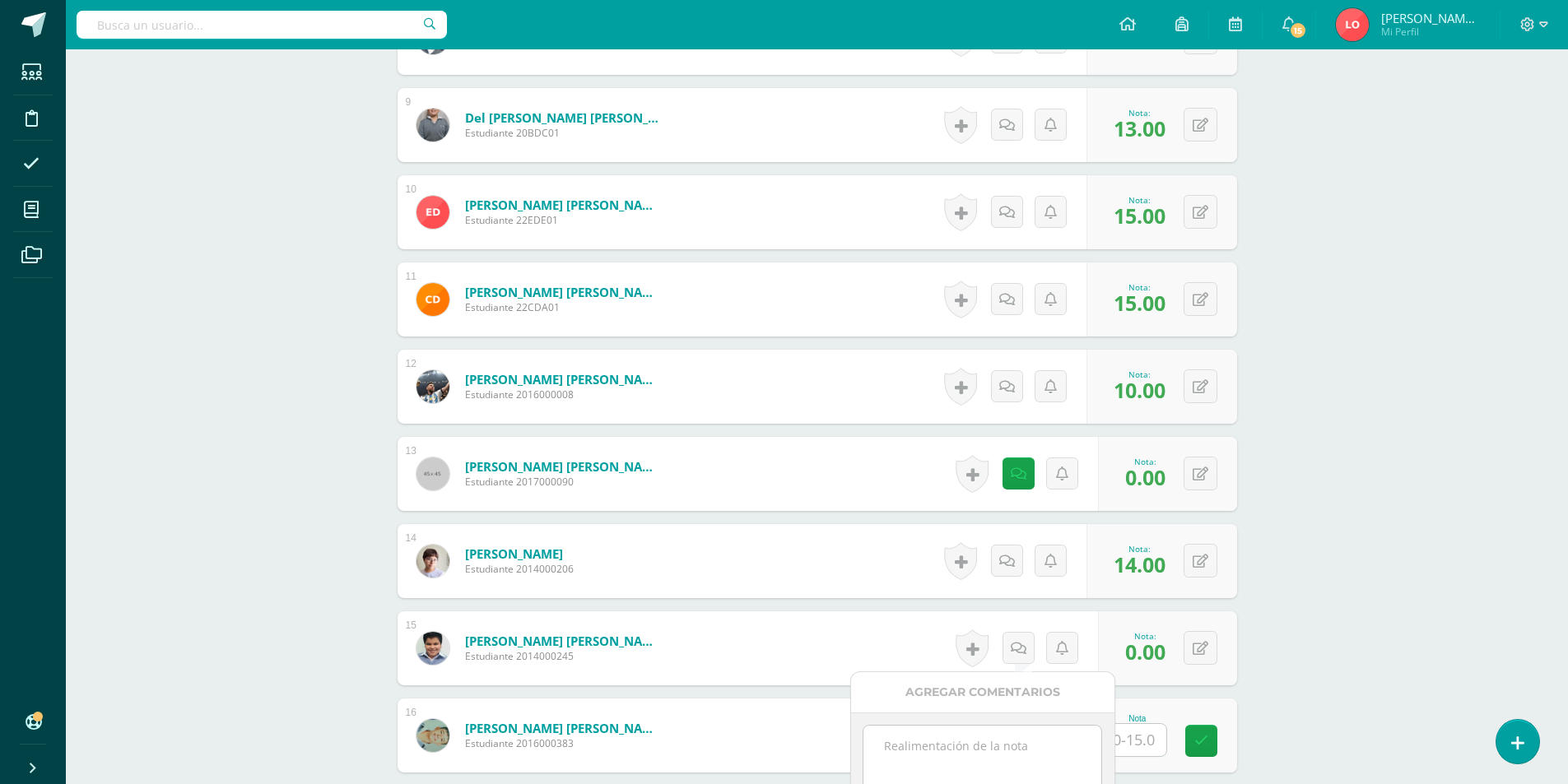 click at bounding box center (982, 767) 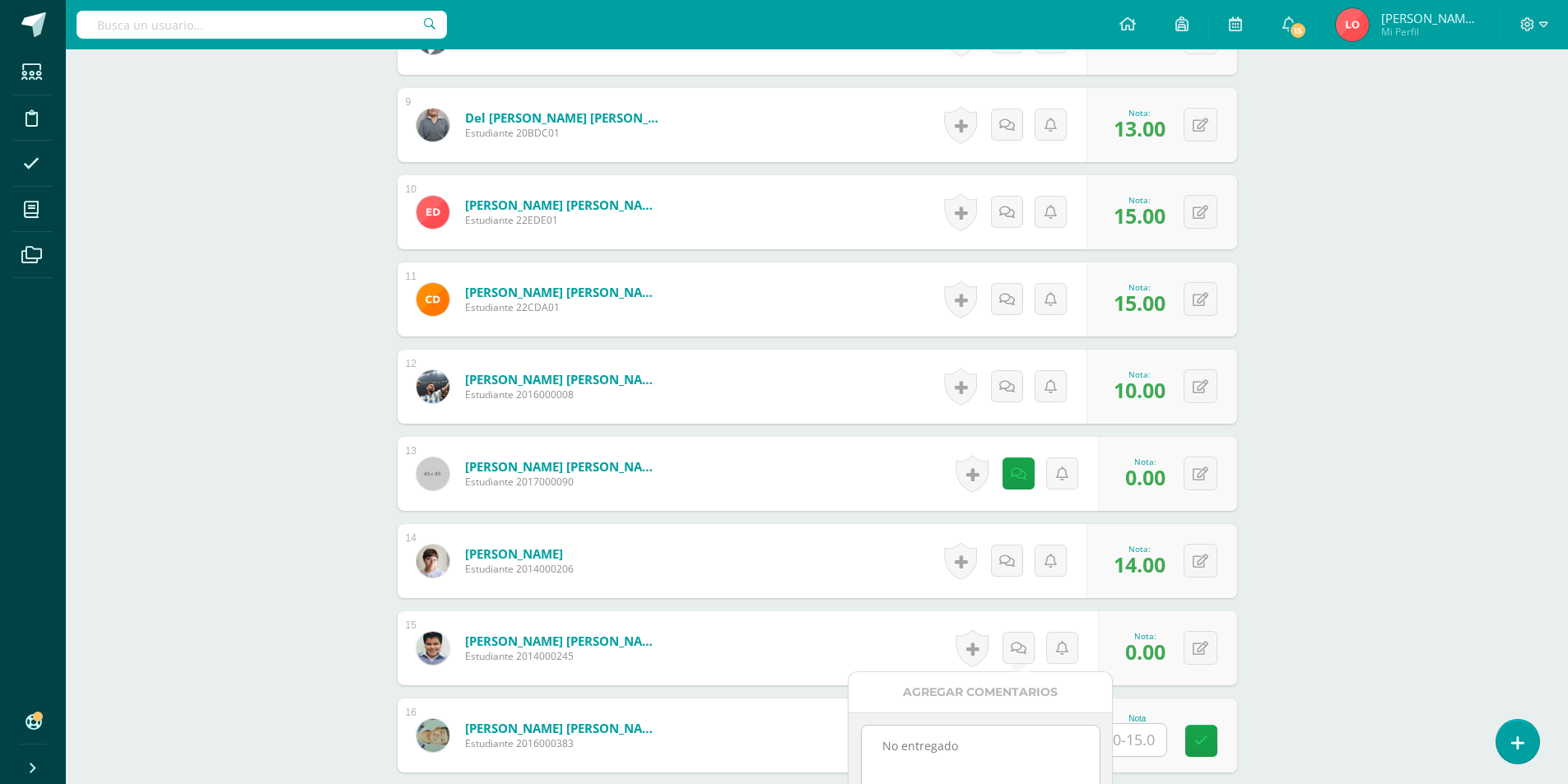 scroll, scrollTop: 1691, scrollLeft: 0, axis: vertical 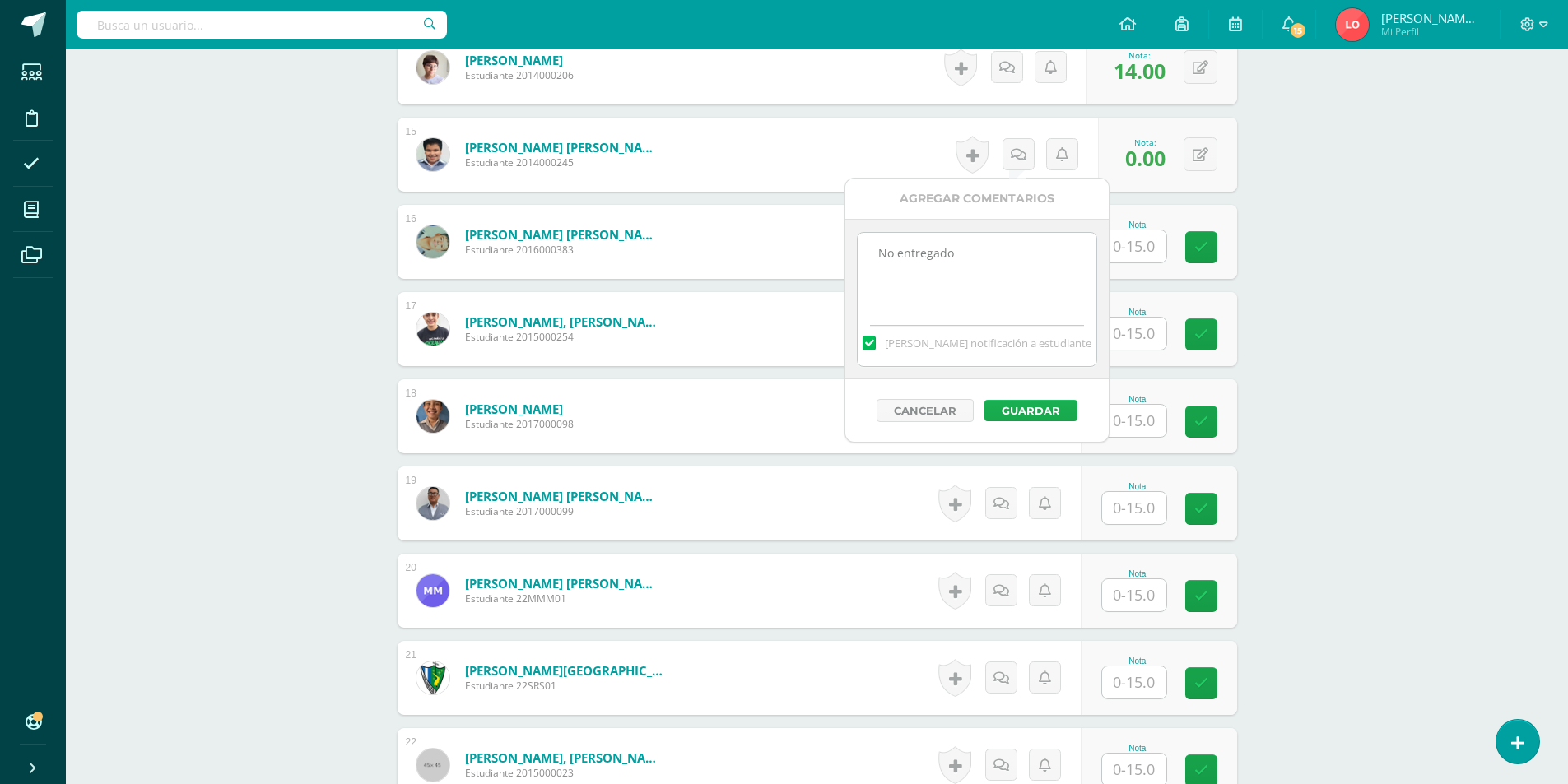 type on "No entregado" 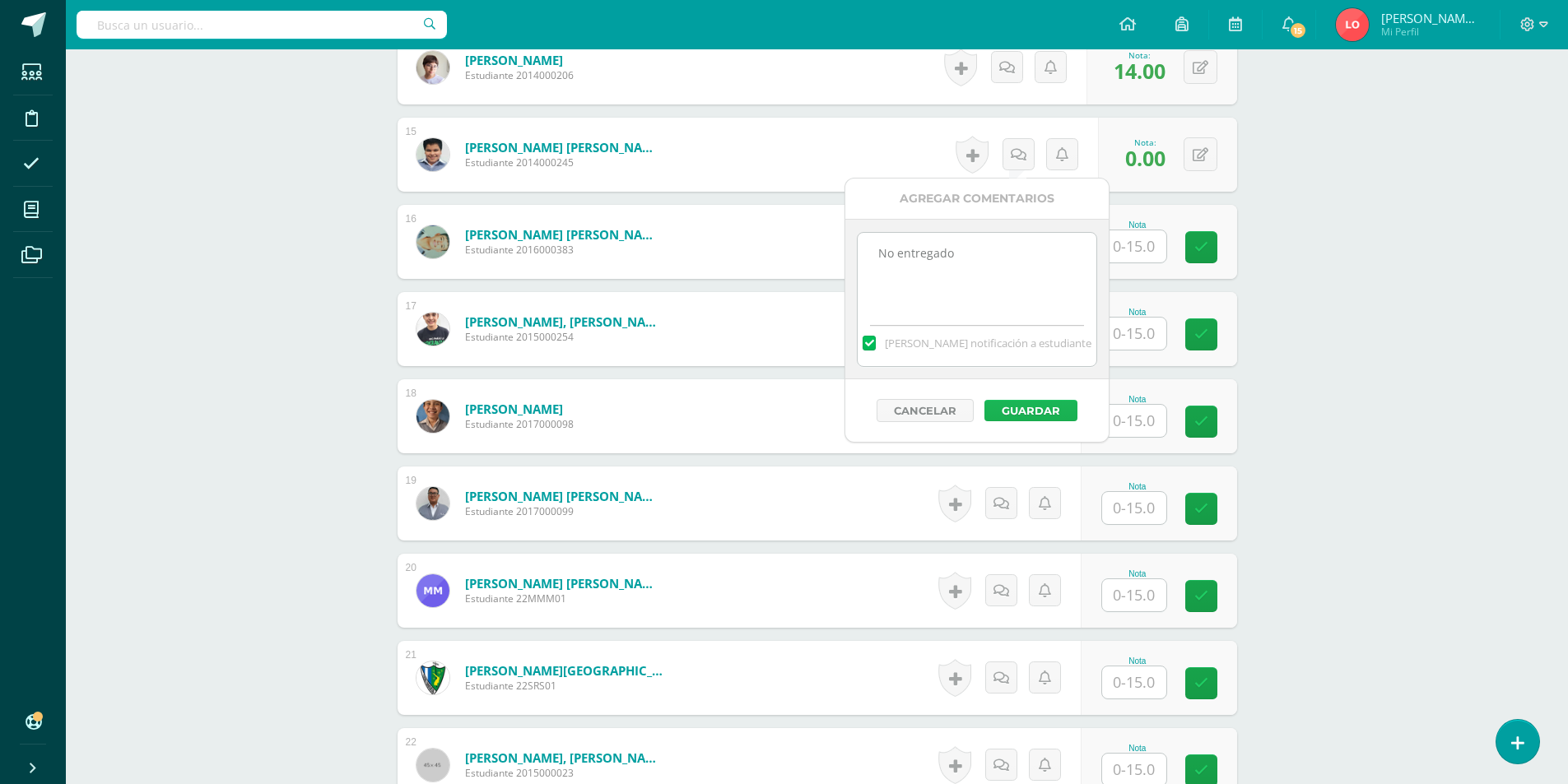 click on "Guardar" at bounding box center (1031, 411) 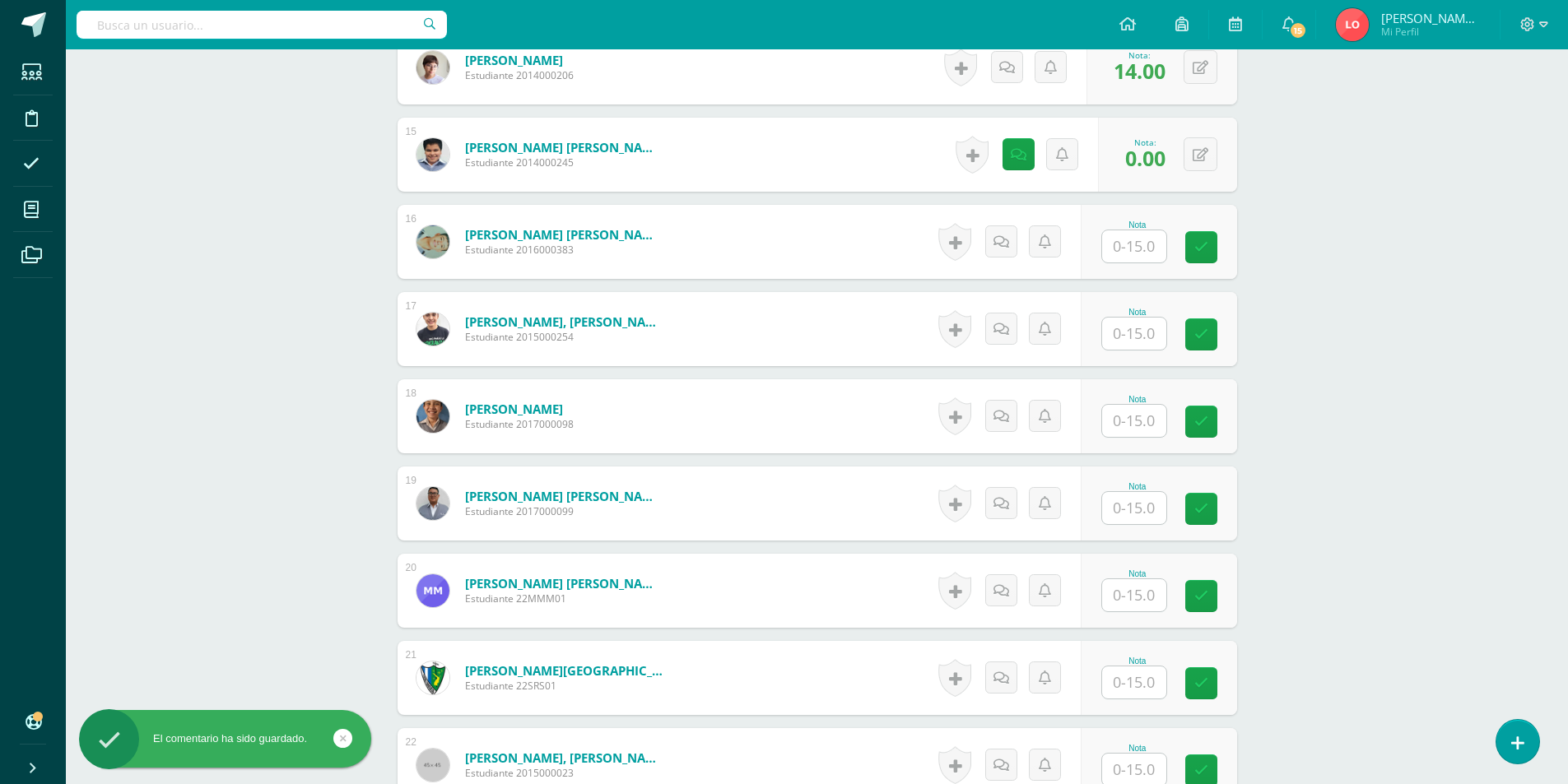click at bounding box center [1134, 246] 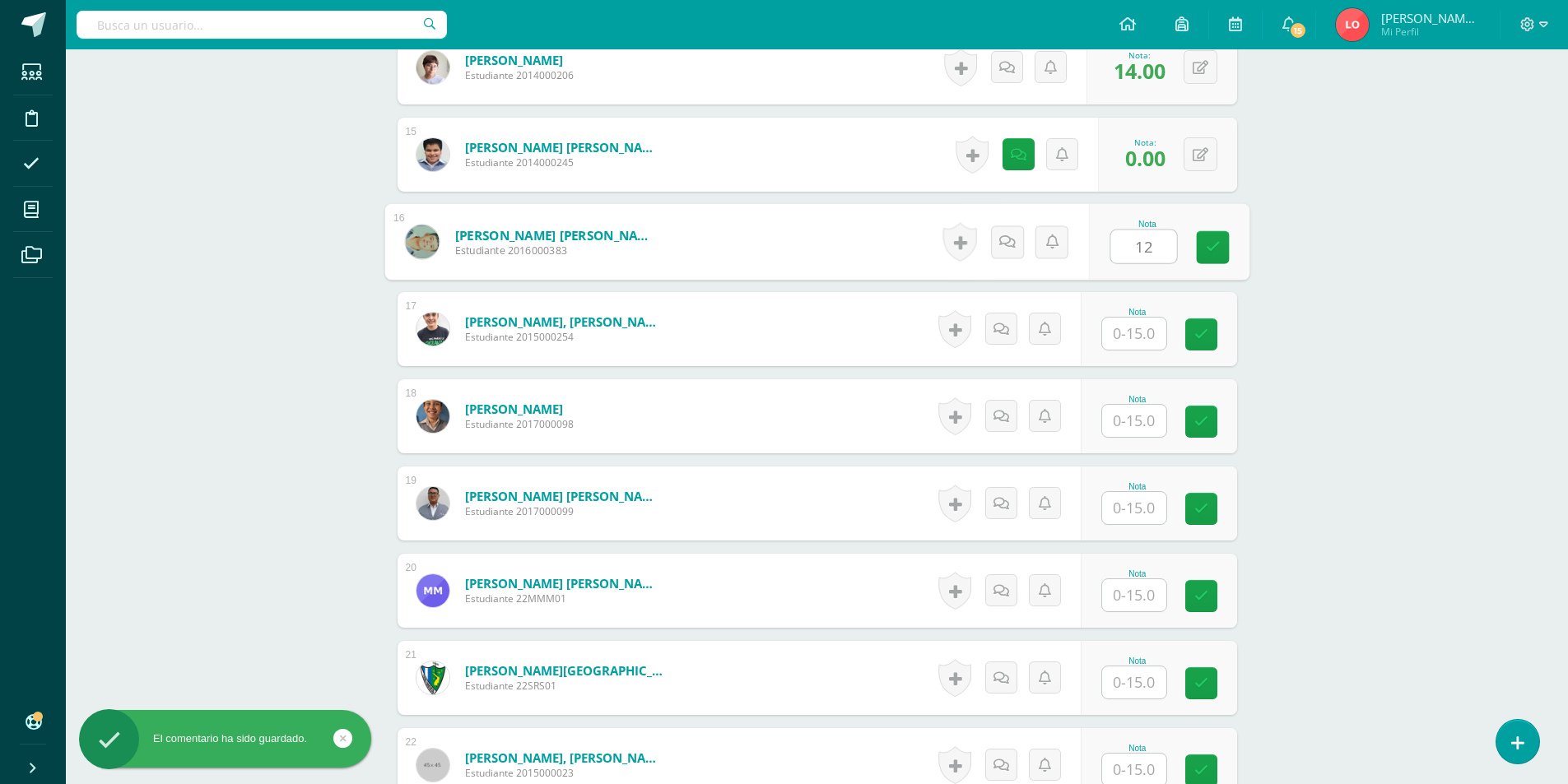 type on "12" 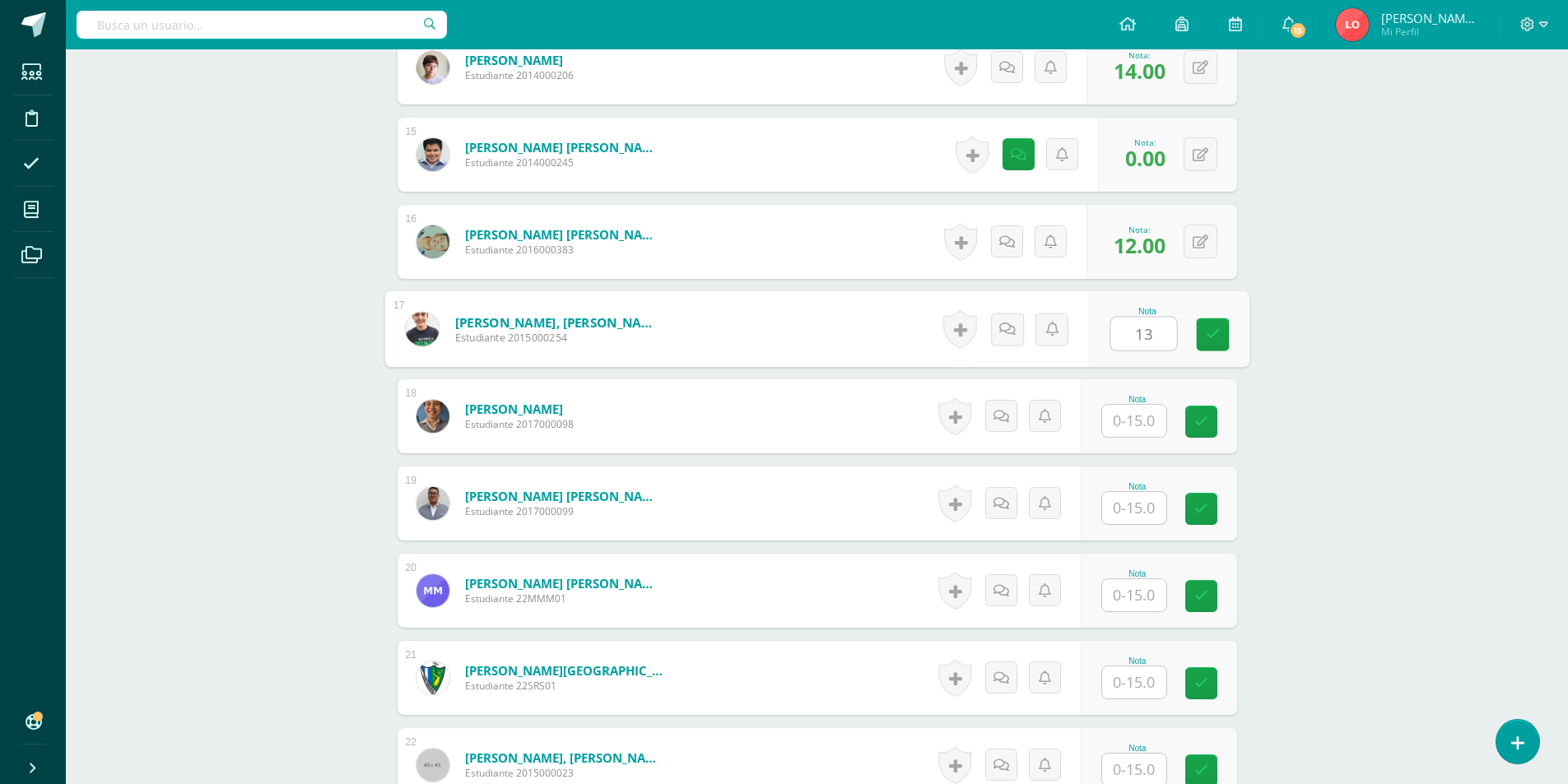 type on "13" 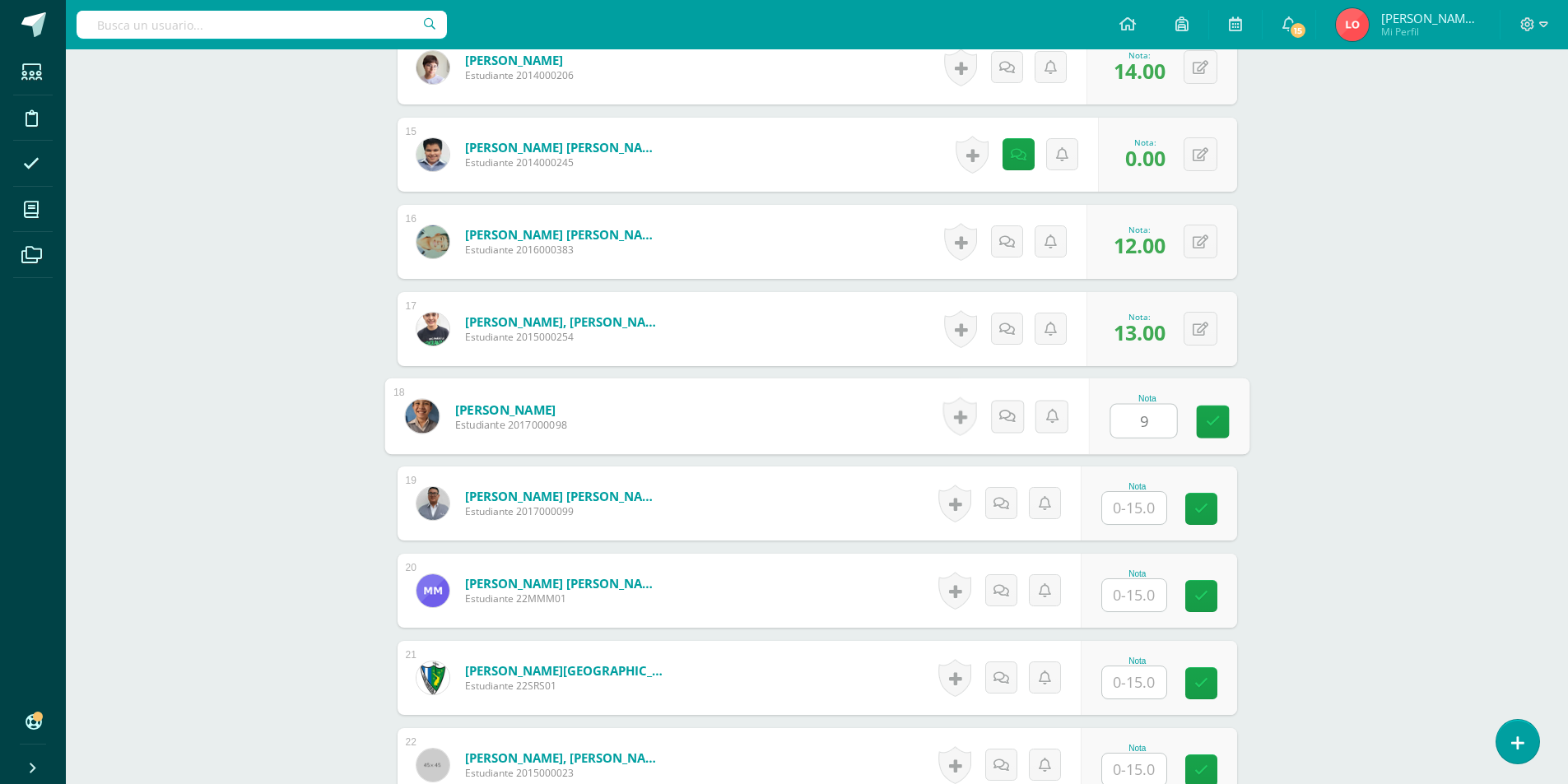 type on "9" 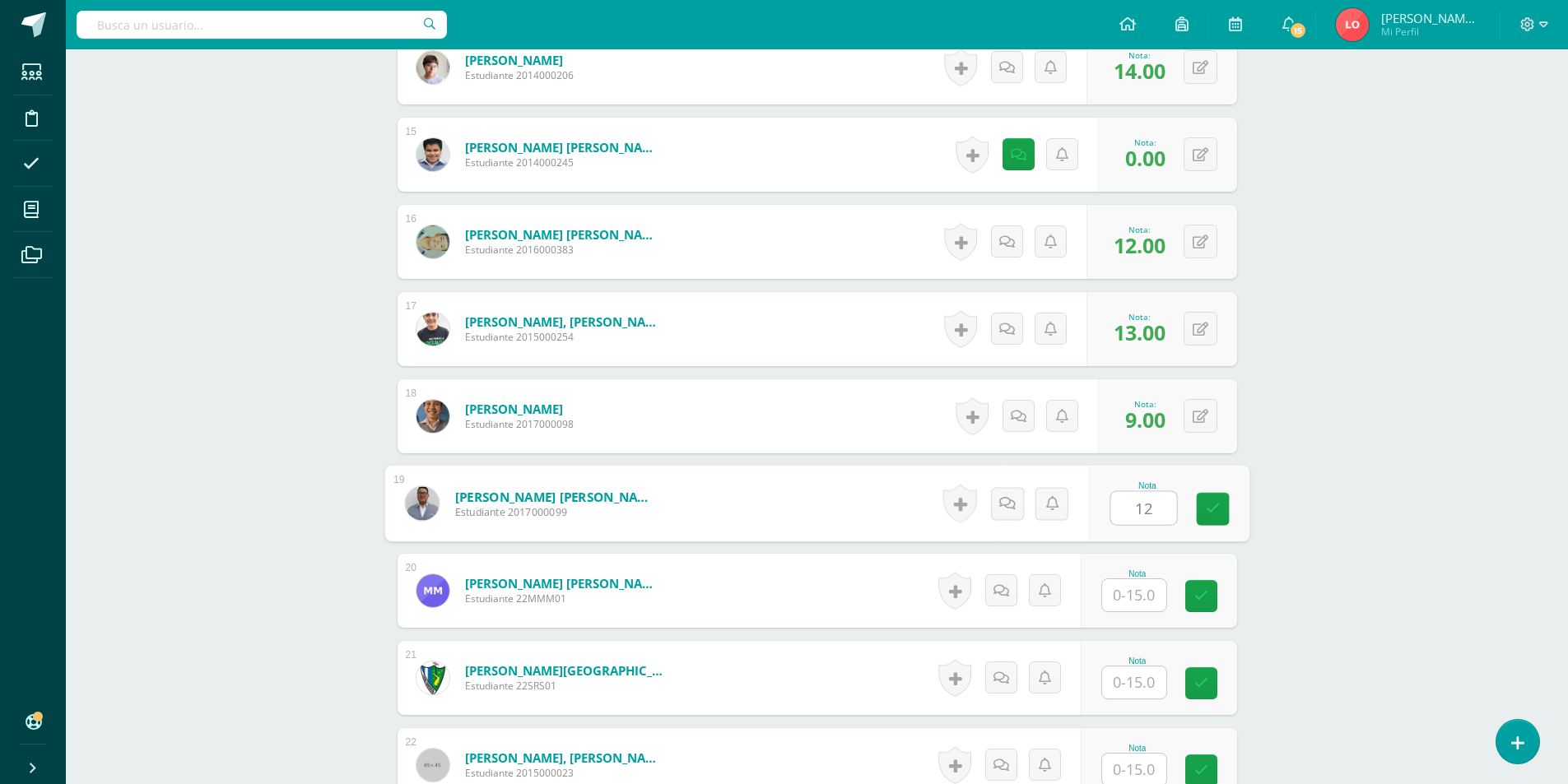type on "12" 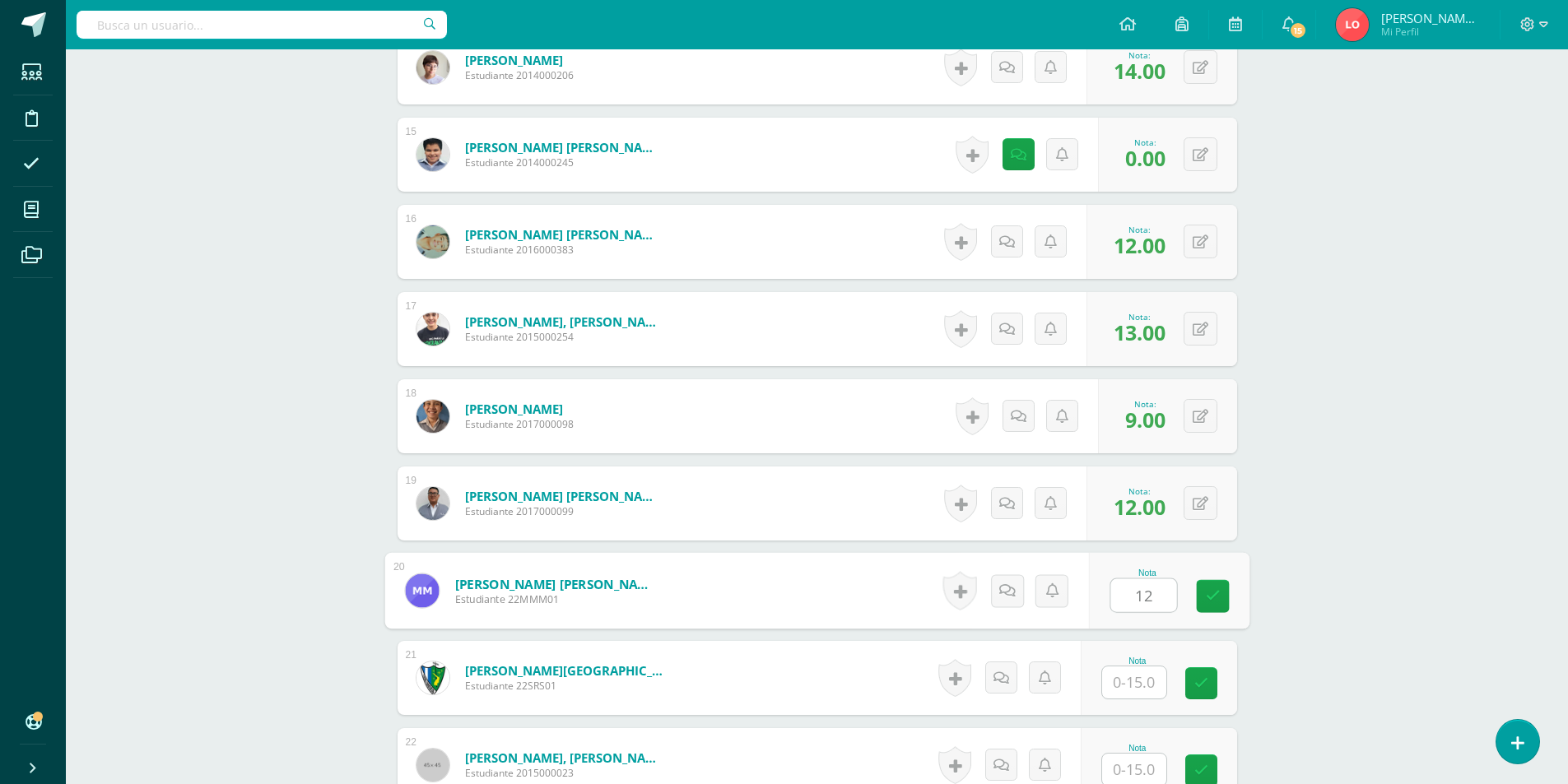 type on "12" 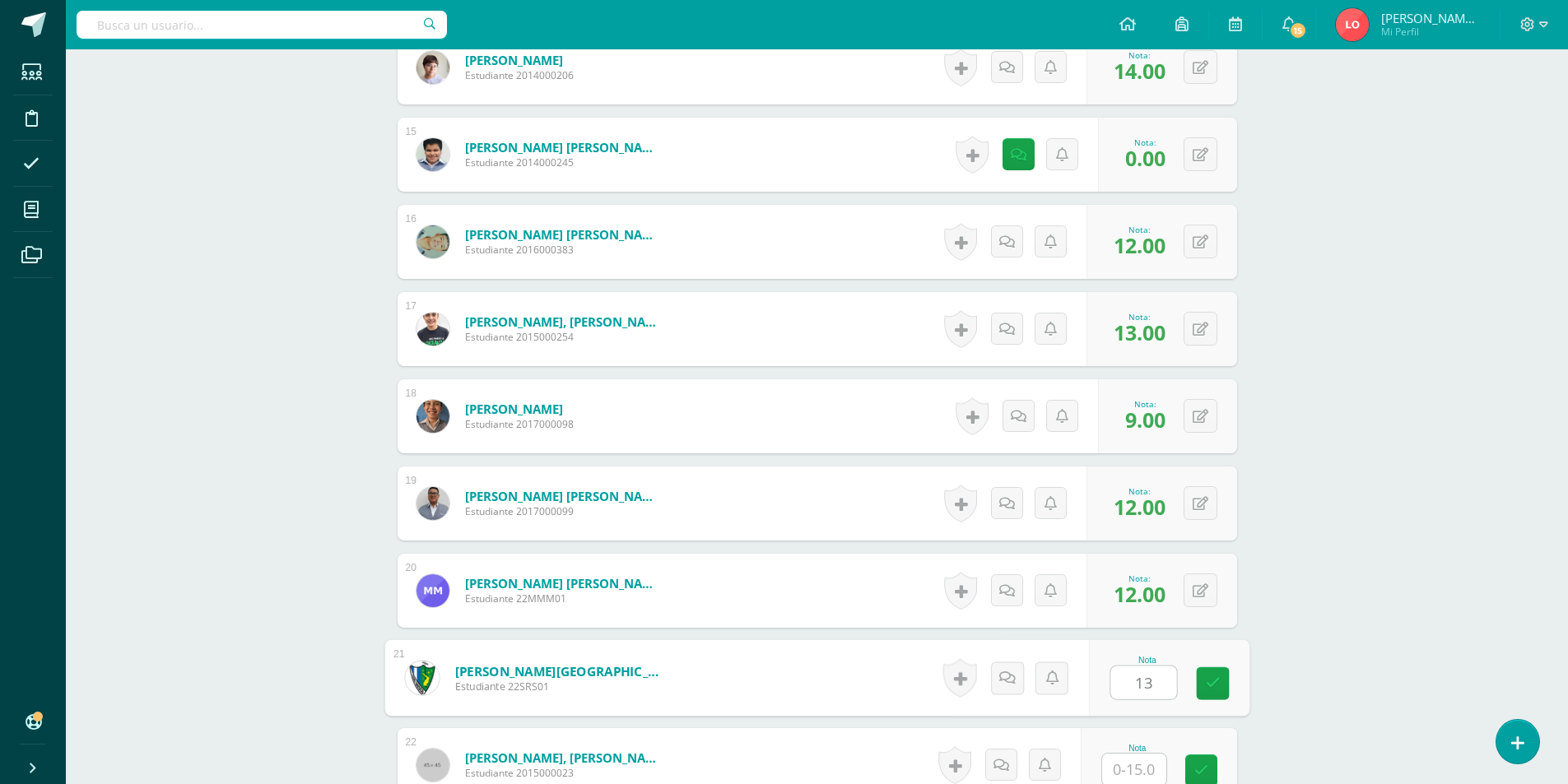 type on "13" 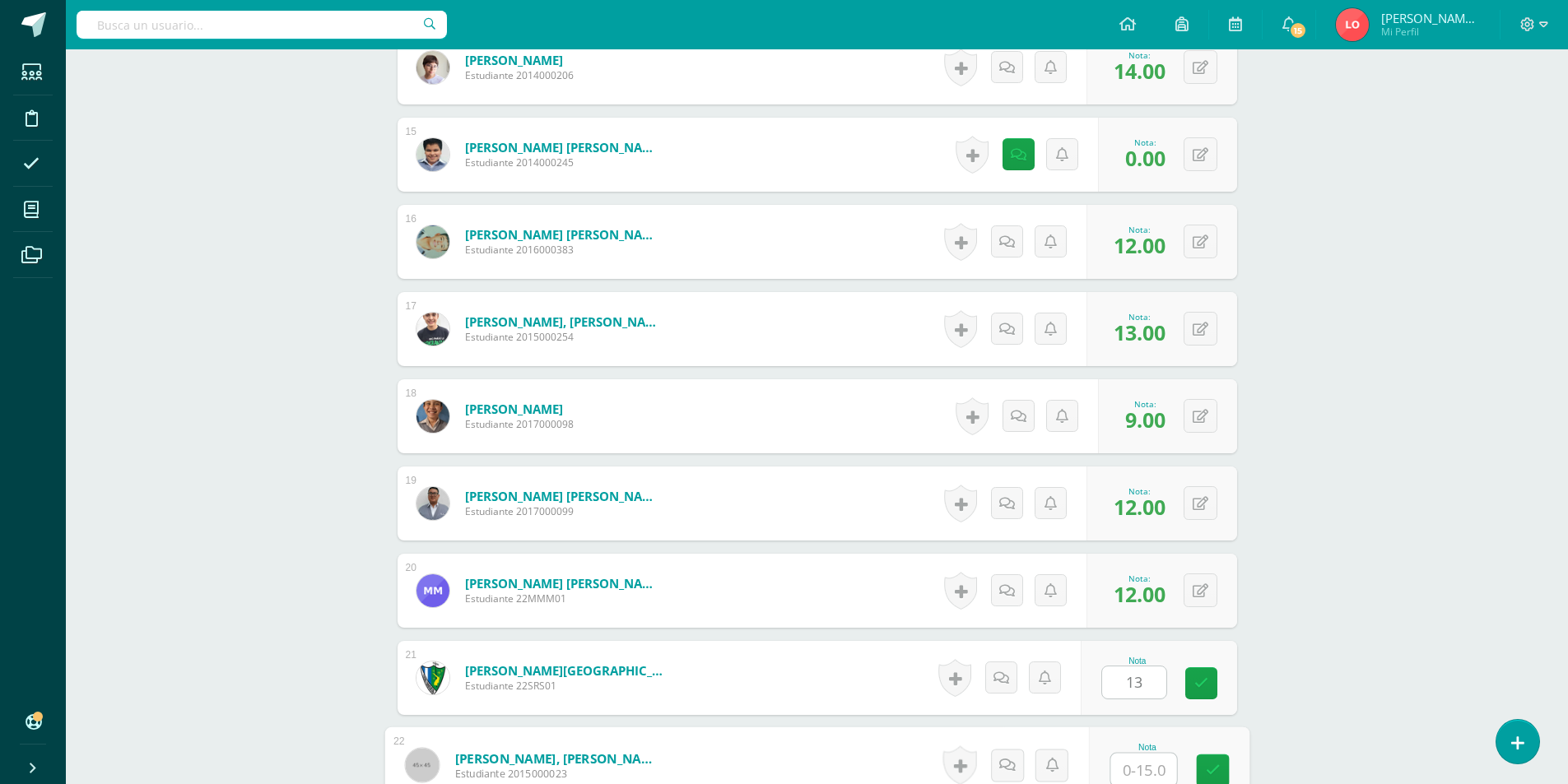 scroll, scrollTop: 1693, scrollLeft: 0, axis: vertical 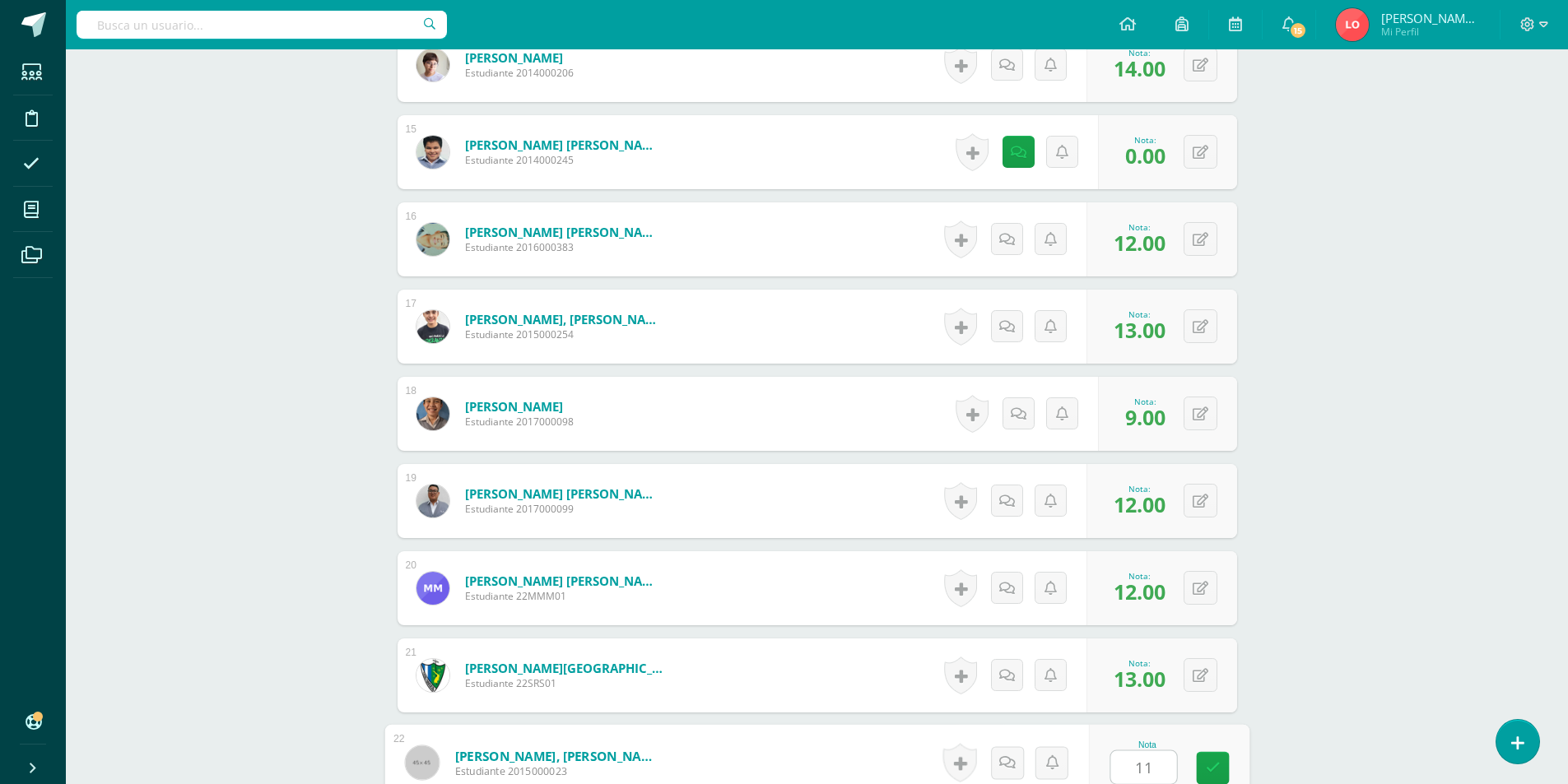 type on "11" 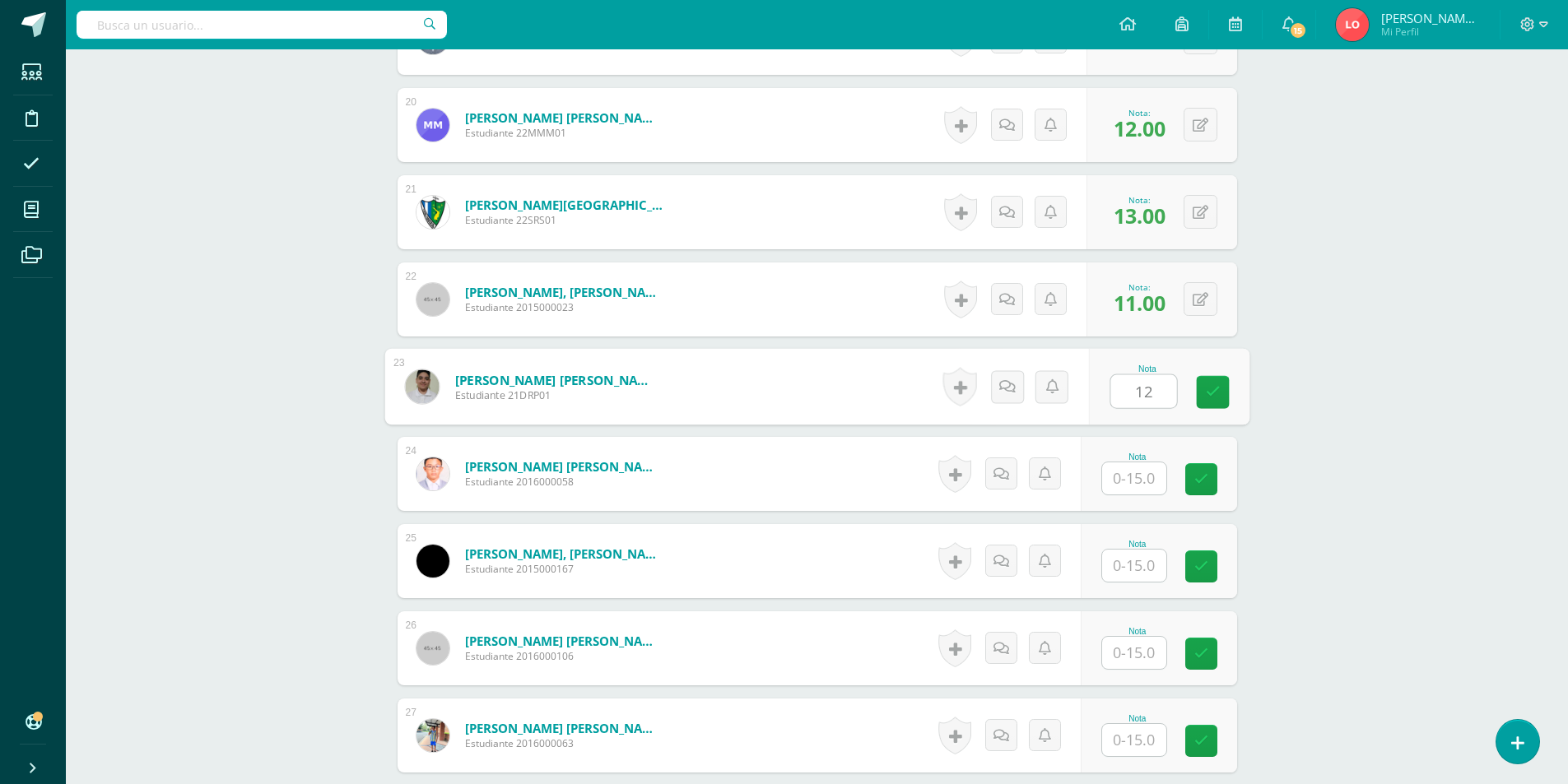 type on "12" 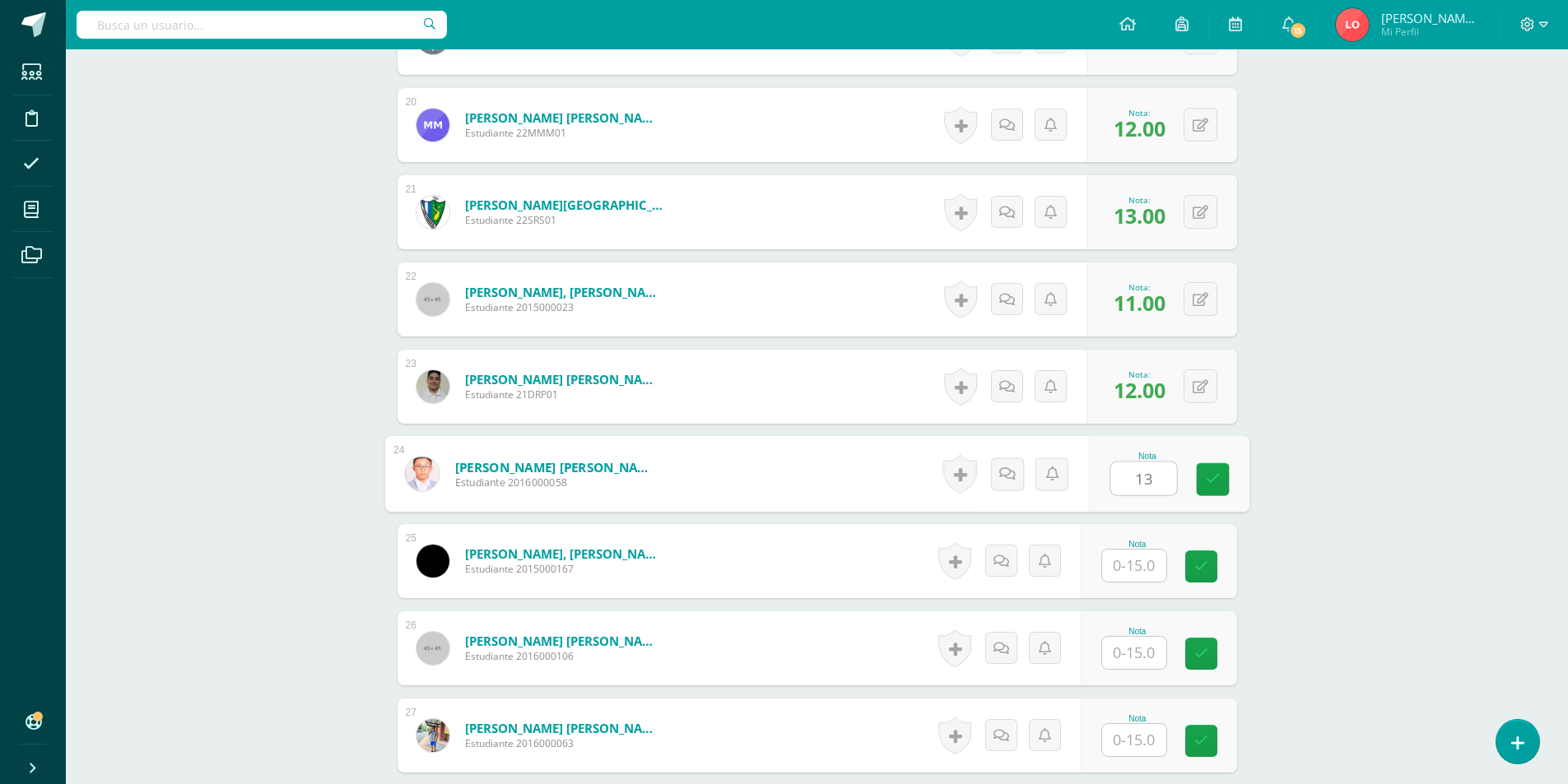 type on "13" 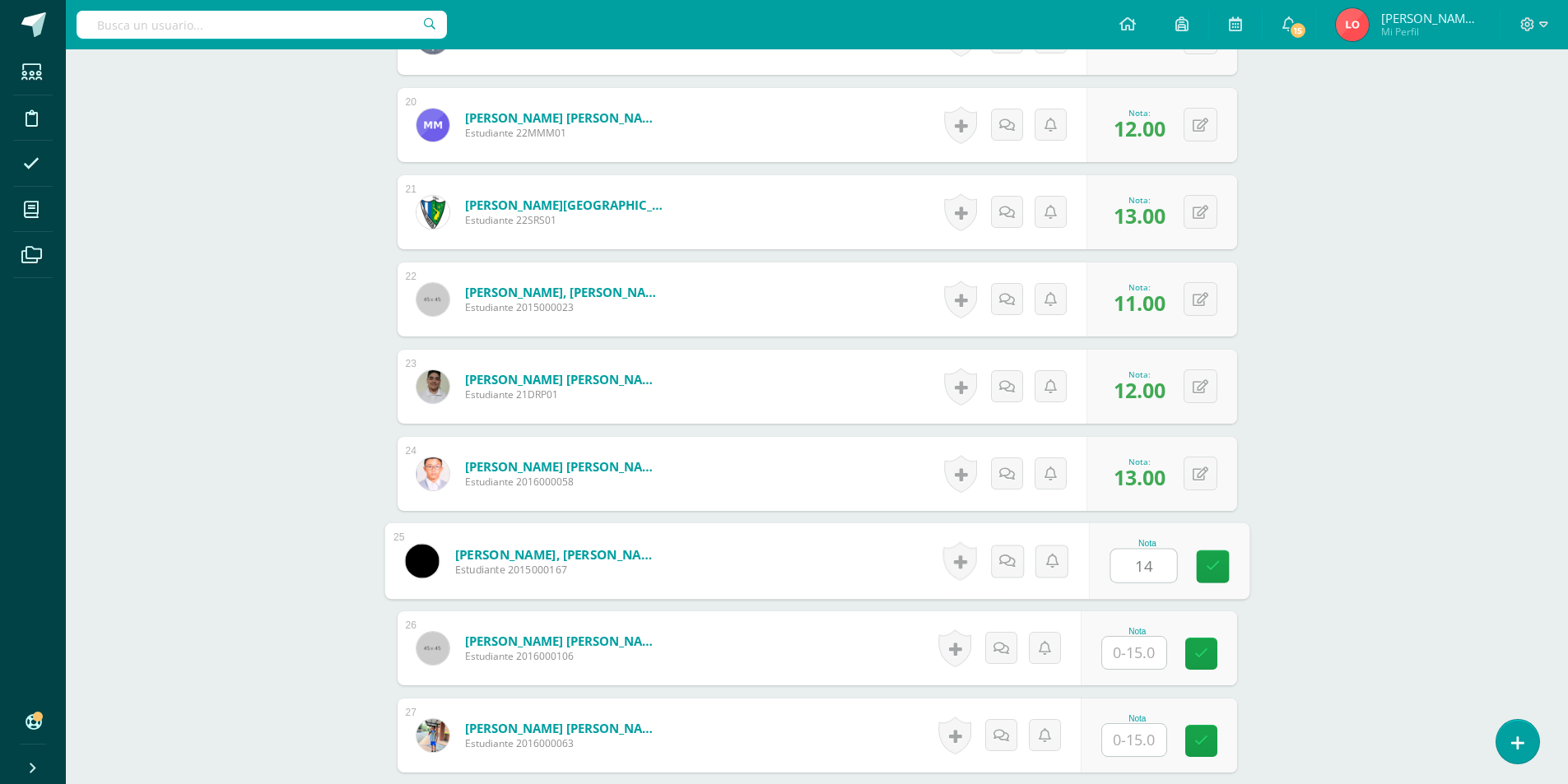 type on "14" 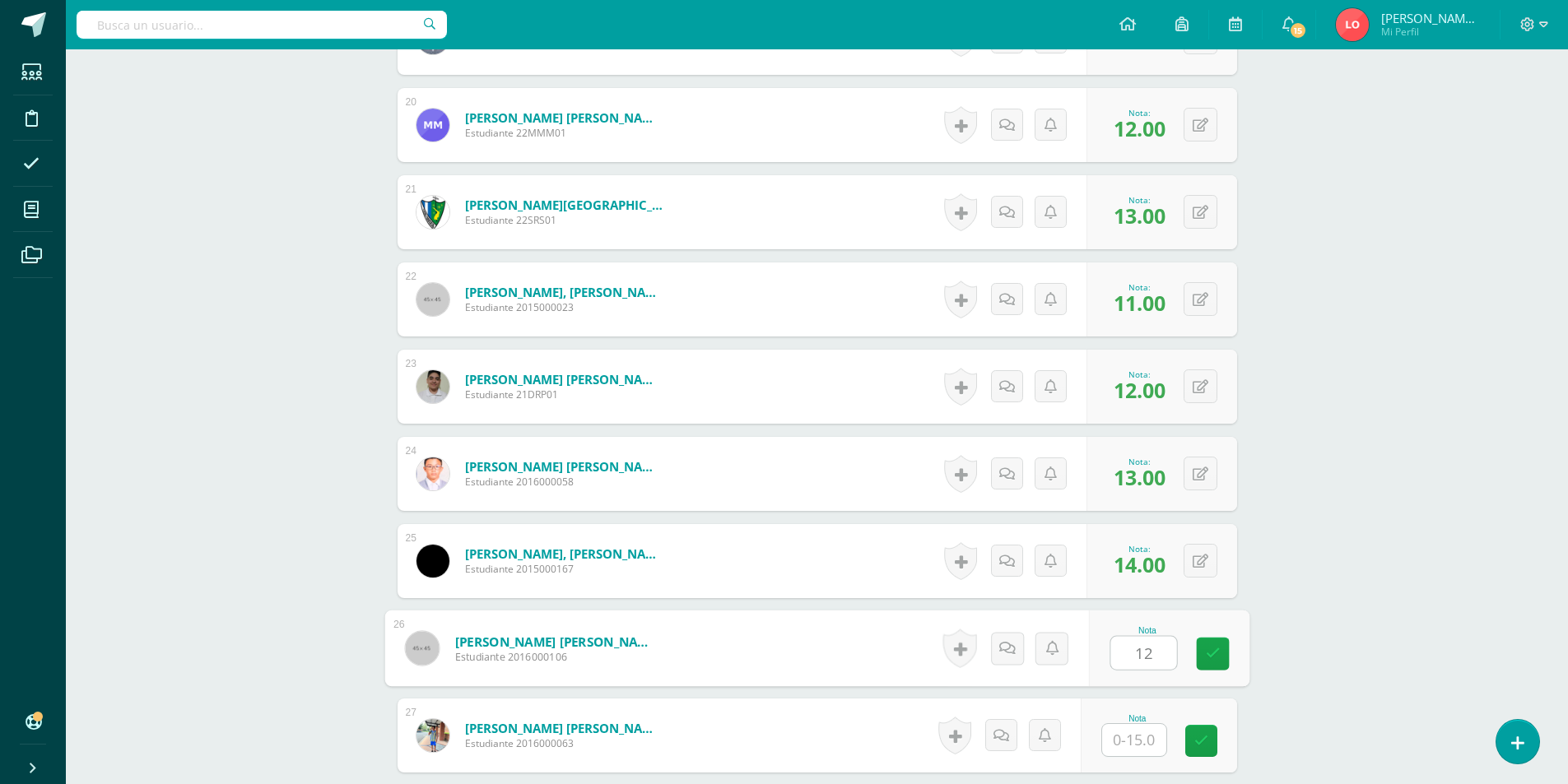 type on "12" 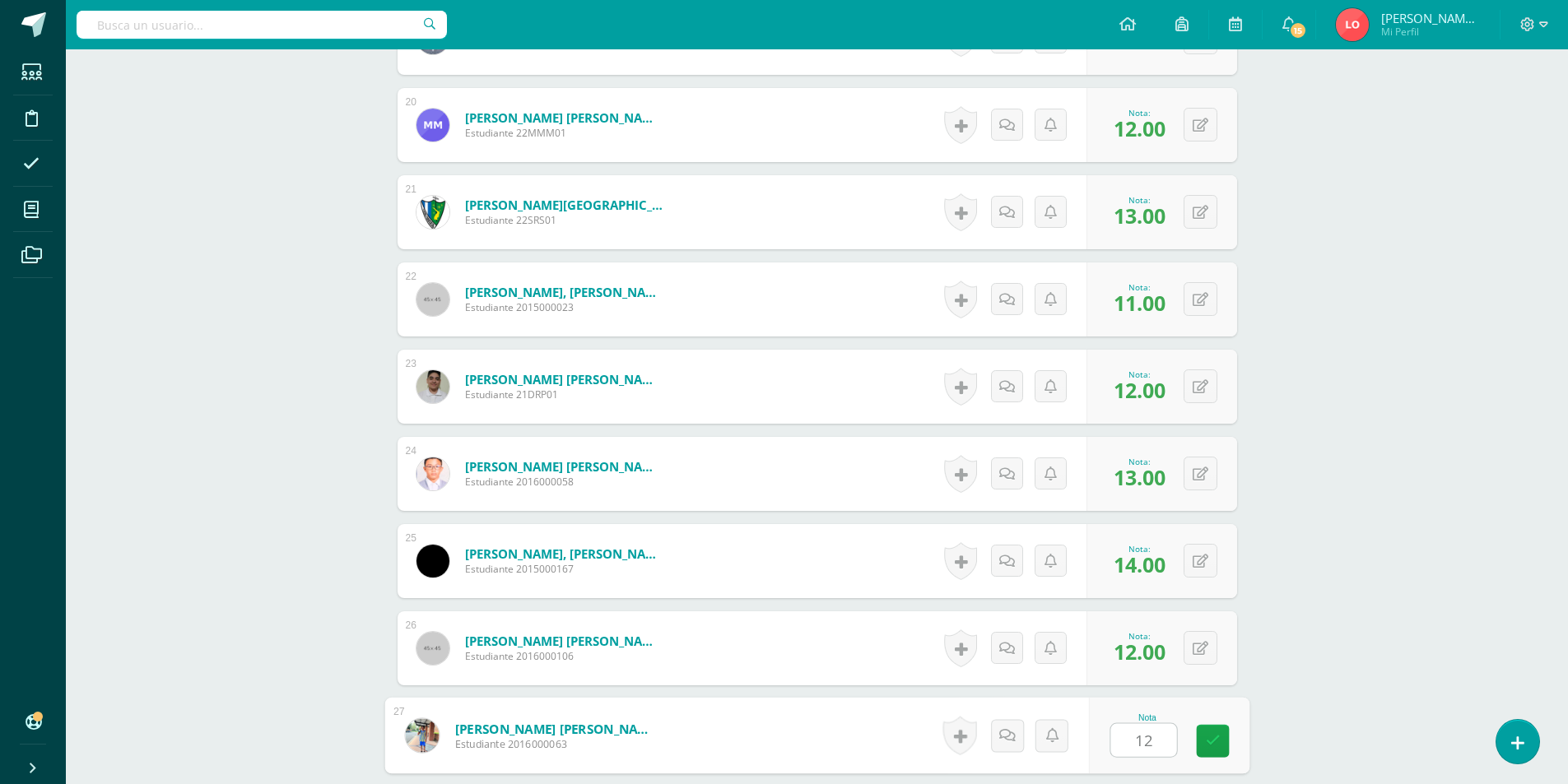 type on "12" 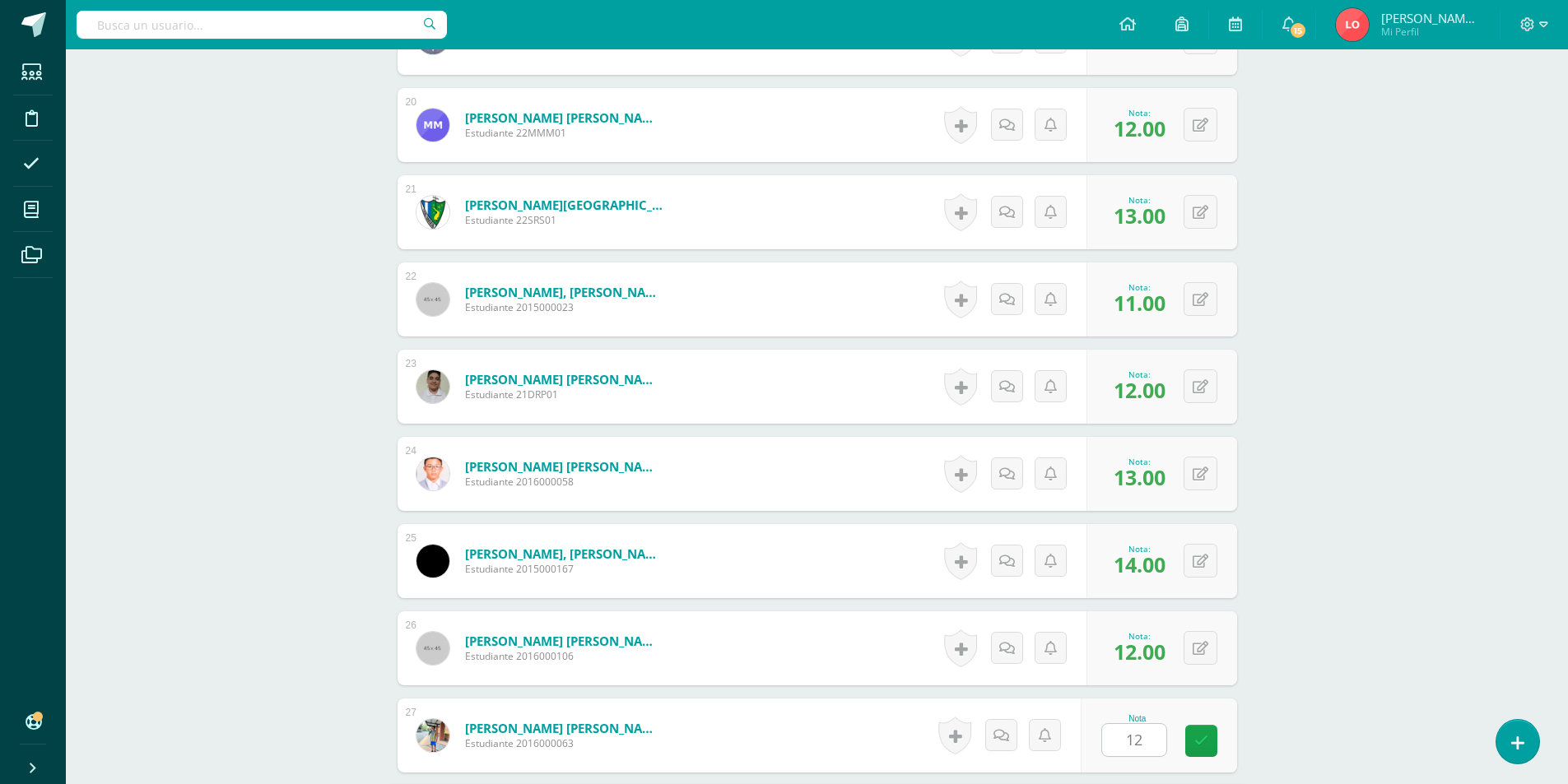 scroll, scrollTop: 2592, scrollLeft: 0, axis: vertical 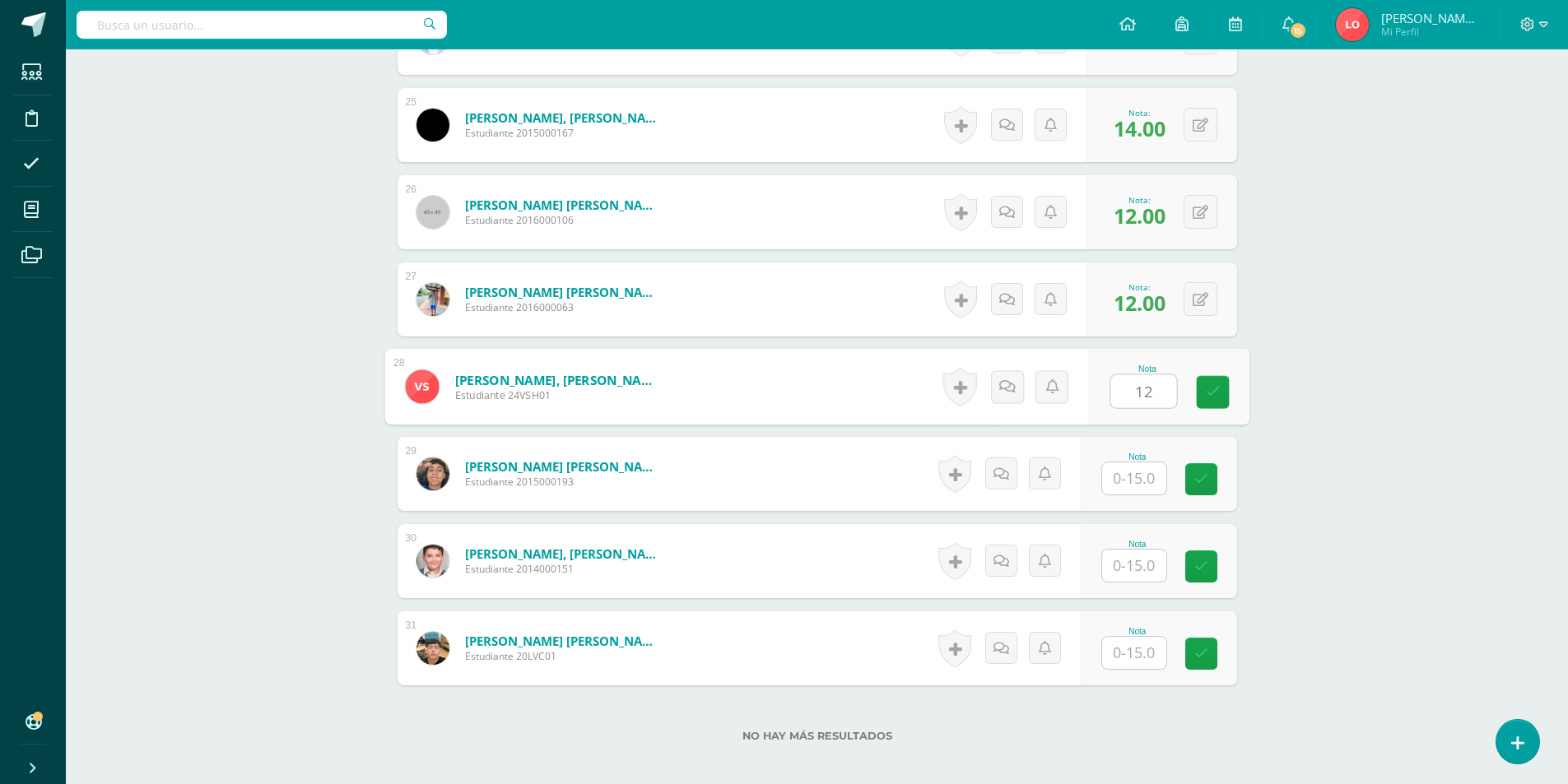 type on "12" 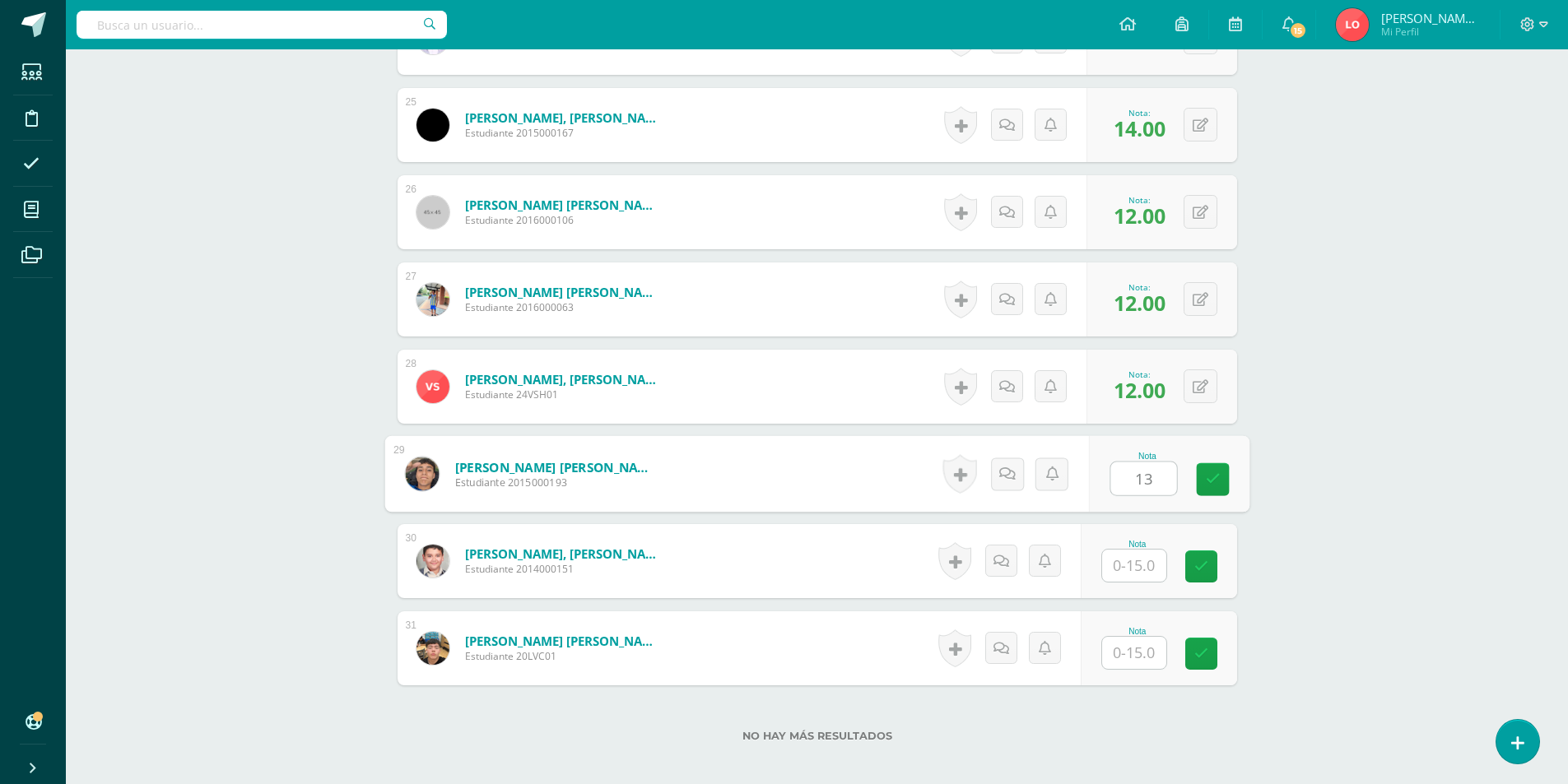 type on "13" 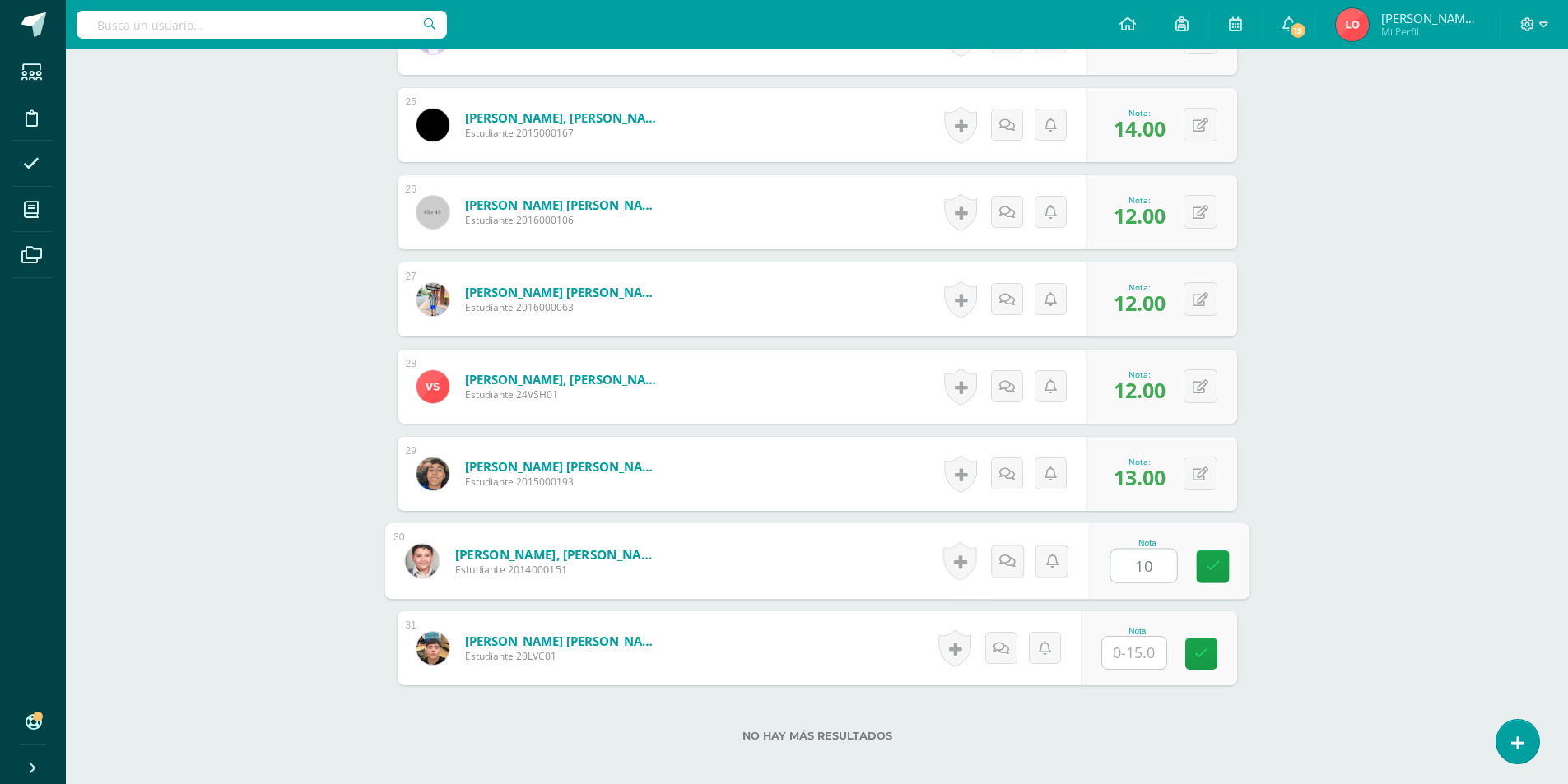 type on "10" 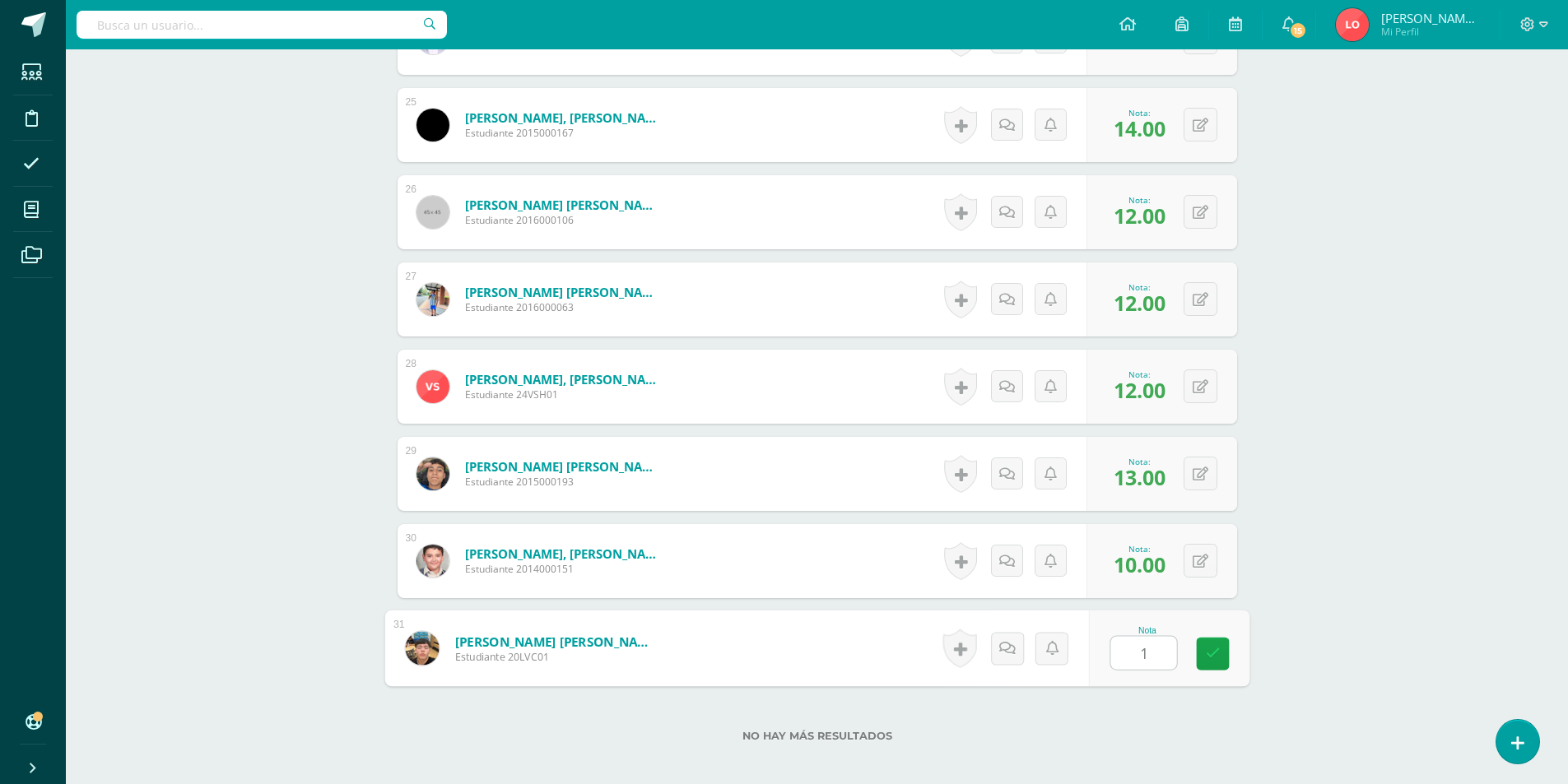 type on "14" 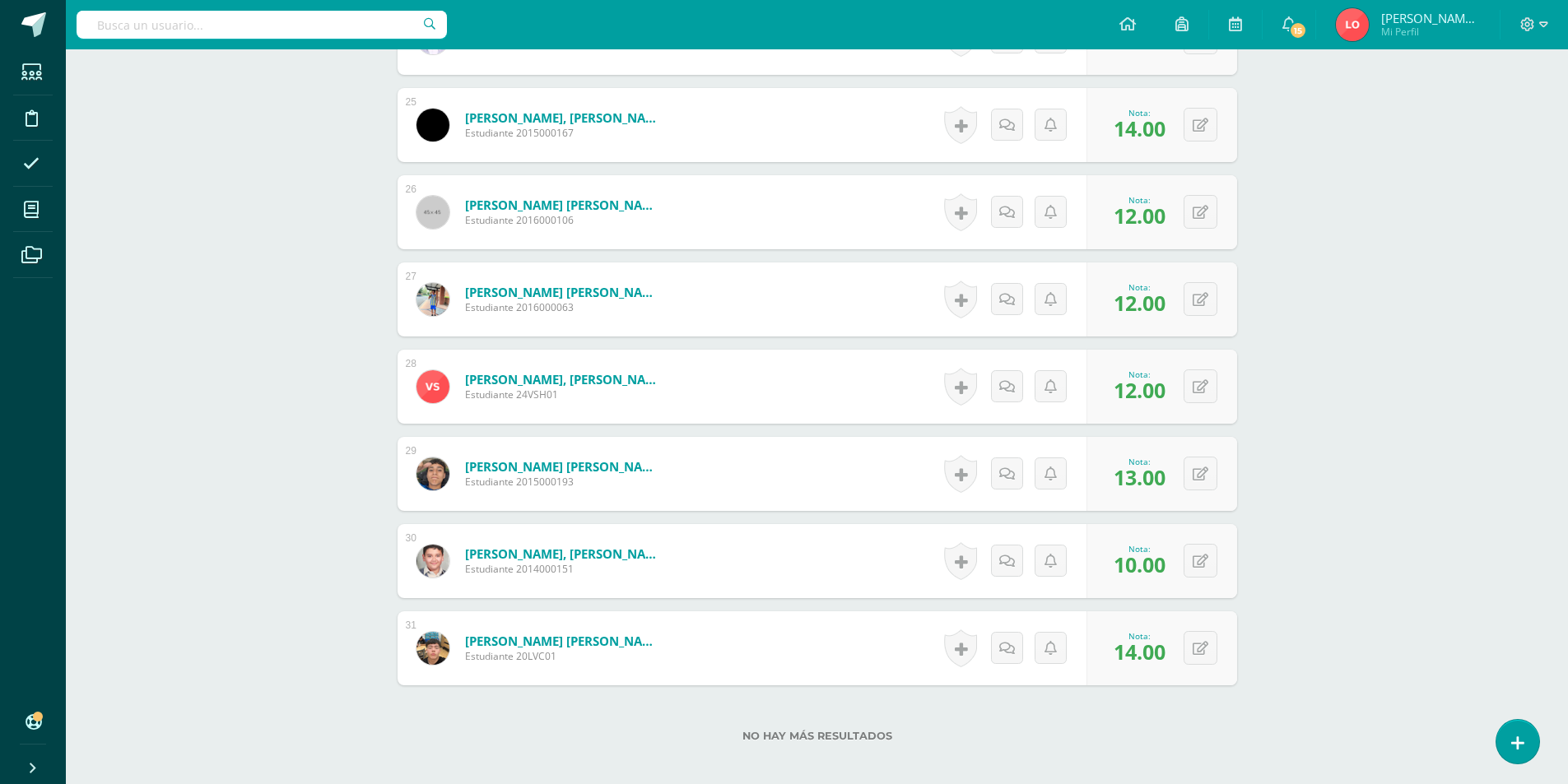 click on "Historia del Arte
Cuarto Bachillerato Bachillerato en CCLL con Orientación en Diseño Gráfico "A"
Herramientas
Detalle de asistencias
Actividad
Anuncios
Actividades
Estudiantes
Planificación
Dosificación
Conferencias
¿Estás seguro que quieres  eliminar  esta actividad?
Esto borrará la actividad y cualquier nota que hayas registrado
permanentemente. Esta acción no se puede revertir. Cancelar Eliminar
Administración de escalas de valoración
escala de valoración
Aún no has creado una escala de valoración.
Cancelar Cancelar 1" at bounding box center (817, -835) 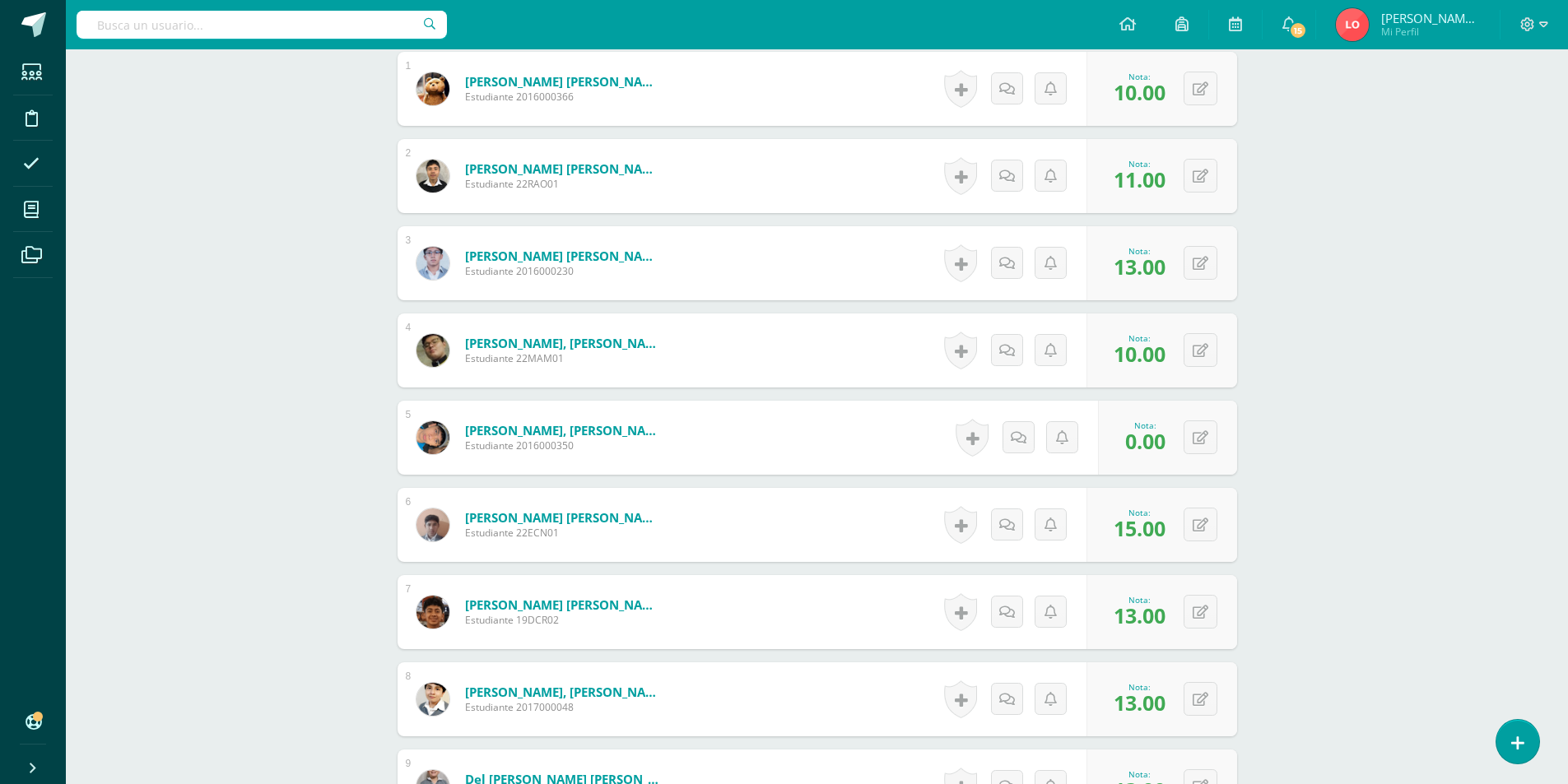 scroll, scrollTop: 453, scrollLeft: 0, axis: vertical 